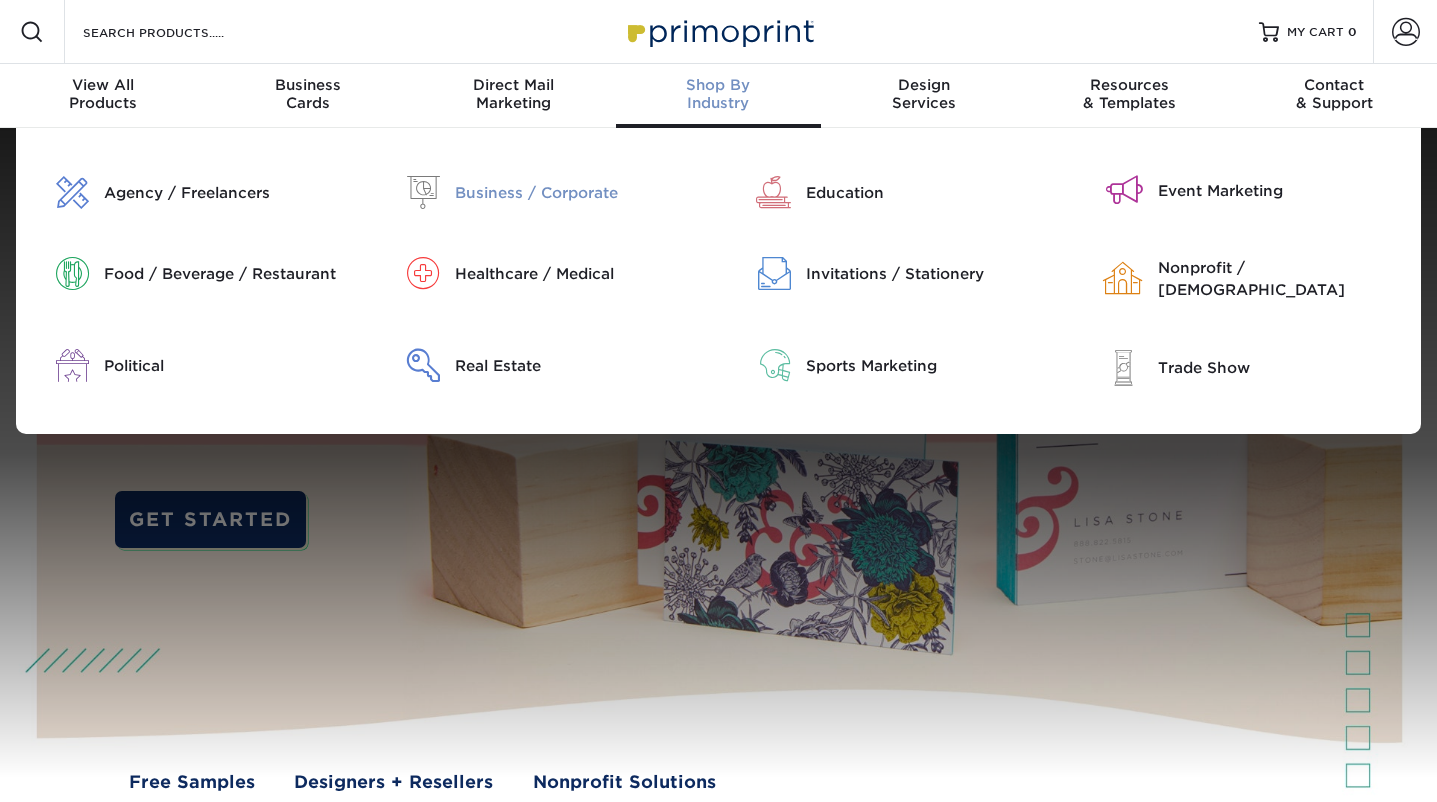 scroll, scrollTop: 0, scrollLeft: 0, axis: both 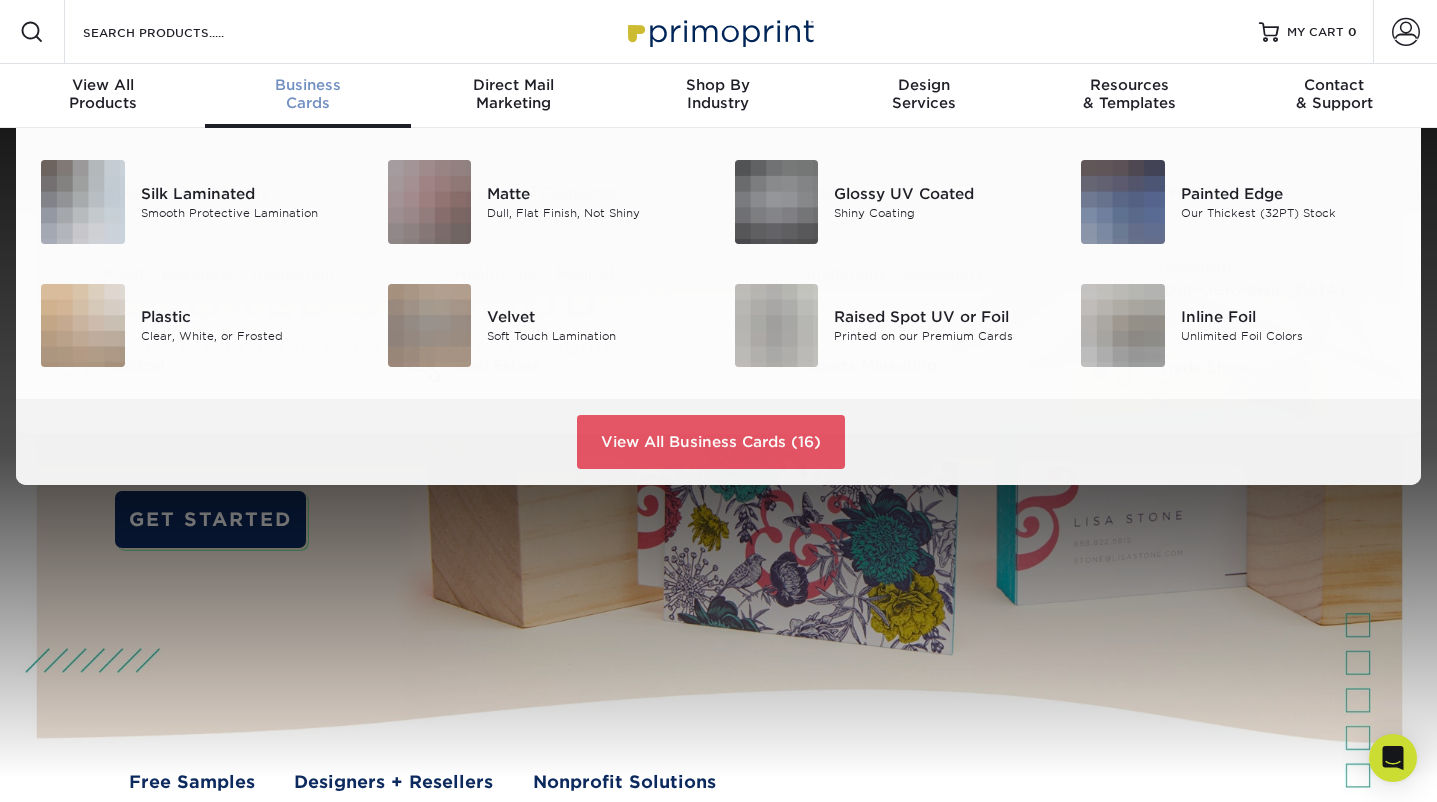 click on "Business" at bounding box center (307, 85) 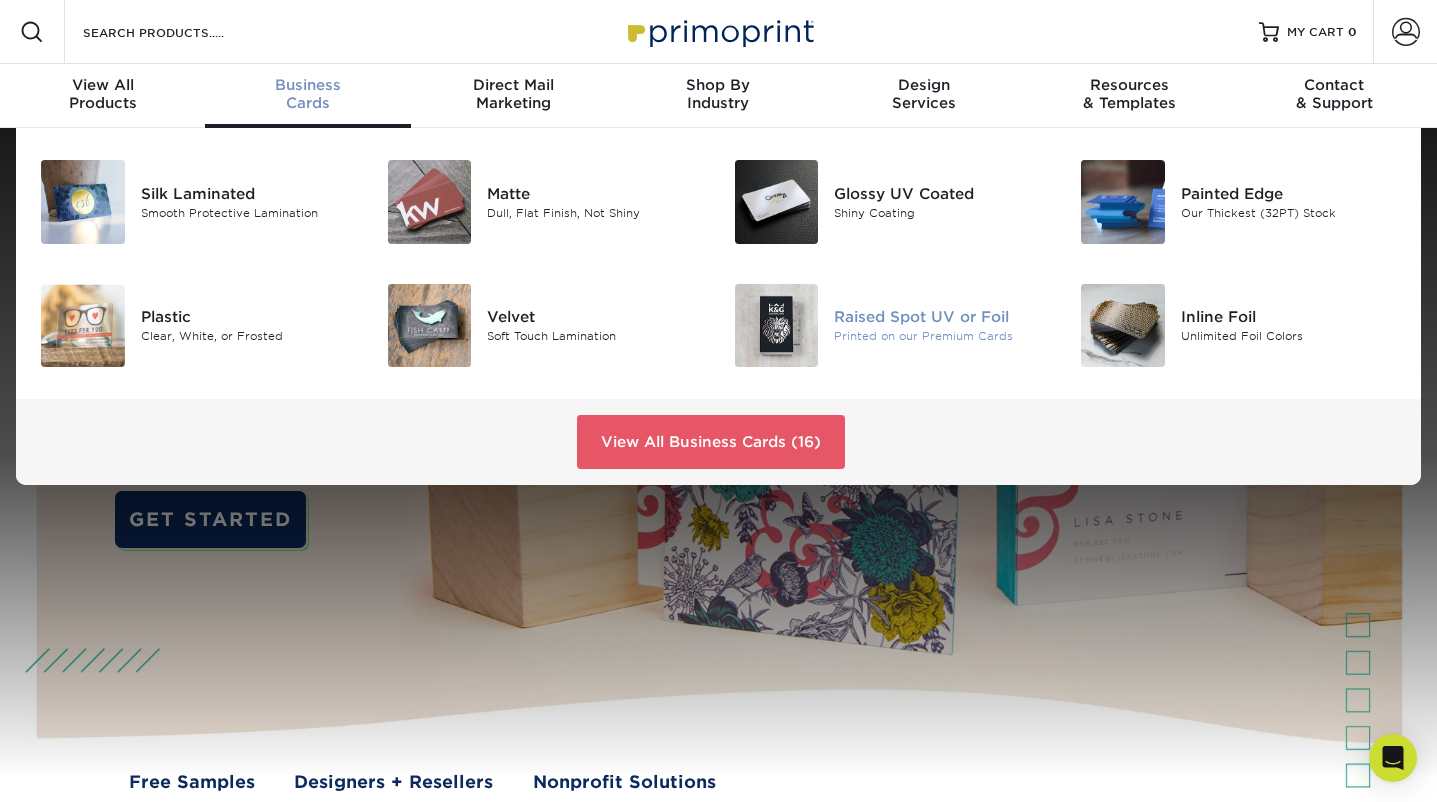 click on "Raised Spot UV or Foil" at bounding box center (942, 317) 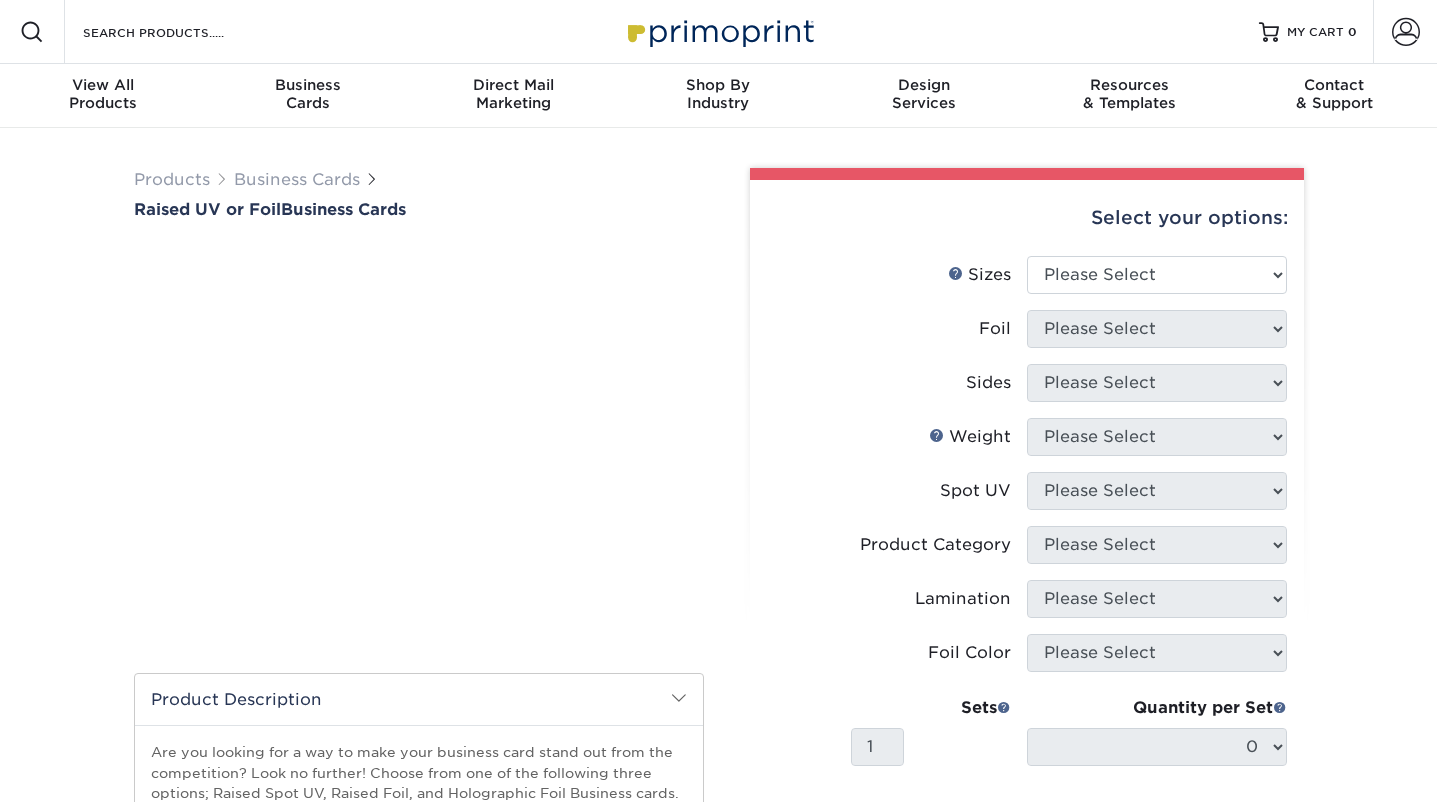 scroll, scrollTop: 0, scrollLeft: 0, axis: both 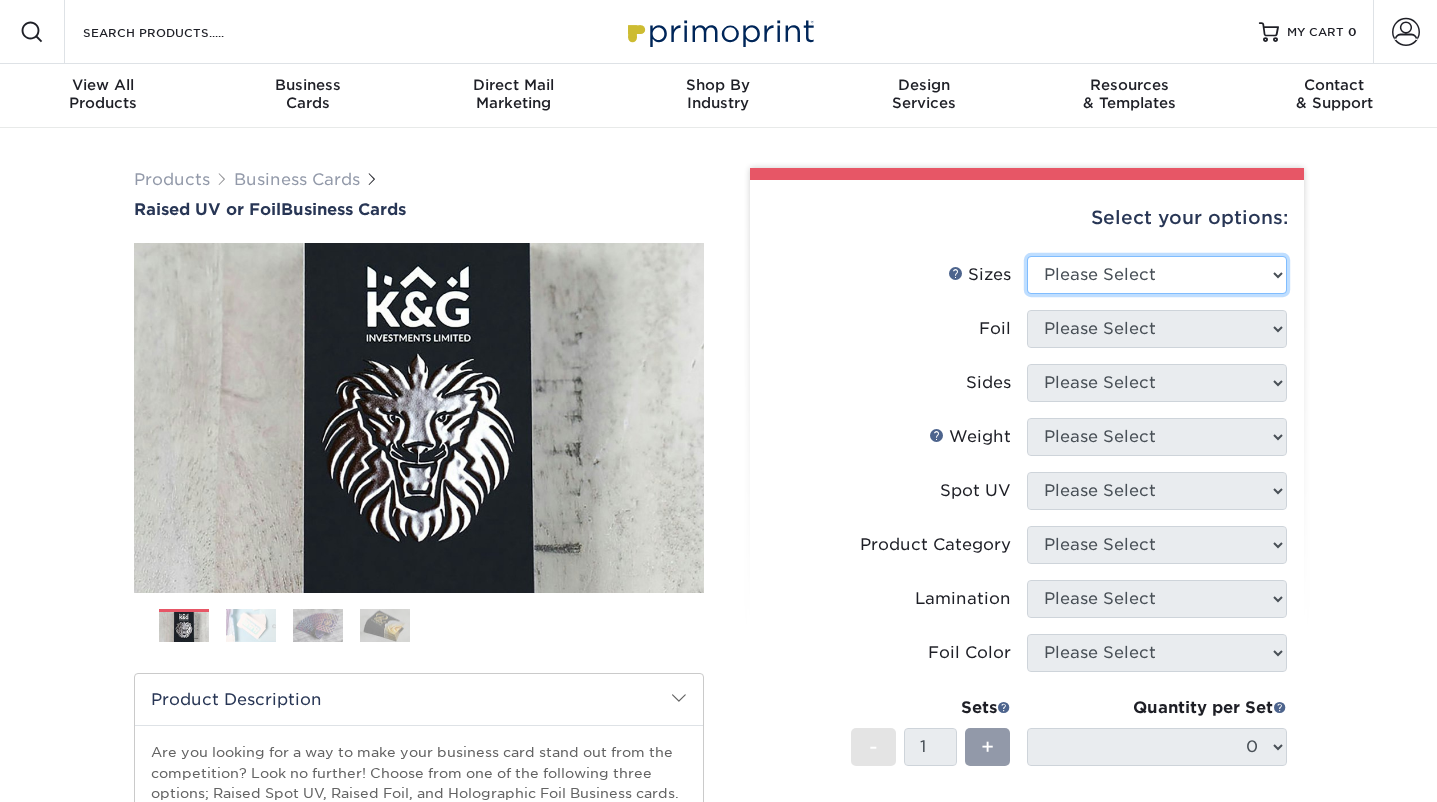 click on "Please Select
2" x 2" - Square
2" x 3.5" - Standard" at bounding box center (1157, 275) 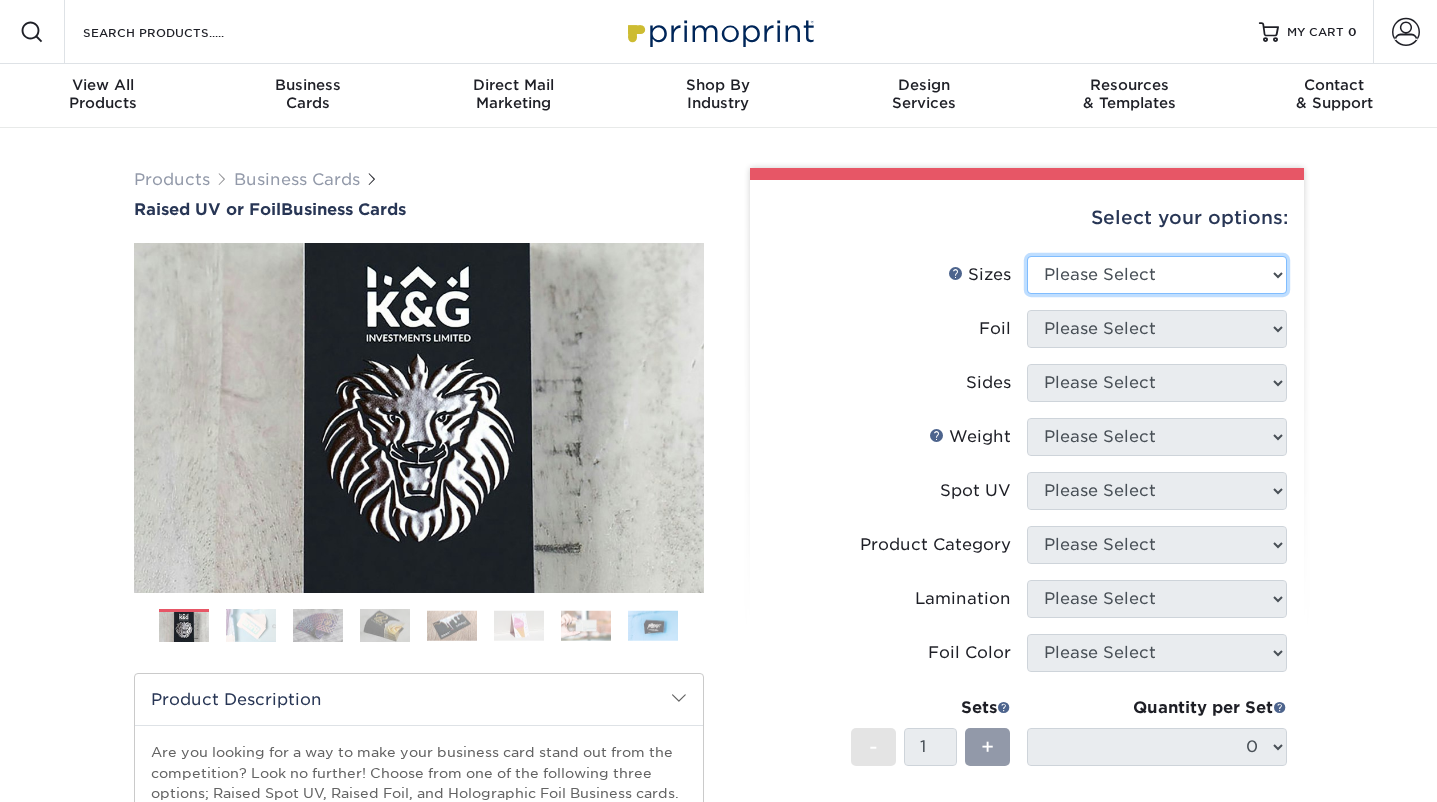 select on "2.00x3.50" 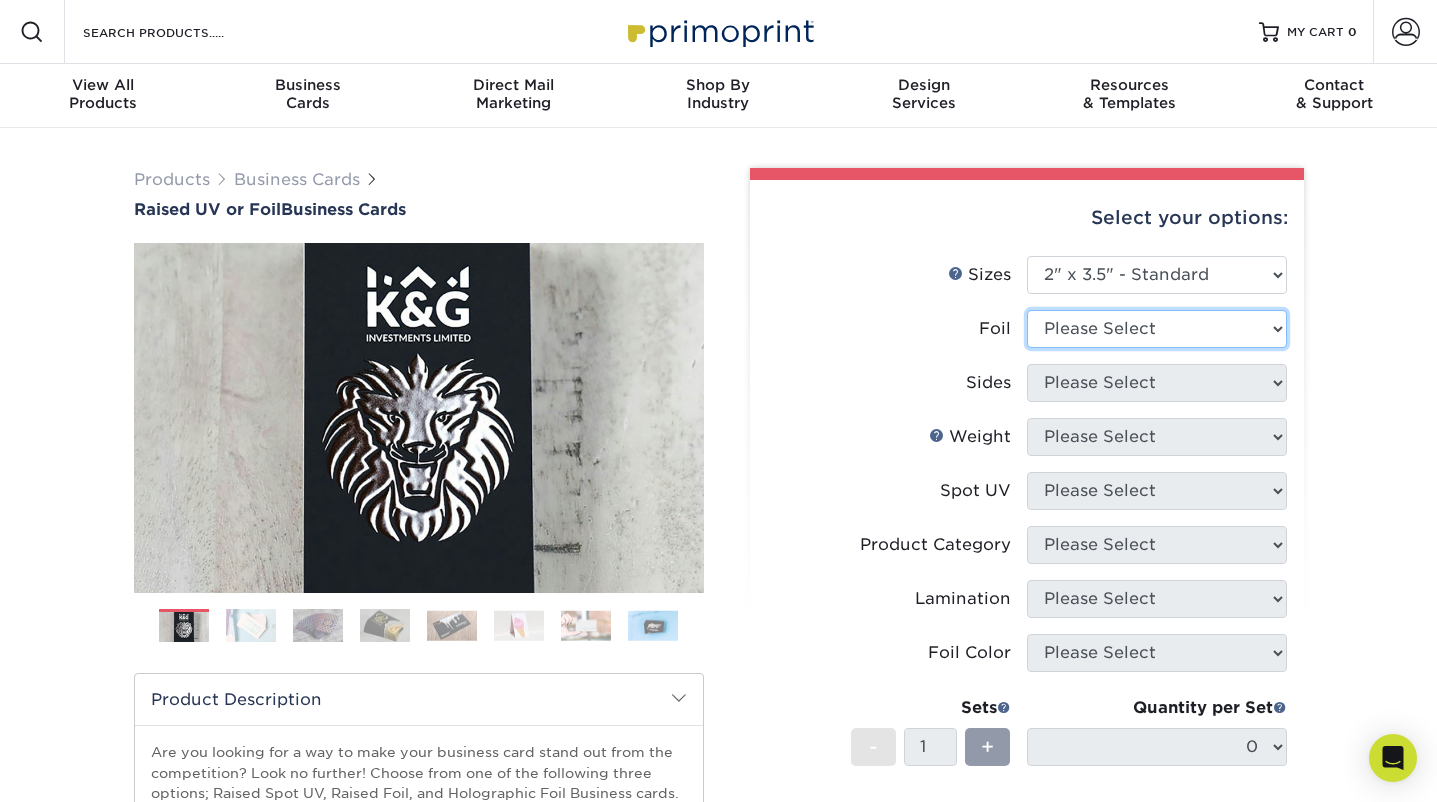 click on "Please Select No Yes" at bounding box center [1157, 329] 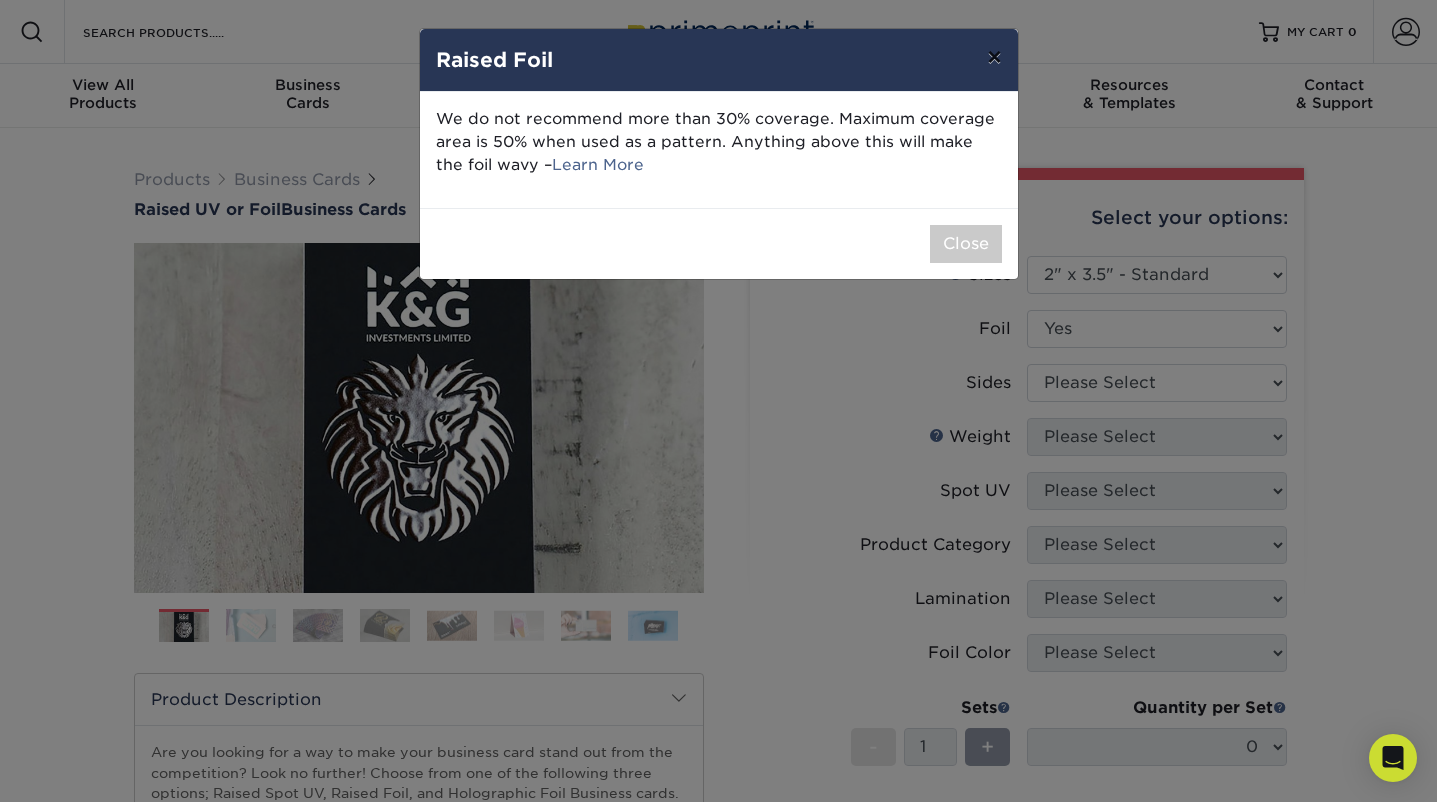 click on "×" at bounding box center (994, 57) 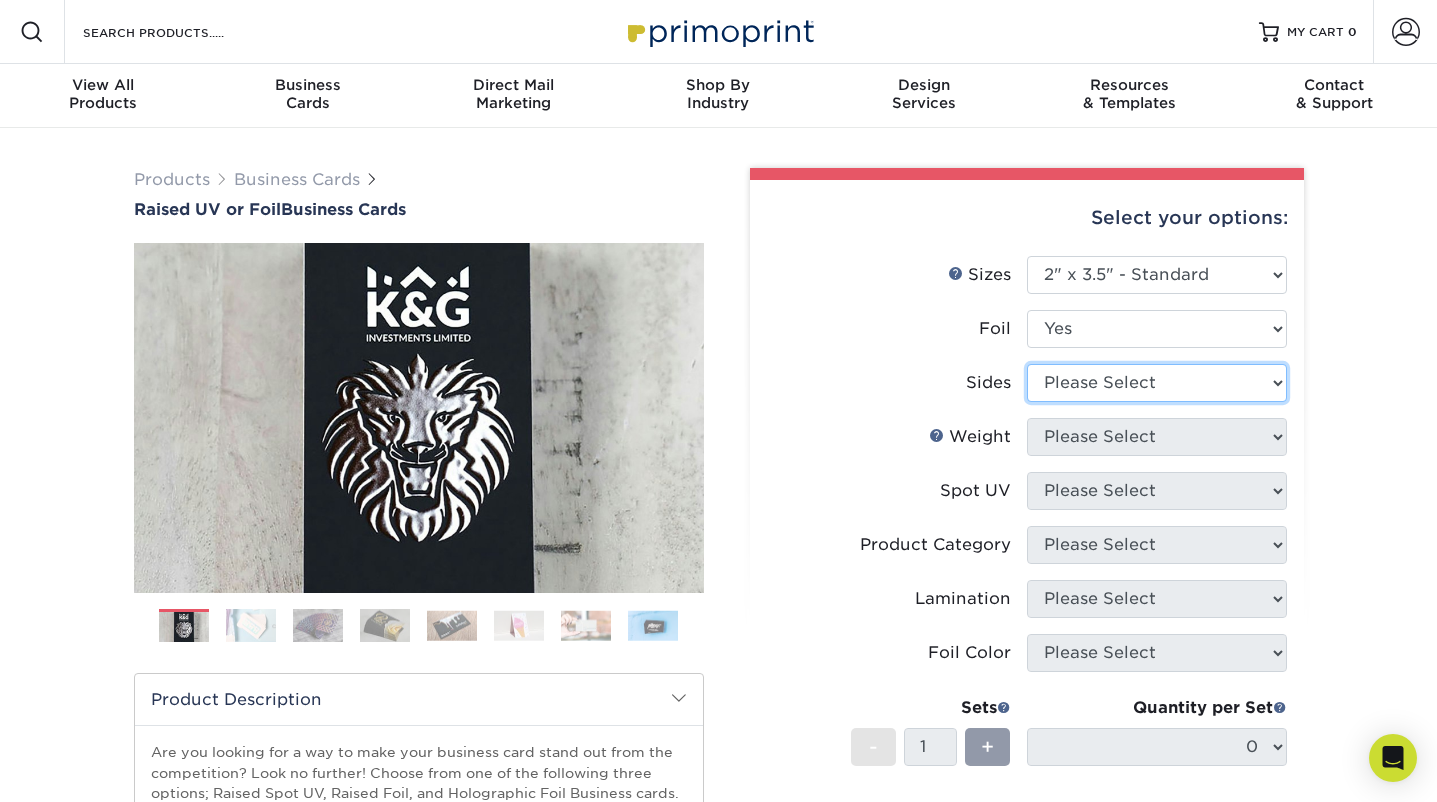 click on "Please Select Print Both Sides Print Both Sides - Foil Both Sides Print Both Sides - Foil Front Only Print Front Only Print Front Only - Foil Front Only" at bounding box center [1157, 383] 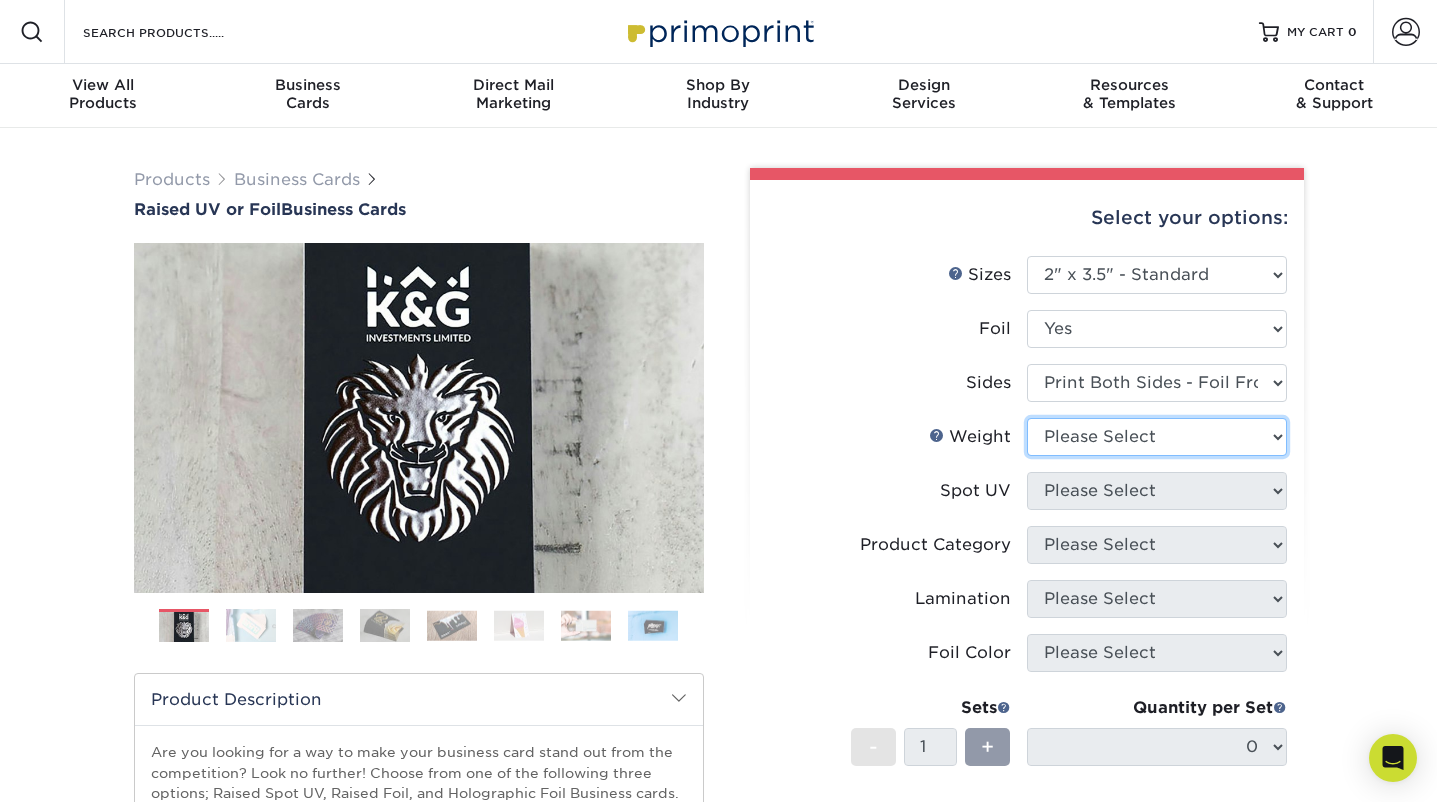 click on "Please Select 16PT" at bounding box center [1157, 437] 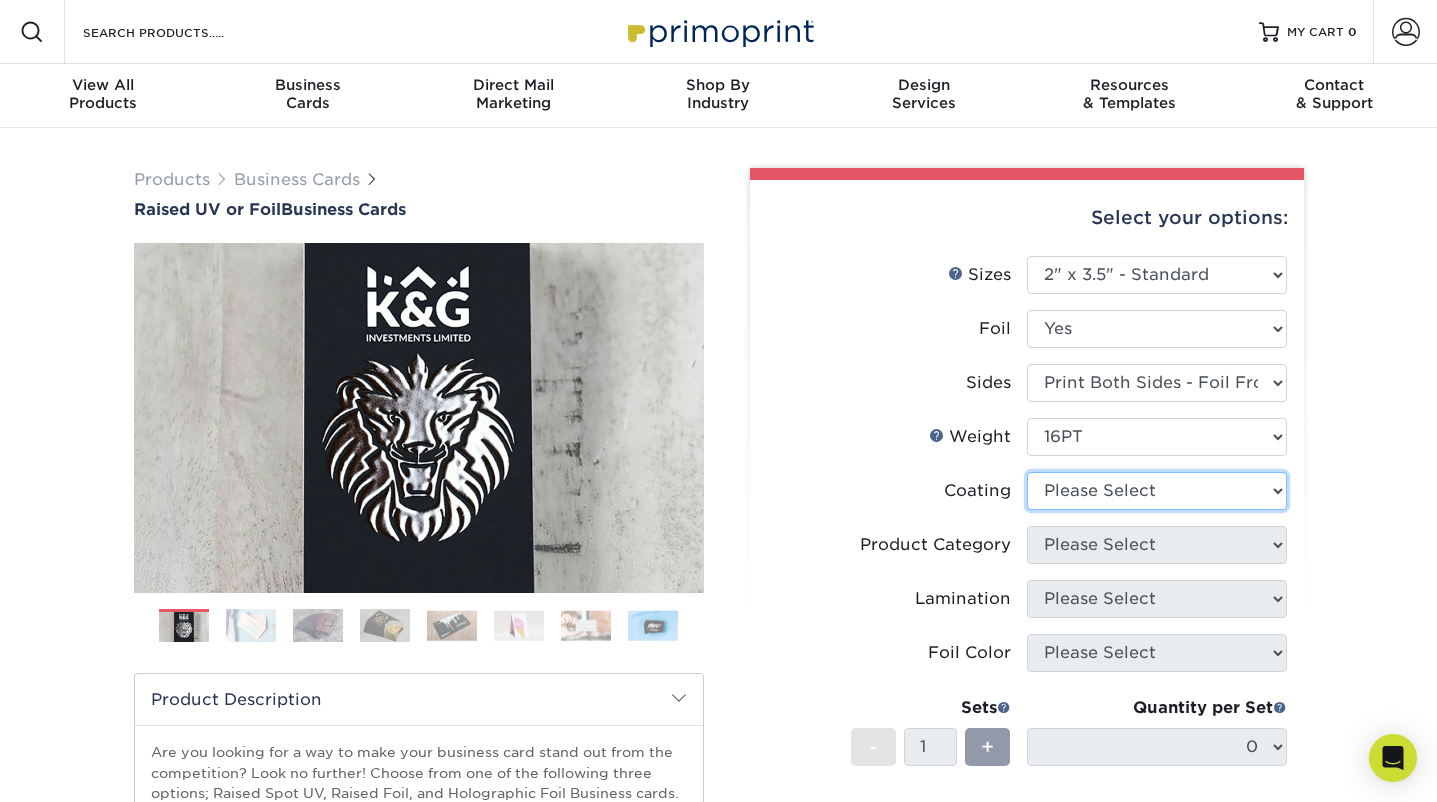 click at bounding box center (1157, 491) 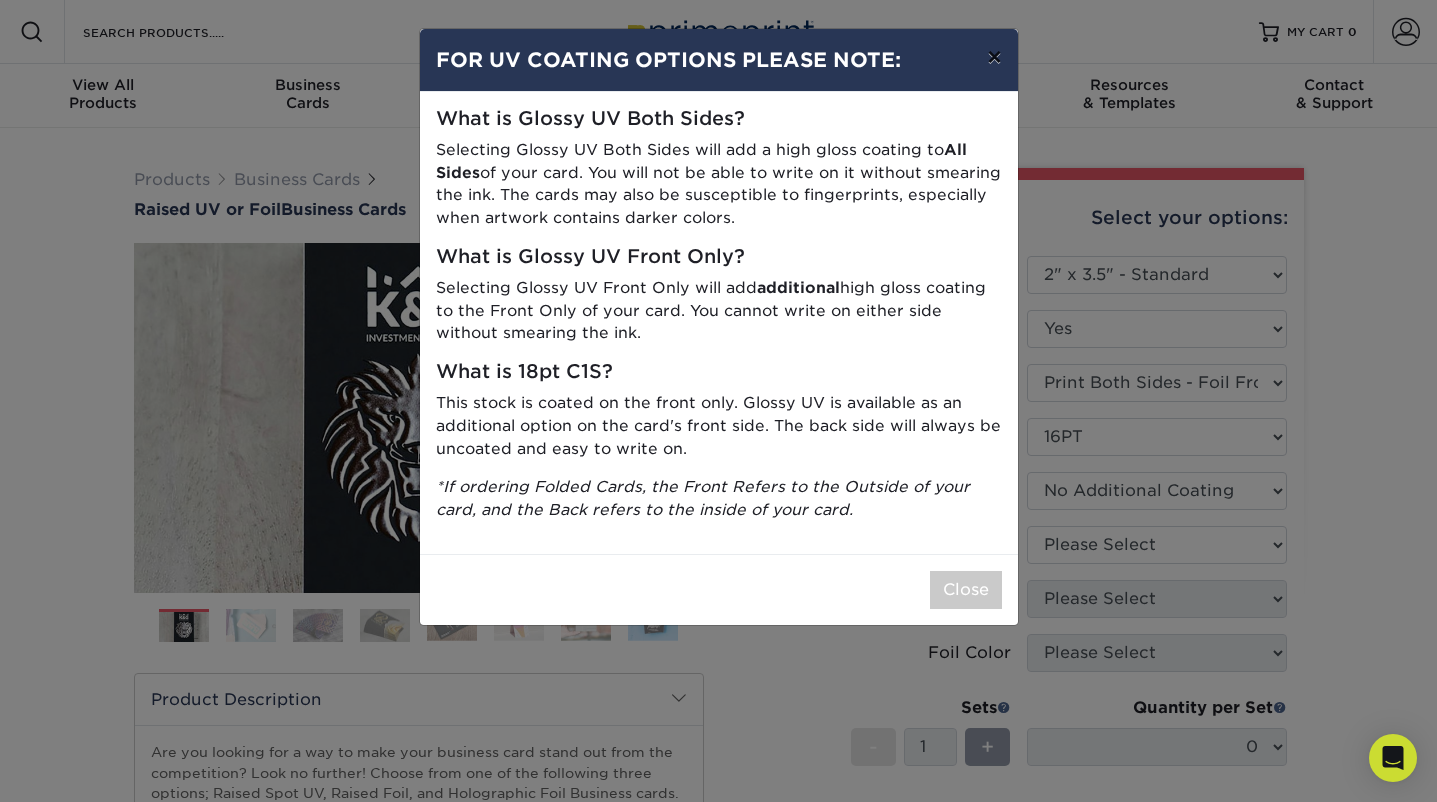 click on "×" at bounding box center (994, 57) 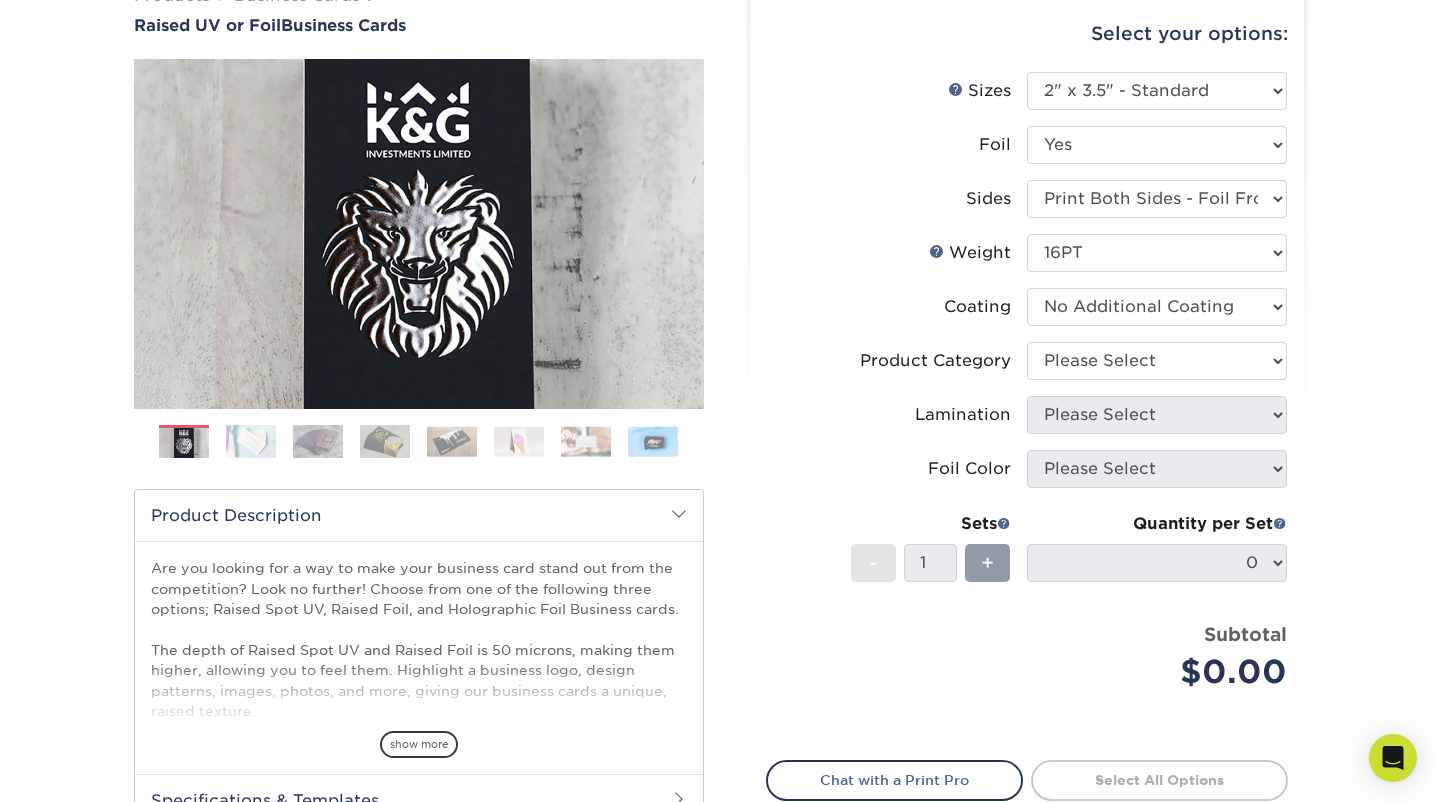 scroll, scrollTop: 204, scrollLeft: 0, axis: vertical 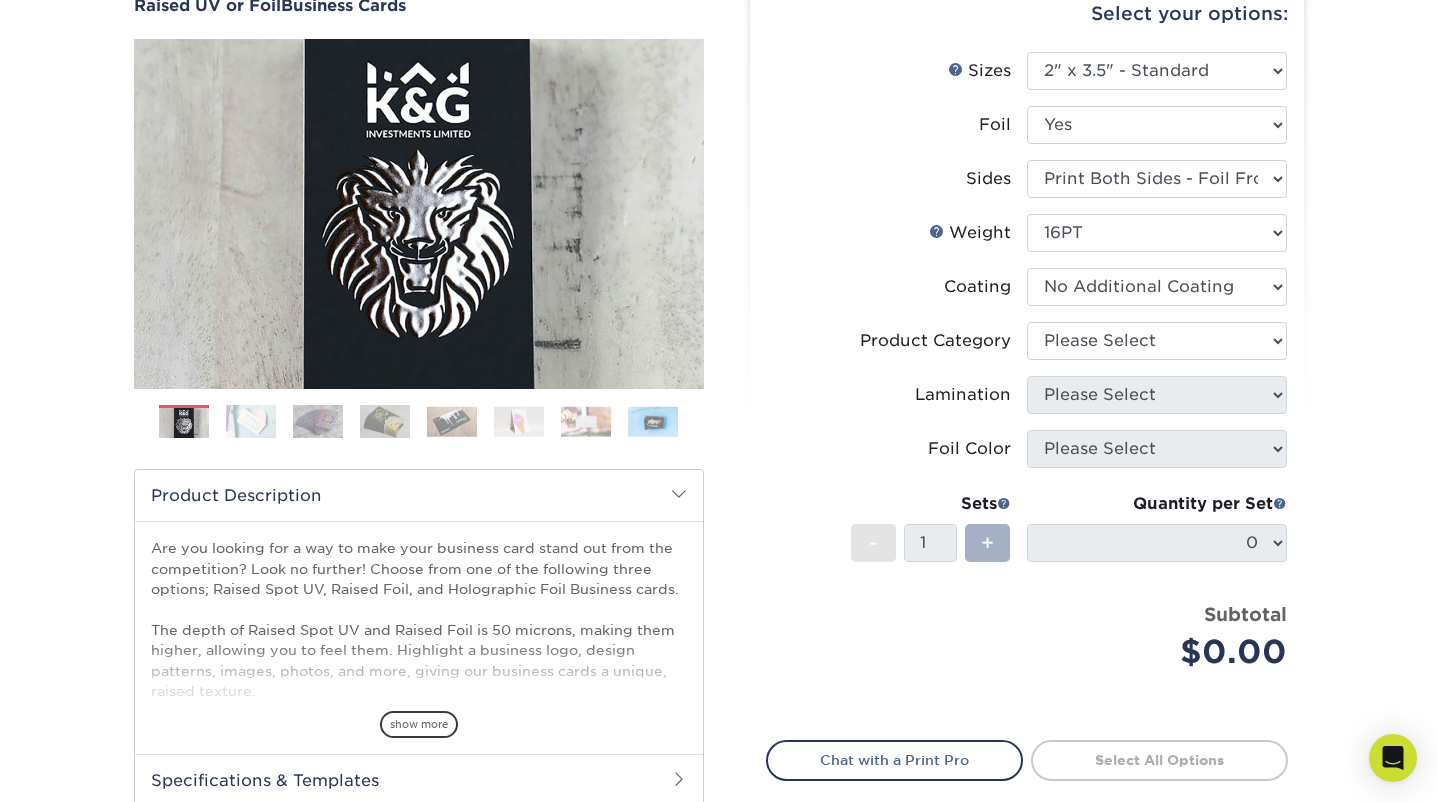 click on "+" at bounding box center (987, 543) 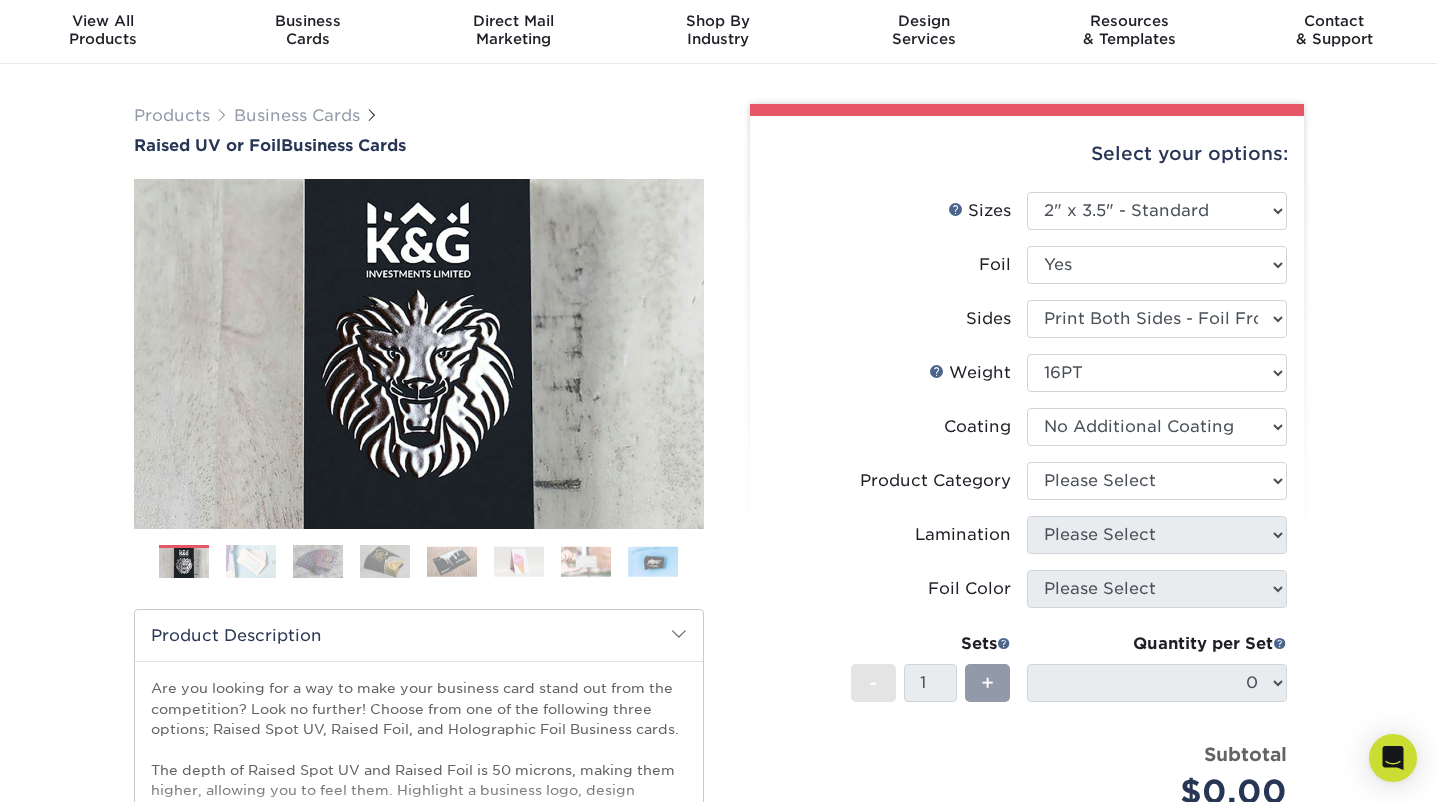 scroll, scrollTop: 58, scrollLeft: 0, axis: vertical 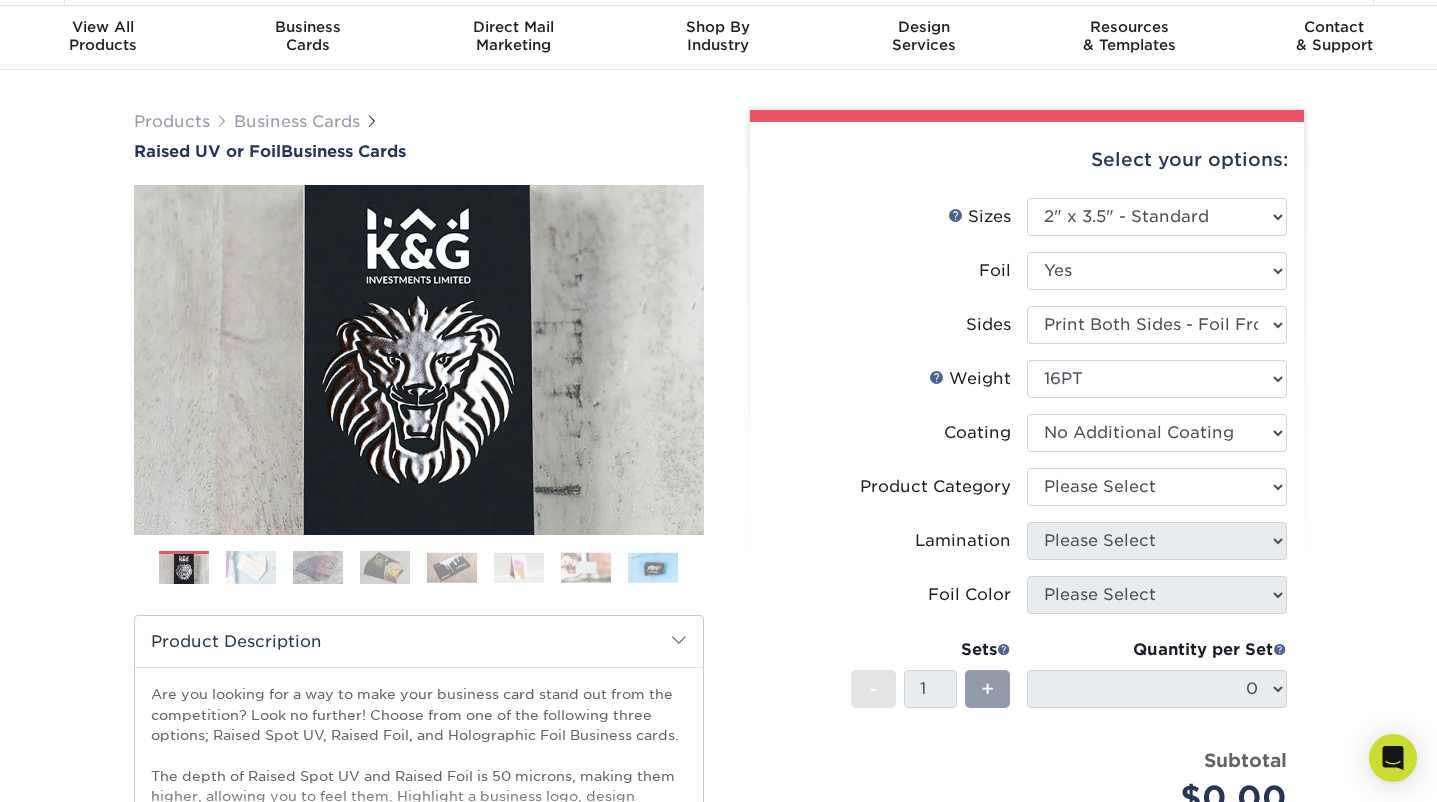 click on "Please Select 16PT" at bounding box center (1157, 379) 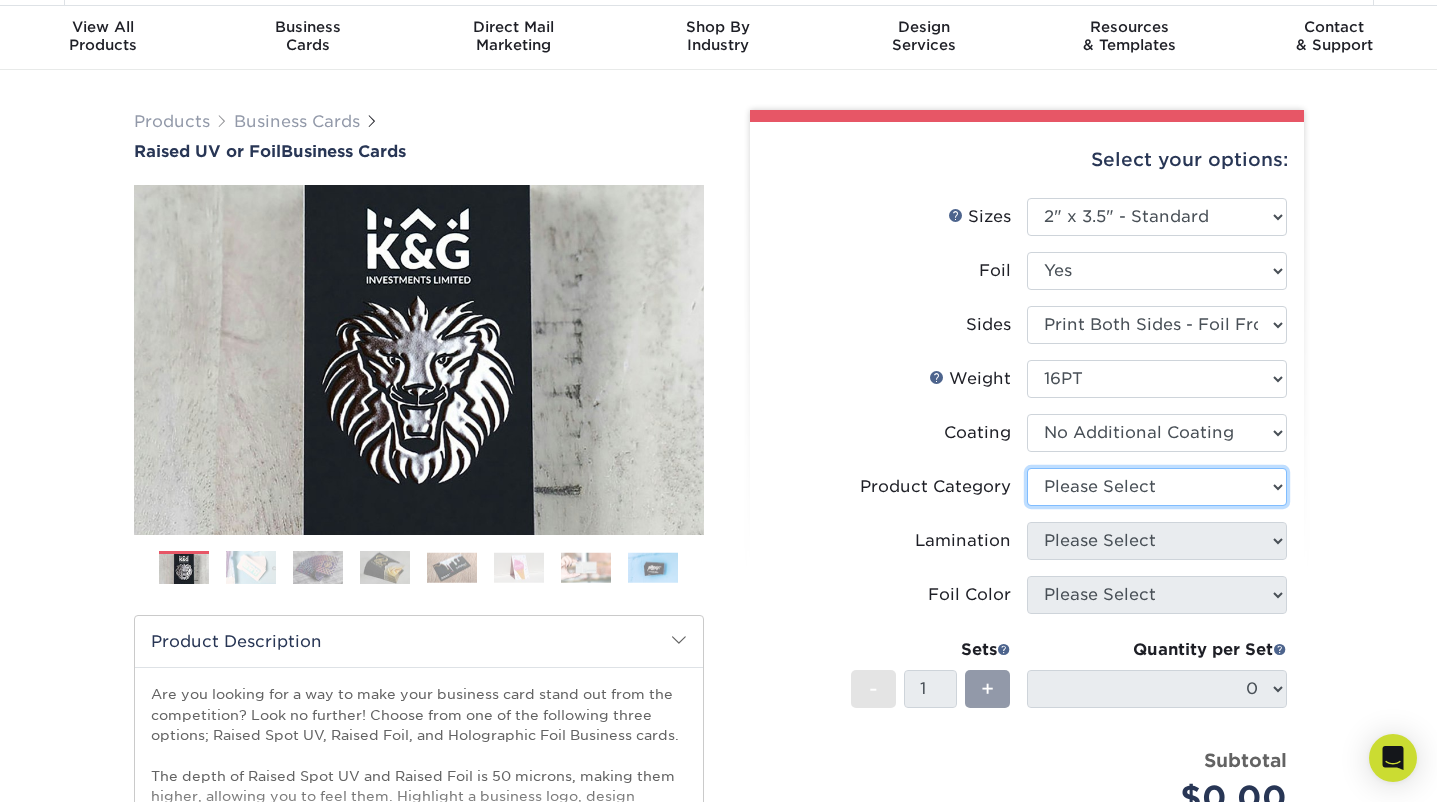 click on "Please Select" at bounding box center [1157, 487] 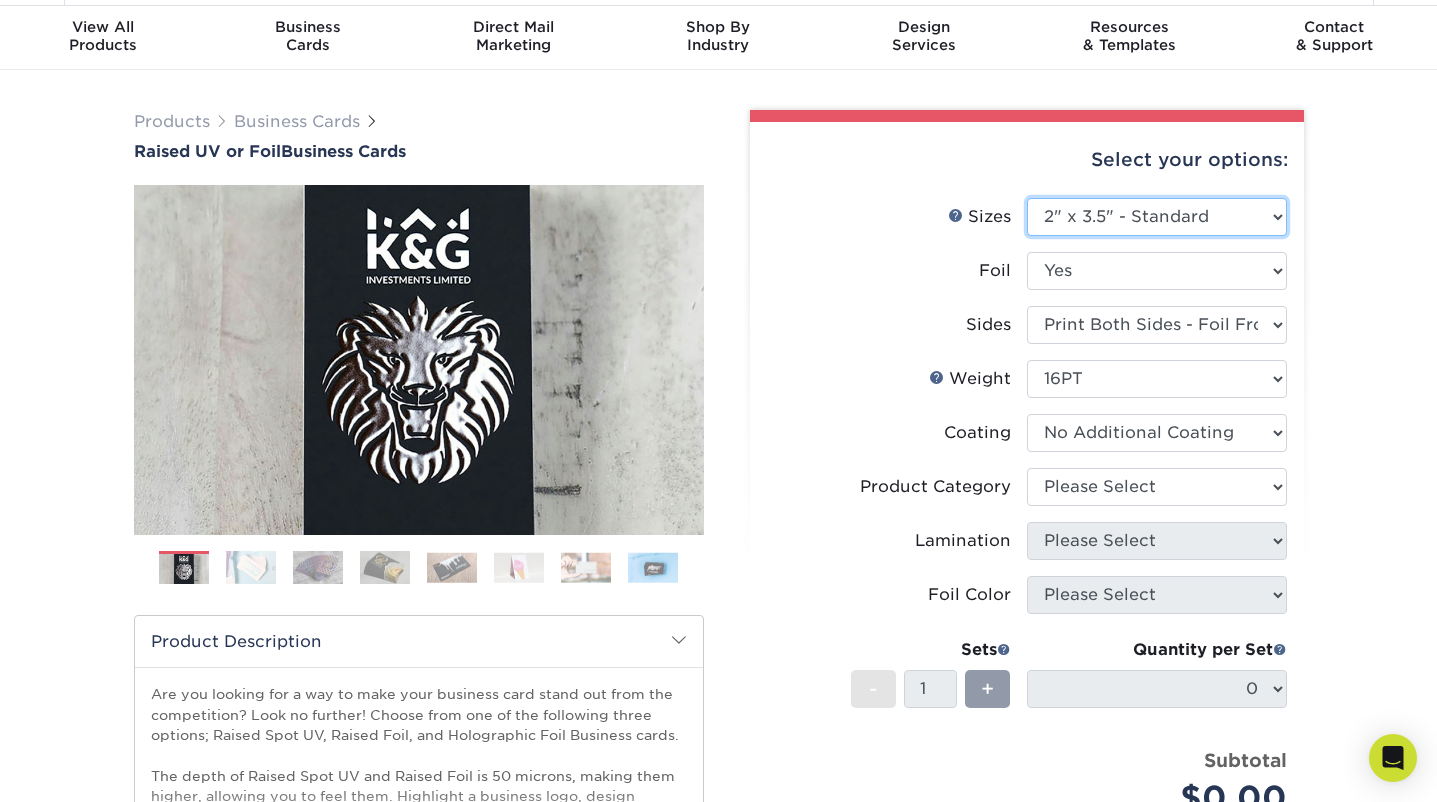 click on "Please Select
2" x 2" - Square
2" x 3.5" - Standard" at bounding box center [1157, 217] 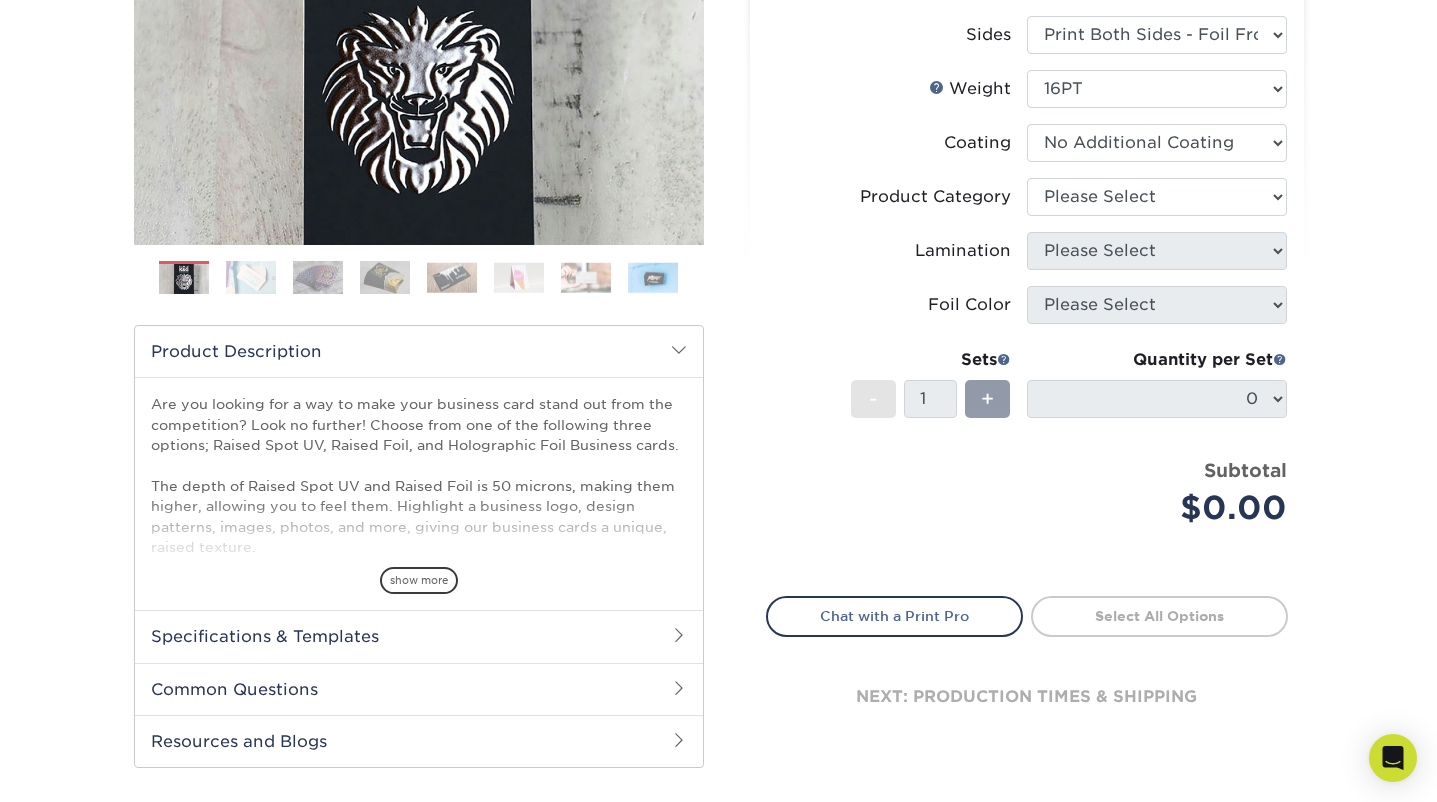 scroll, scrollTop: 362, scrollLeft: 0, axis: vertical 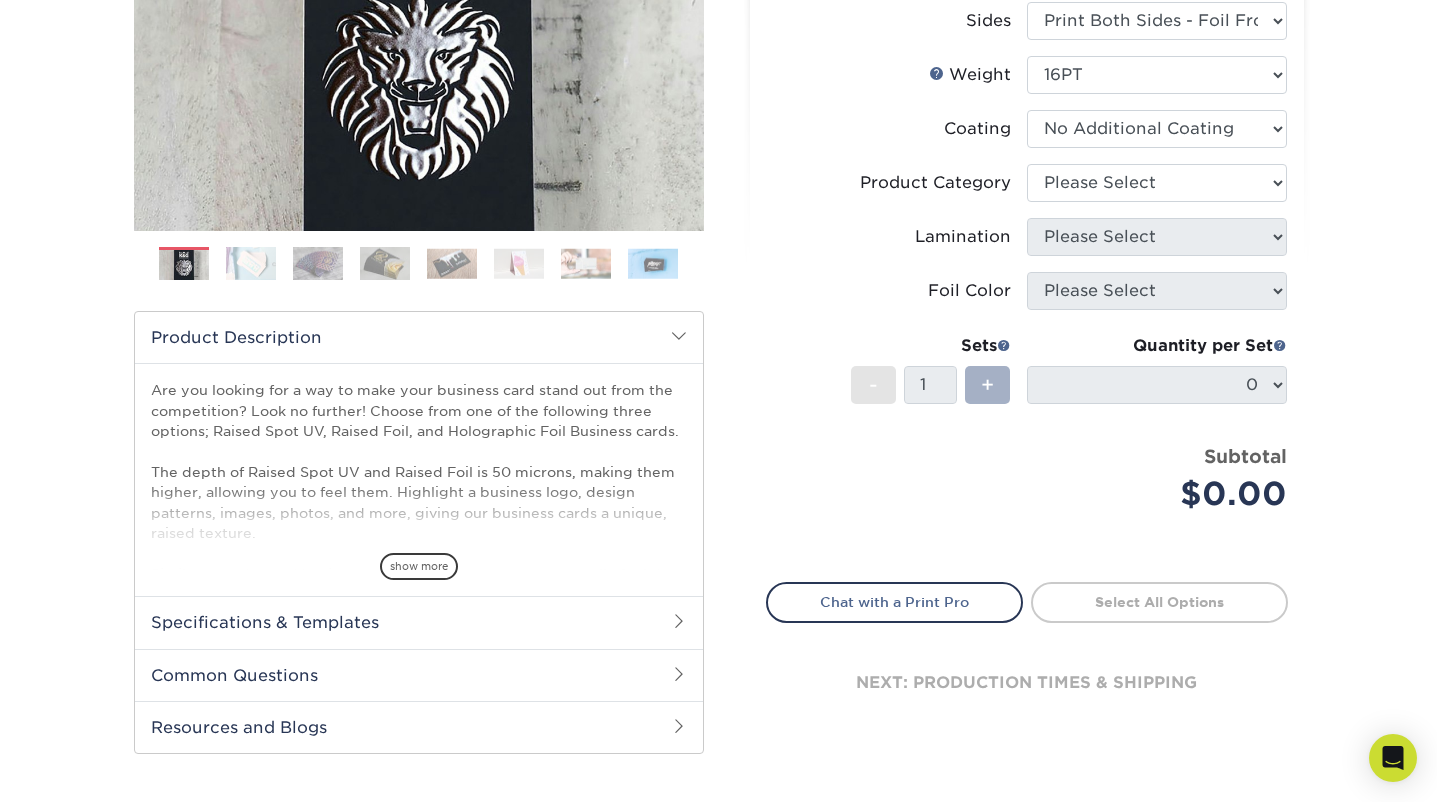 click on "+" at bounding box center (987, 385) 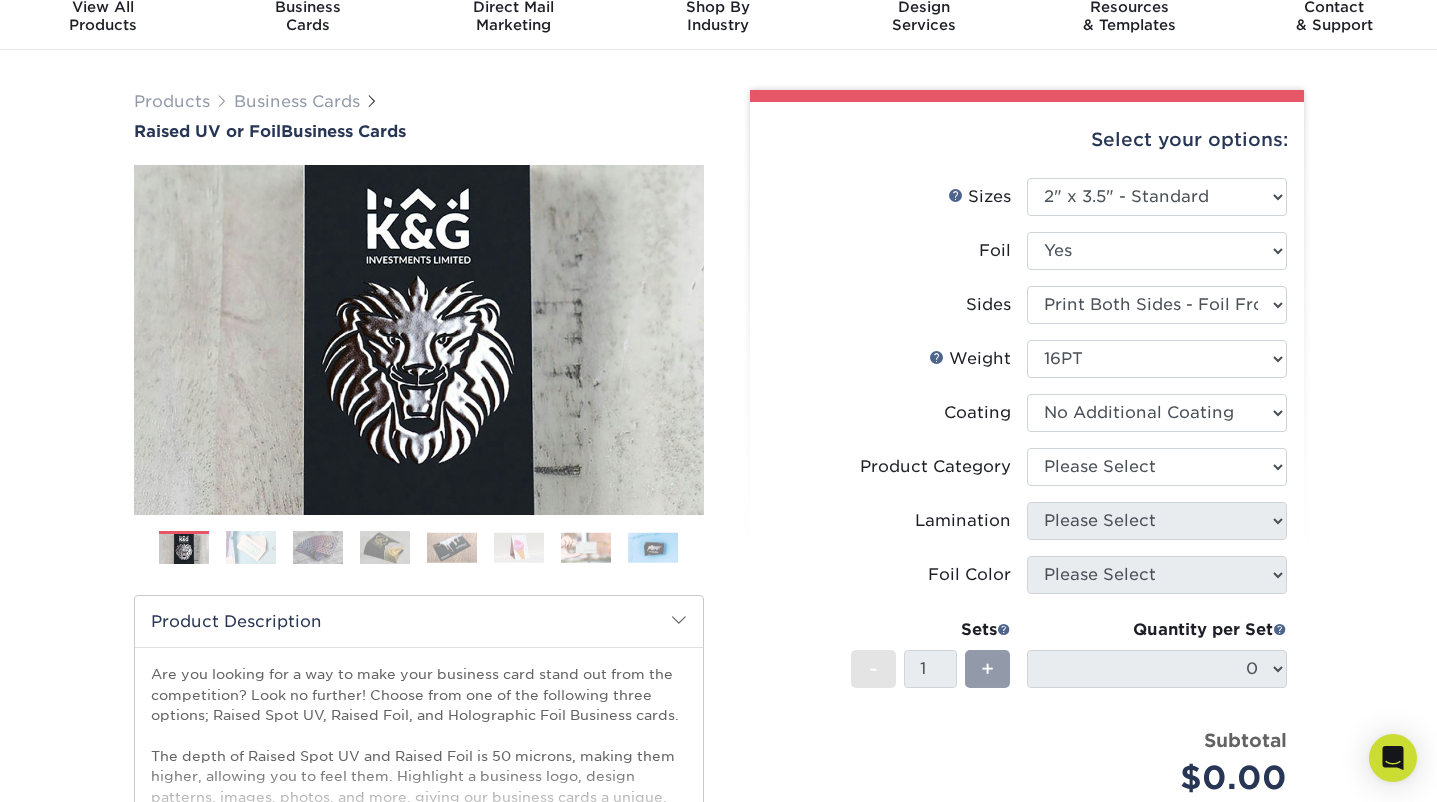 scroll, scrollTop: 0, scrollLeft: 0, axis: both 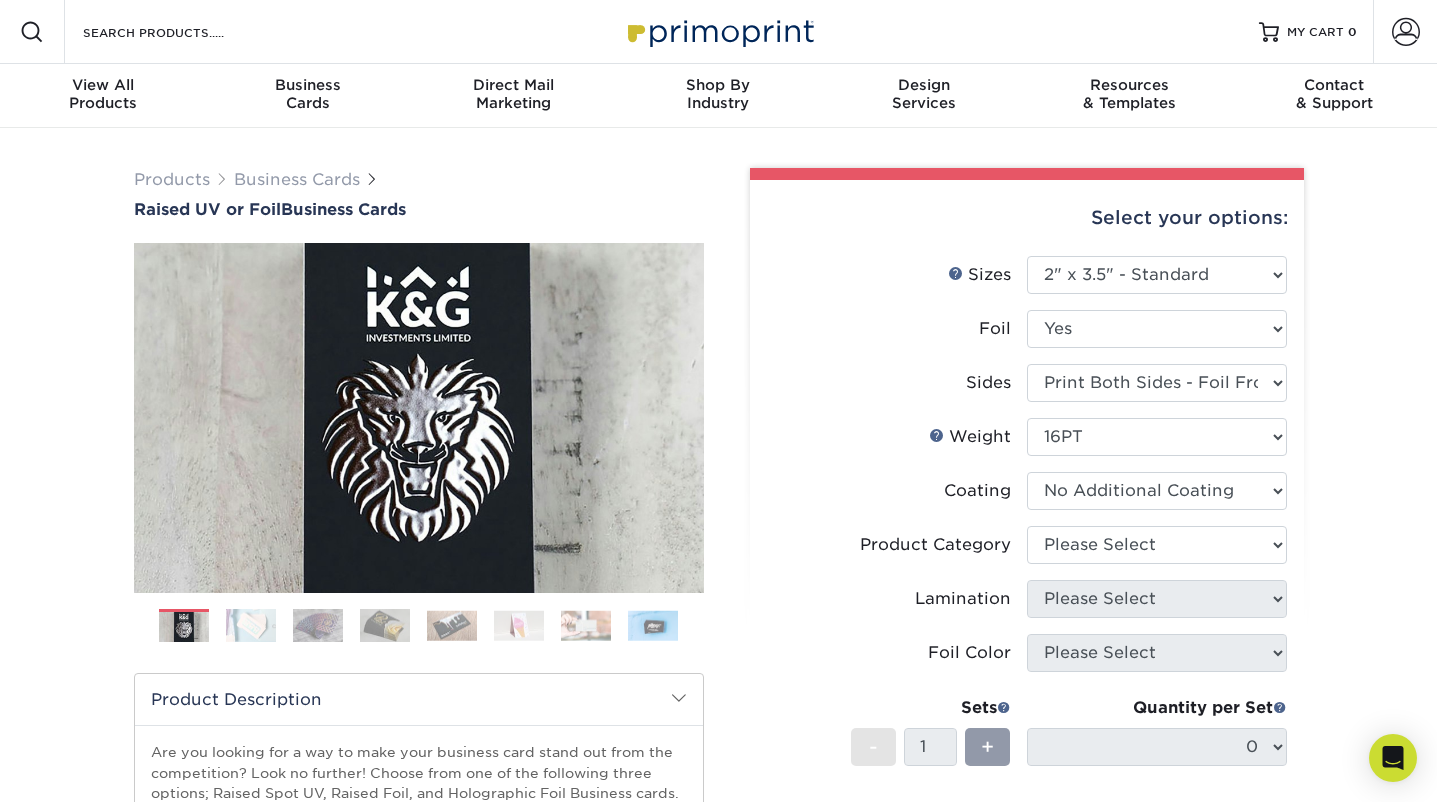 click at bounding box center (385, 625) 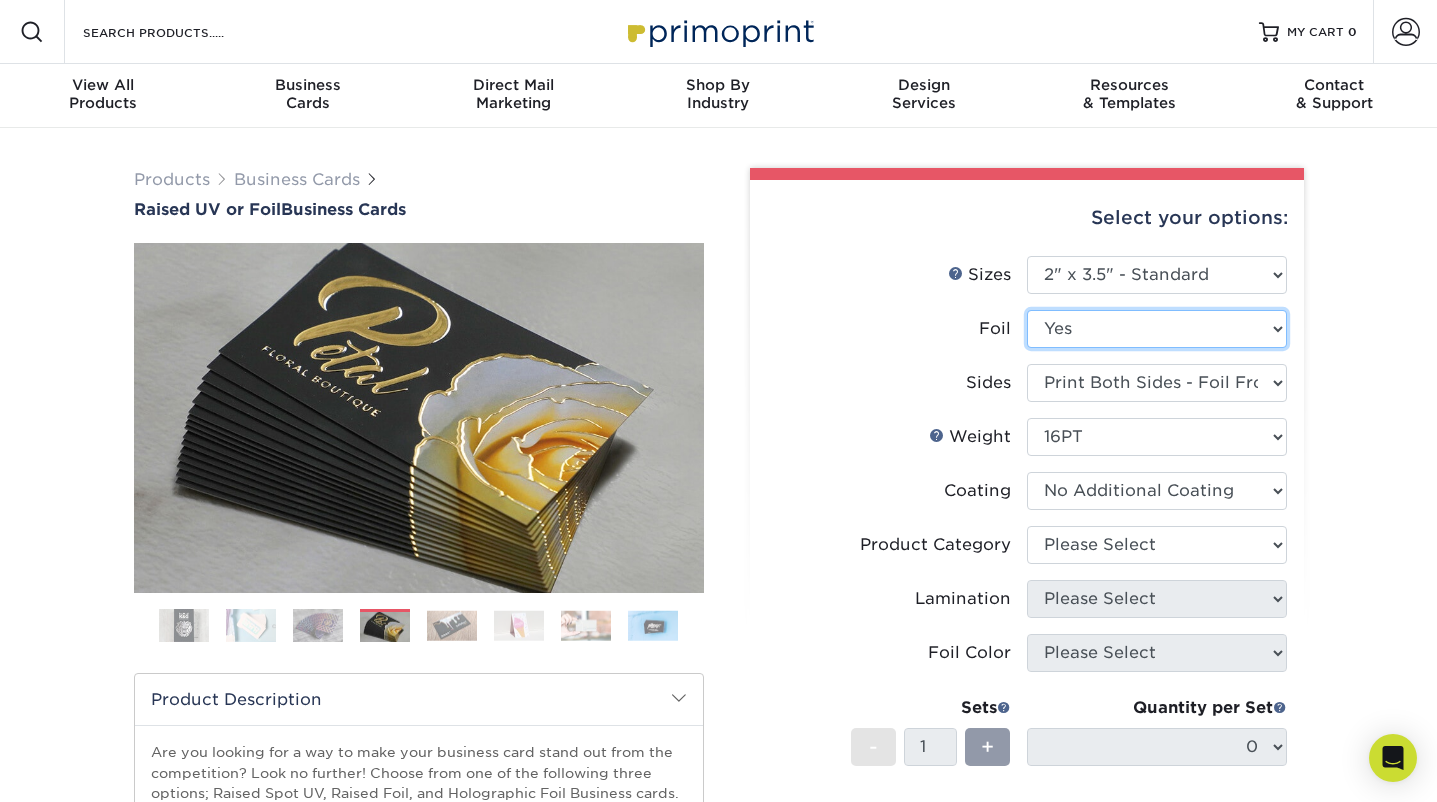 click on "Please Select No Yes" at bounding box center (1157, 329) 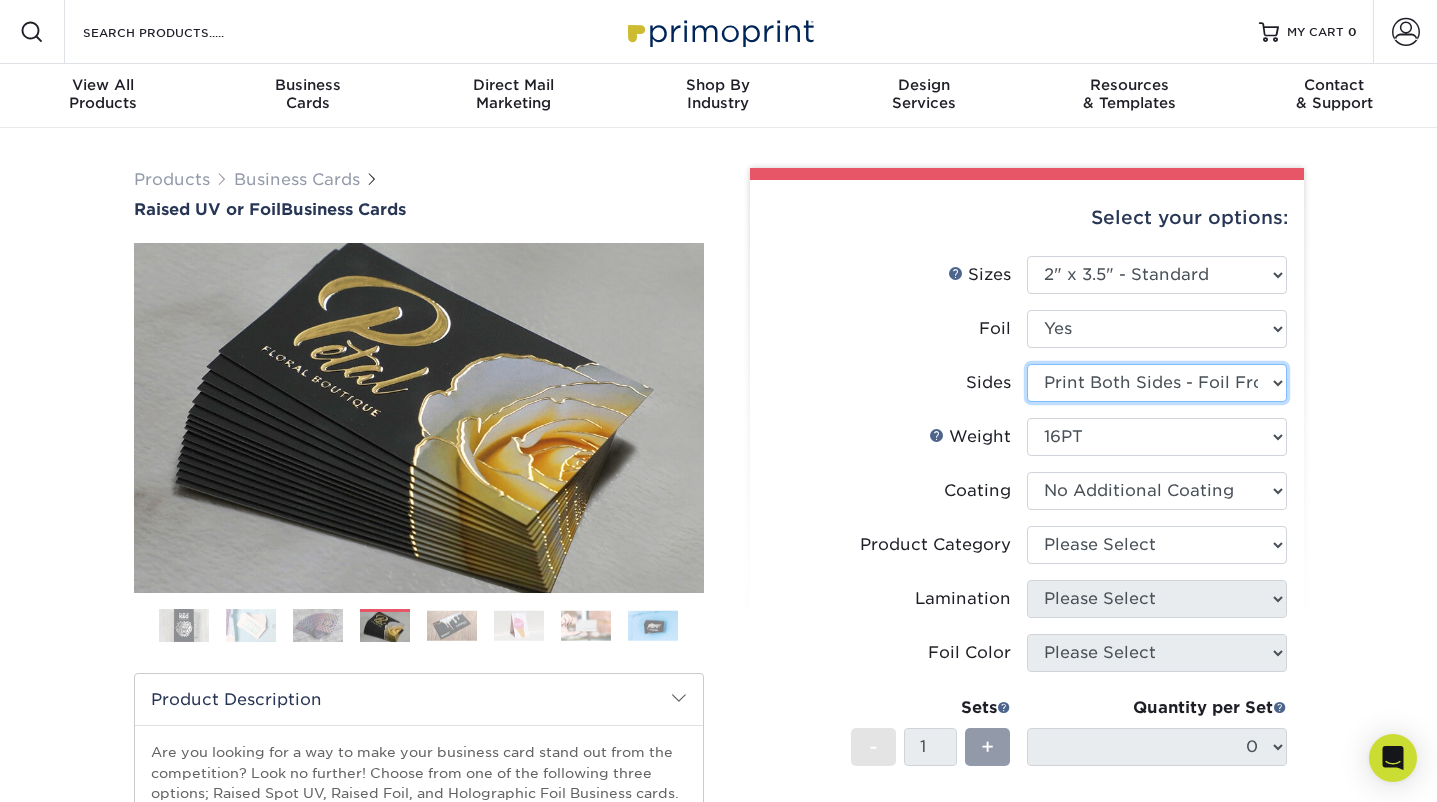 click on "Please Select Print Both Sides Print Both Sides - Foil Both Sides Print Both Sides - Foil Front Only Print Front Only Print Front Only - Foil Front Only" at bounding box center (1157, 383) 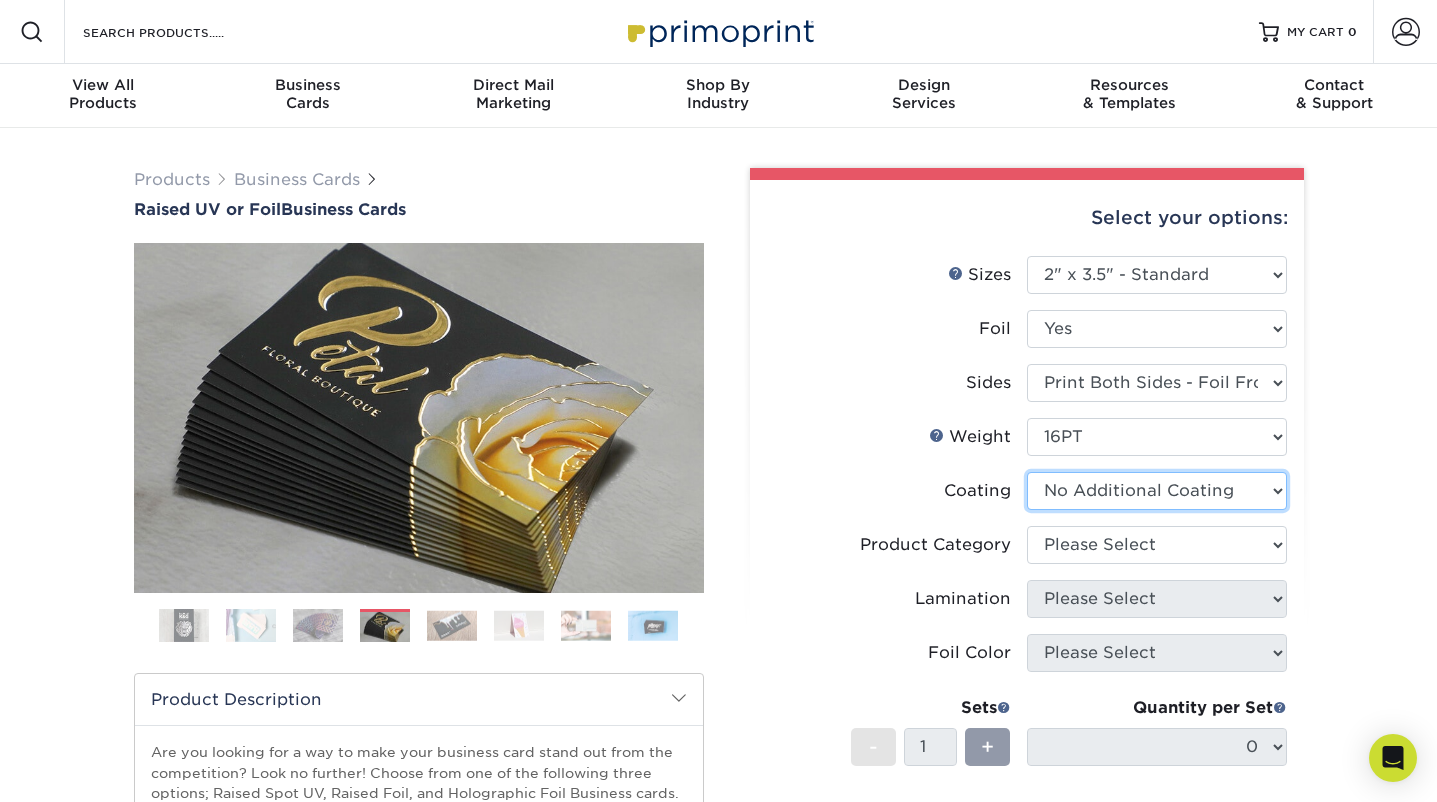 click at bounding box center [1157, 491] 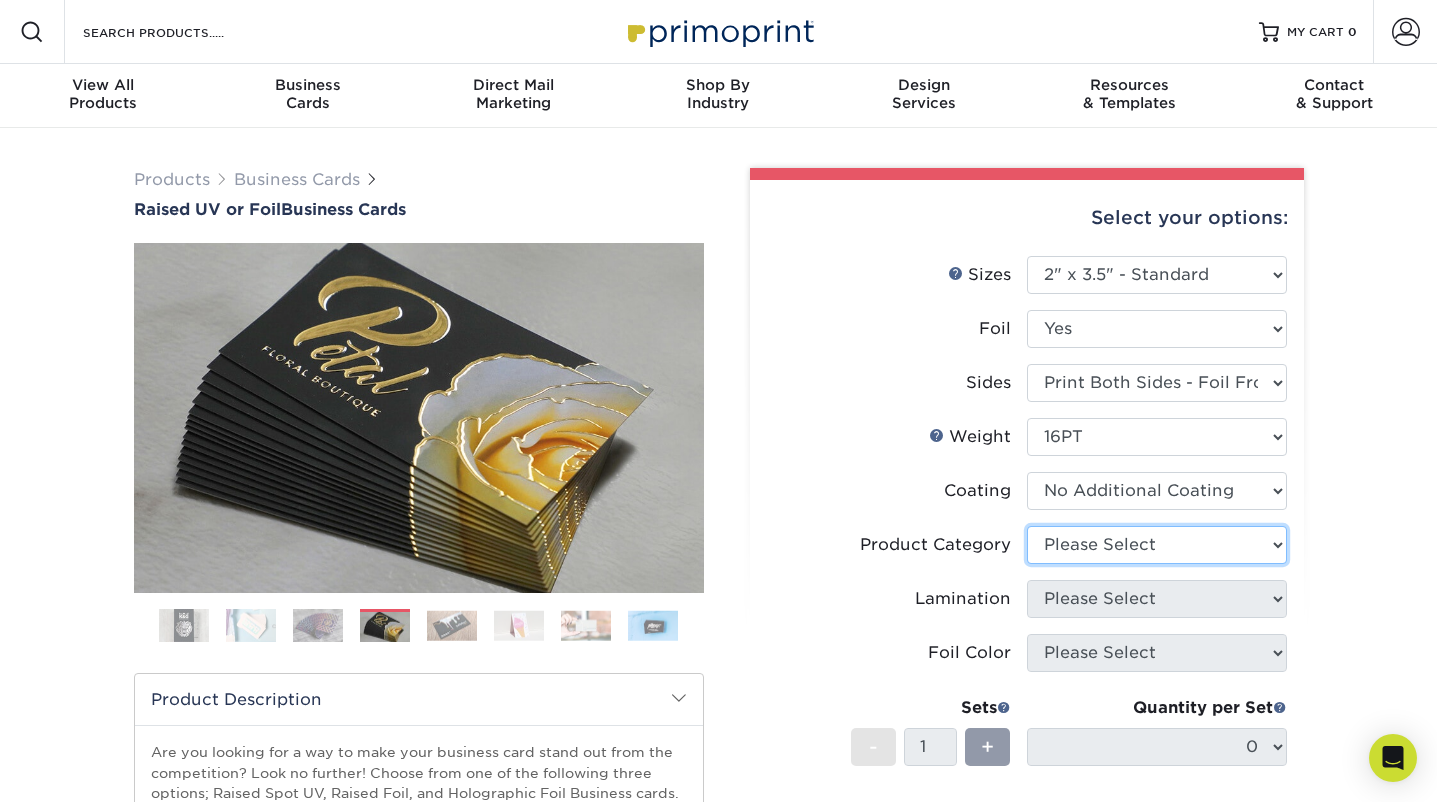 click on "Please Select" at bounding box center [1157, 545] 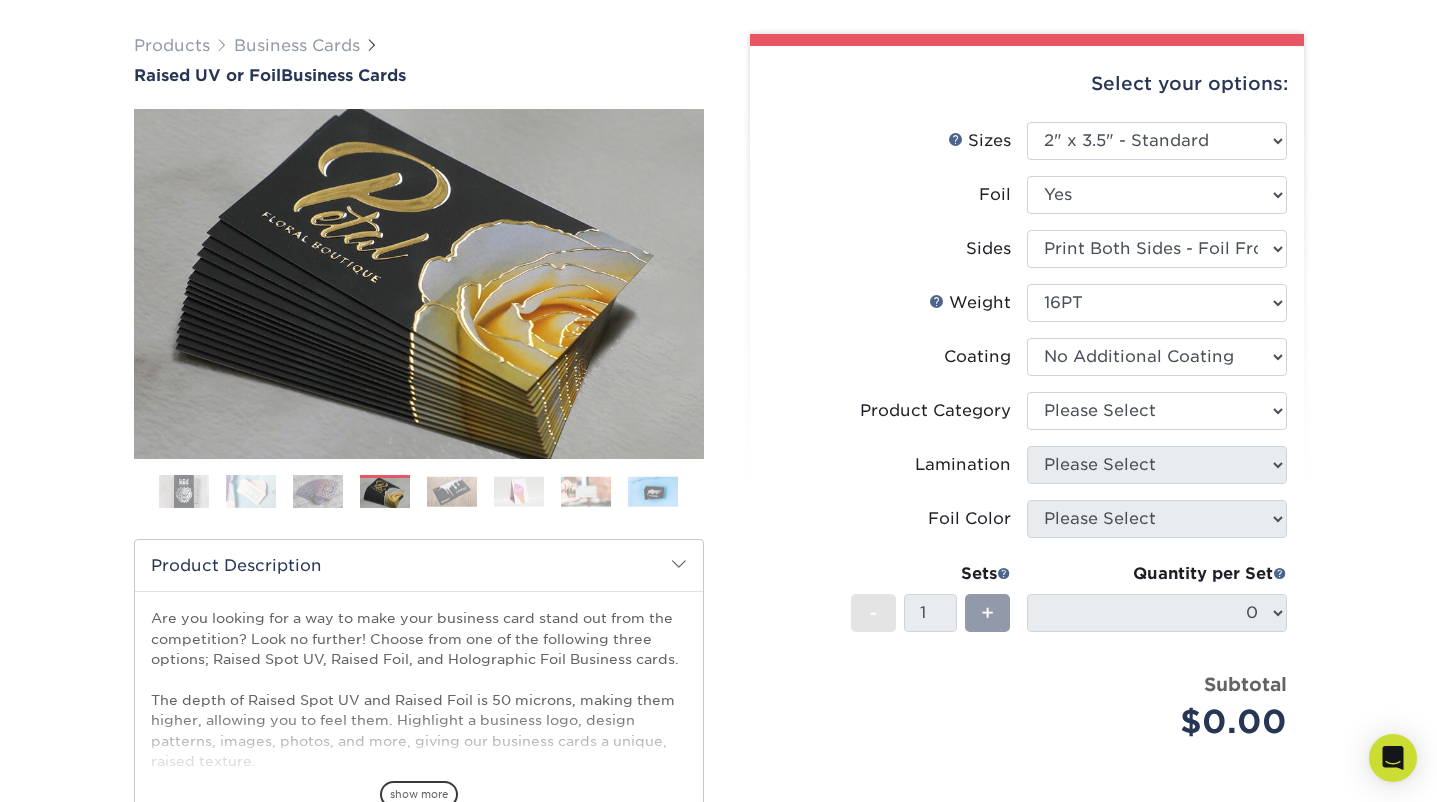 scroll, scrollTop: 277, scrollLeft: 0, axis: vertical 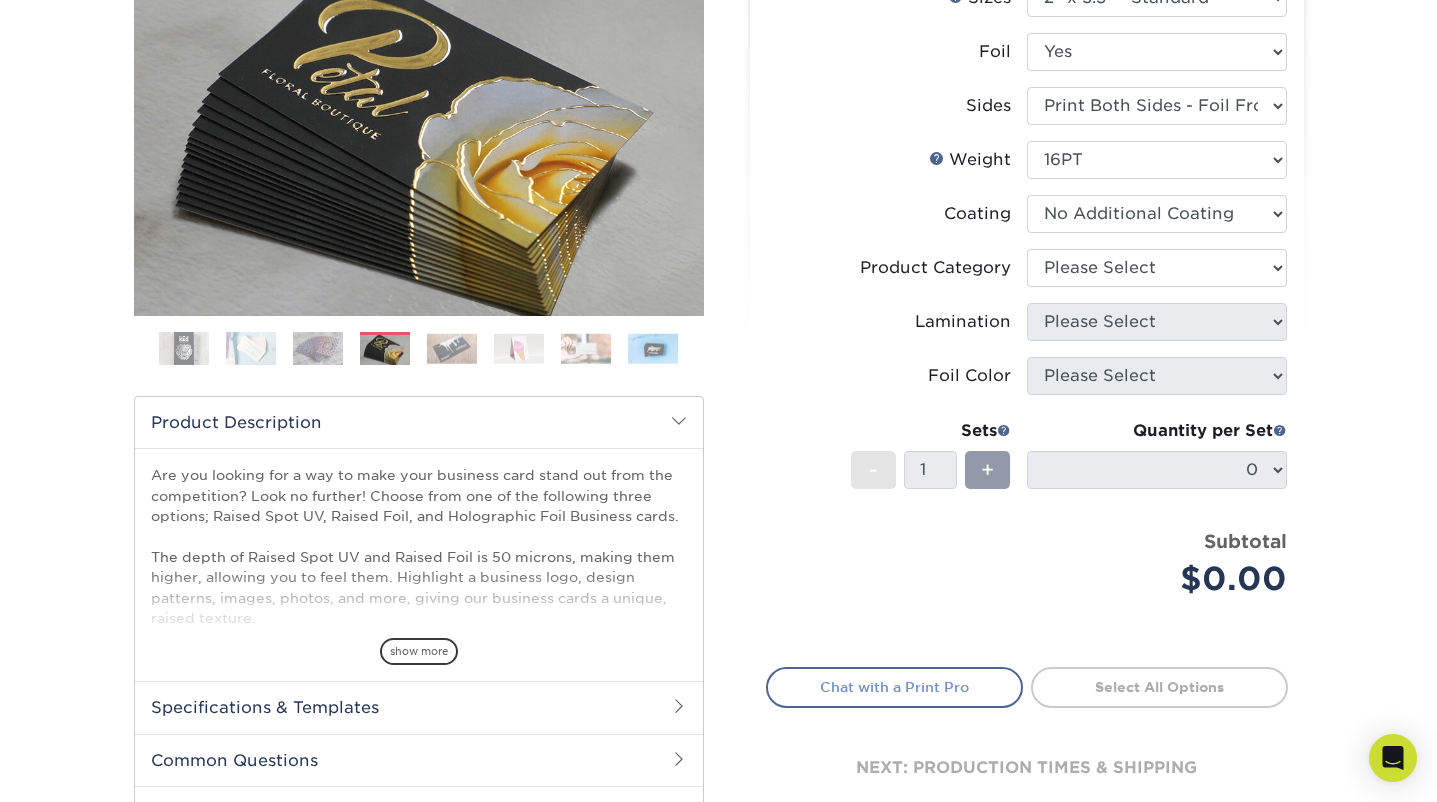 click on "Chat with a Print Pro" at bounding box center (894, 687) 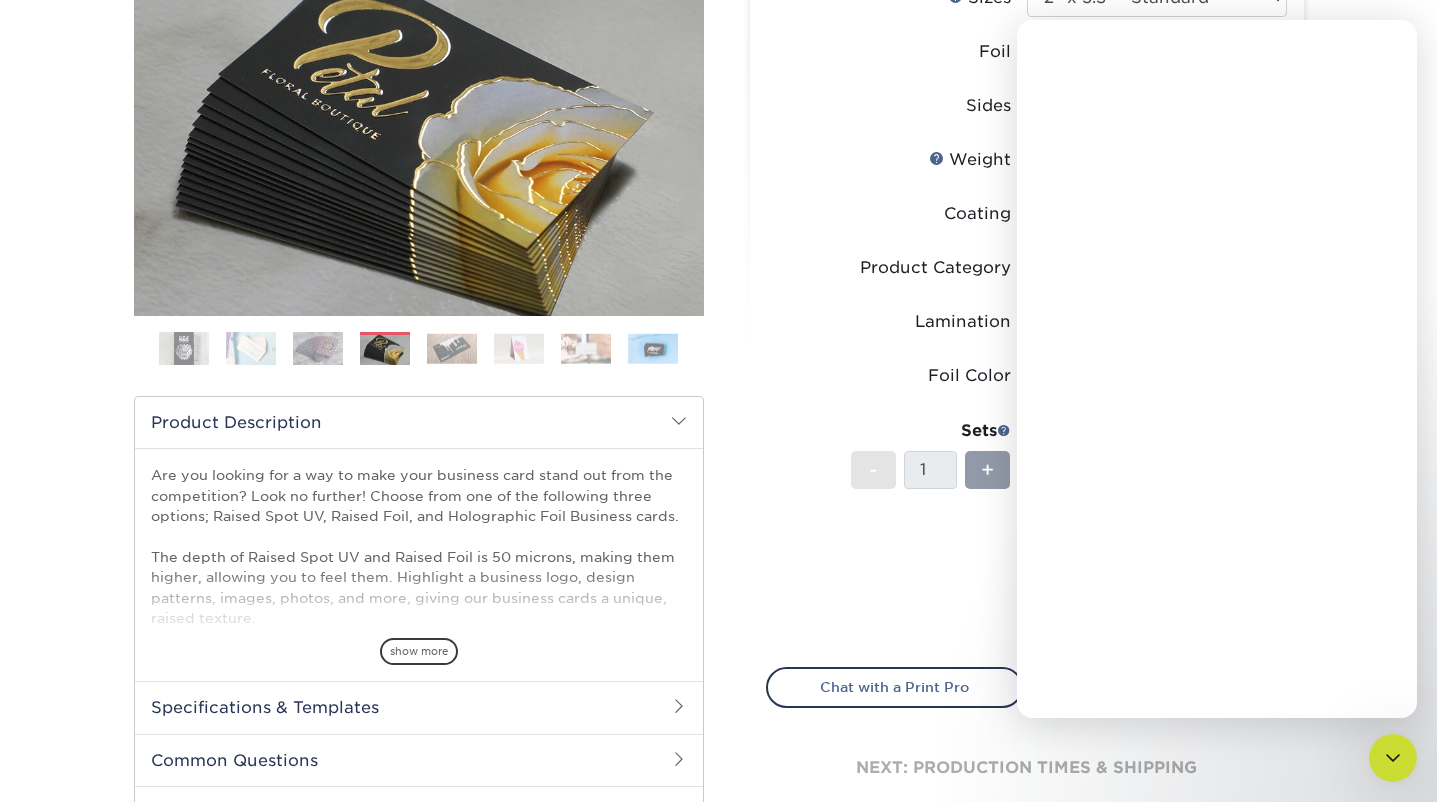 scroll, scrollTop: 0, scrollLeft: 0, axis: both 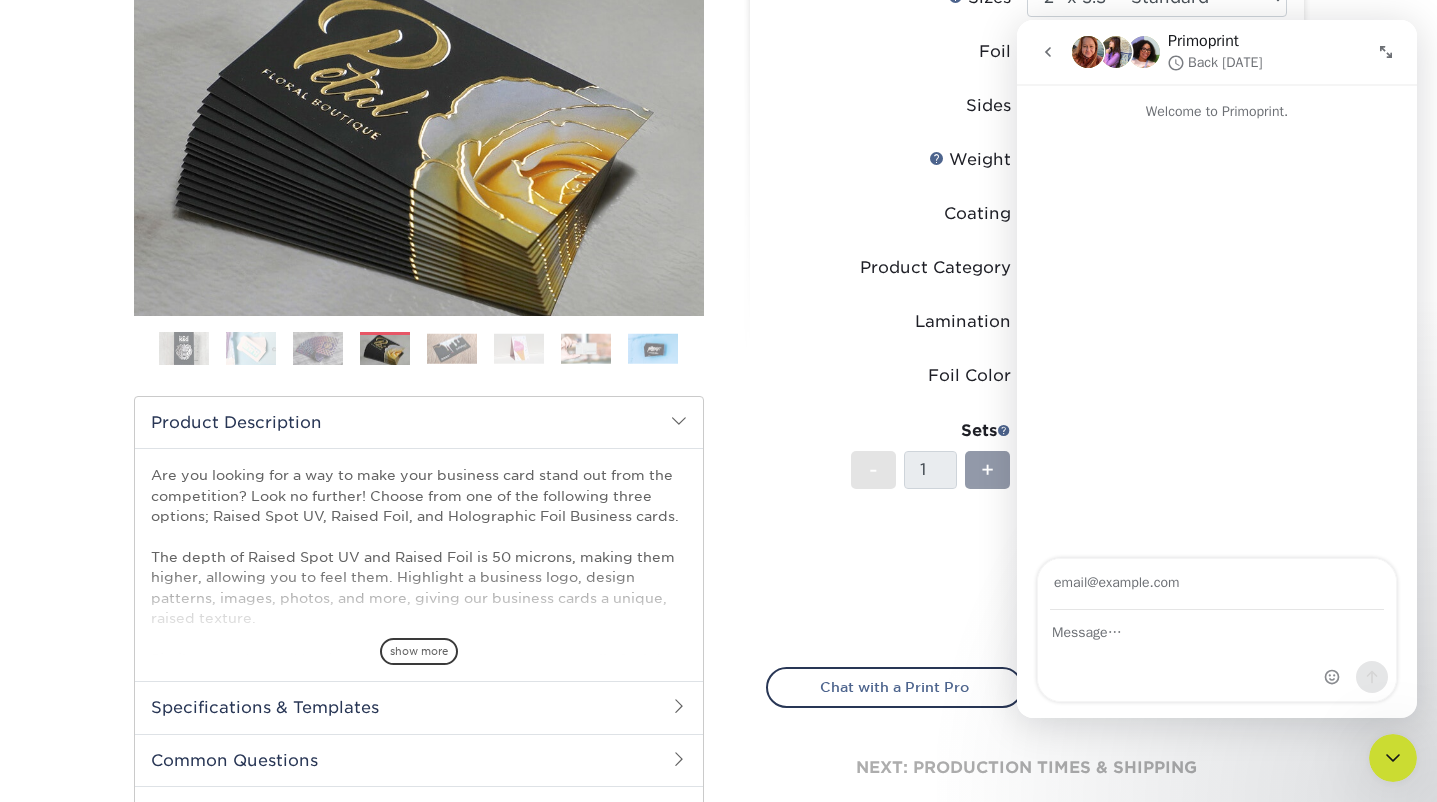 click 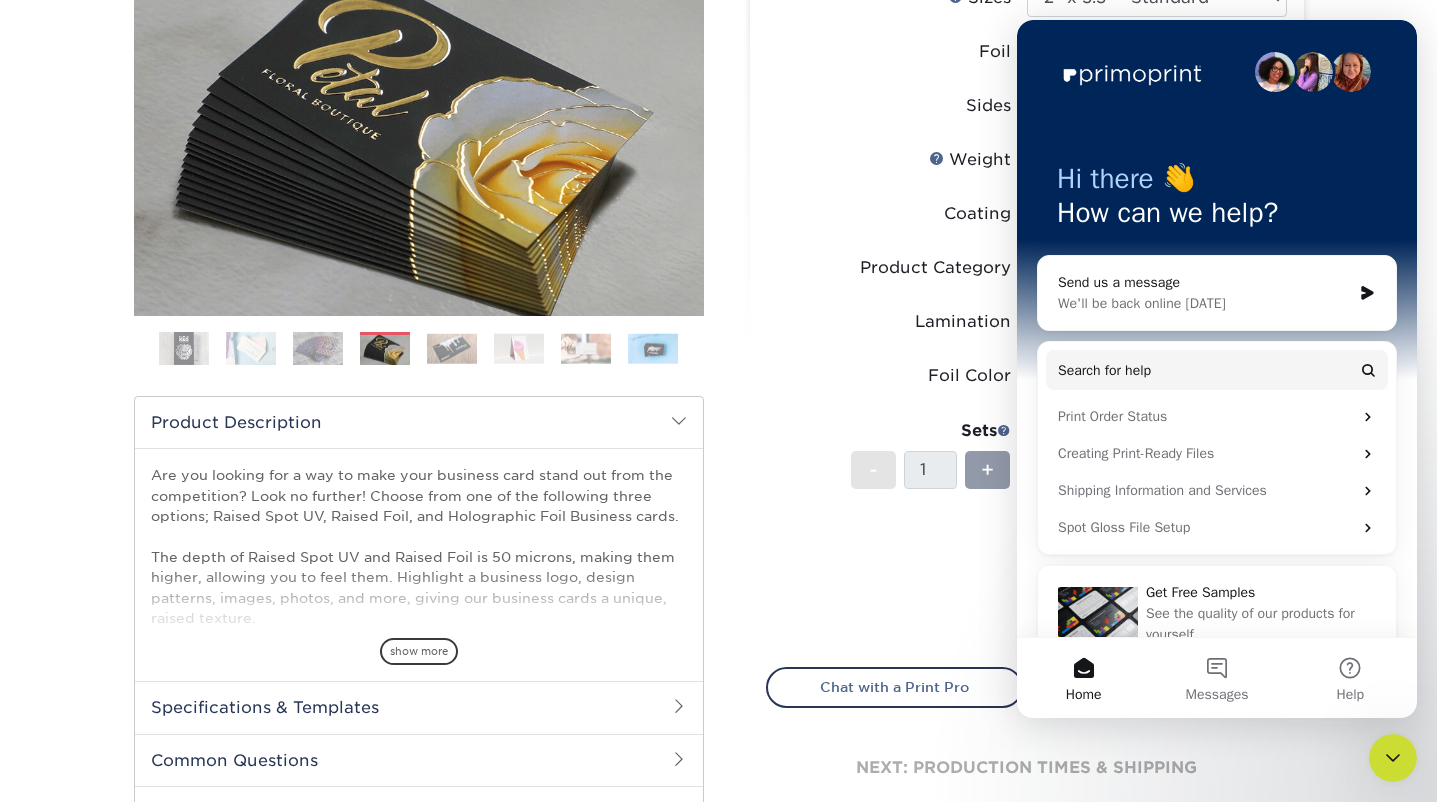 click on "Sides" at bounding box center (897, 106) 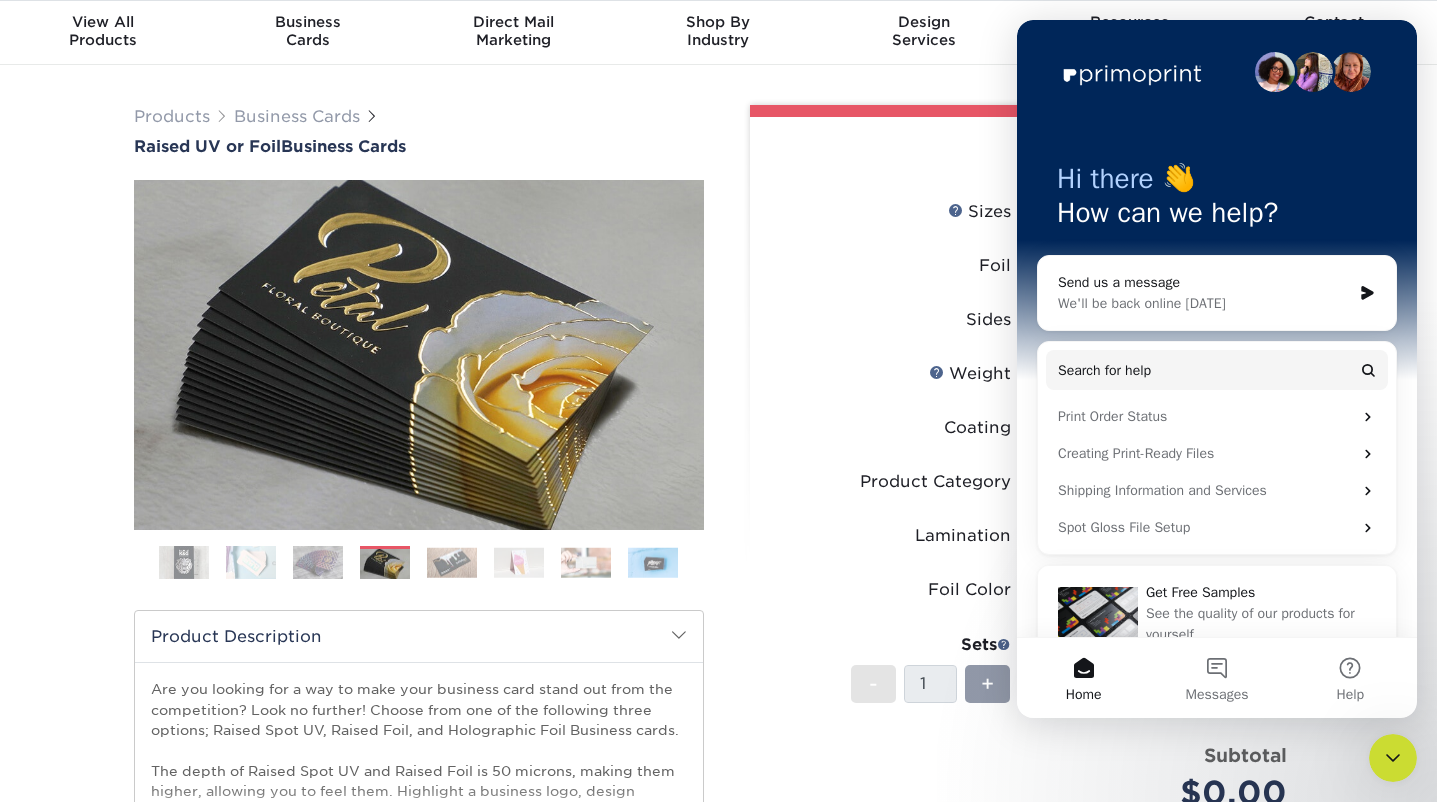 scroll, scrollTop: 39, scrollLeft: 0, axis: vertical 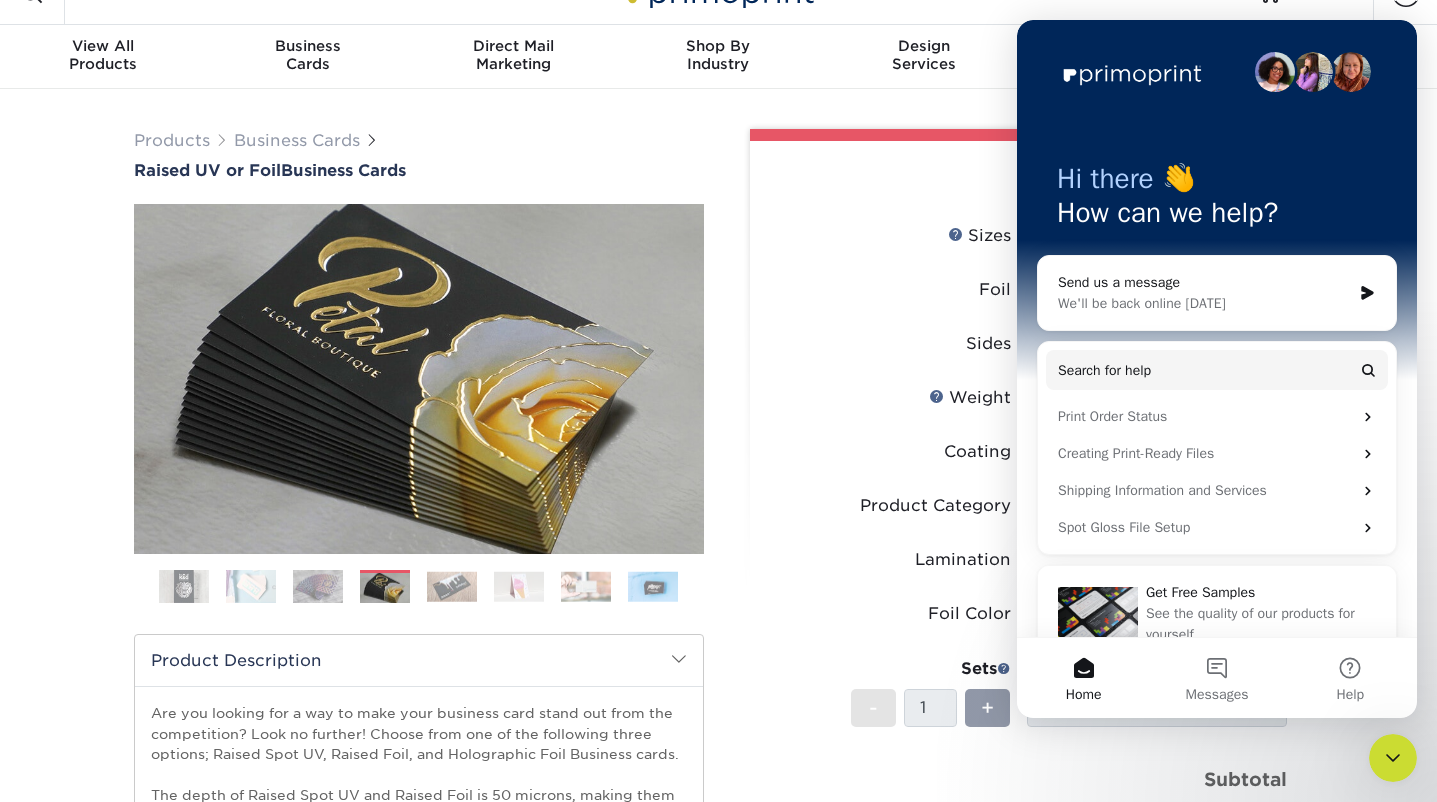 click on "Hi there 👋 How can we help? Send us a message We'll be back online on Monday Search for help Print Order Status Creating Print-Ready Files Shipping Information and Services Spot Gloss File Setup Get Free Samples See the quality of our products for yourself." at bounding box center (1217, 345) 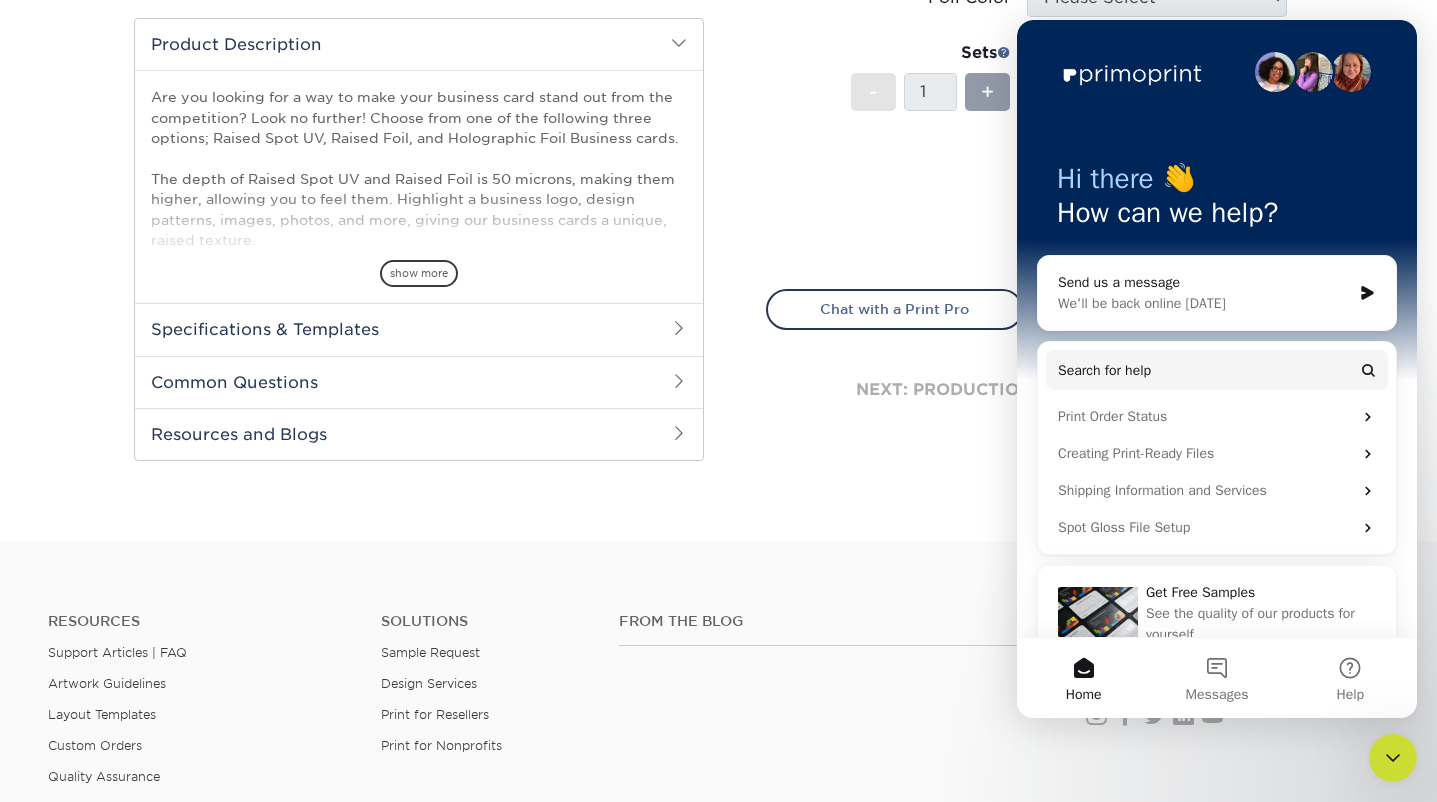scroll, scrollTop: 637, scrollLeft: 0, axis: vertical 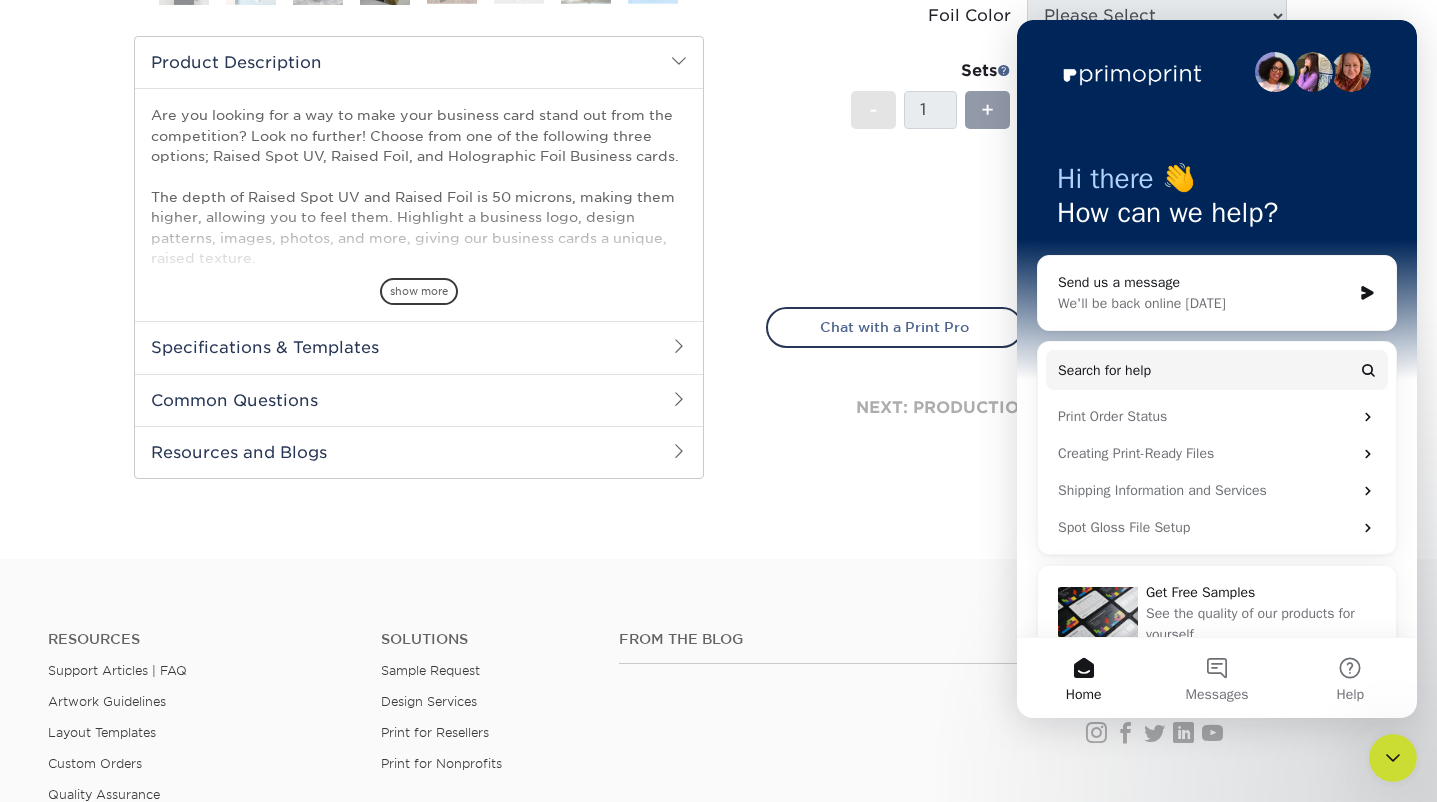 click 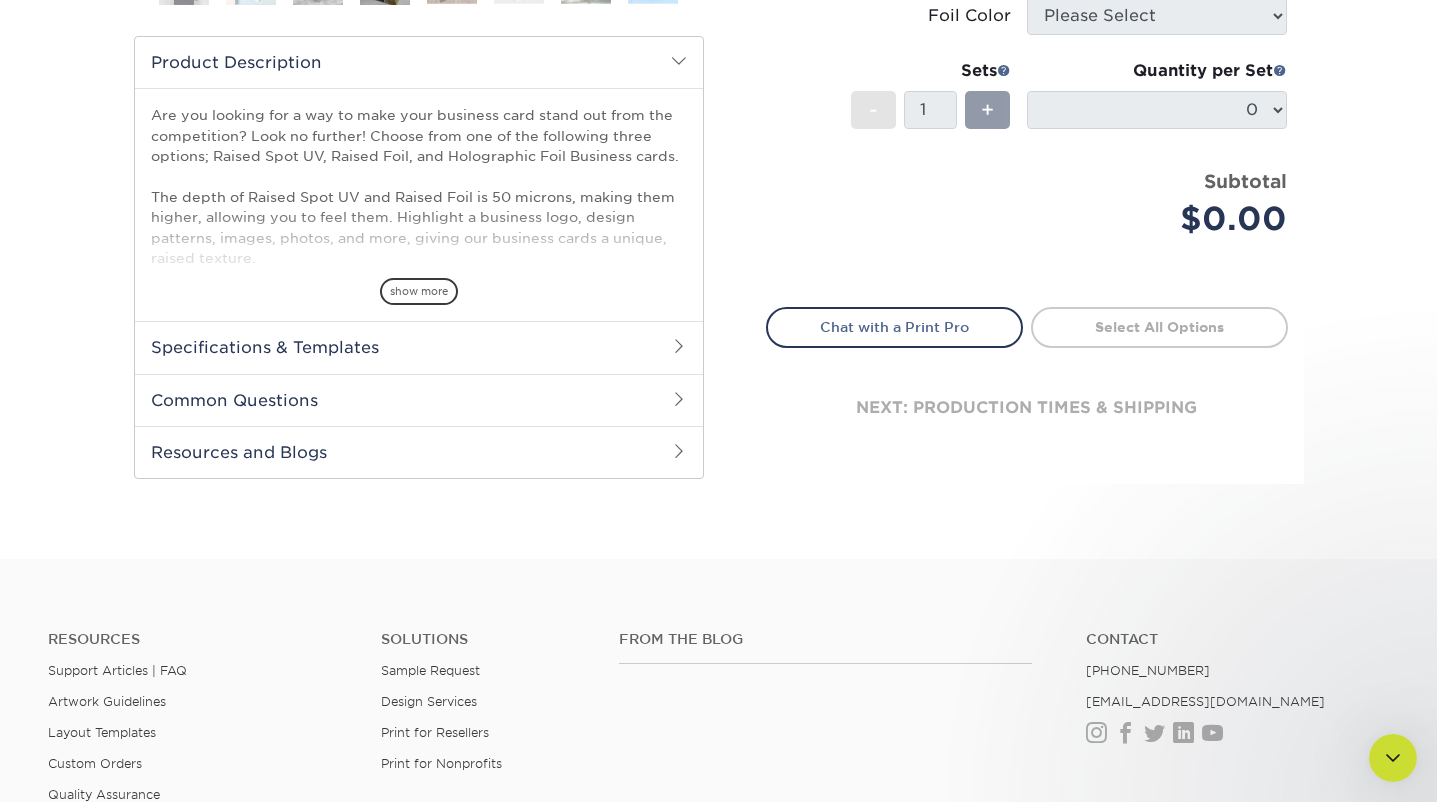 scroll, scrollTop: 0, scrollLeft: 0, axis: both 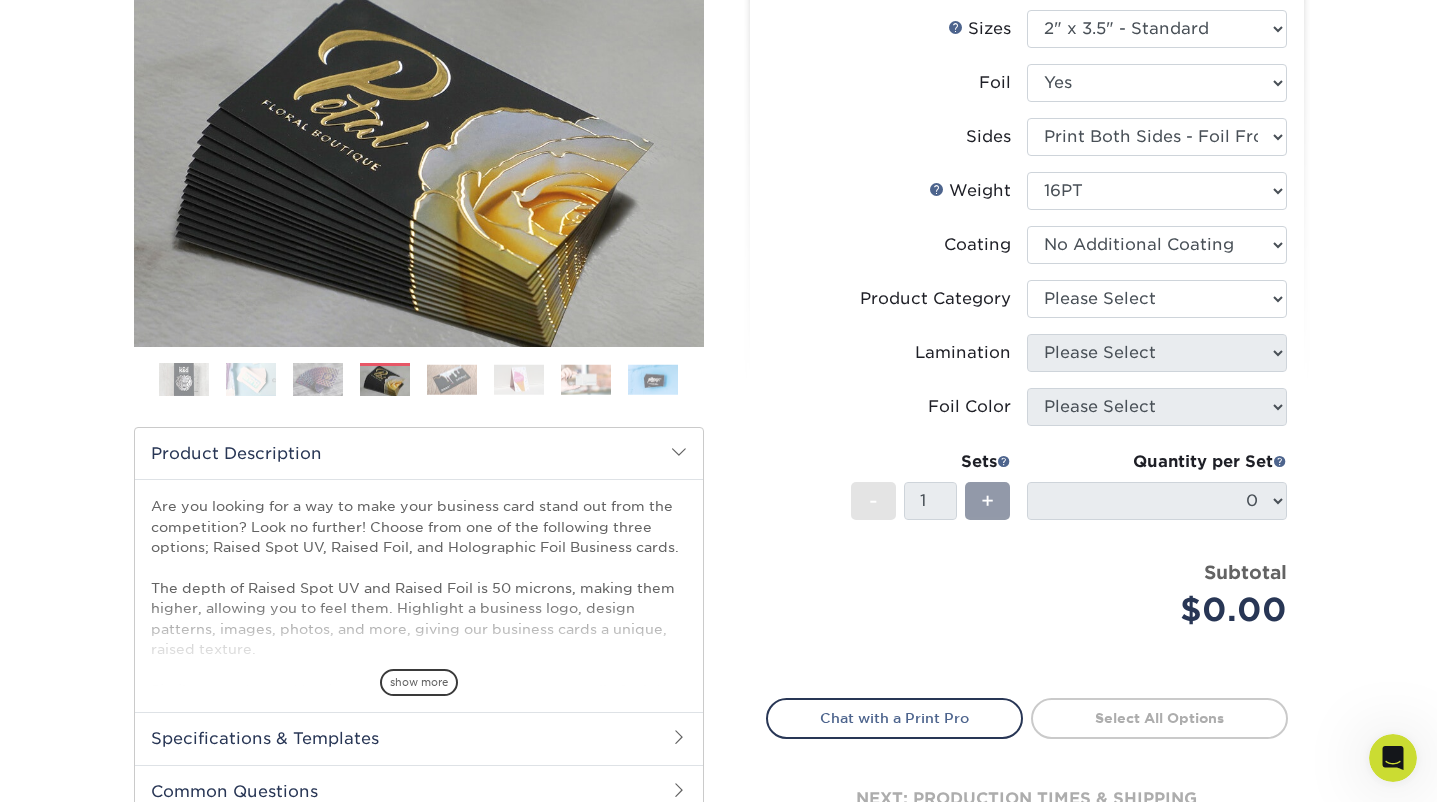 click on "Please Select" at bounding box center [1157, 299] 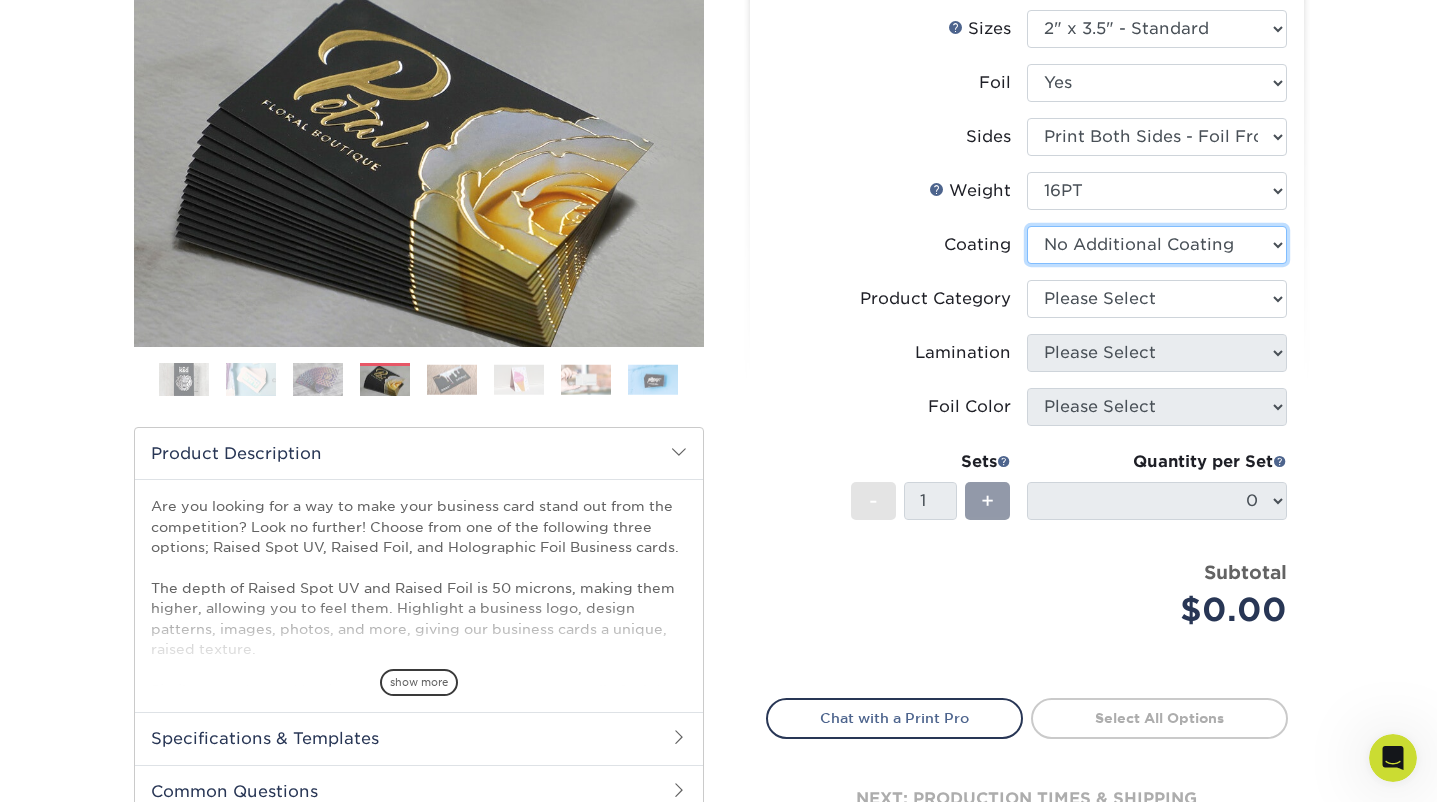 click at bounding box center [1157, 245] 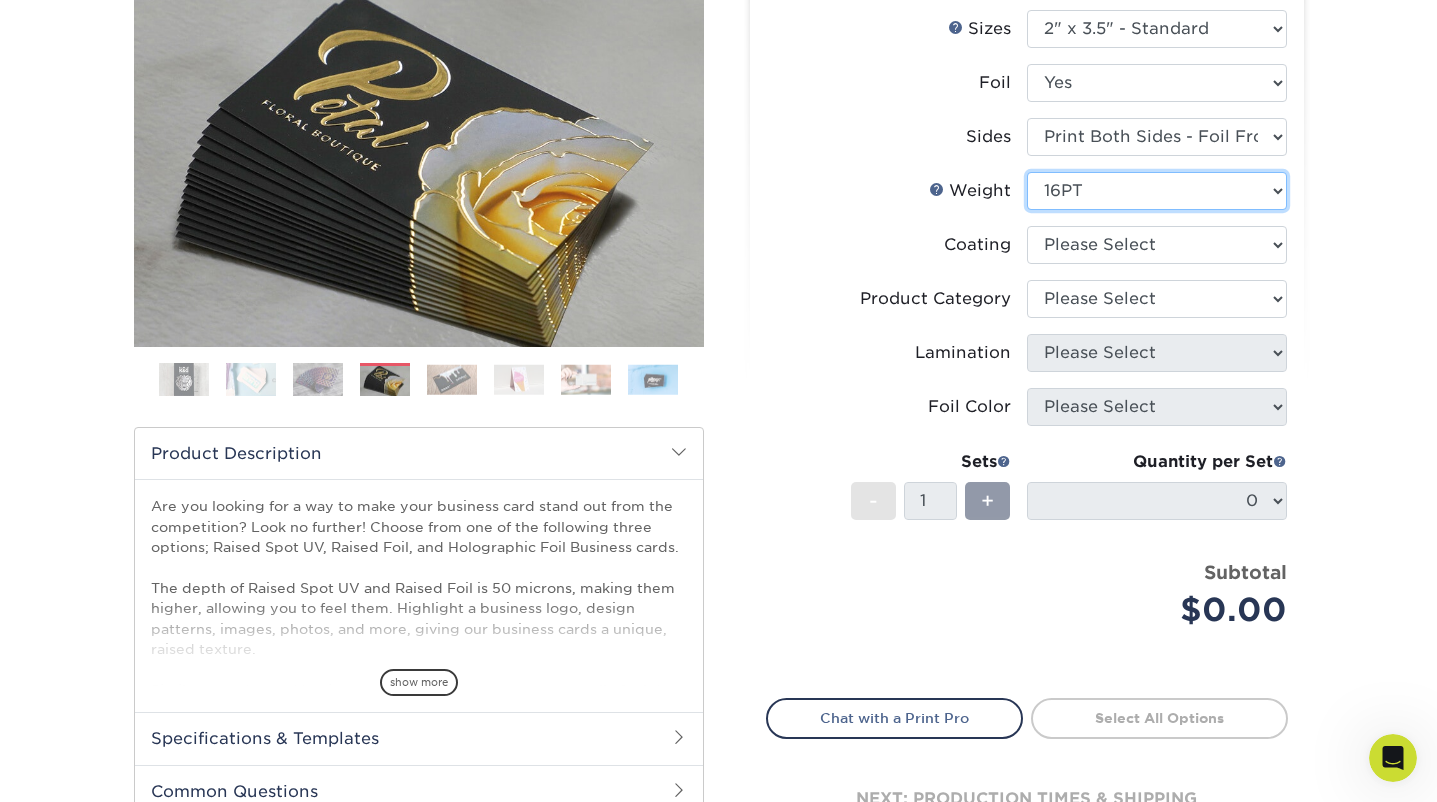 click on "Please Select 16PT" at bounding box center [1157, 191] 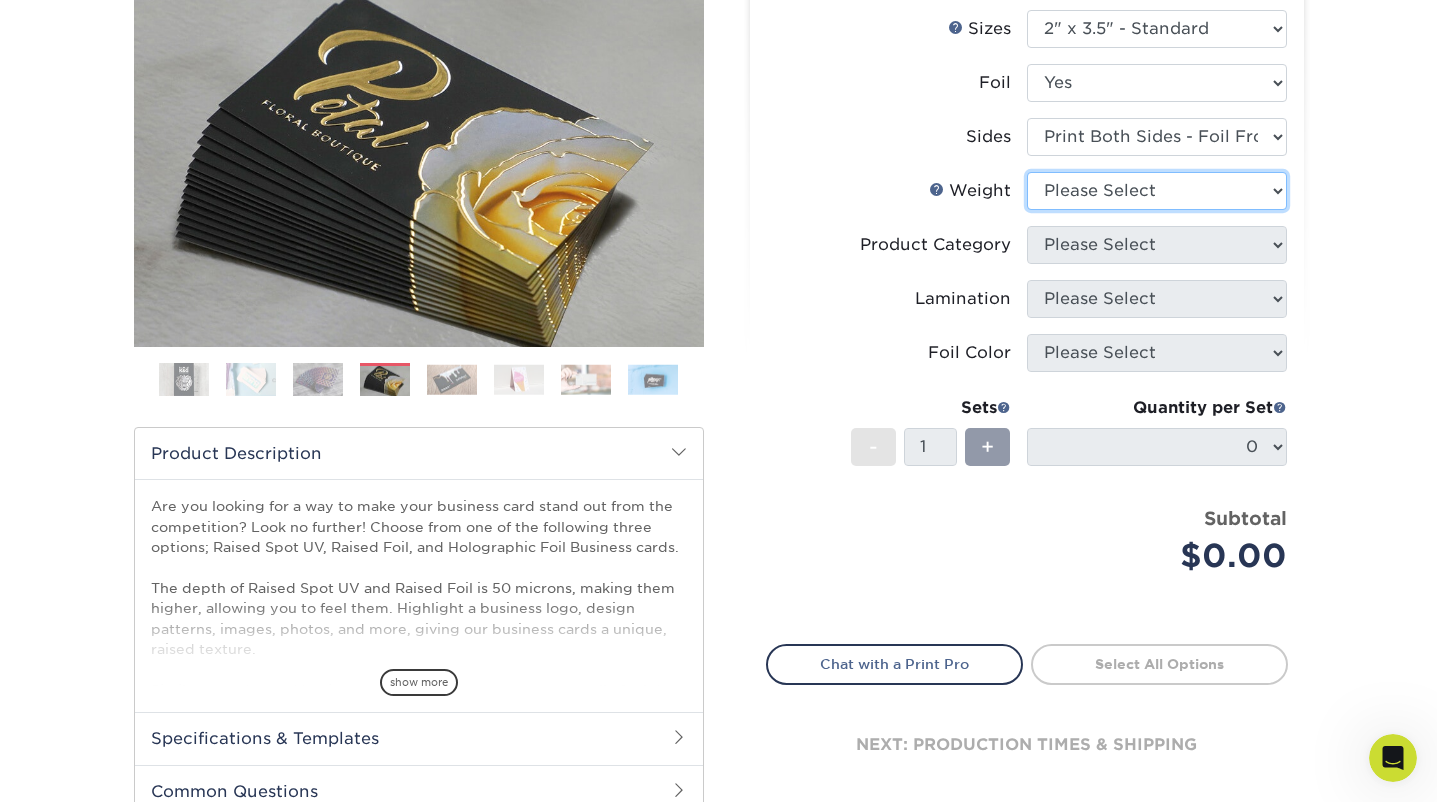click on "Please Select 16PT" at bounding box center [1157, 191] 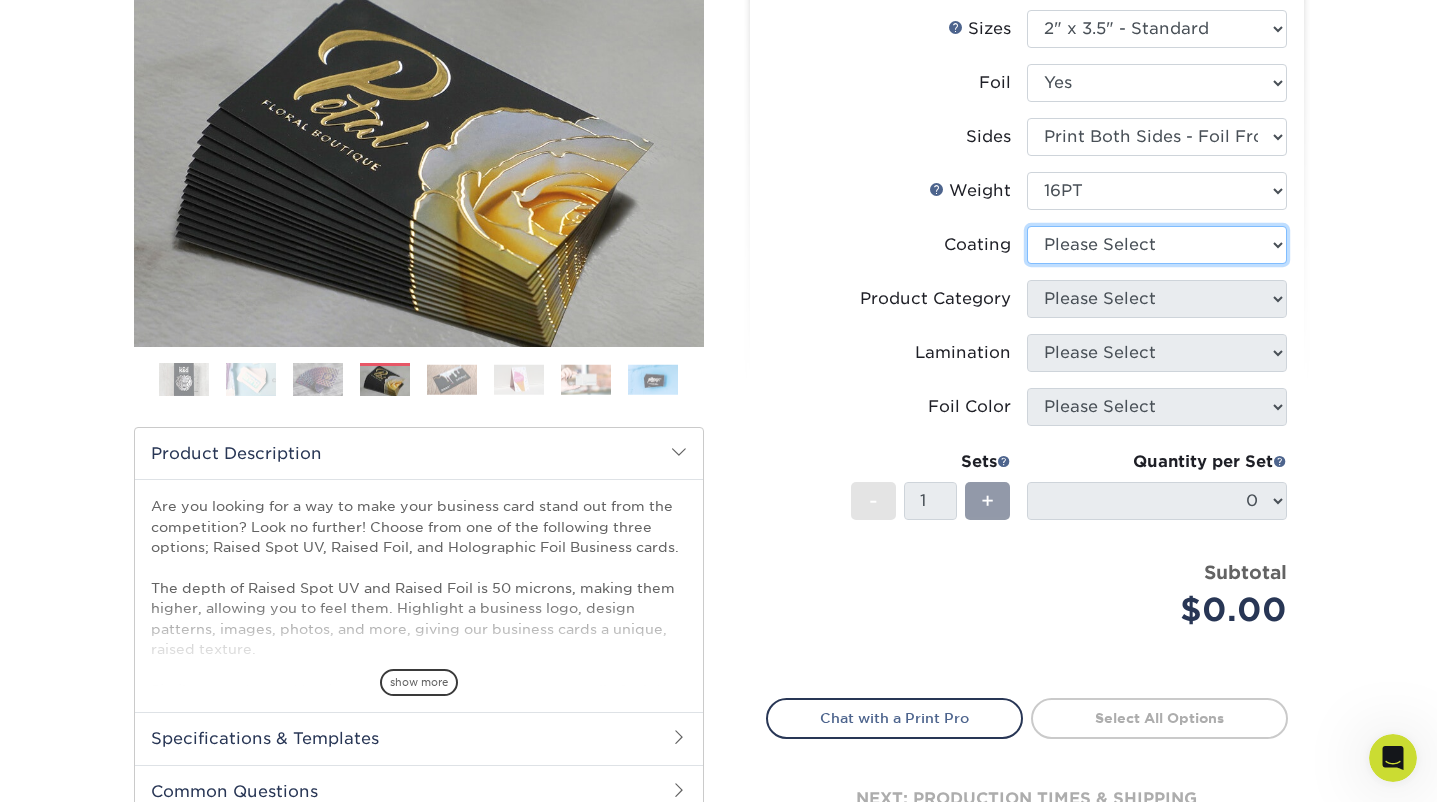 click at bounding box center [1157, 245] 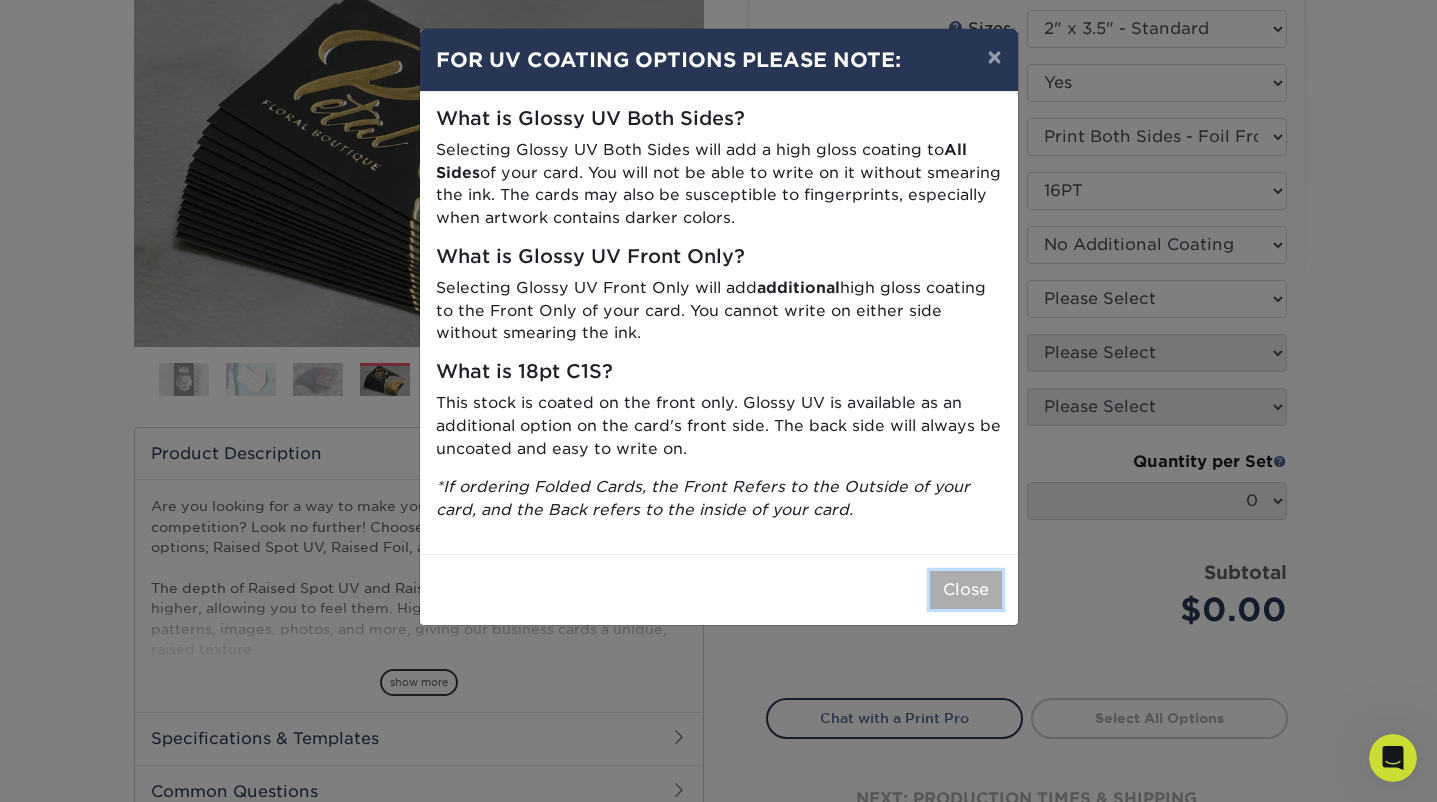 click on "Close" at bounding box center [966, 590] 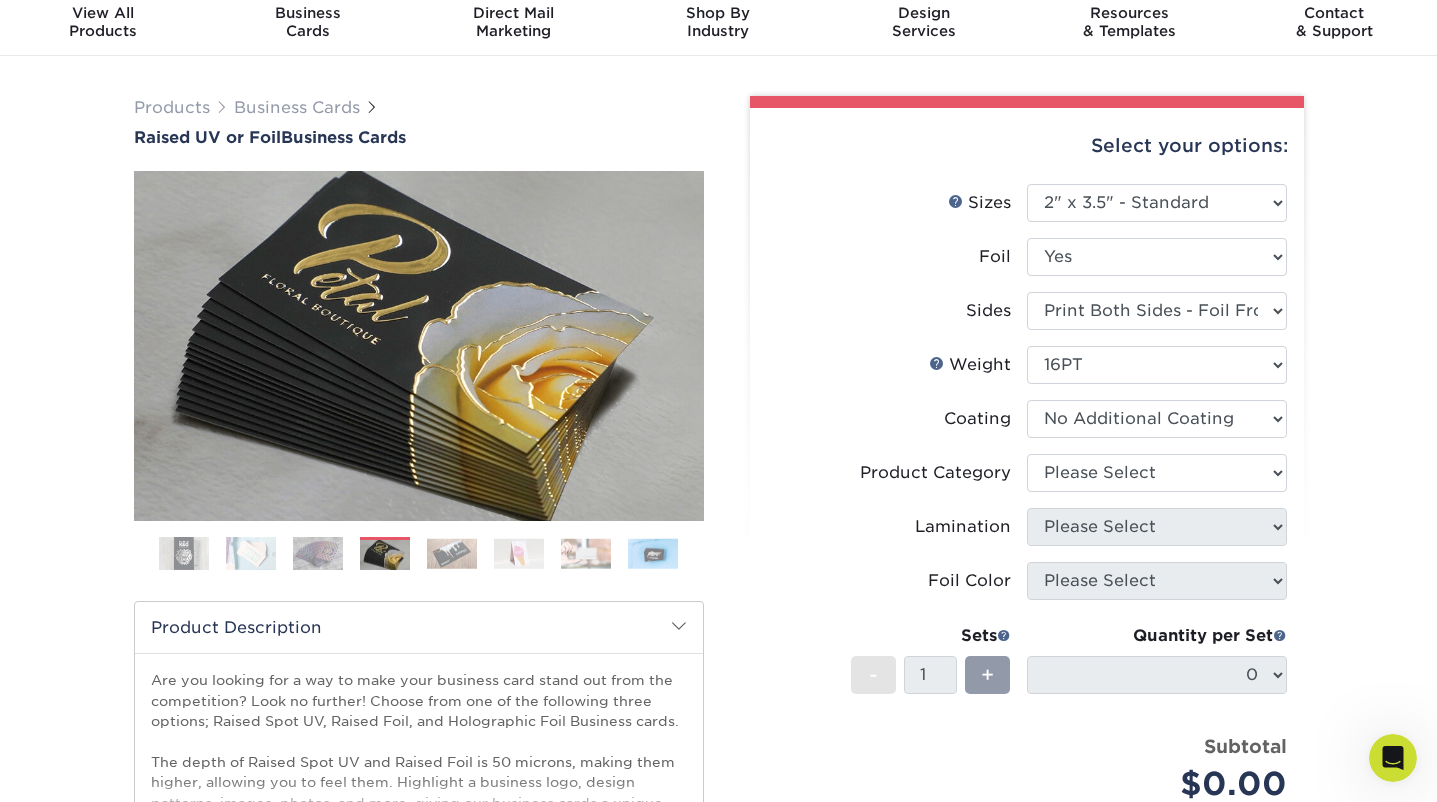 scroll, scrollTop: 71, scrollLeft: 0, axis: vertical 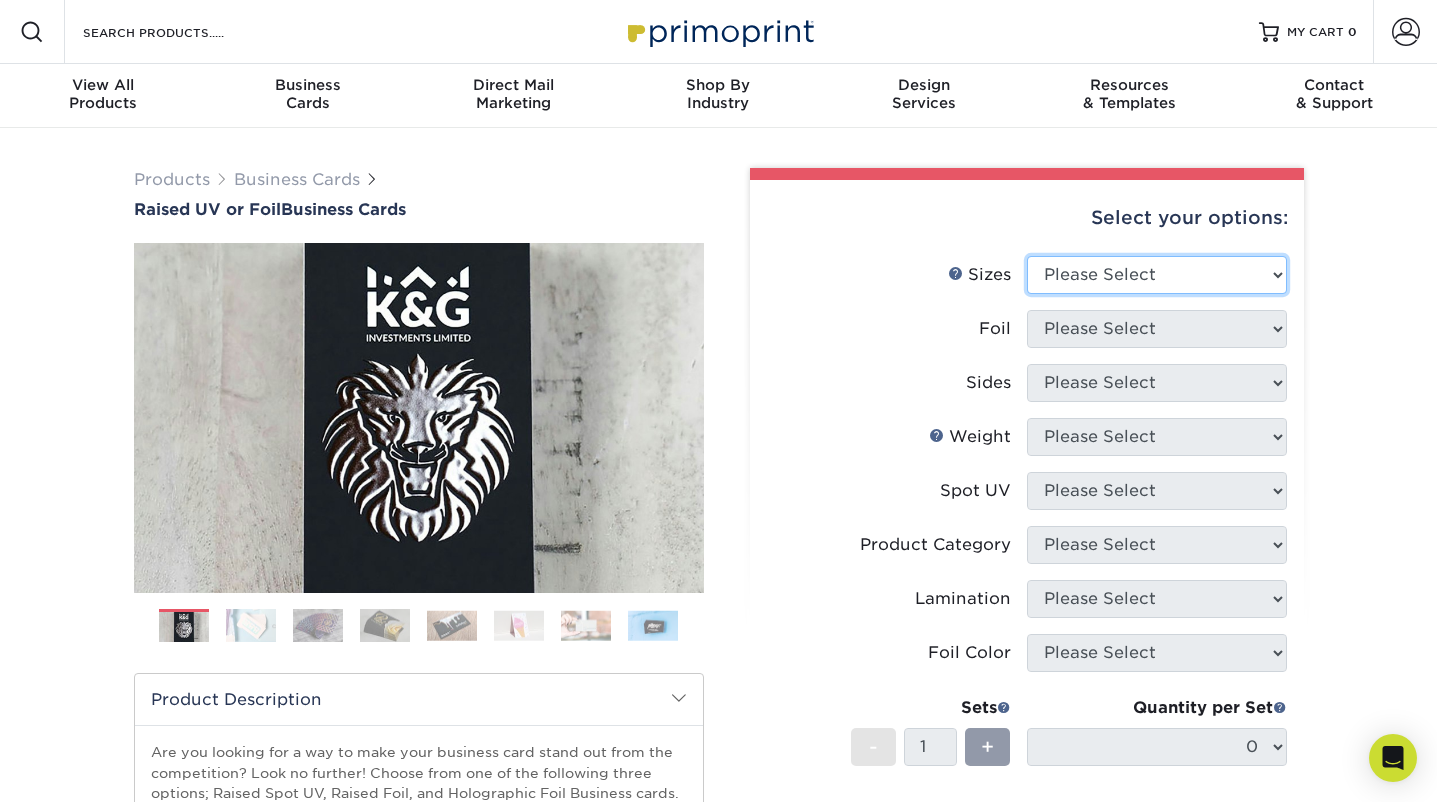 click on "Please Select
2" x 2" - Square
2" x 3.5" - Standard" at bounding box center [1157, 275] 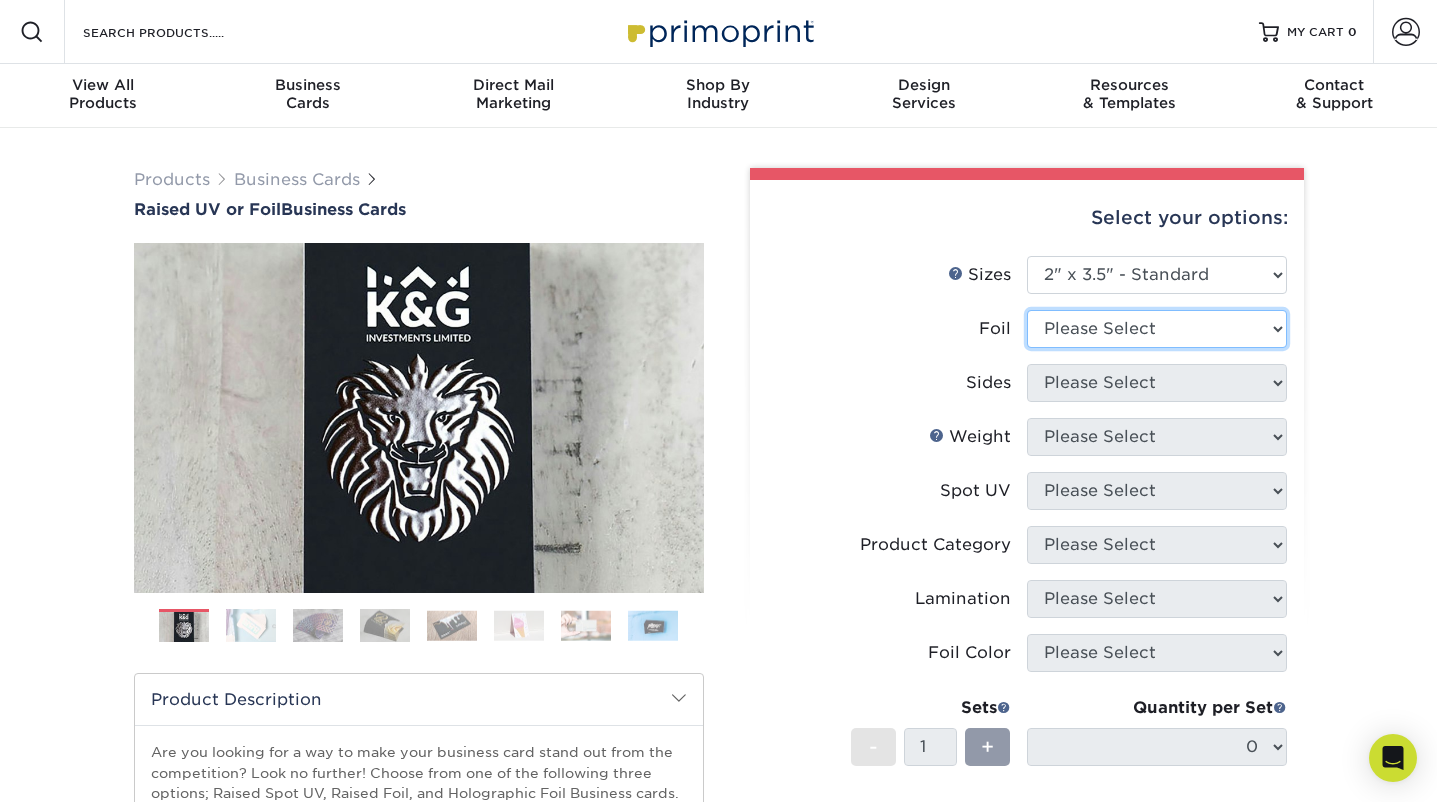 click on "Please Select No Yes" at bounding box center (1157, 329) 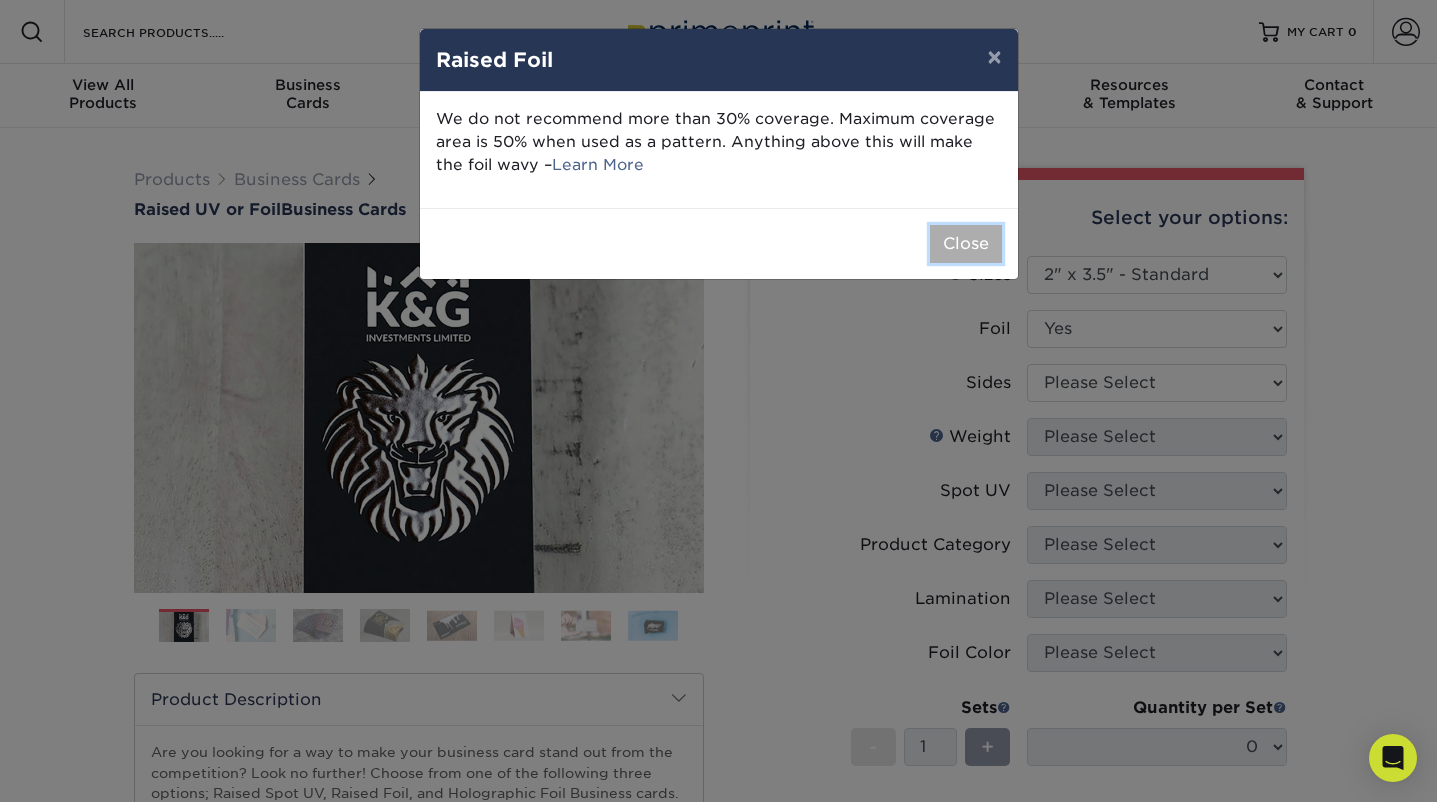 click on "Close" at bounding box center [966, 244] 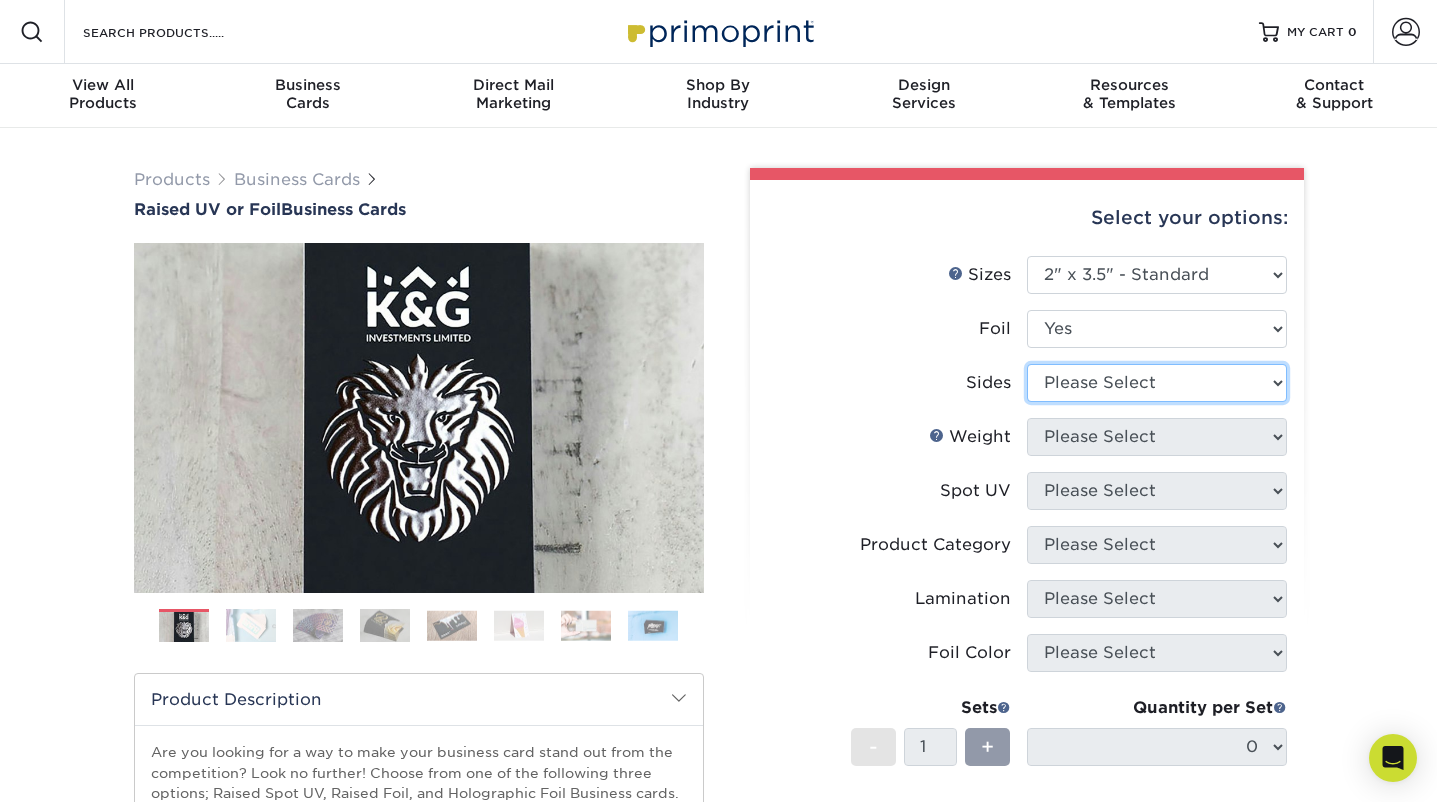 click on "Please Select Print Both Sides Print Both Sides - Foil Both Sides Print Both Sides - Foil Front Only Print Front Only Print Front Only - Foil Front Only" at bounding box center (1157, 383) 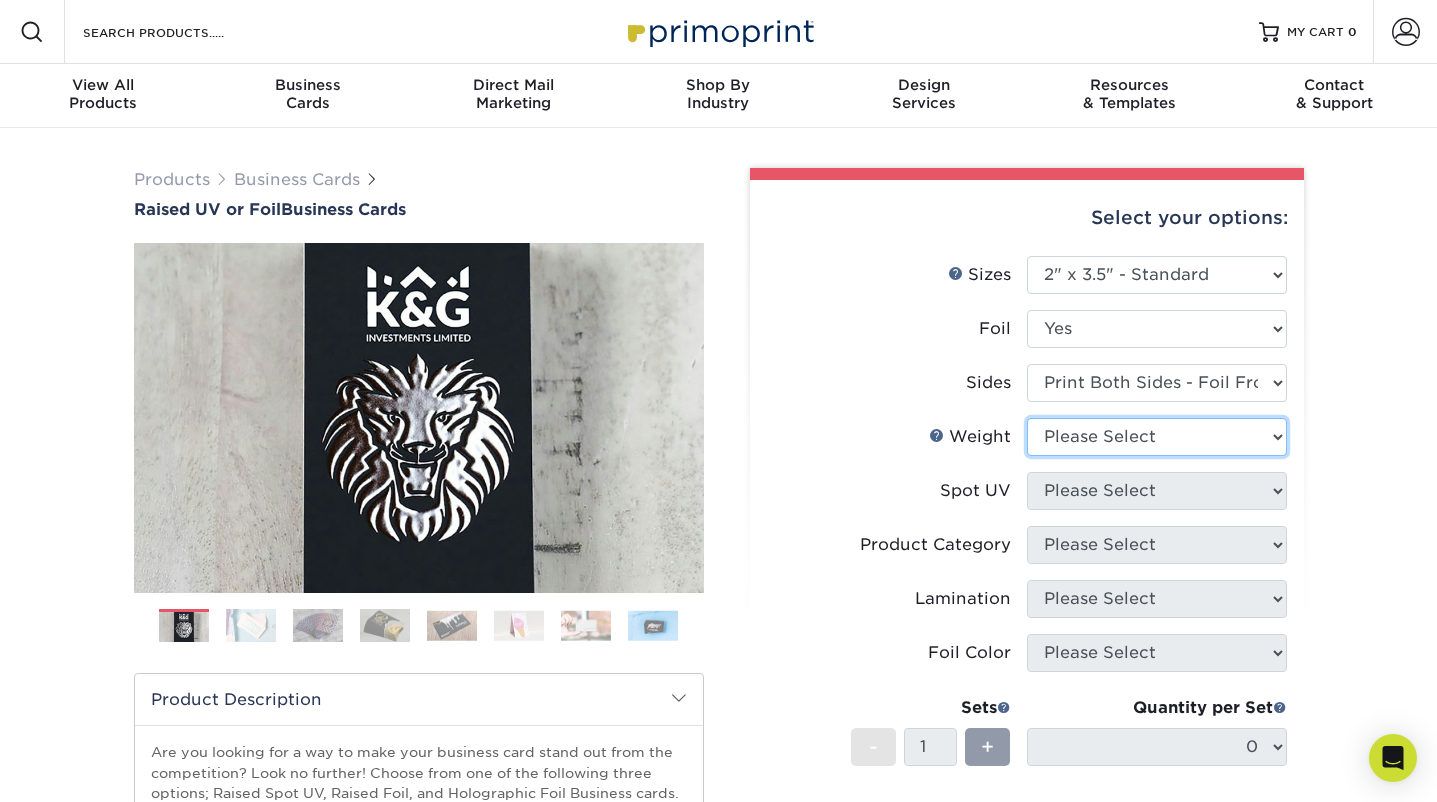 click on "Please Select 16PT" at bounding box center [1157, 437] 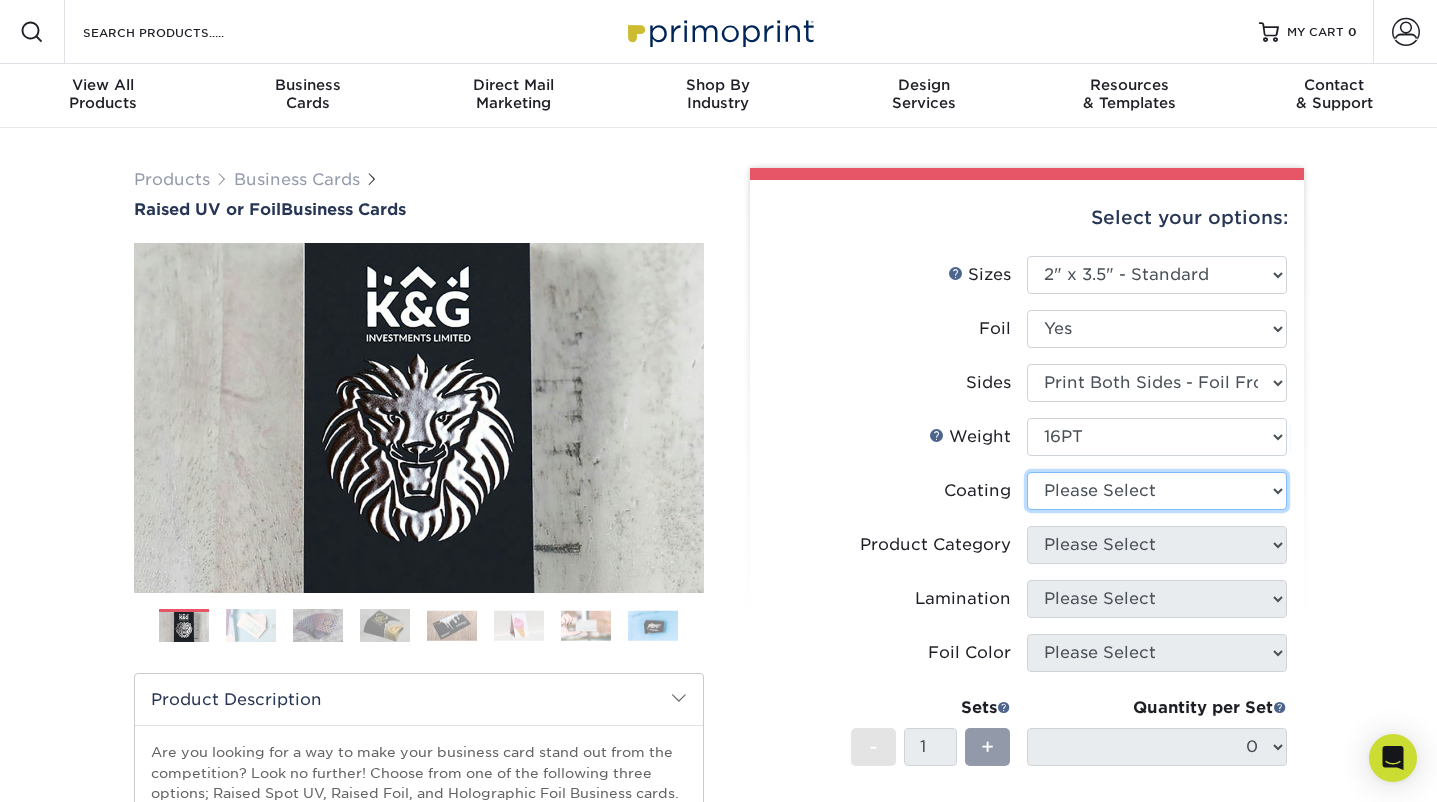 click at bounding box center (1157, 491) 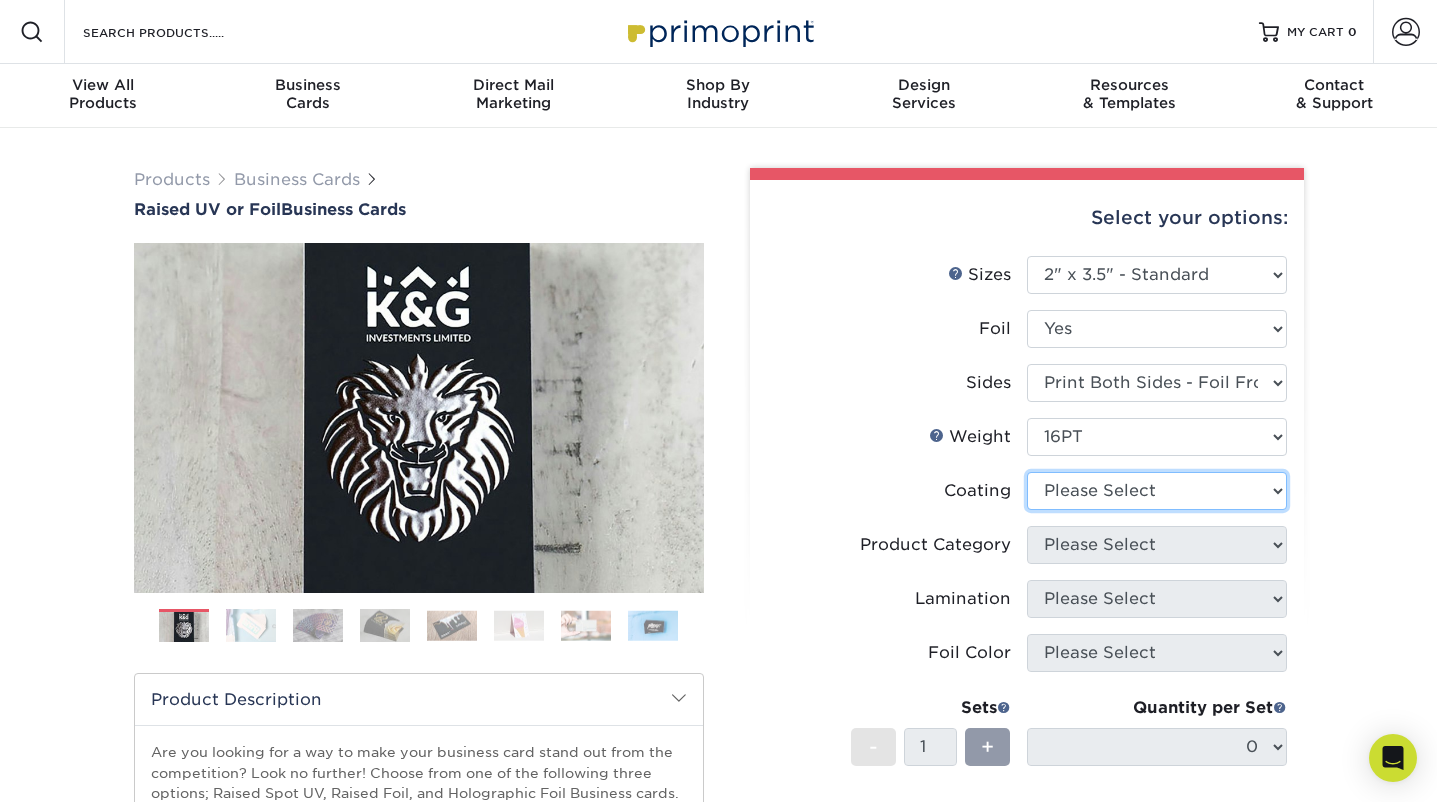 select on "3e7618de-abca-4bda-9f97-8b9129e913d8" 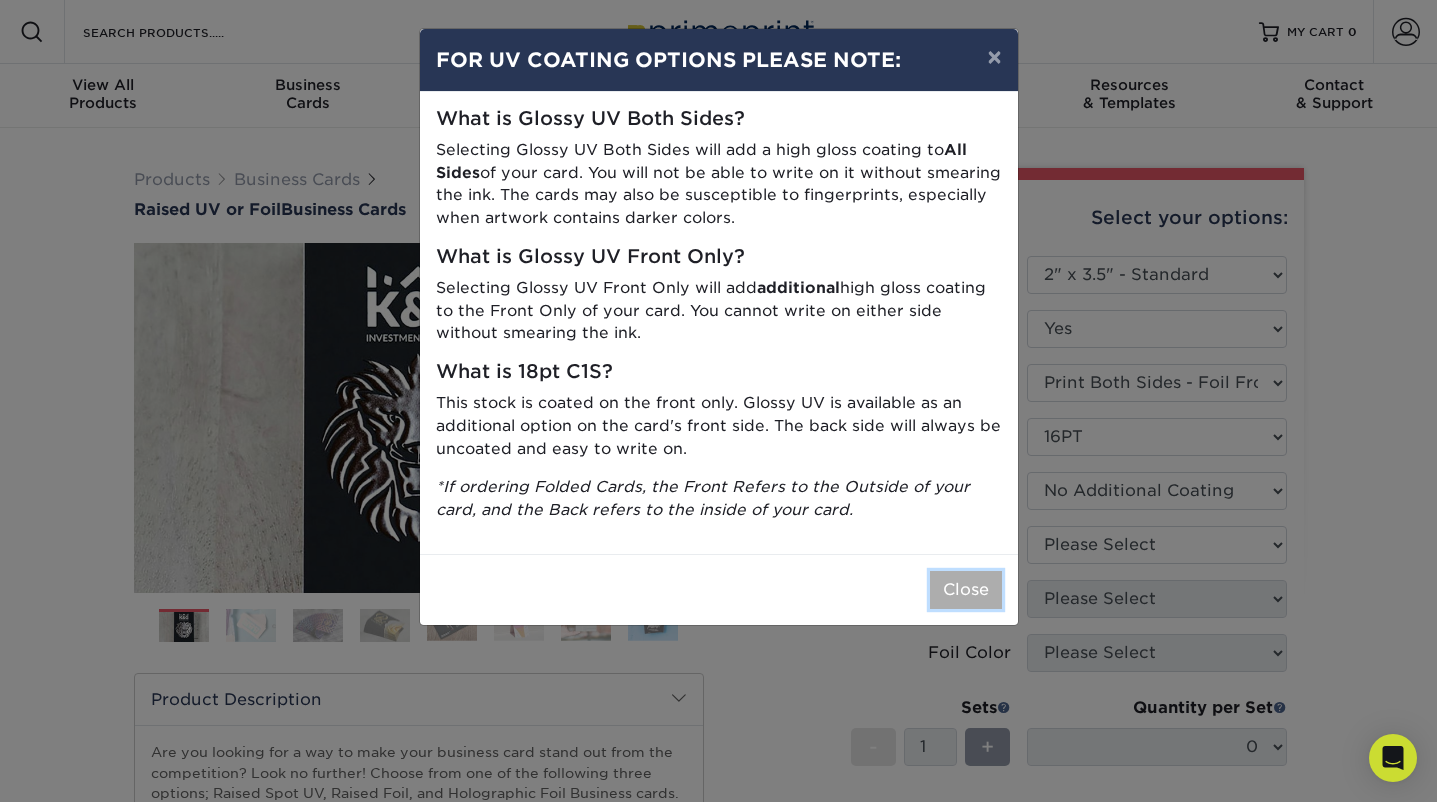 click on "Close" at bounding box center (966, 590) 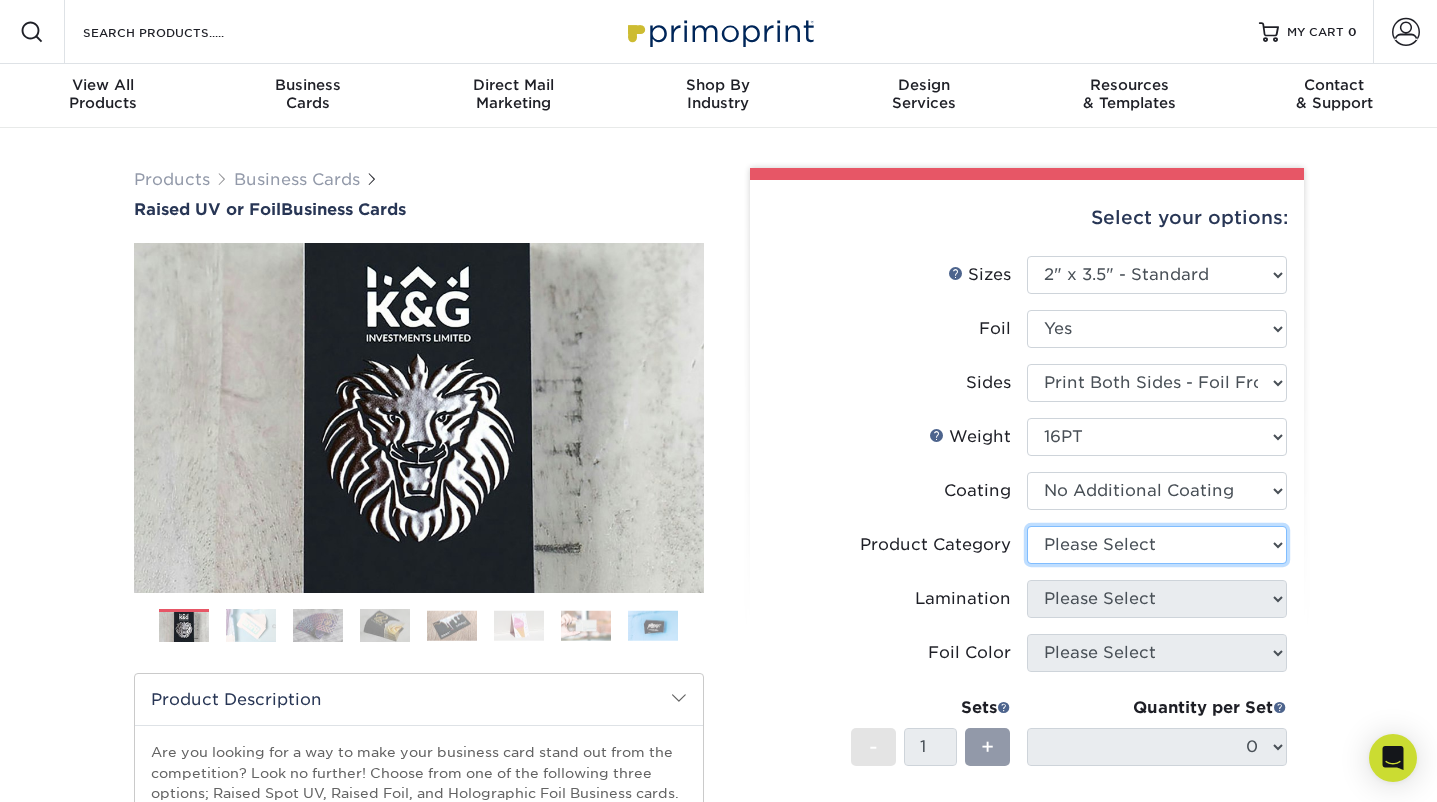 click on "Please Select" at bounding box center (1157, 545) 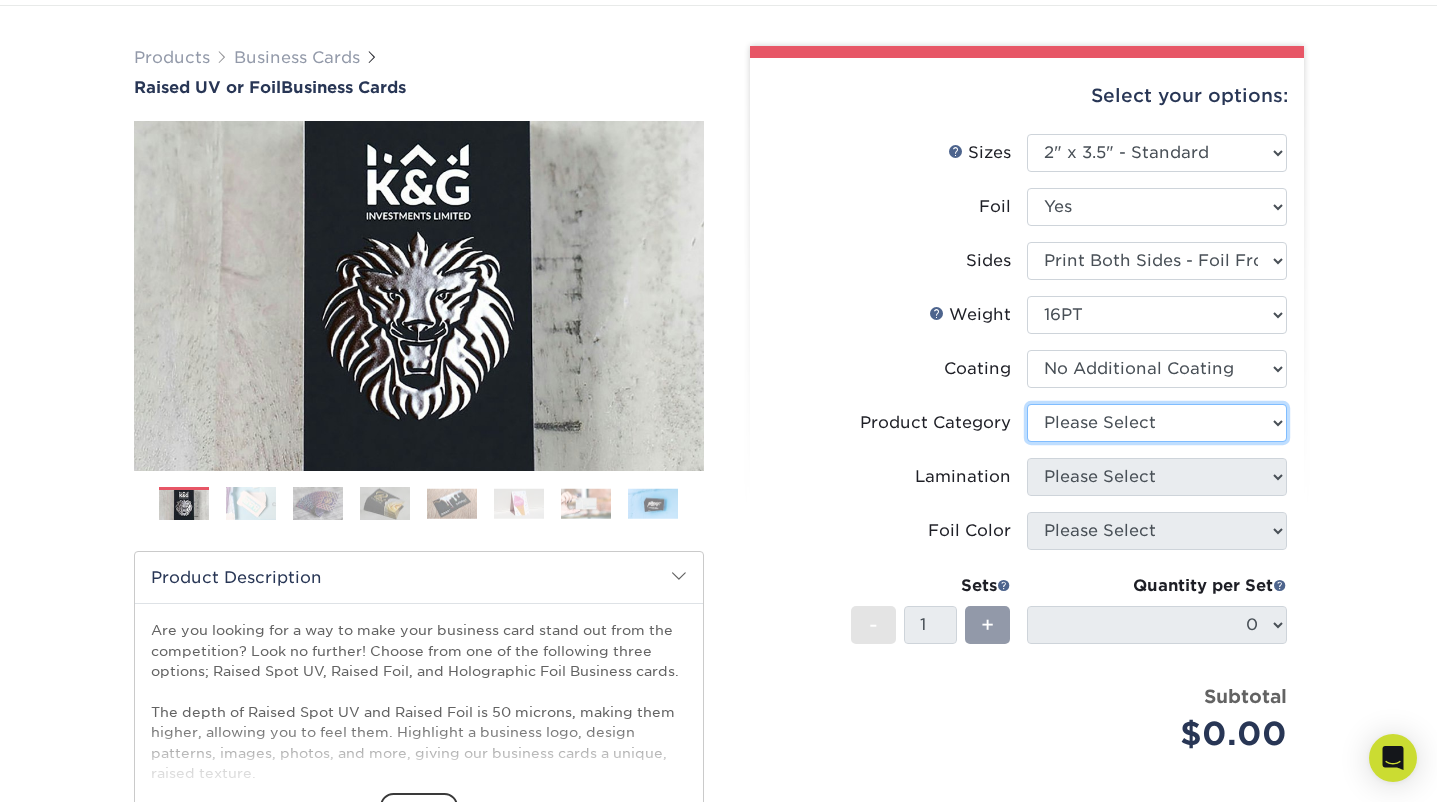 scroll, scrollTop: 139, scrollLeft: 0, axis: vertical 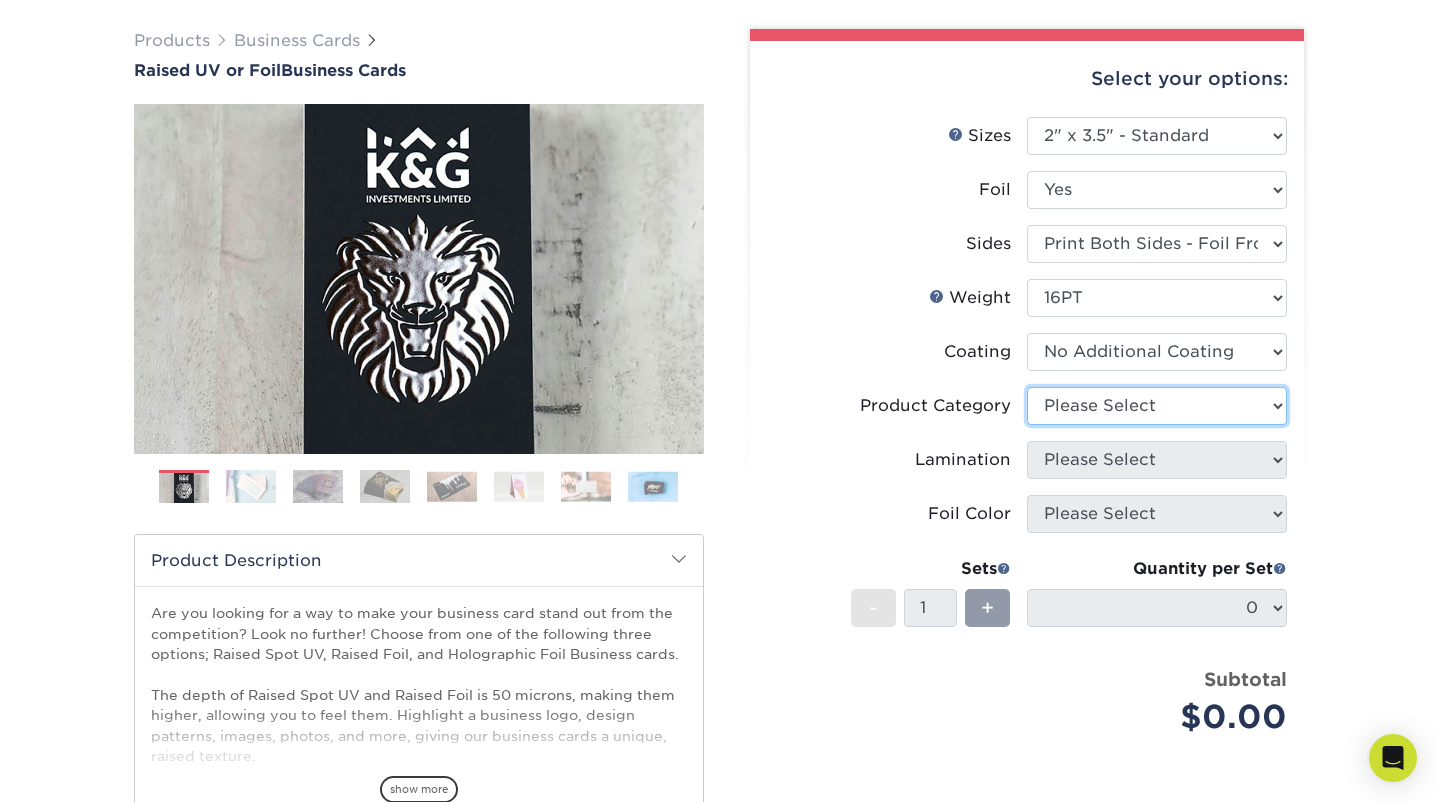 click on "Please Select" at bounding box center [1157, 406] 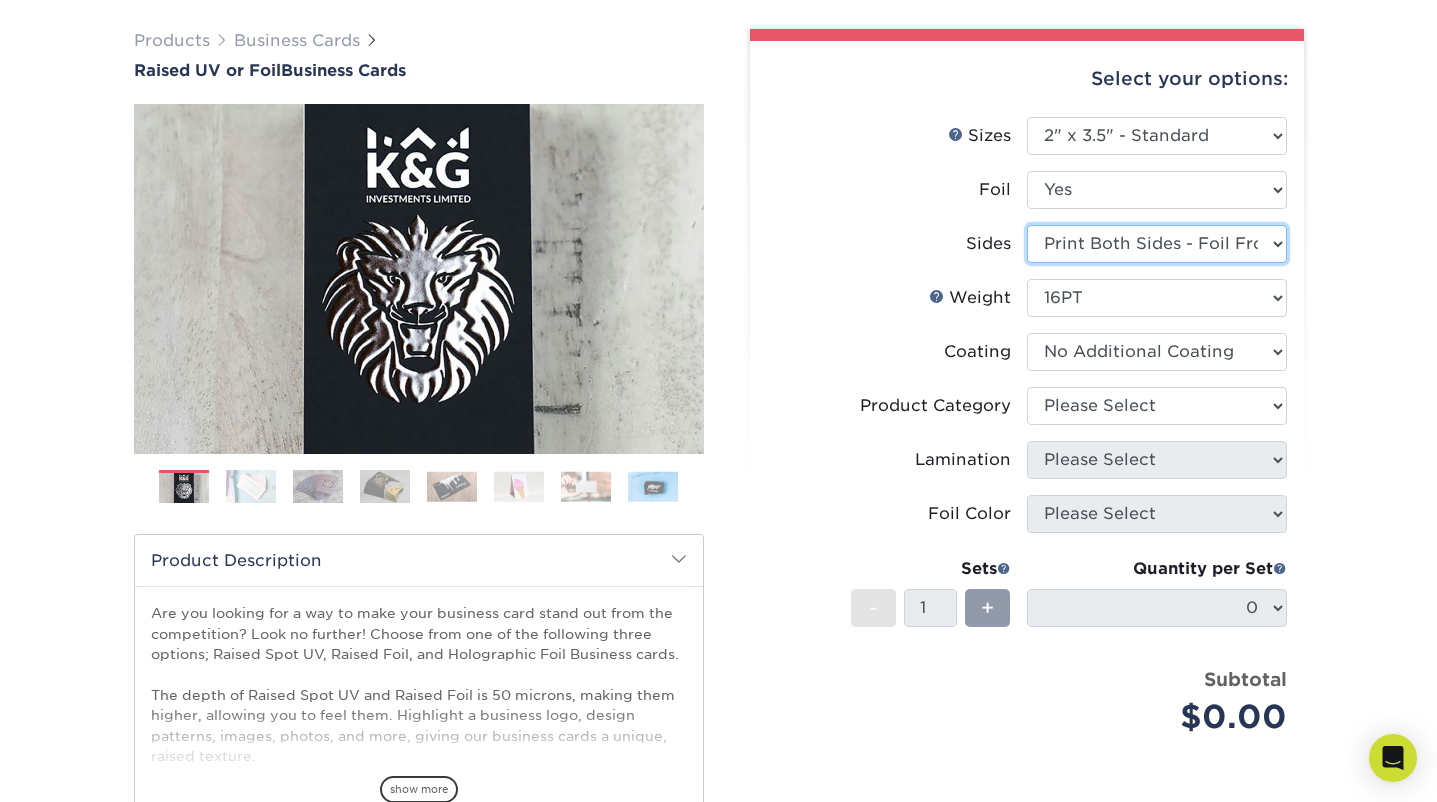 click on "Please Select Print Both Sides Print Both Sides - Foil Both Sides Print Both Sides - Foil Front Only Print Front Only Print Front Only - Foil Front Only" at bounding box center [1157, 244] 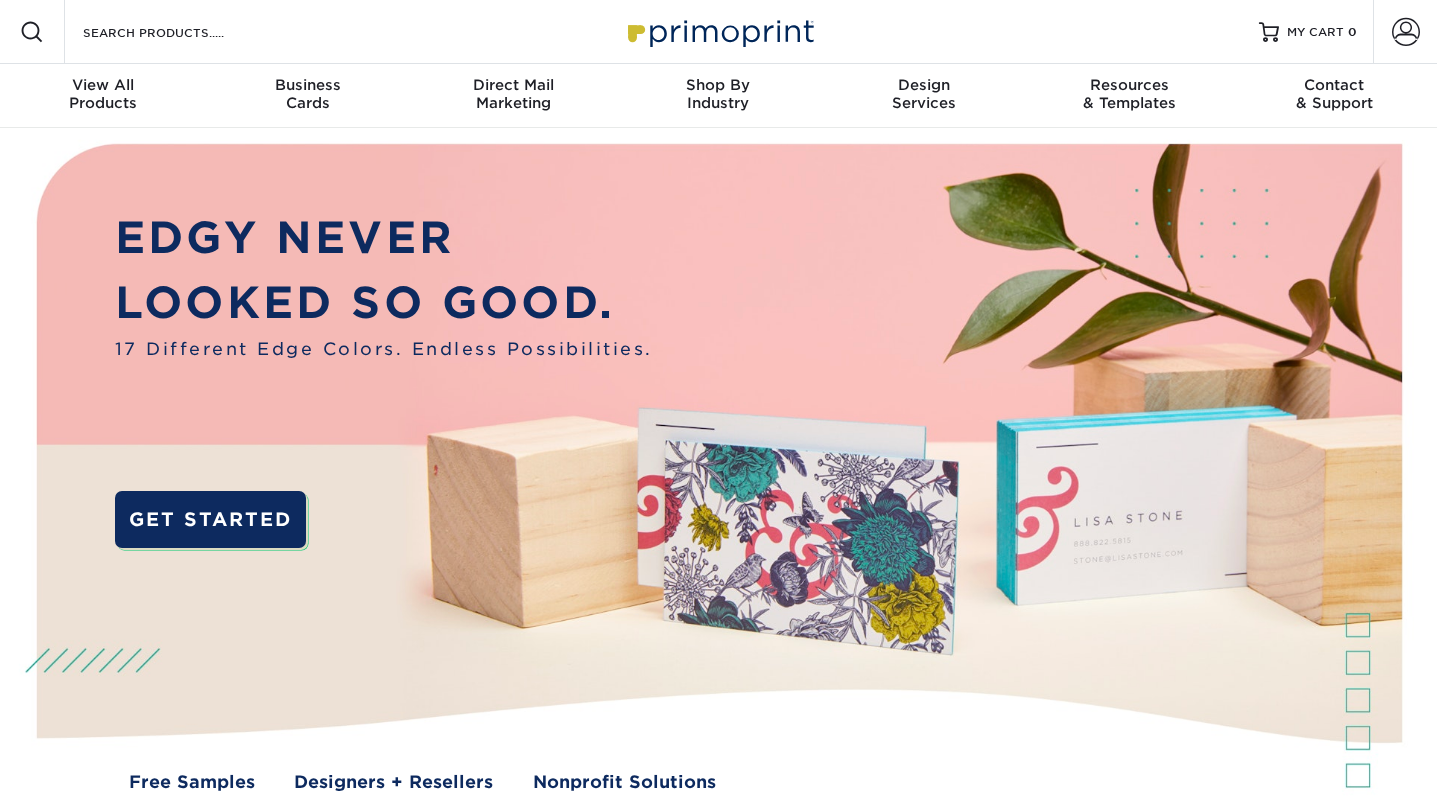 scroll, scrollTop: 0, scrollLeft: 0, axis: both 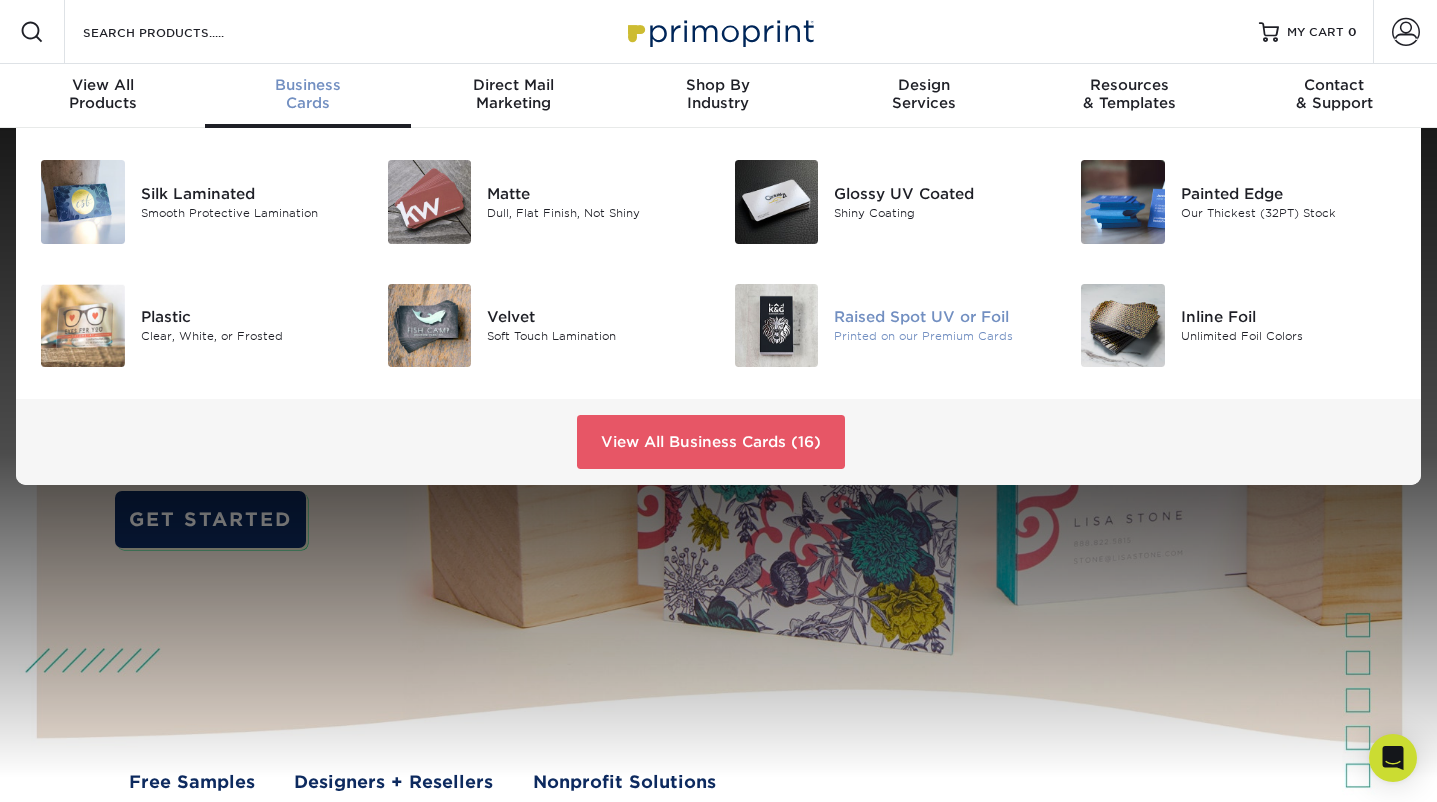 click on "Printed on our Premium Cards" at bounding box center (942, 336) 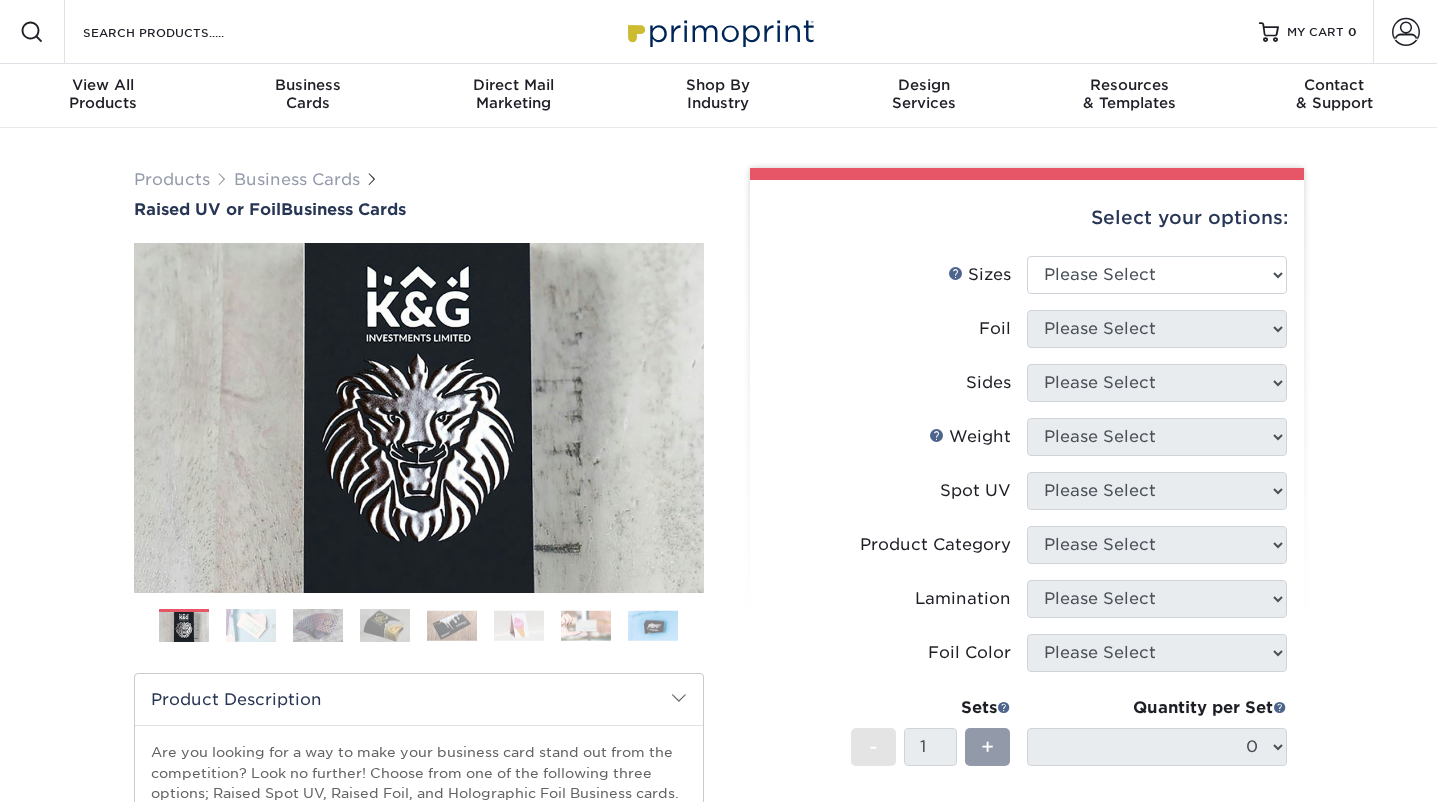 scroll, scrollTop: 0, scrollLeft: 0, axis: both 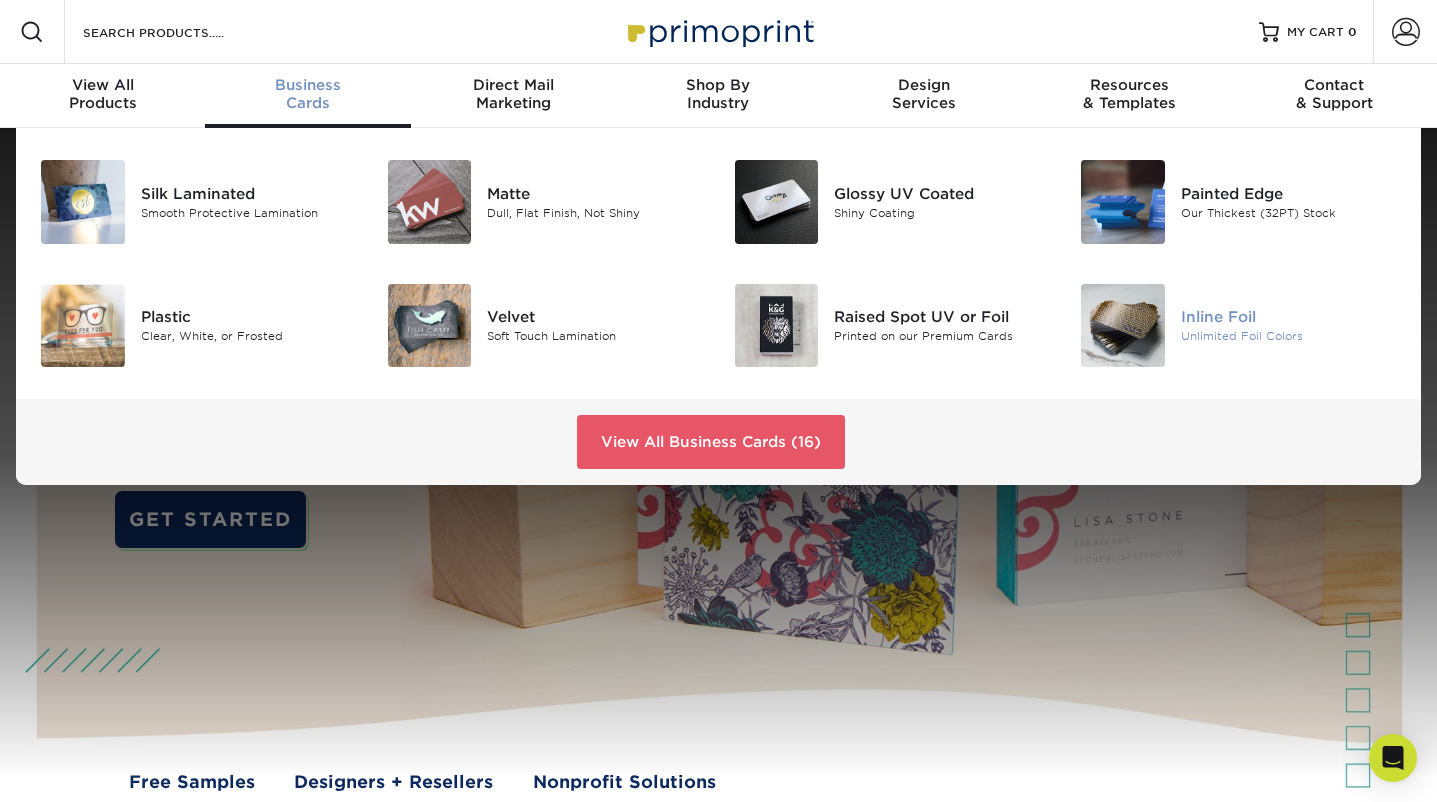 click at bounding box center [1123, 326] 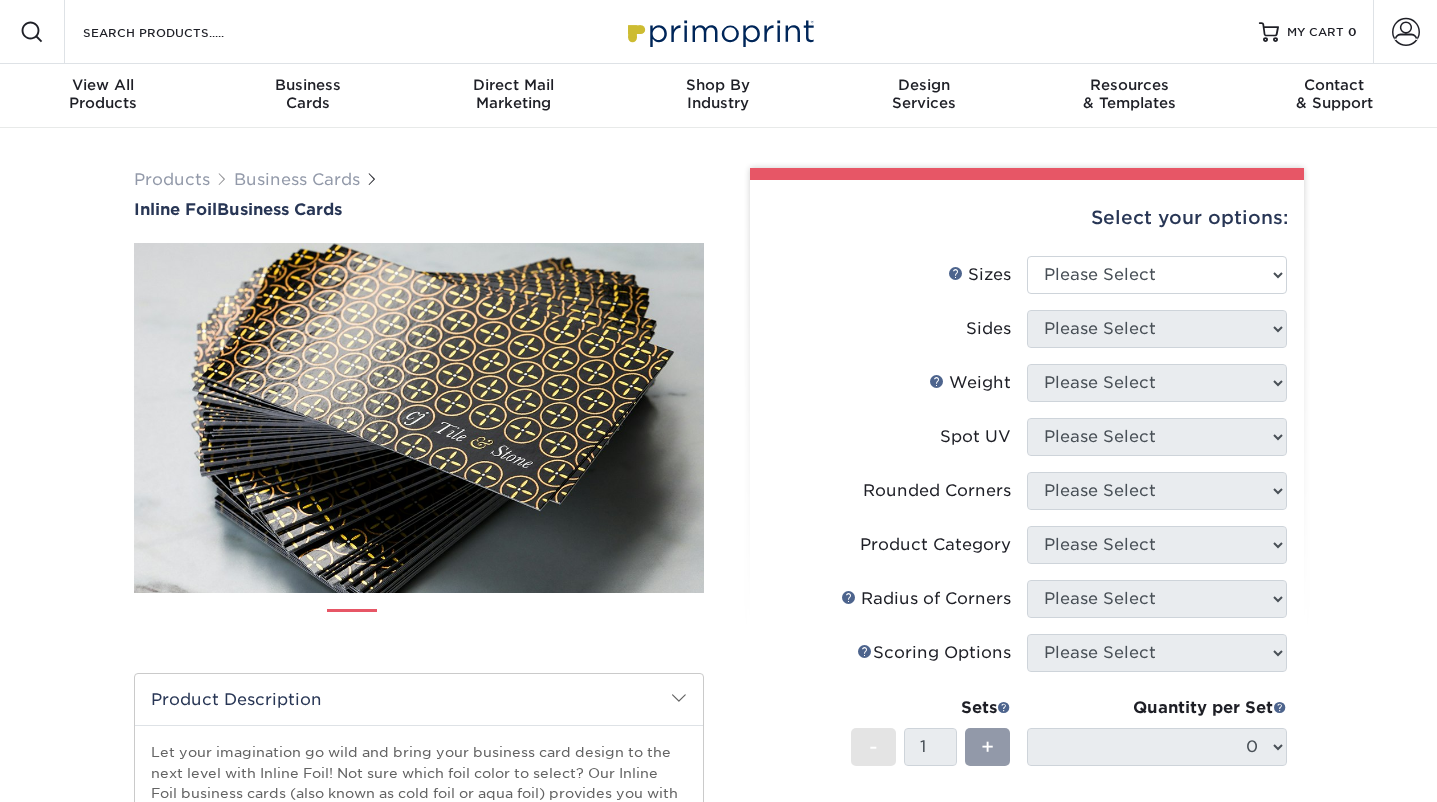 scroll, scrollTop: 0, scrollLeft: 0, axis: both 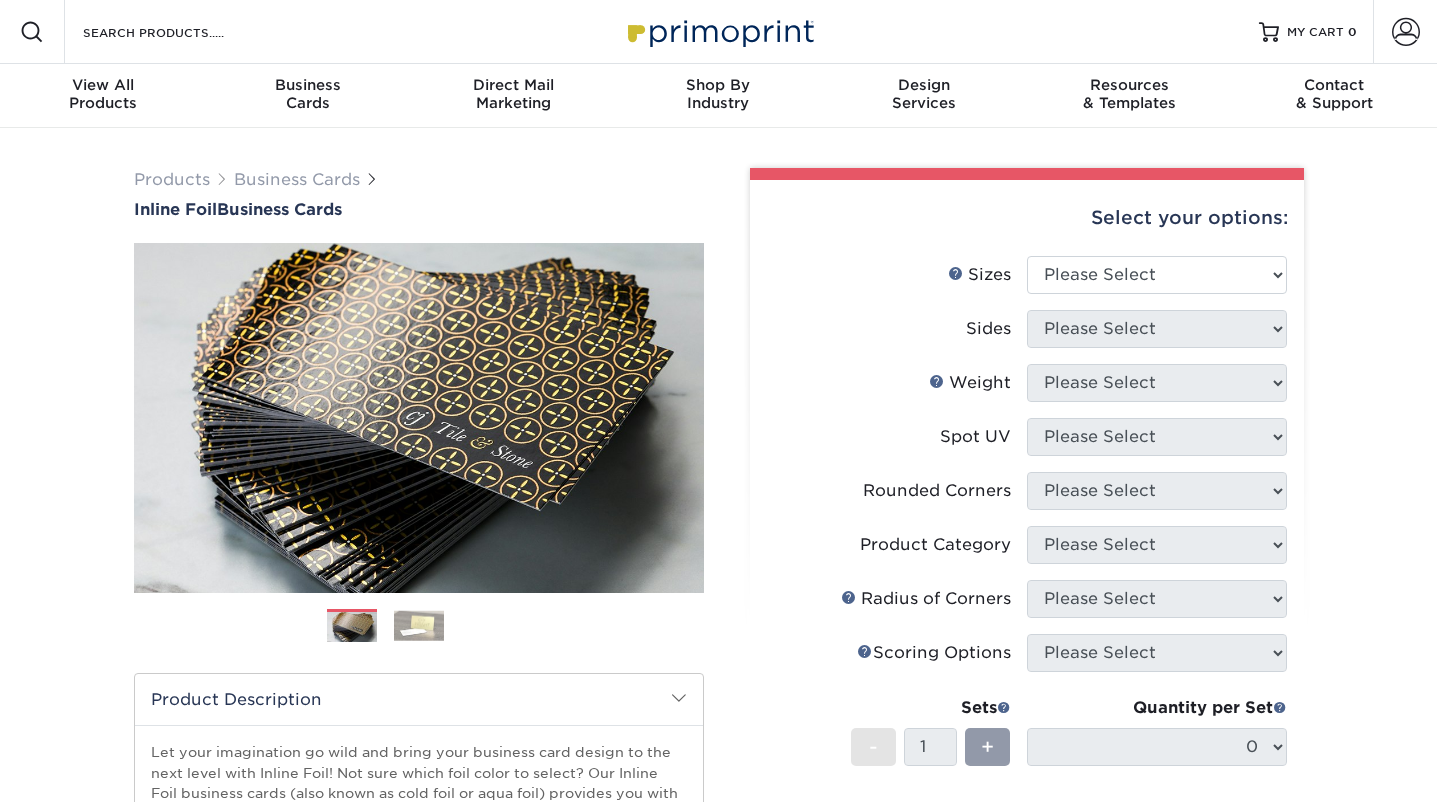 click on "Sizes Help Sizes
Please Select
1.5" x 3.5"  - Mini
1.75" x 3.5" - Mini
2" x 2" - Square
2" x 3" - Mini
2" x 4"" at bounding box center [1027, 283] 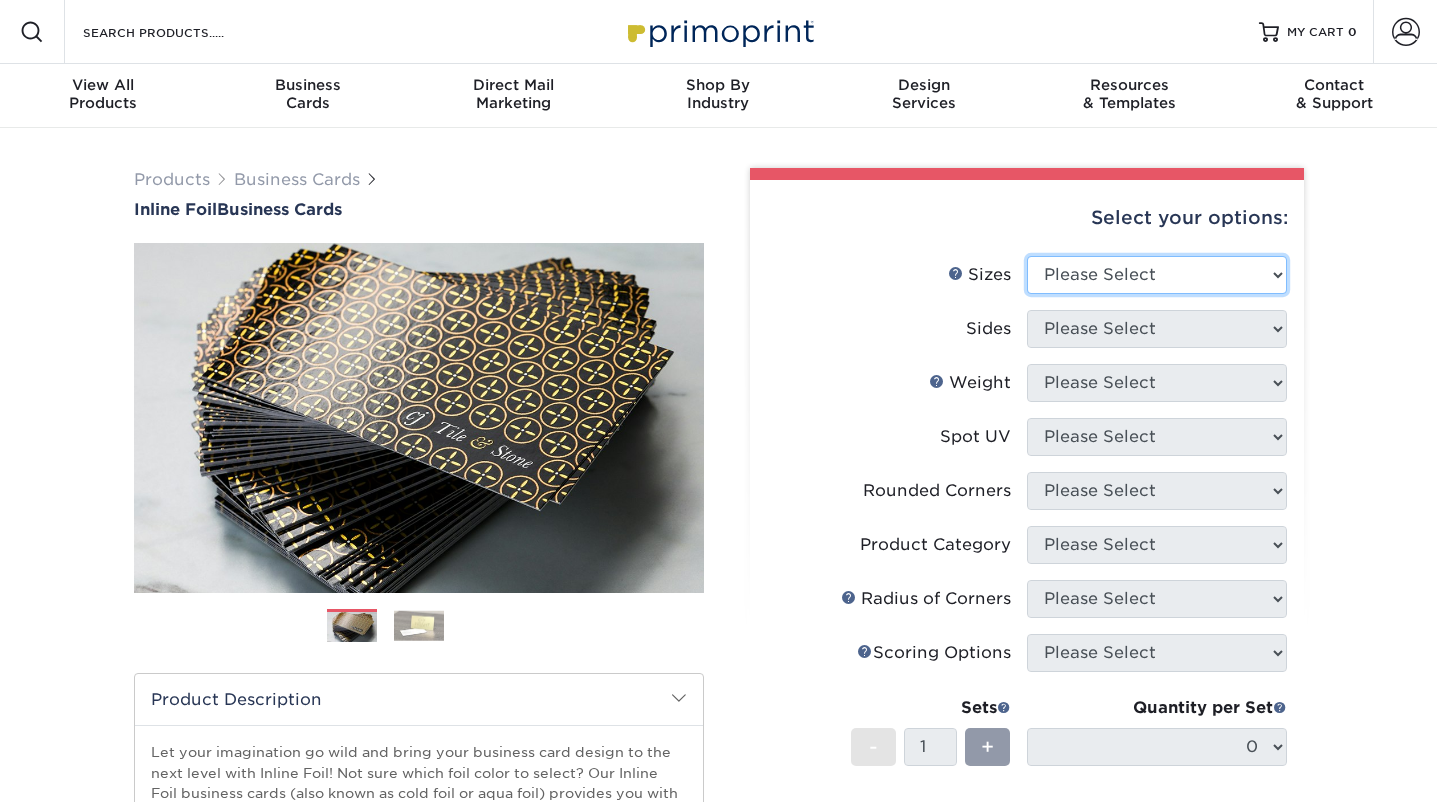 click on "Please Select
1.5" x 3.5"  - Mini
1.75" x 3.5" - Mini
2" x 2" - Square
2" x 3" - Mini
2" x 3.5" - Standard
2" x 4"
2" x 7" - Foldover Card
2.125" x 3.375" - European 2.5" x 2.5" - Square 2.5" x 4"" at bounding box center [1157, 275] 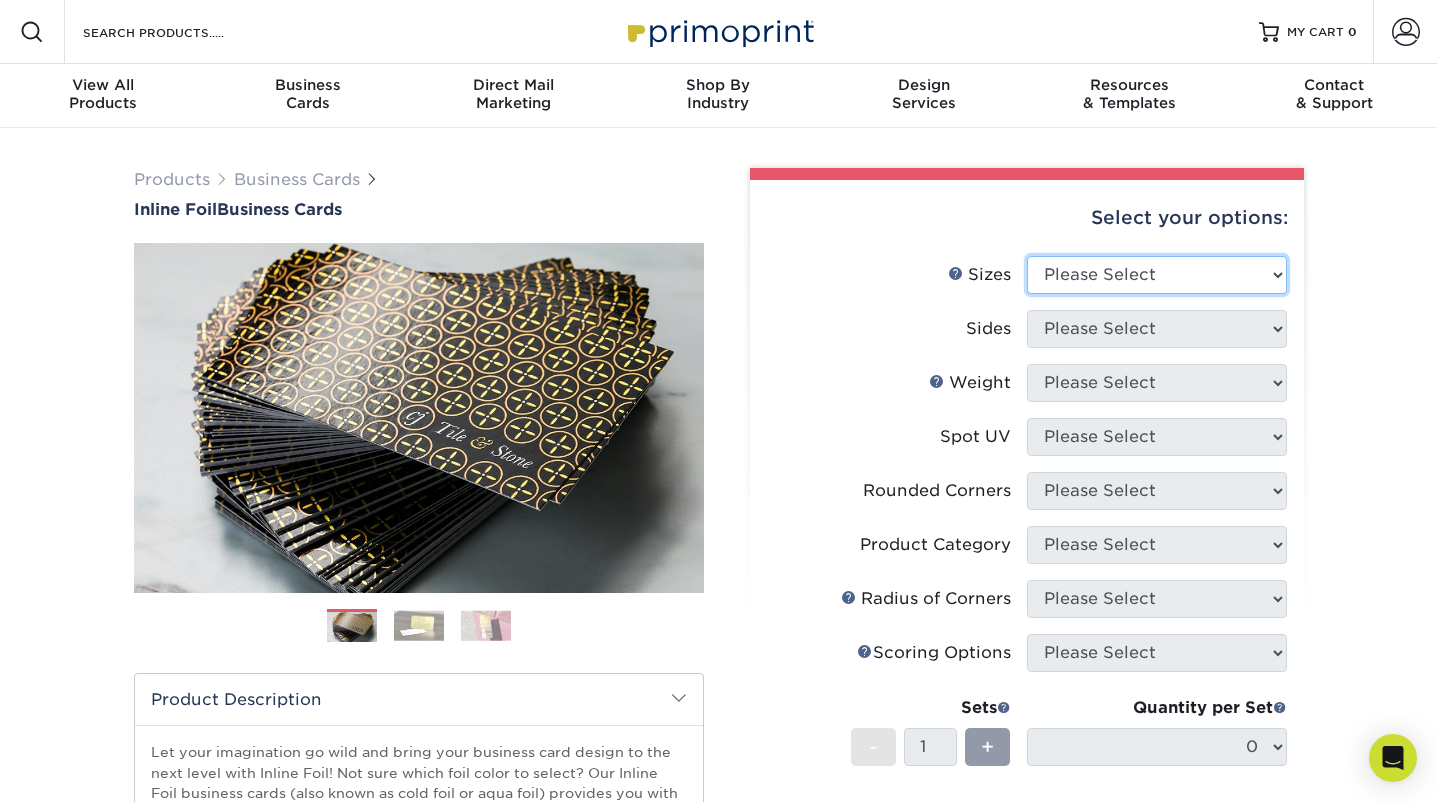 select on "2.00x3.50" 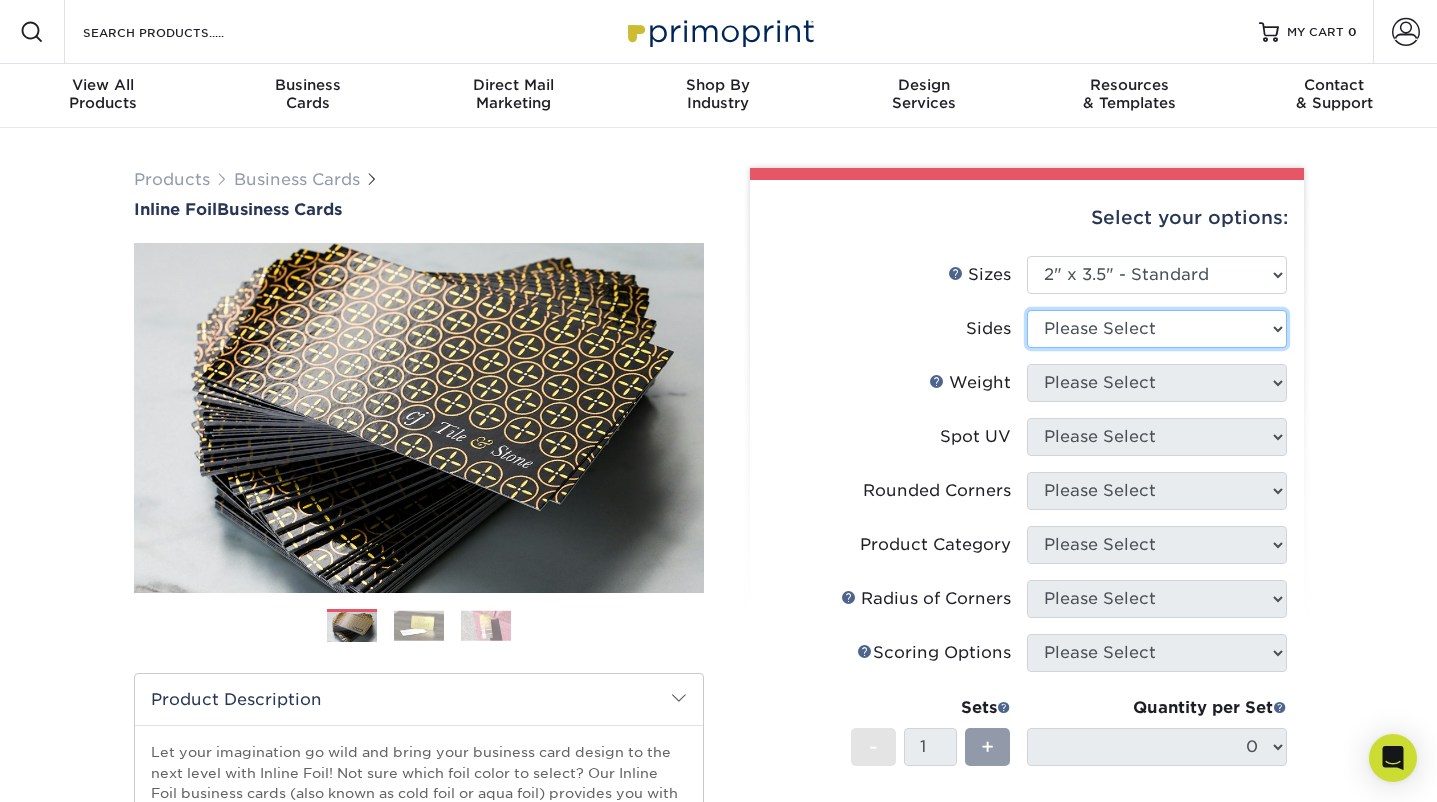 click on "Please Select Print Both Sides - Foil Back Only Print Both Sides - Foil Both Sides Print Both Sides - Foil Front Only Print Front Only - Foil Front Only" at bounding box center [1157, 329] 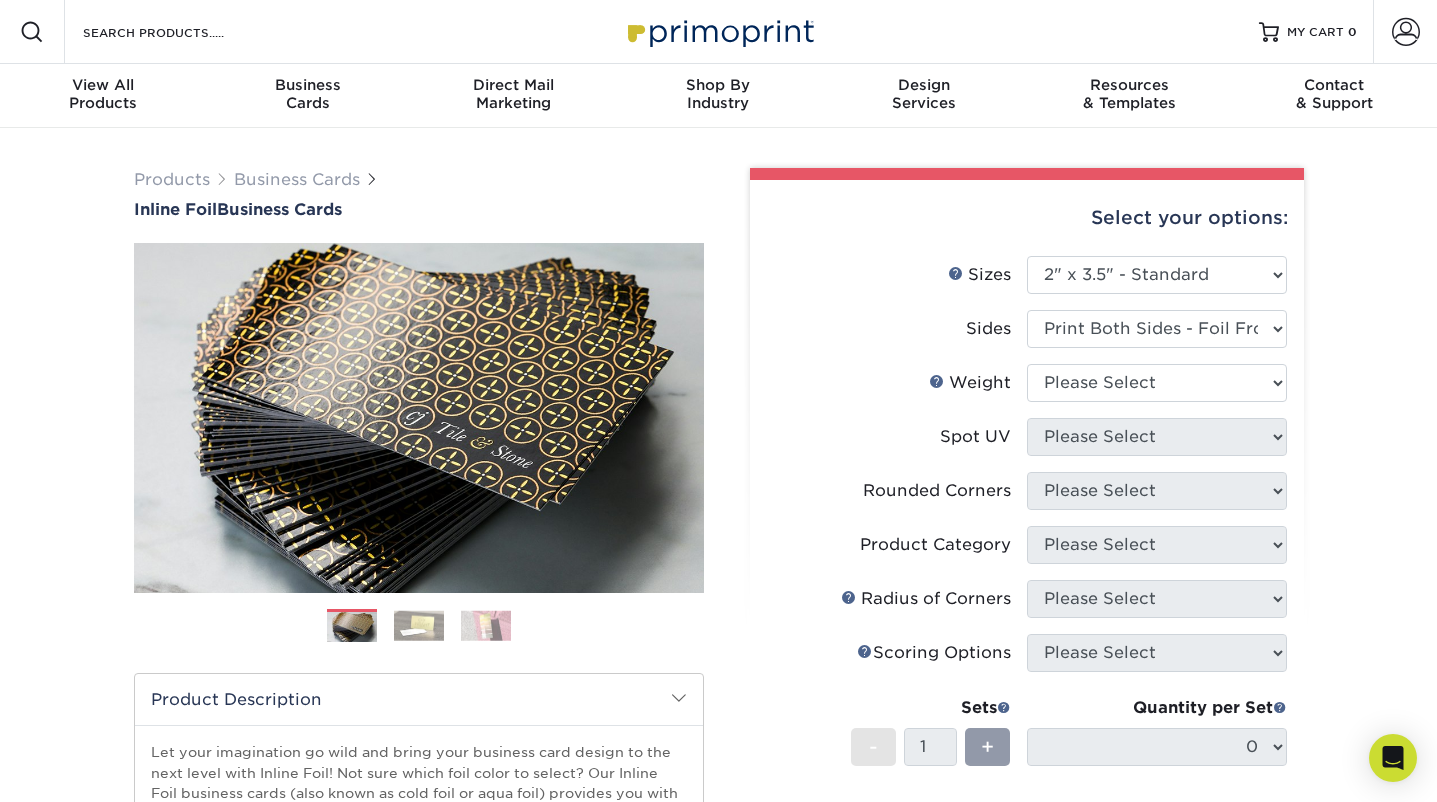 click on "Please Select 16PT" at bounding box center (1157, 383) 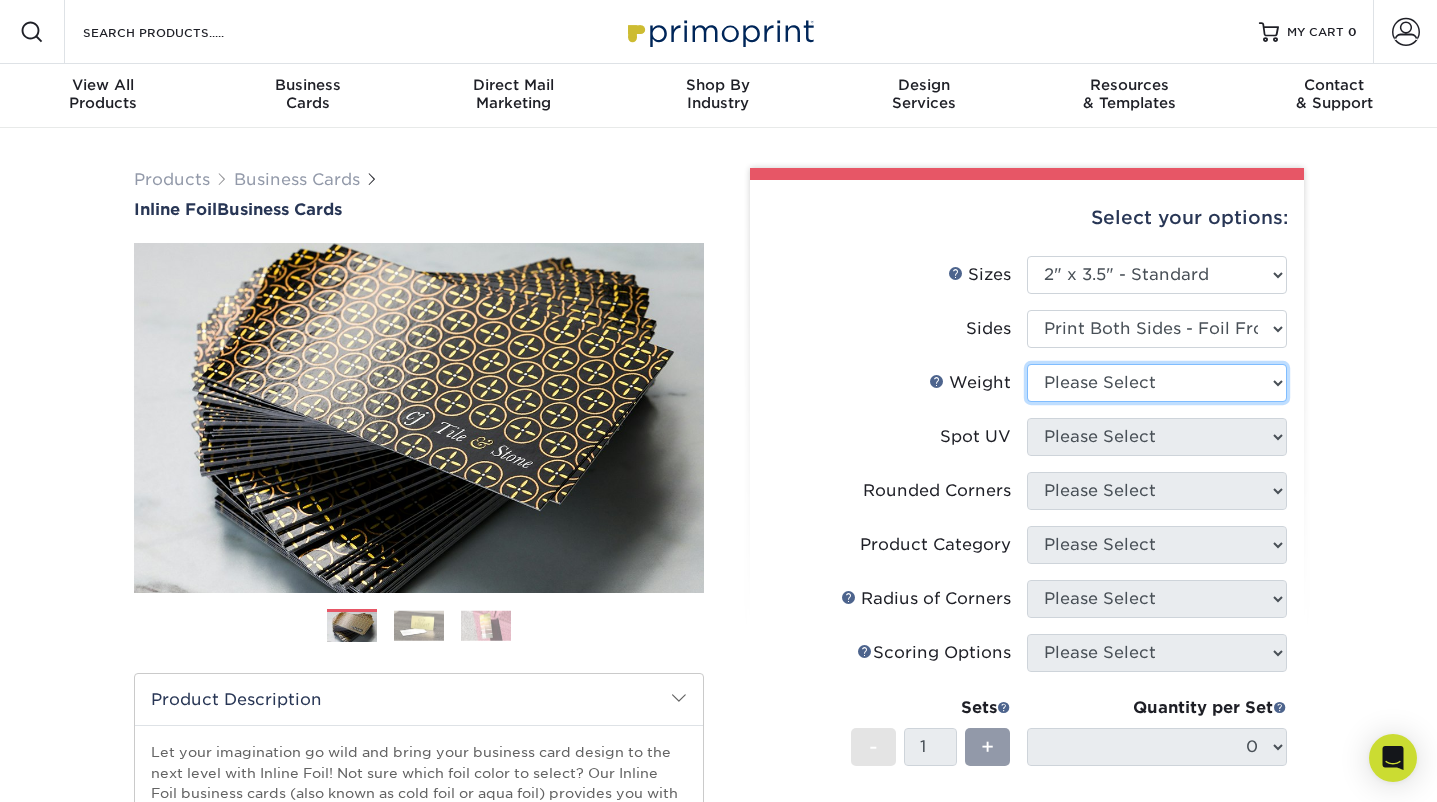 select on "16PT" 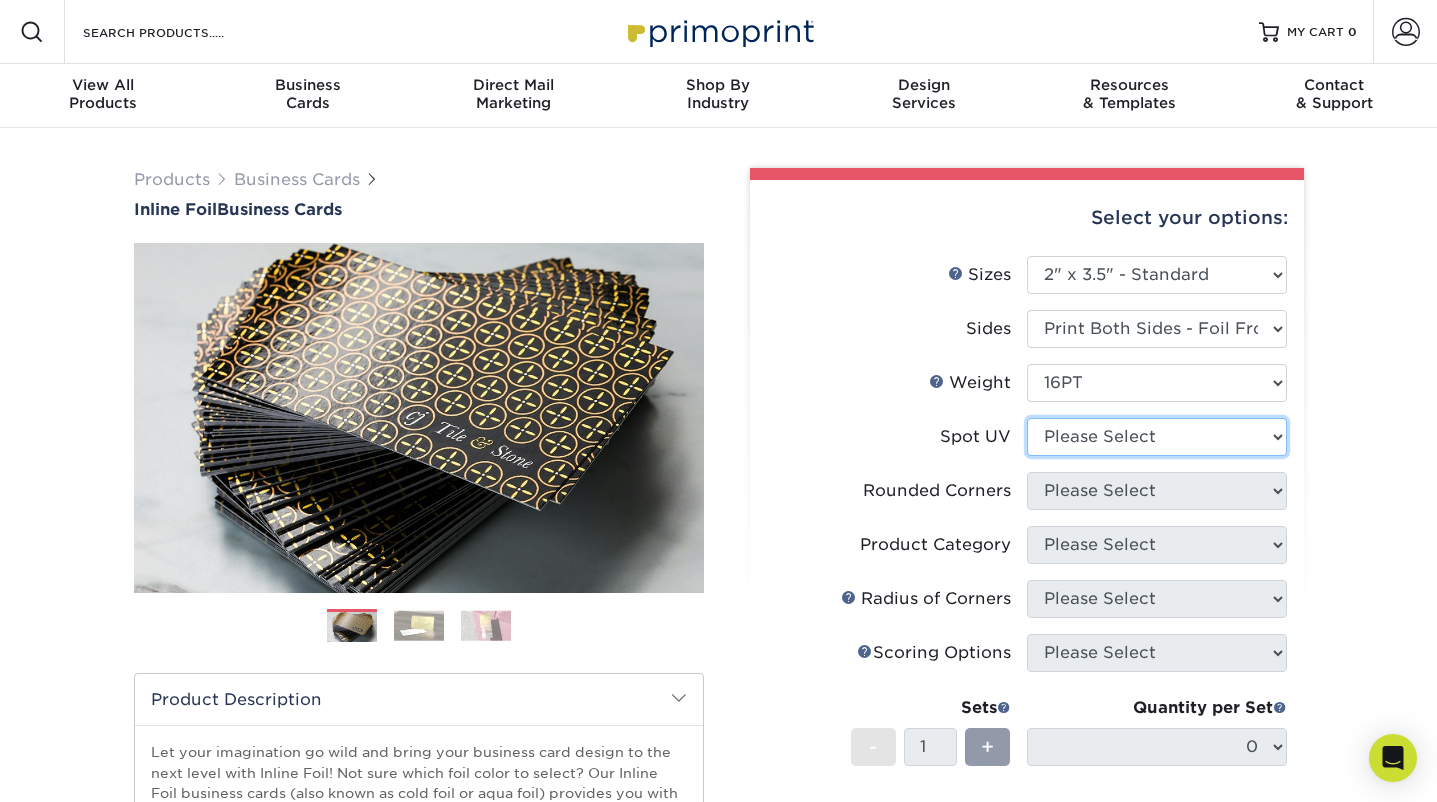 click on "Please Select No Spot UV Front and Back (Both Sides) Front Only Back Only" at bounding box center [1157, 437] 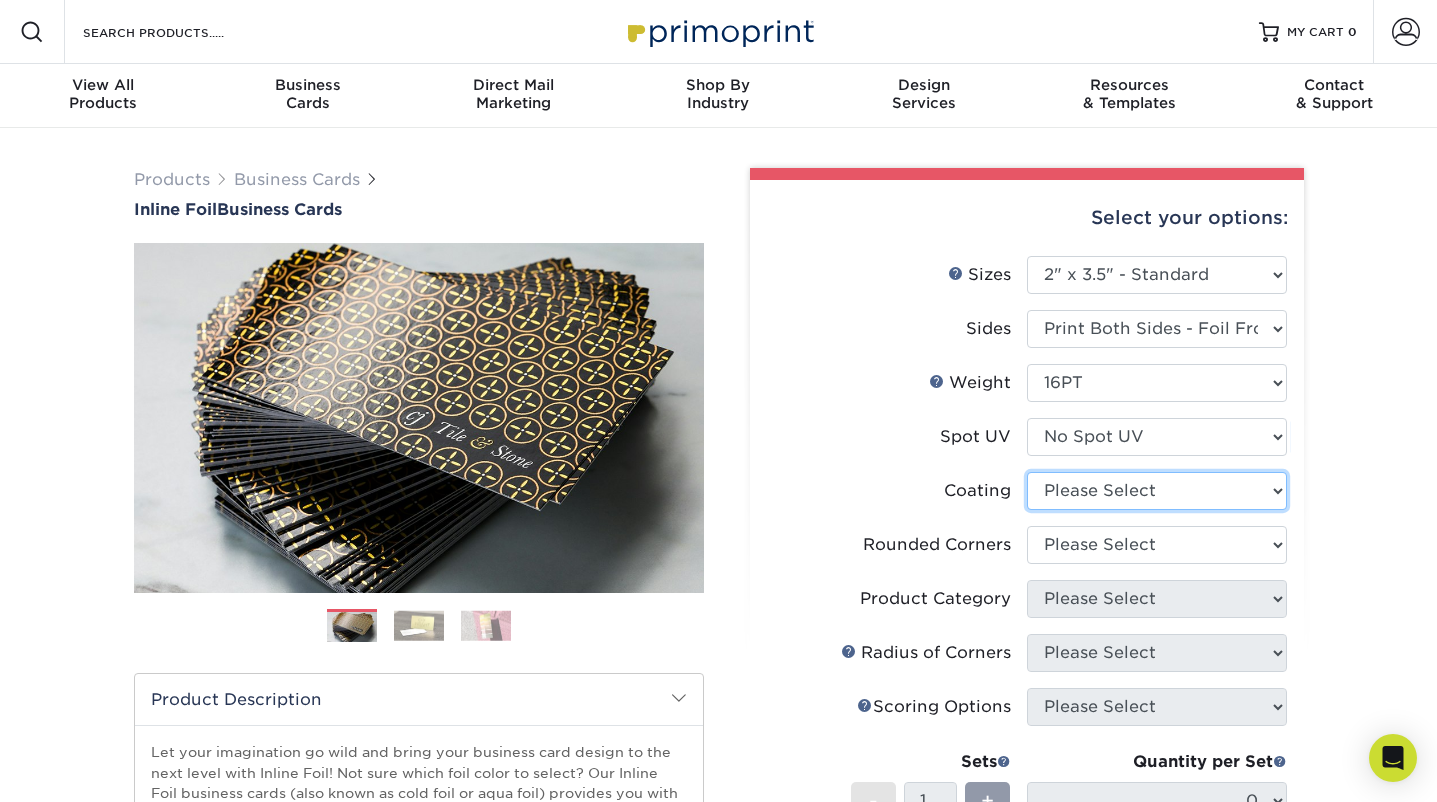 click at bounding box center [1157, 491] 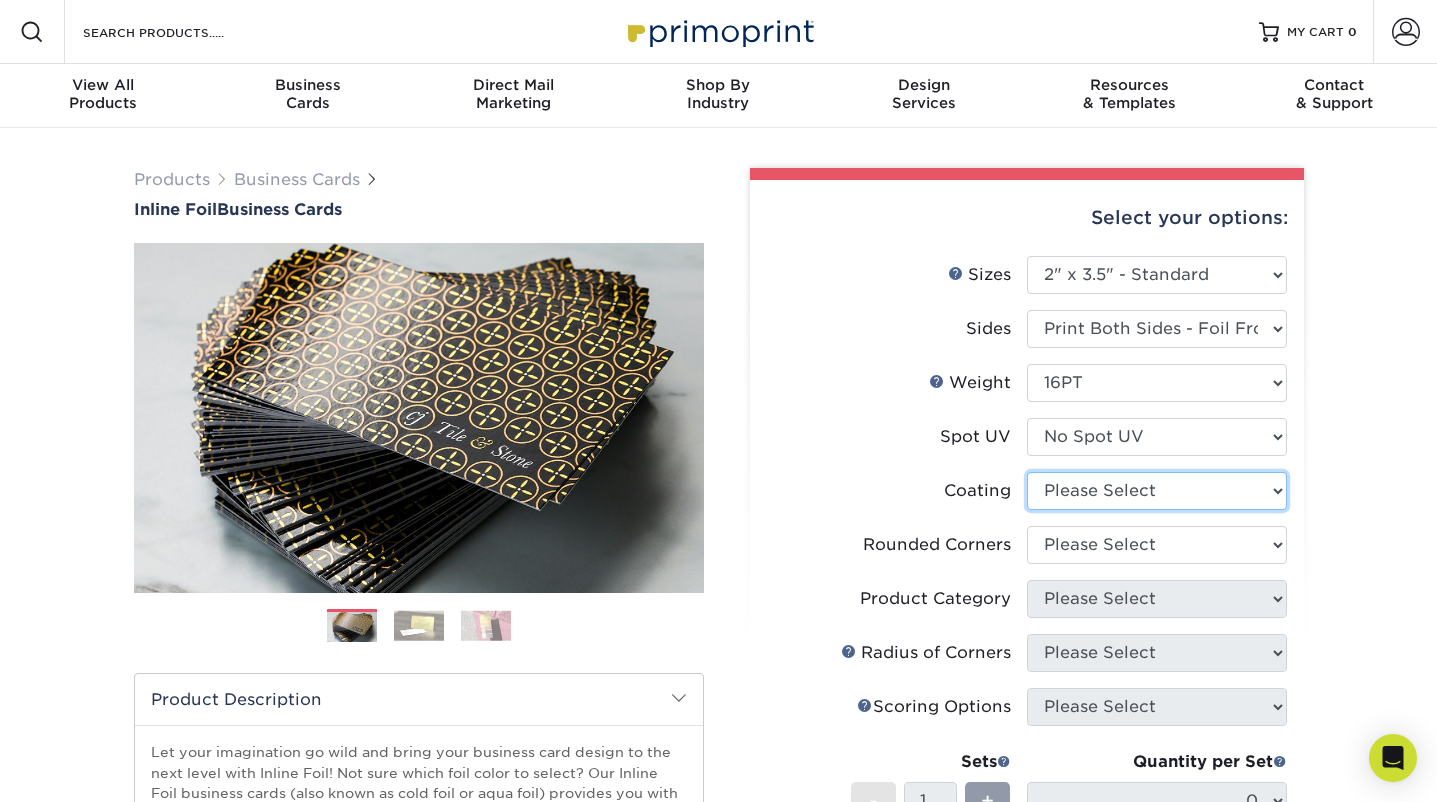 select on "3e7618de-abca-4bda-9f97-8b9129e913d8" 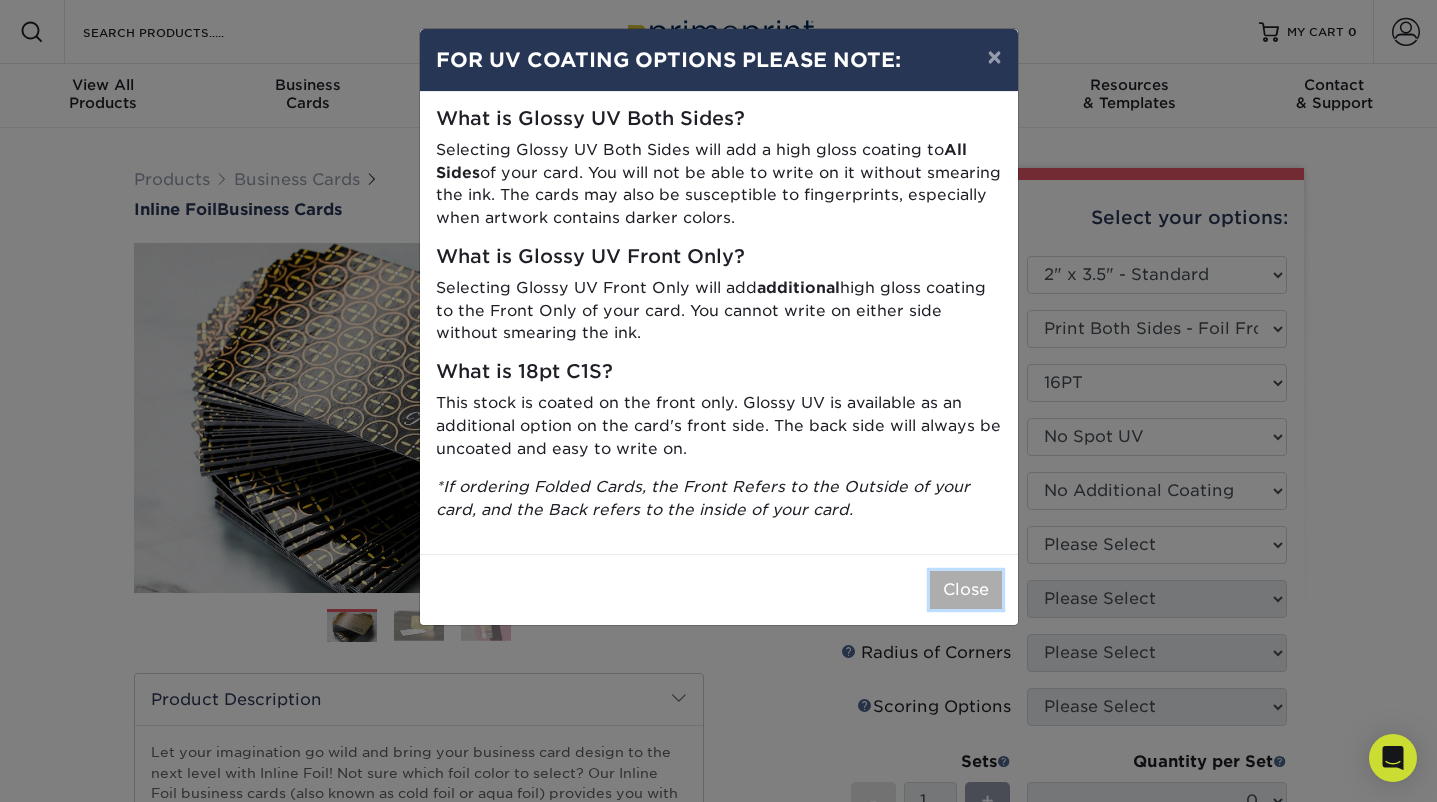 click on "Close" at bounding box center [966, 590] 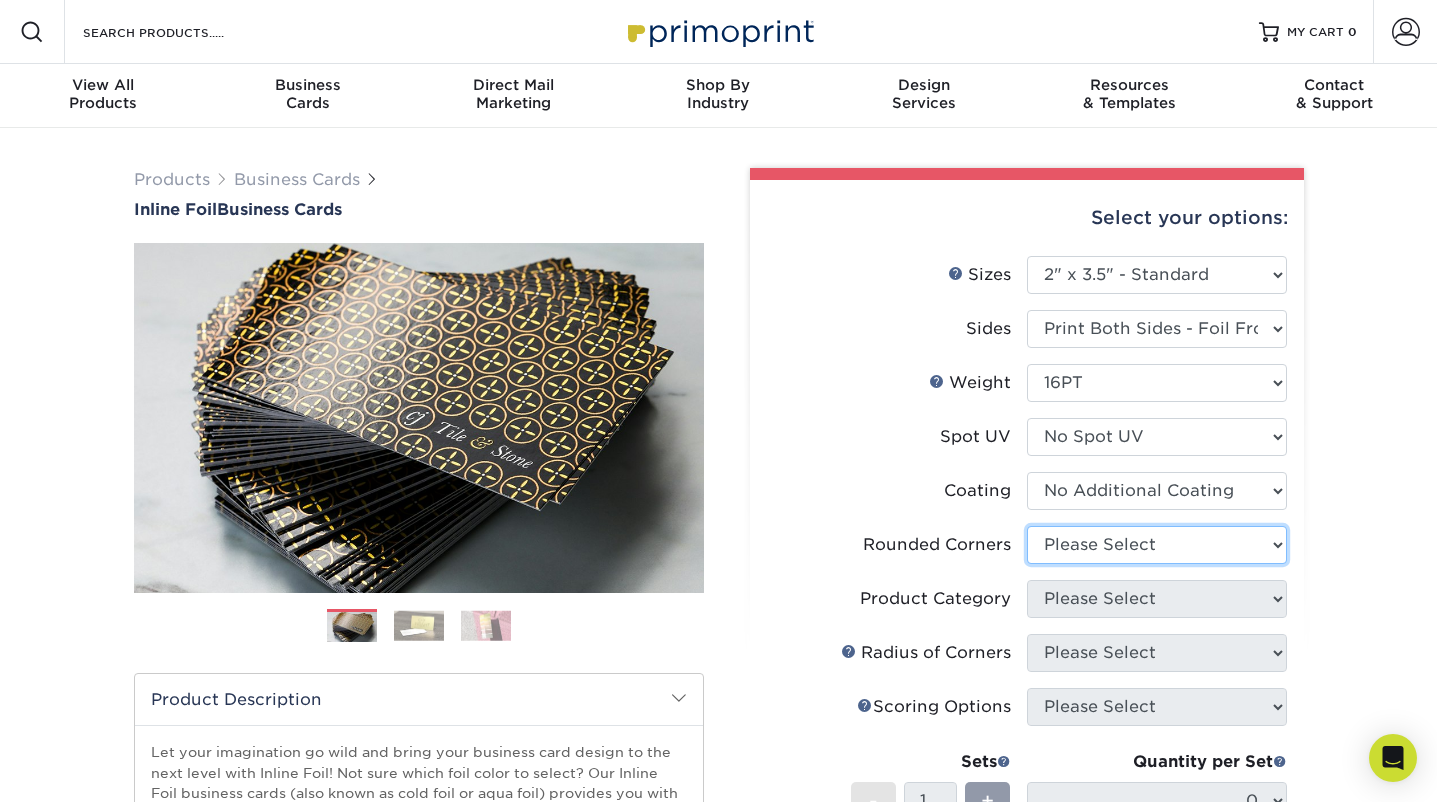click on "Please Select
Yes - Round 2 Corners                                                    Yes - Round 4 Corners                                                    No" at bounding box center [1157, 545] 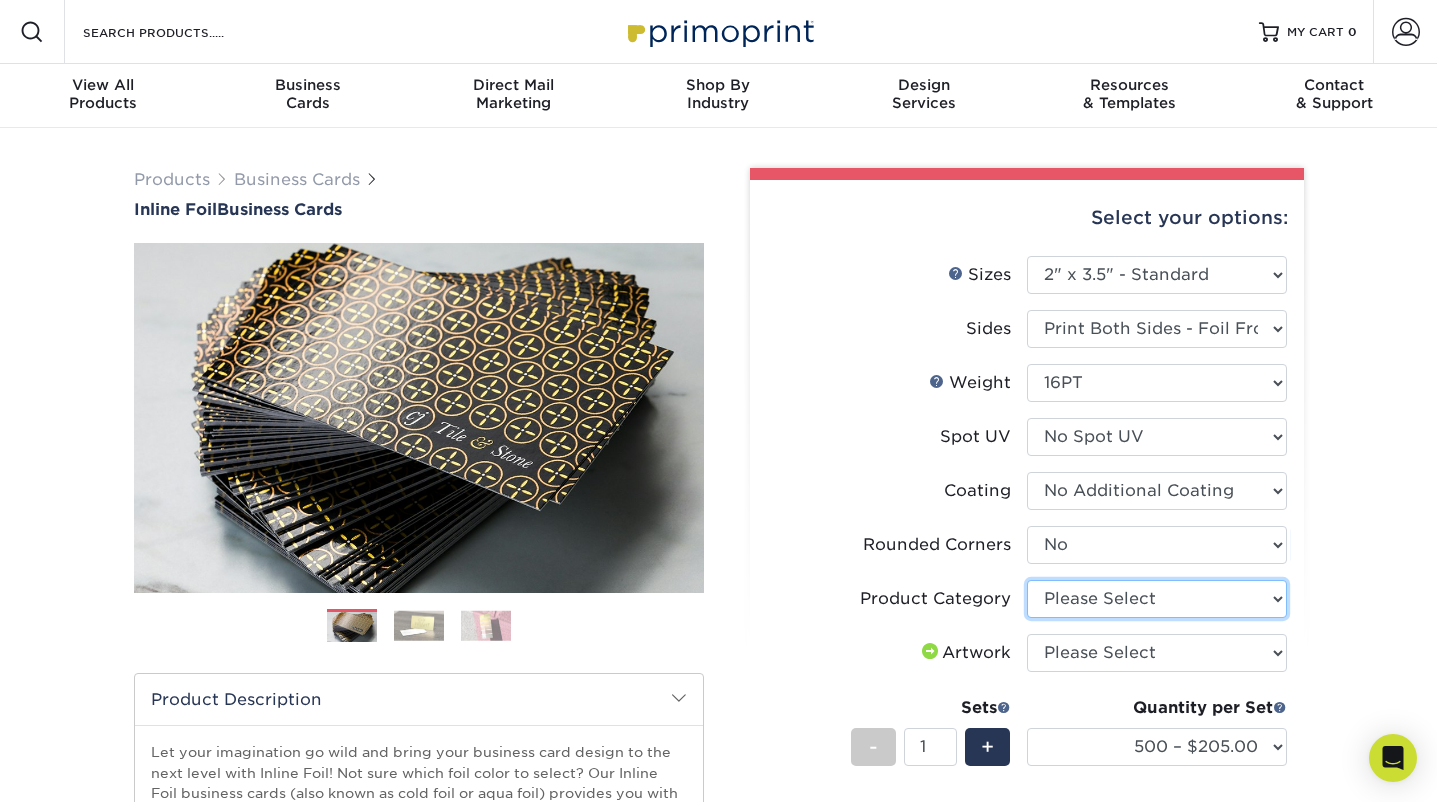 click on "Please Select Business Cards" at bounding box center (1157, 599) 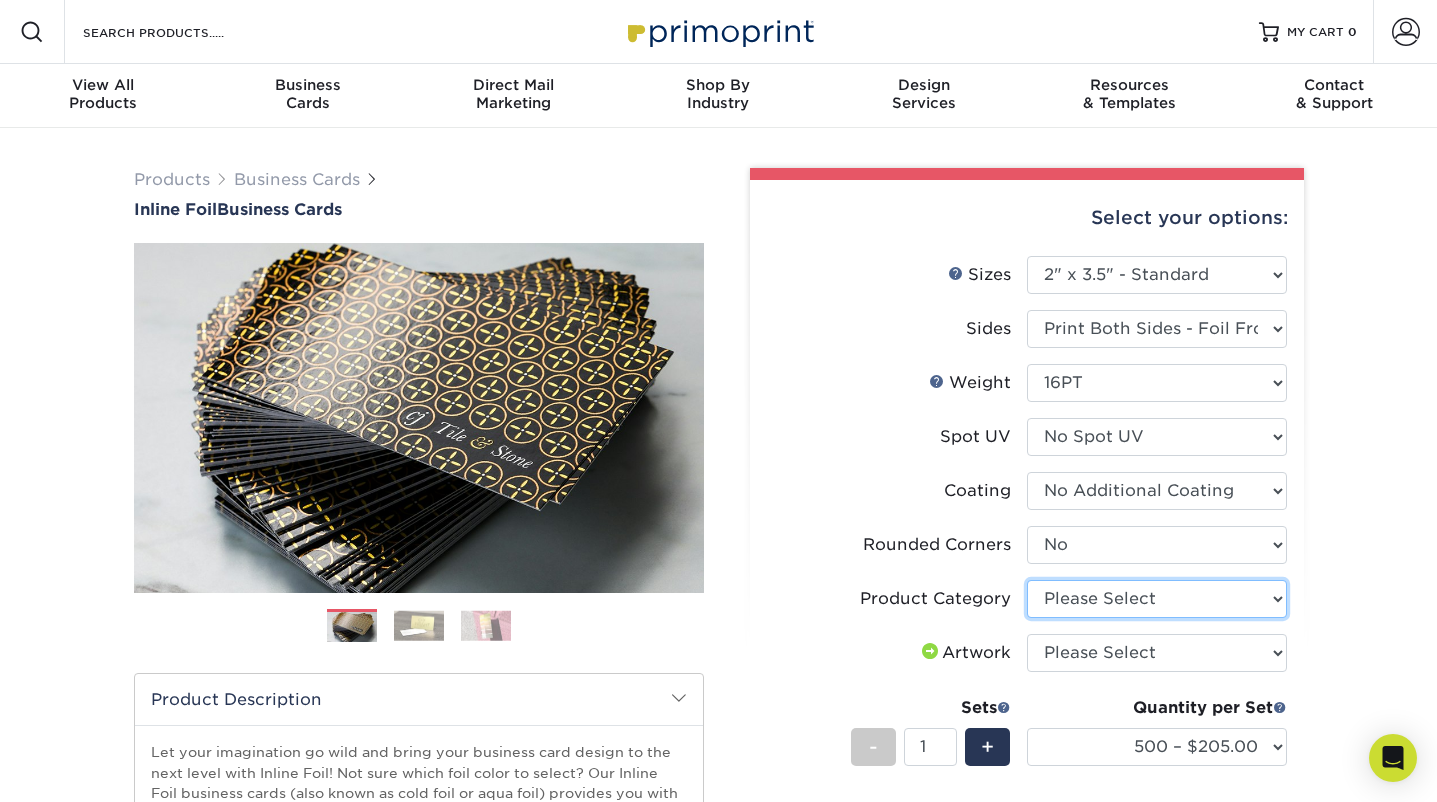 select on "3b5148f1-0588-4f88-a218-97bcfdce65c1" 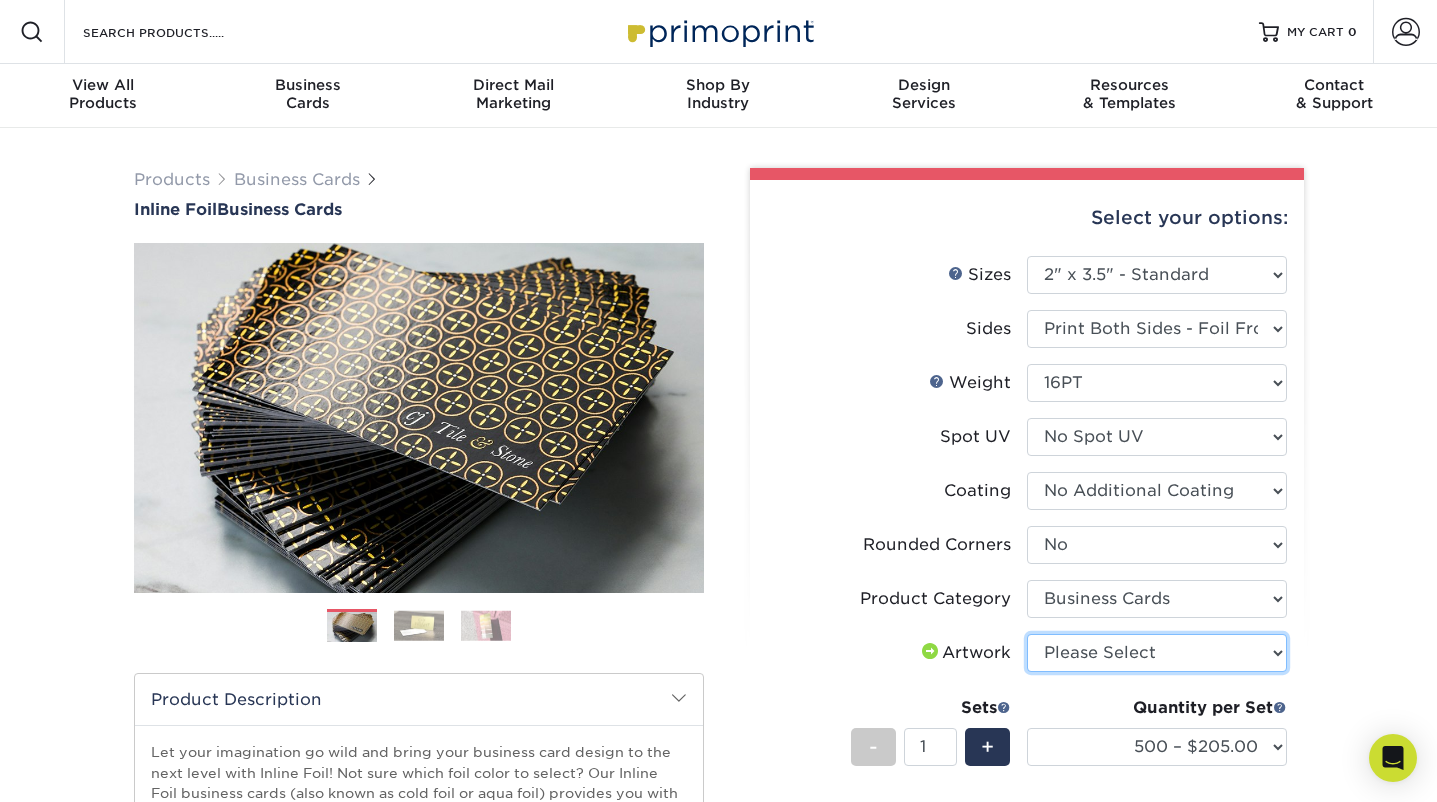 click on "Please Select I will upload files I need a design - $100" at bounding box center [1157, 653] 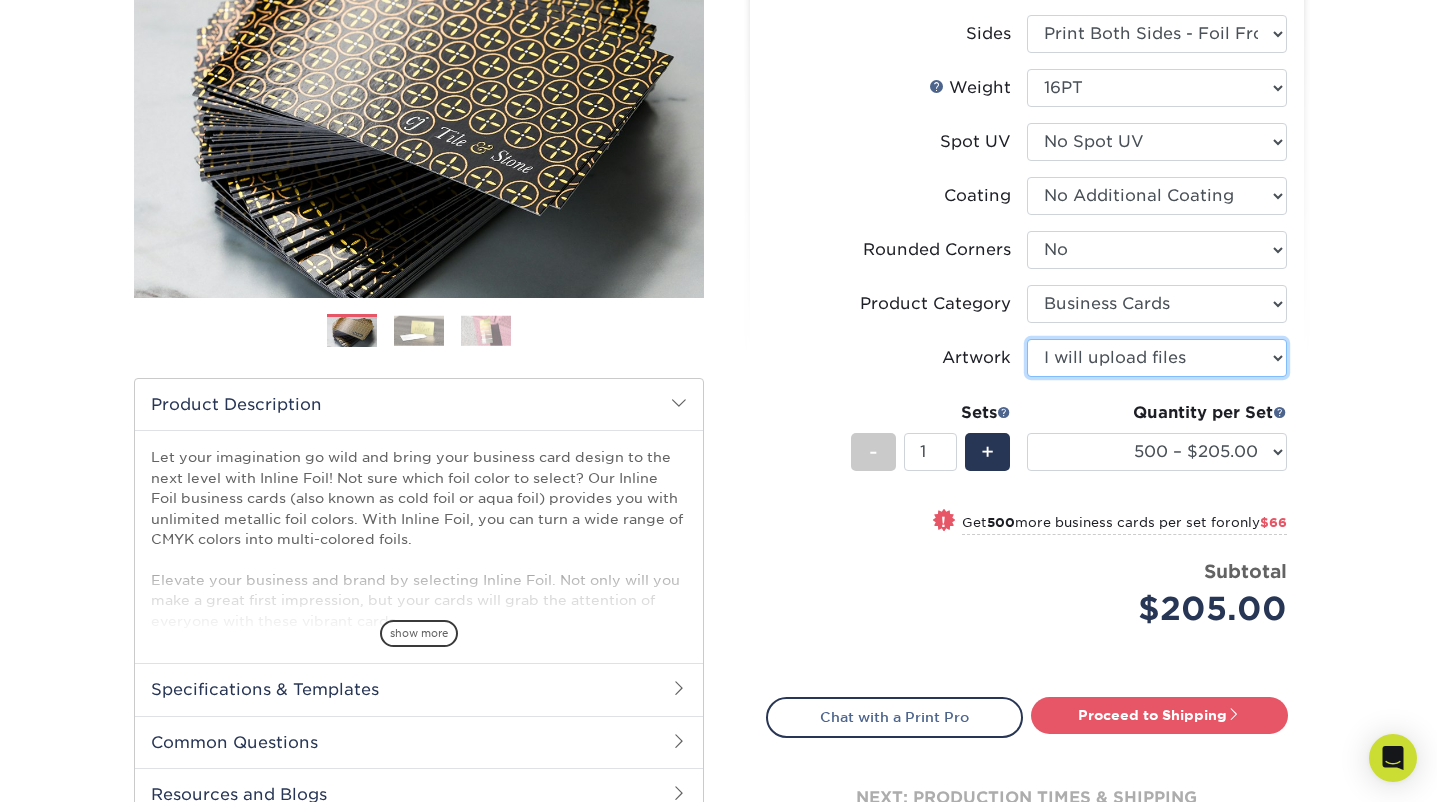 scroll, scrollTop: 302, scrollLeft: 0, axis: vertical 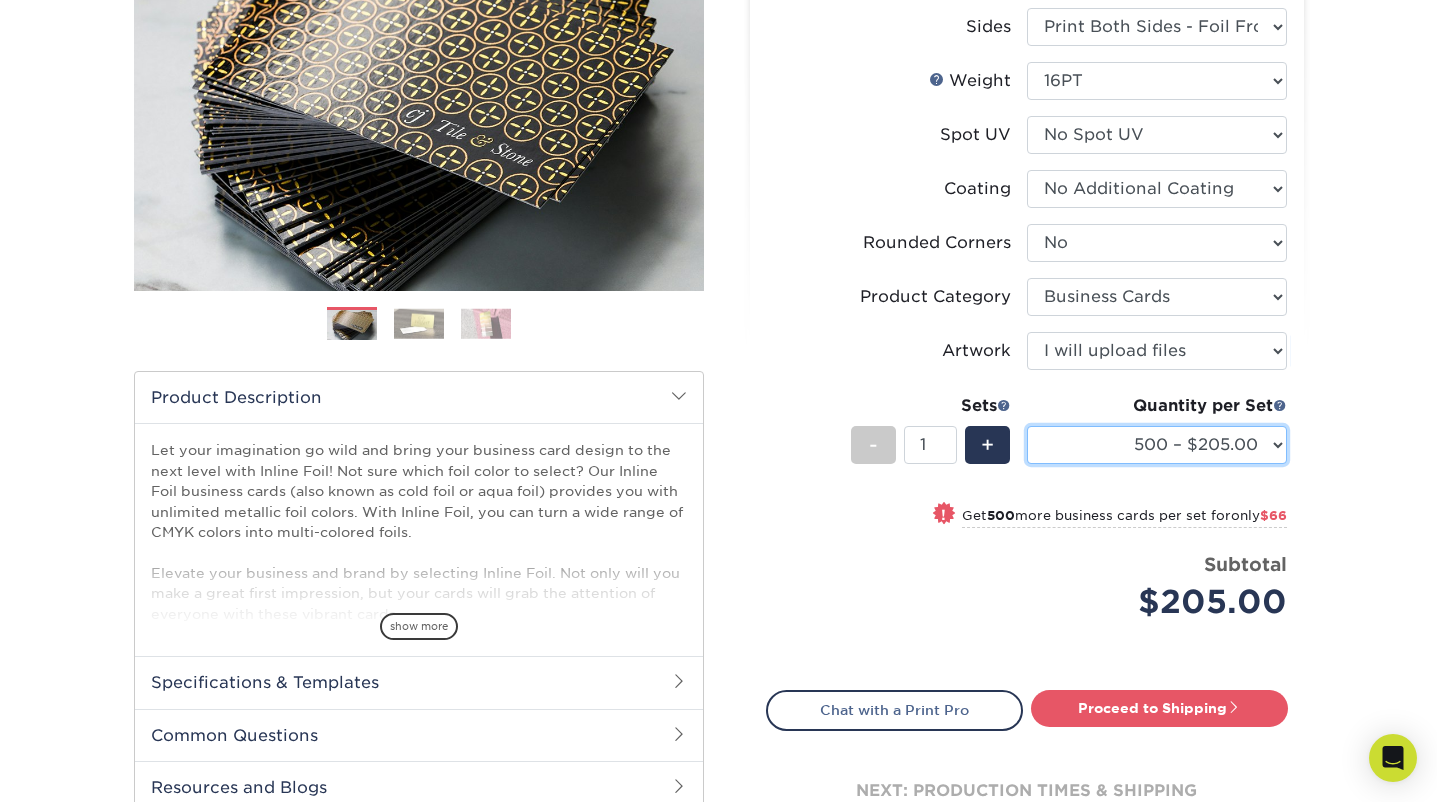 click on "500 – $205.00 1000 – $271.00 2500 – $502.00 5000 – $715.00" at bounding box center [1157, 445] 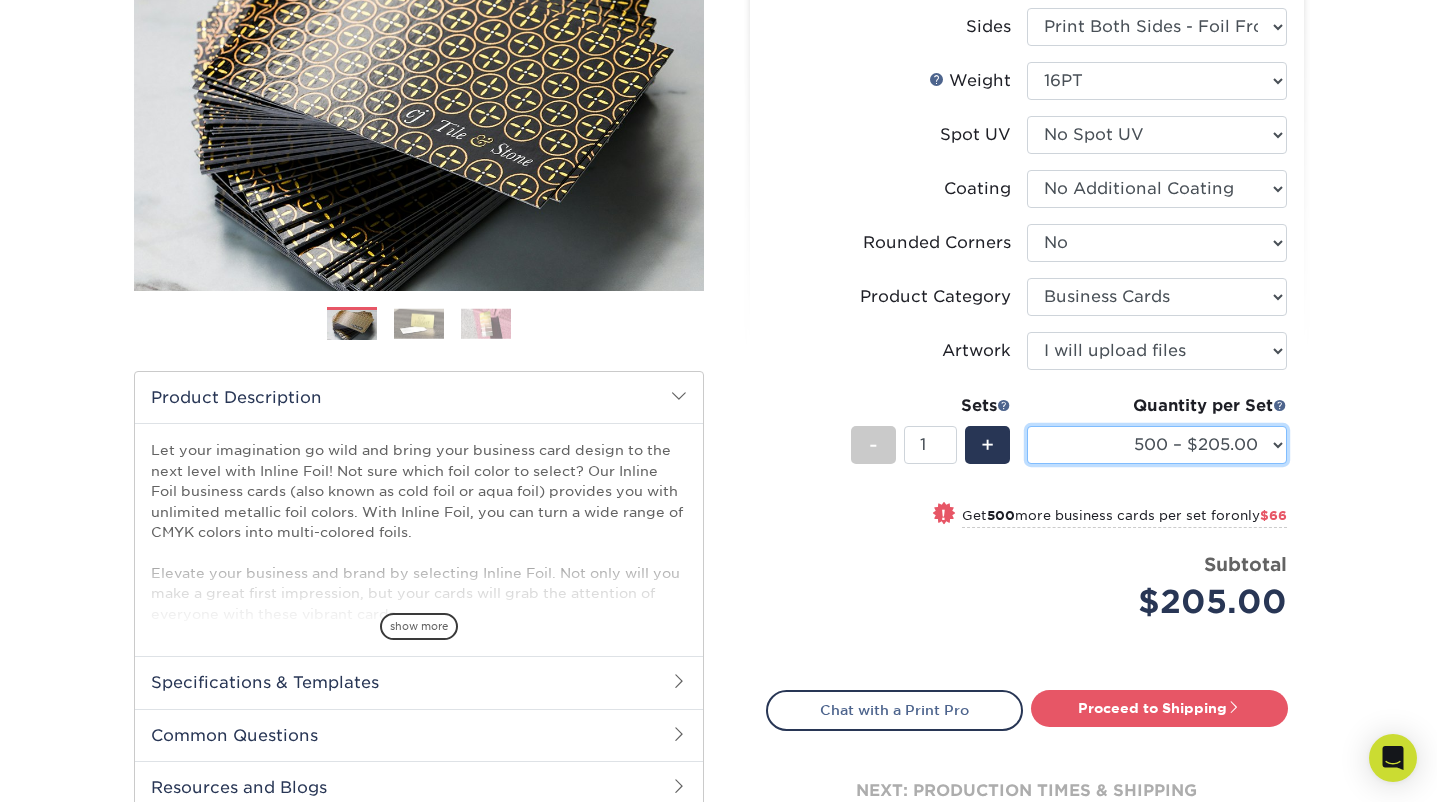 click on "500 – $205.00 1000 – $271.00 2500 – $502.00 5000 – $715.00" at bounding box center (1157, 445) 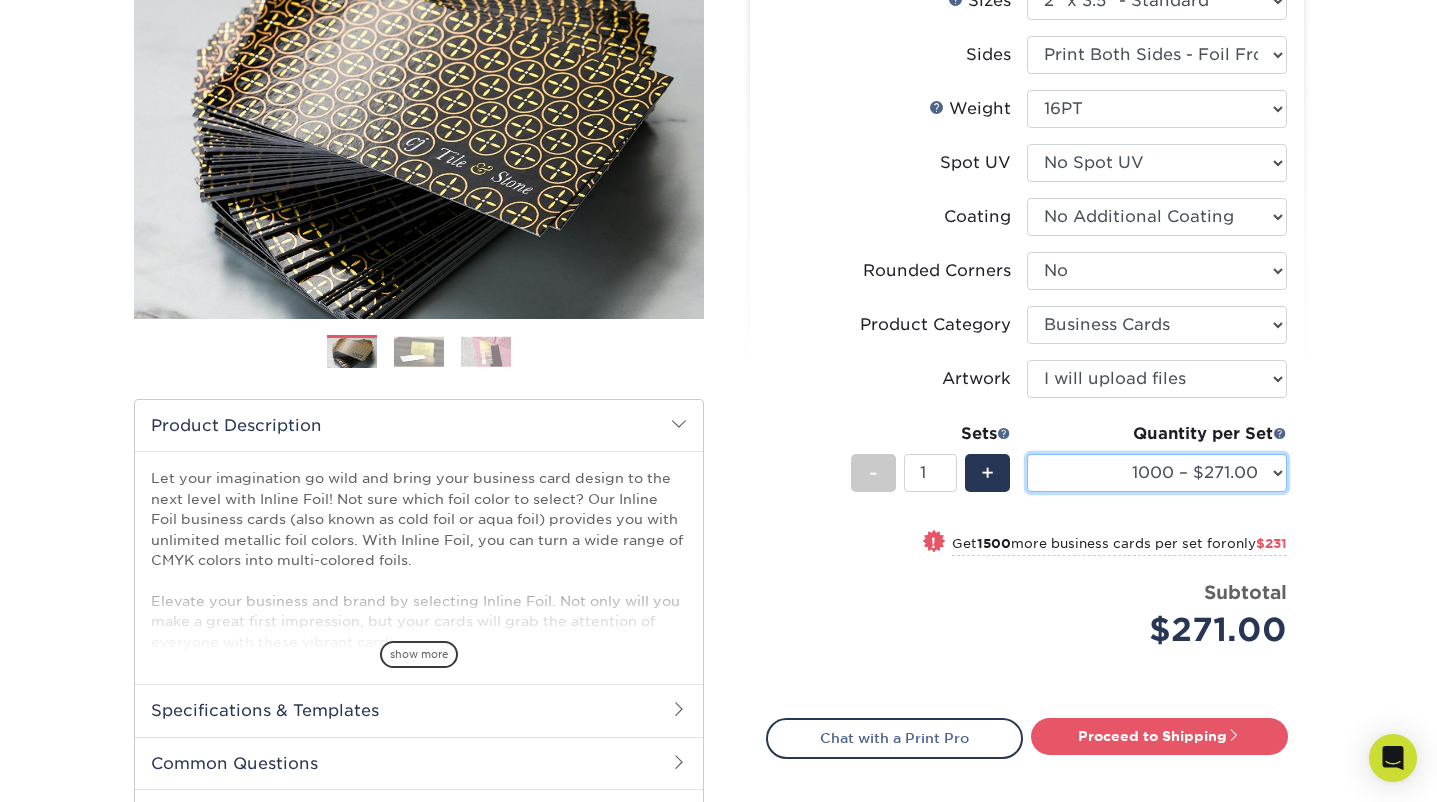 scroll, scrollTop: 283, scrollLeft: 0, axis: vertical 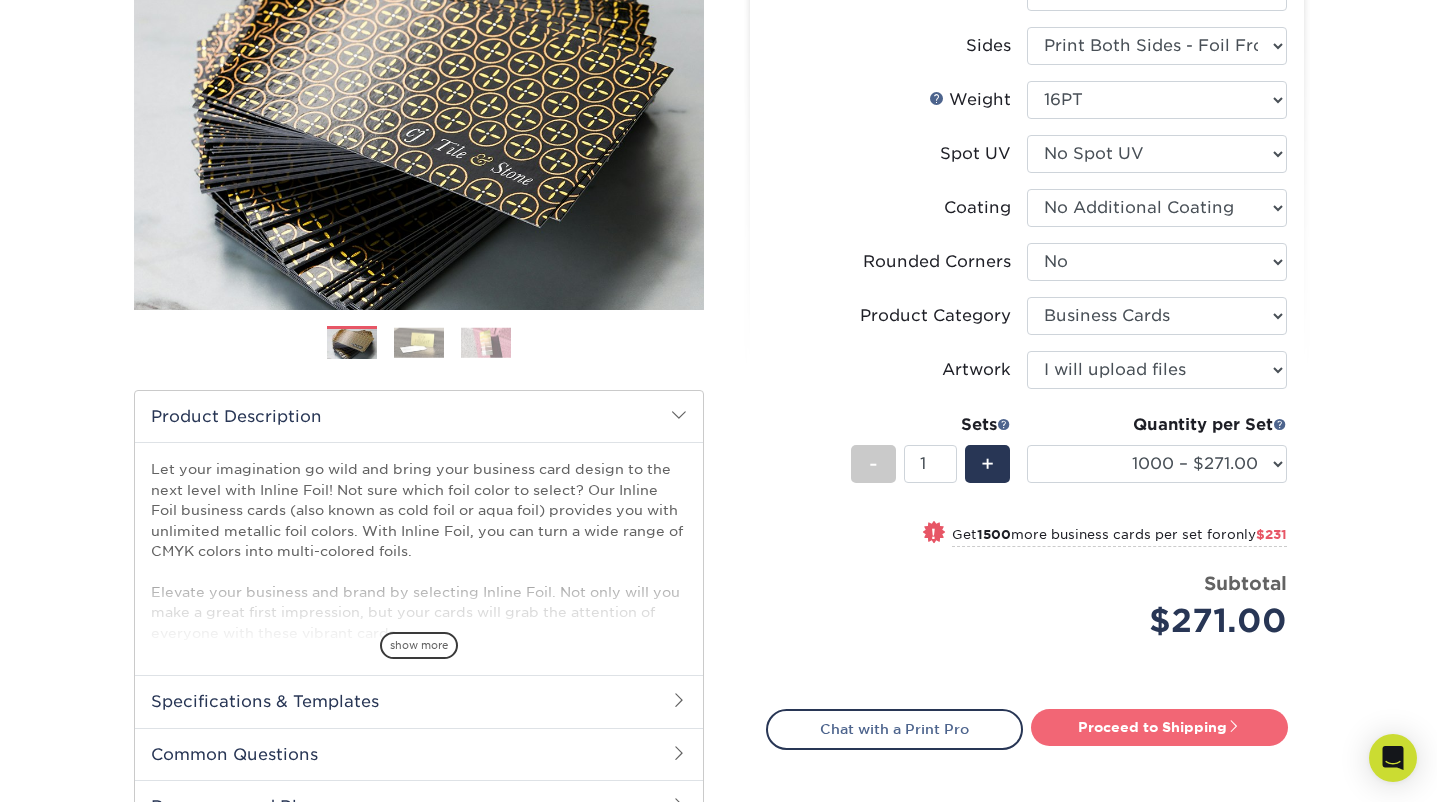 click on "Proceed to Shipping" at bounding box center (1159, 727) 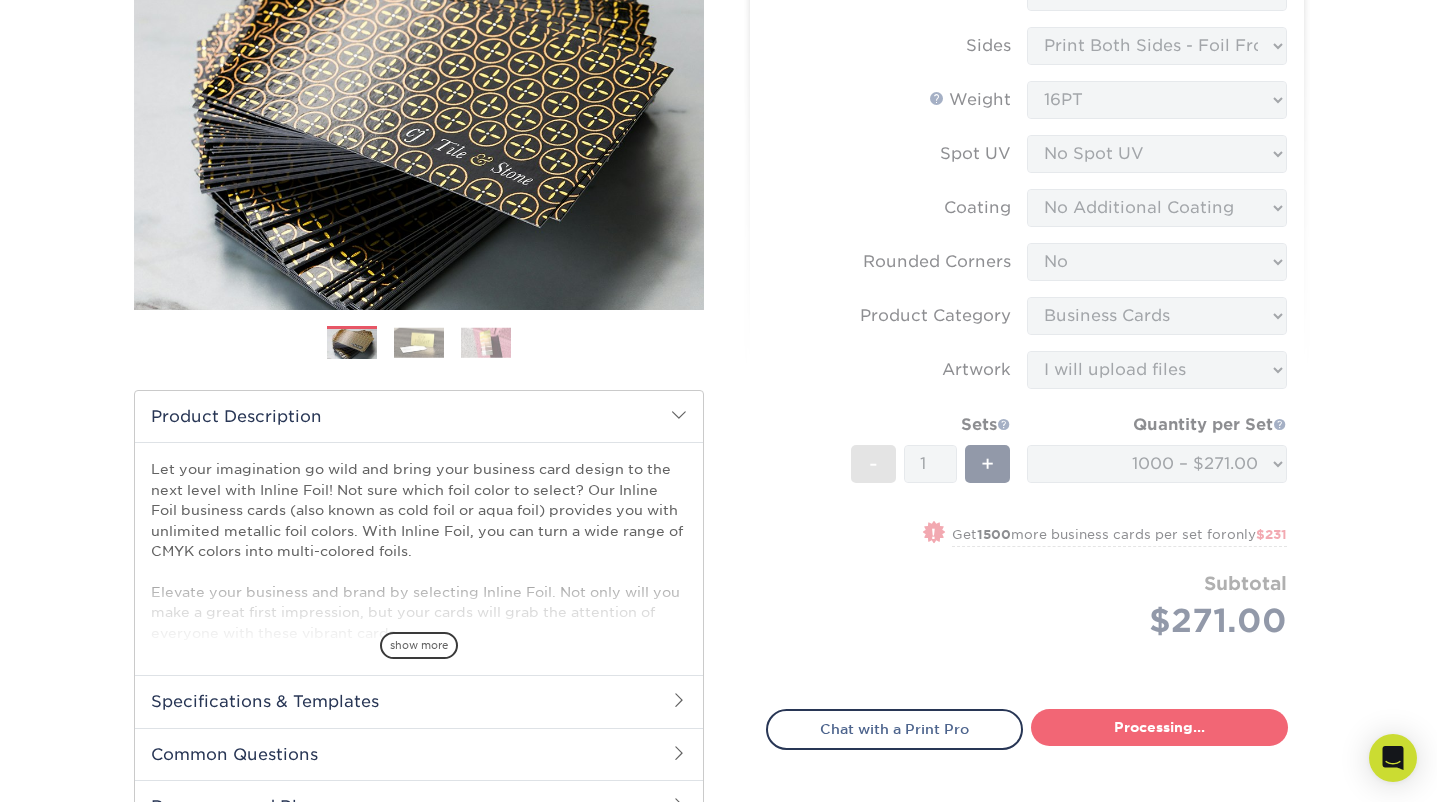 select on "af9af20c-c1a6-42d3-b616-5d9dd2f27d46" 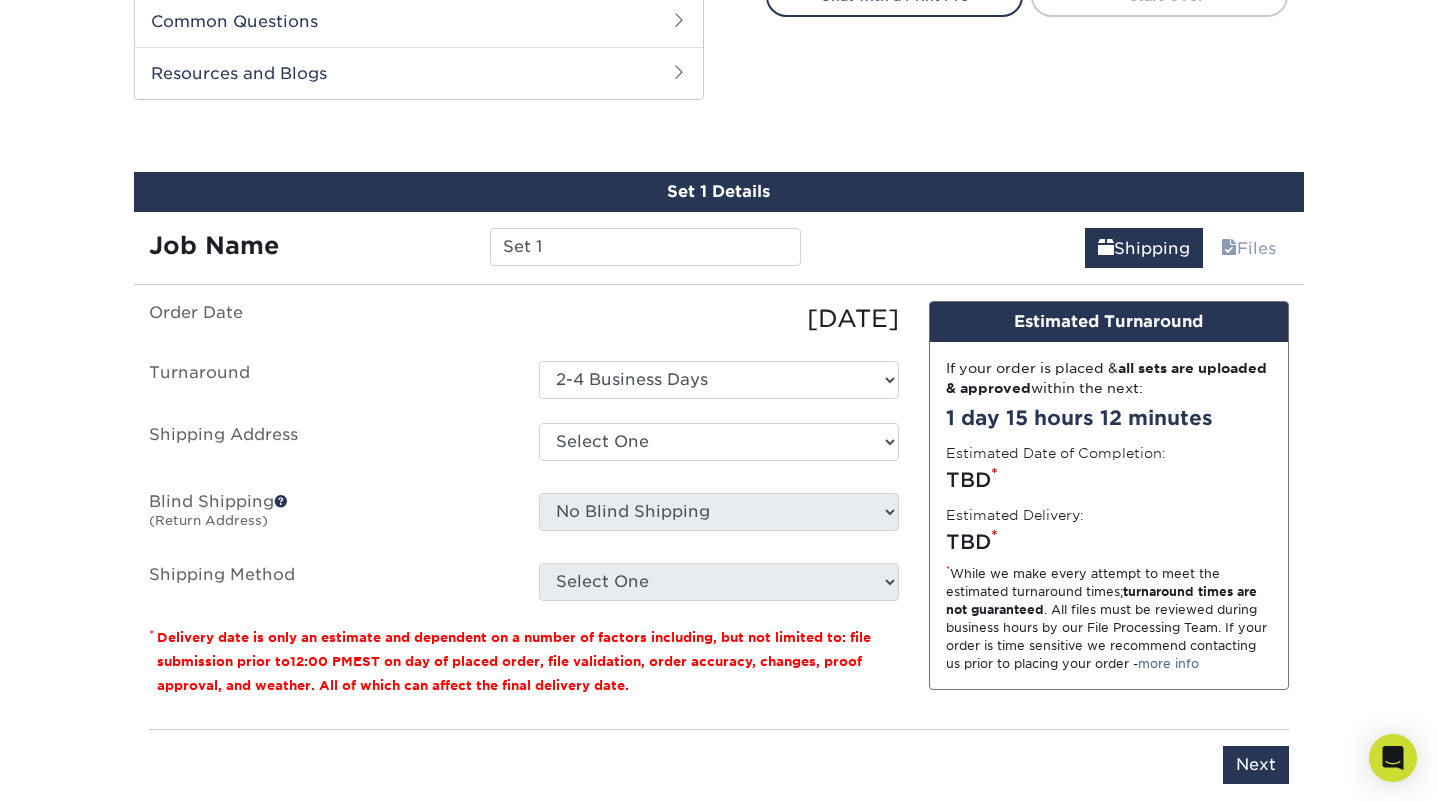 scroll, scrollTop: 1046, scrollLeft: 0, axis: vertical 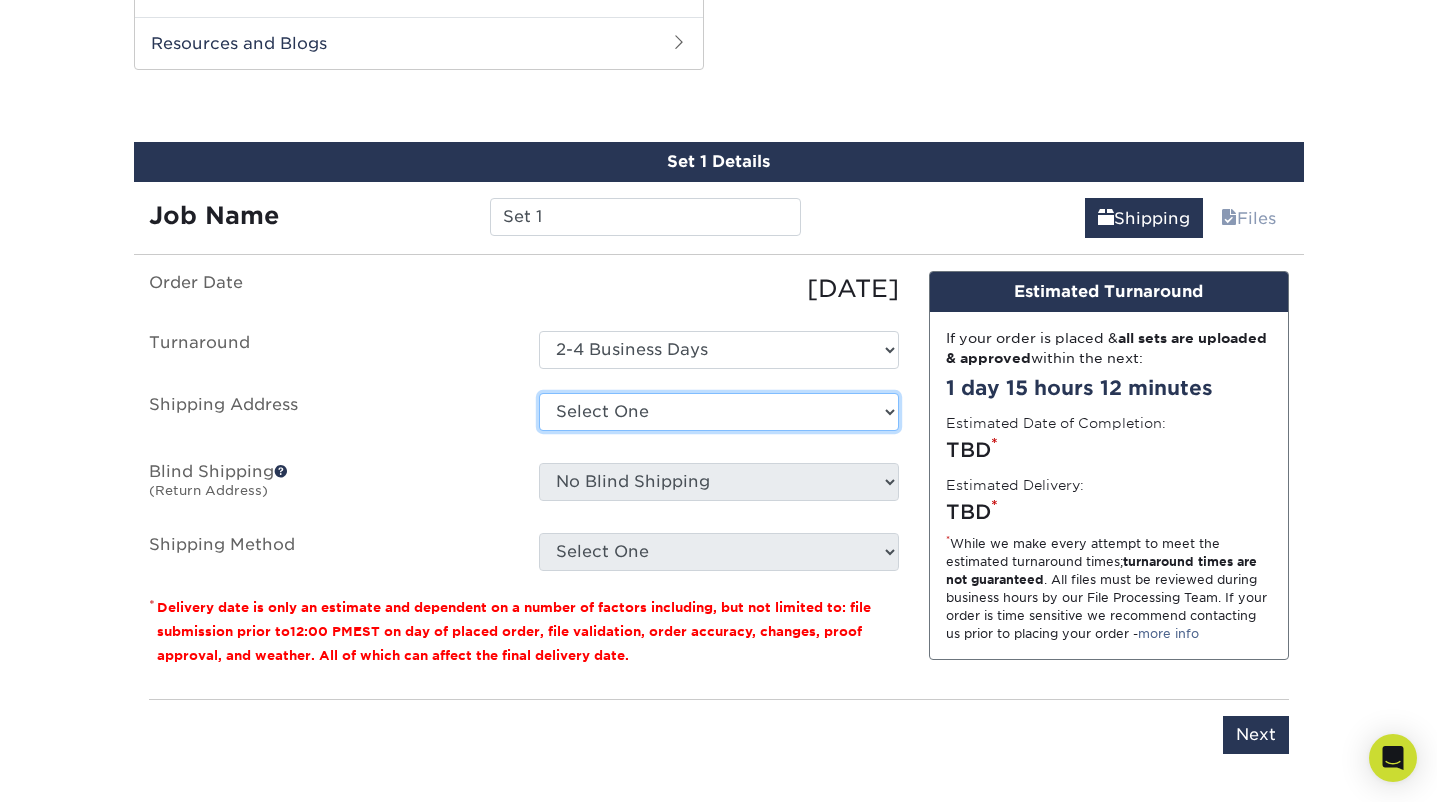click on "Select One
+ Add New Address
- Login" at bounding box center (719, 412) 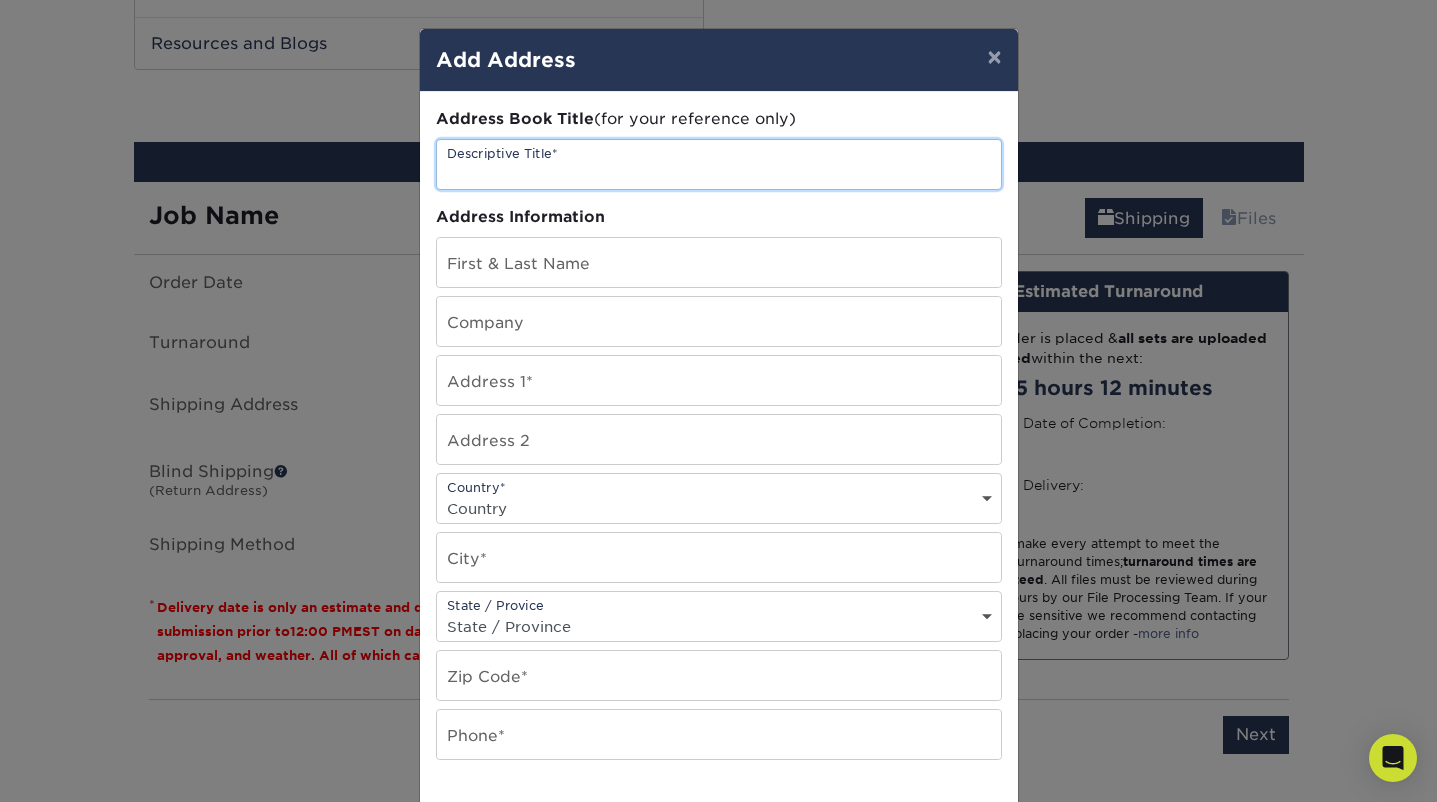 click at bounding box center (719, 164) 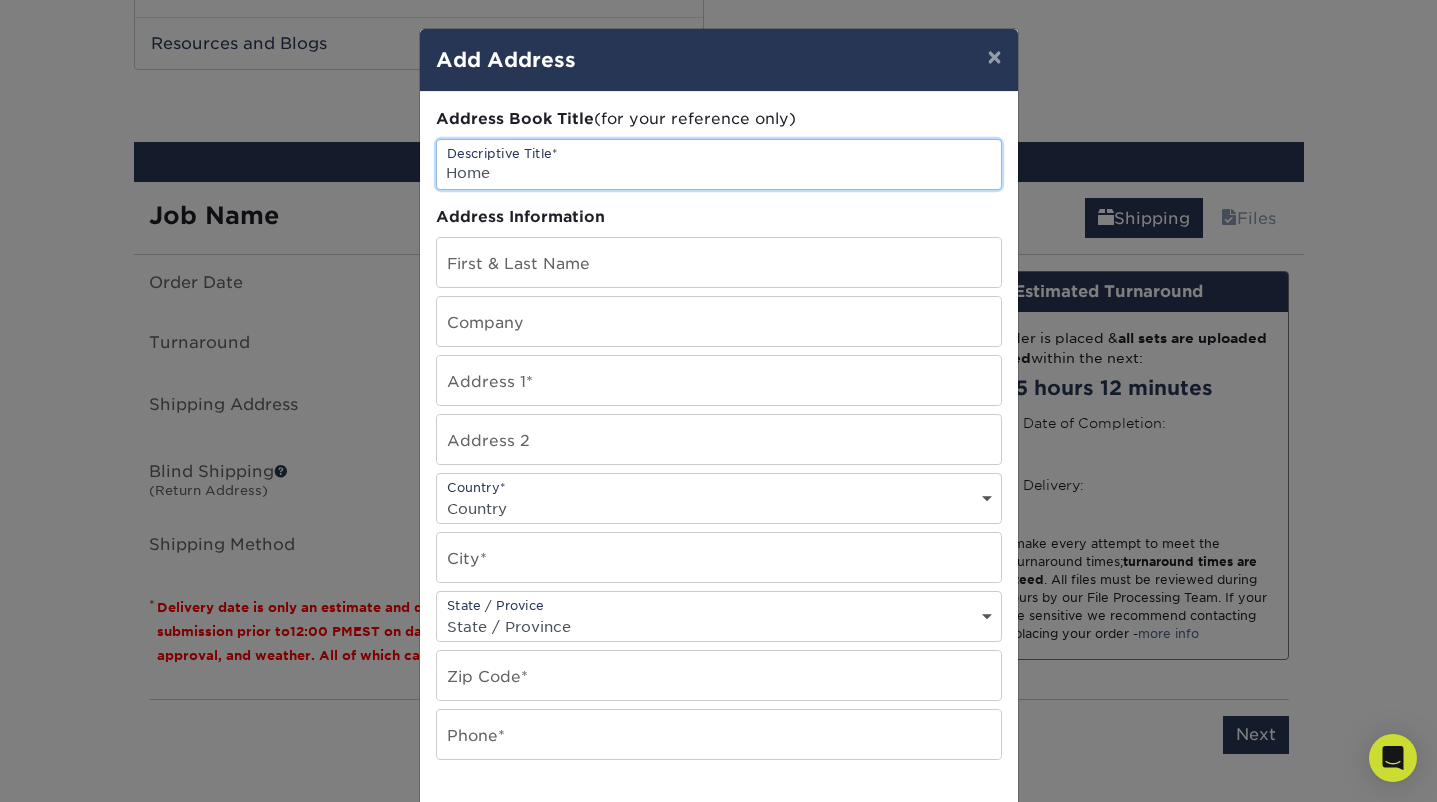 type on "Home" 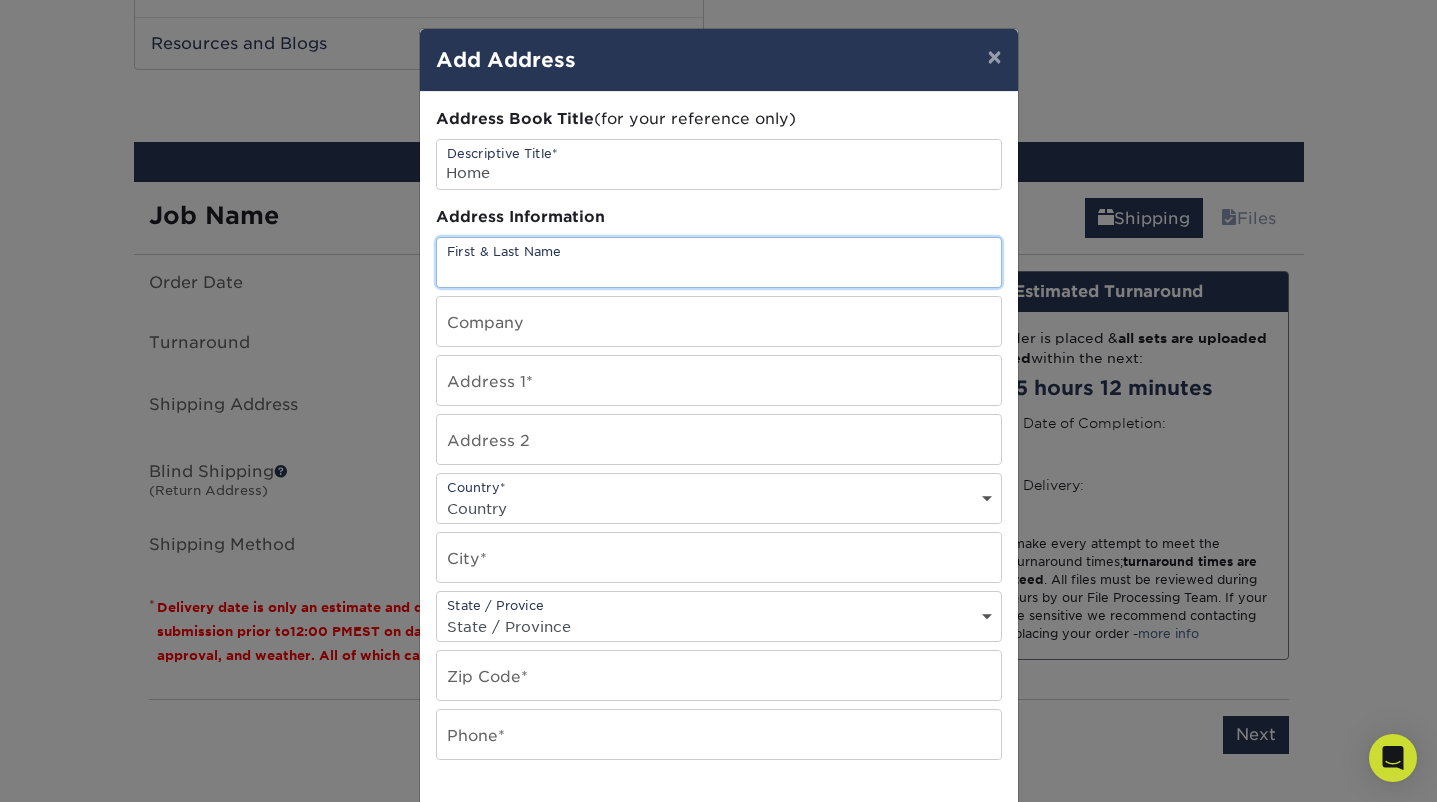 type on "[PERSON_NAME]" 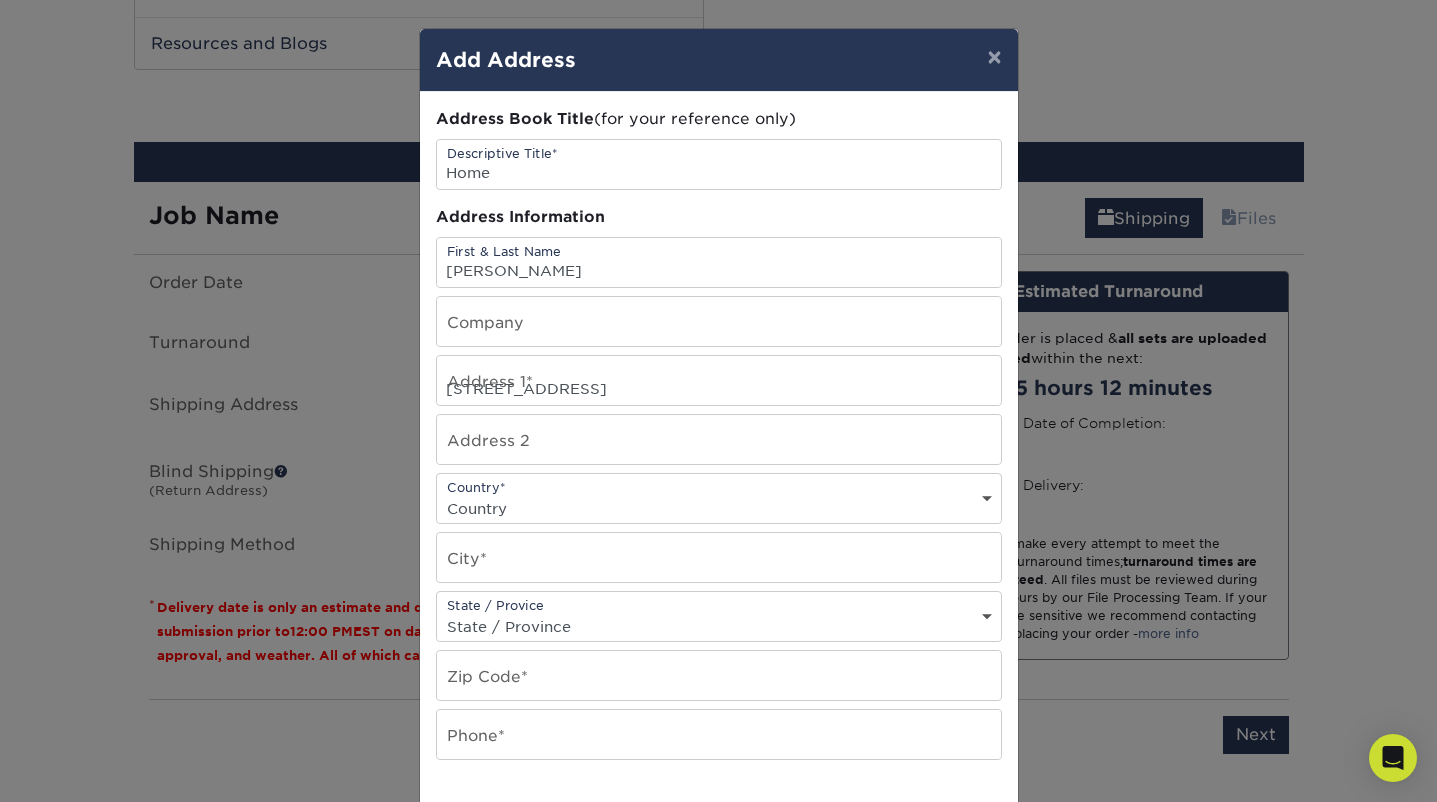 type on "516" 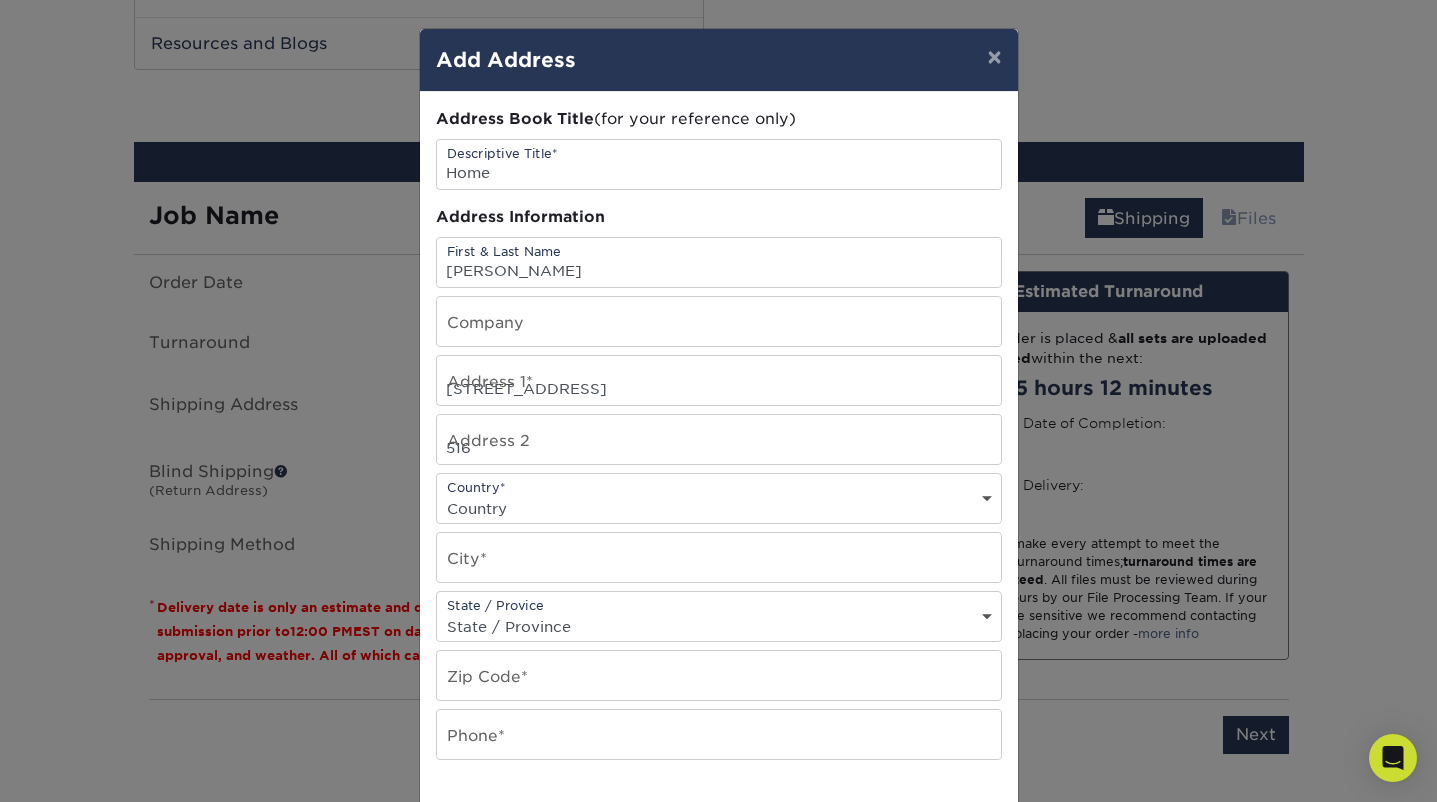 select on "US" 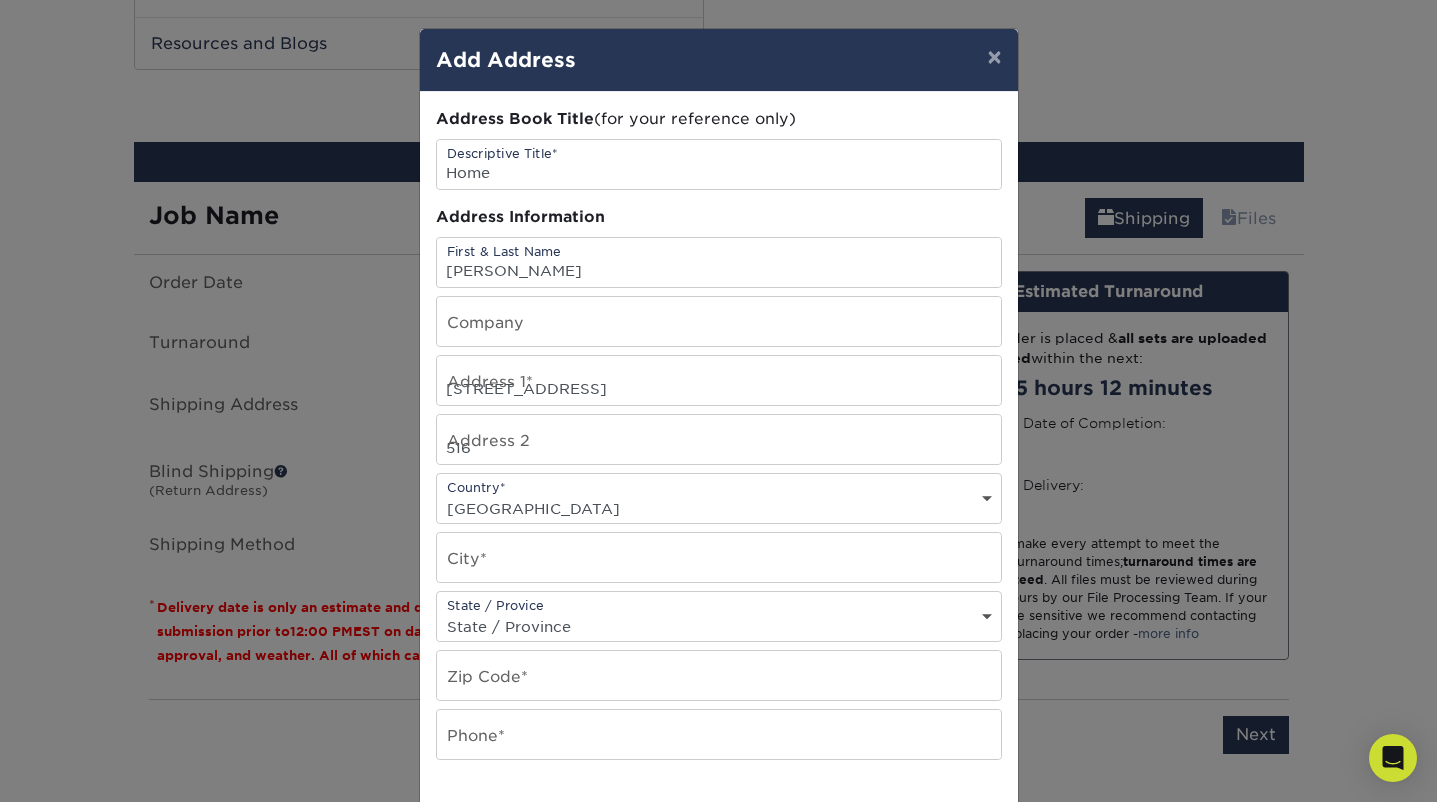 type on "Georgetown" 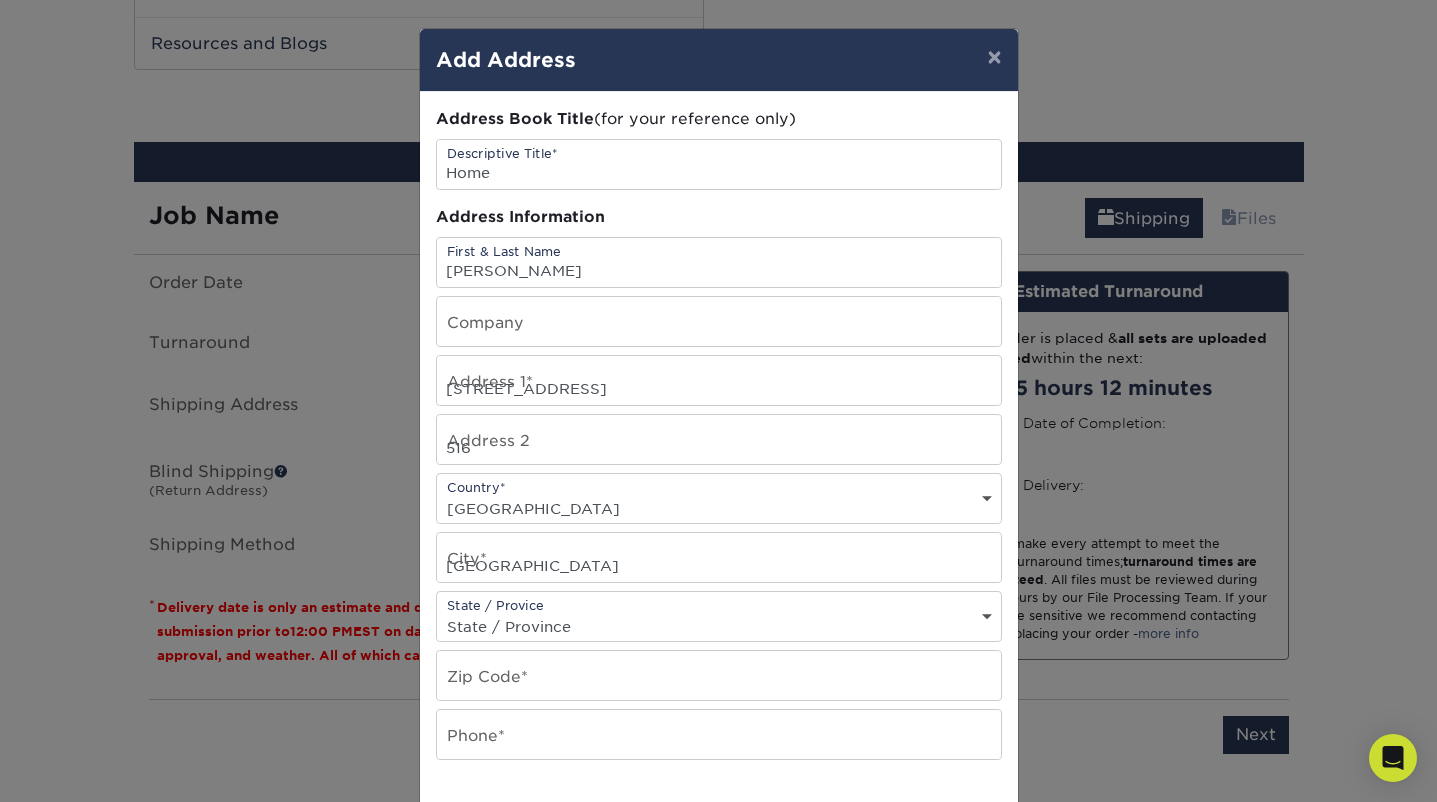 select on "TX" 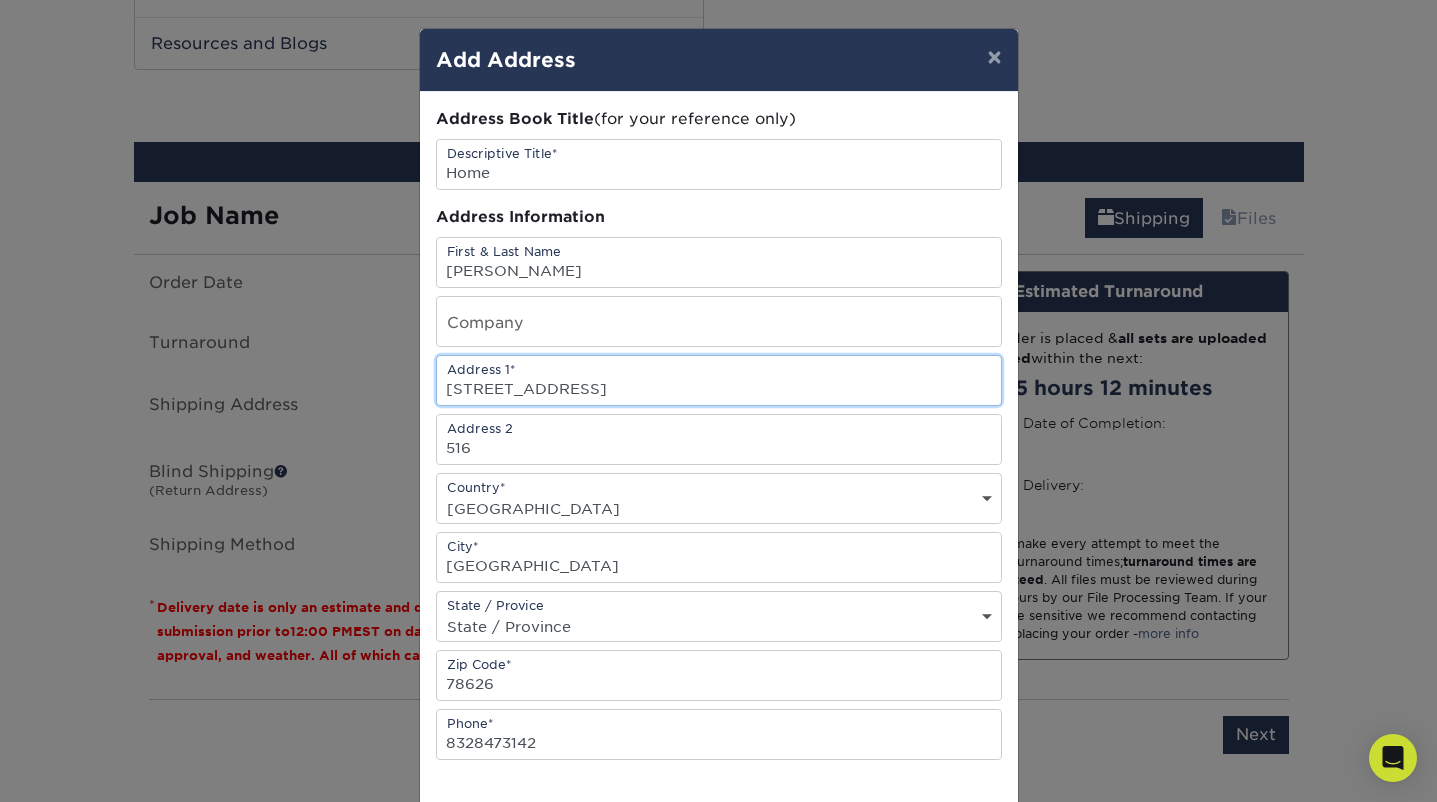 click on "1400 Westinghouse Rd" at bounding box center (719, 380) 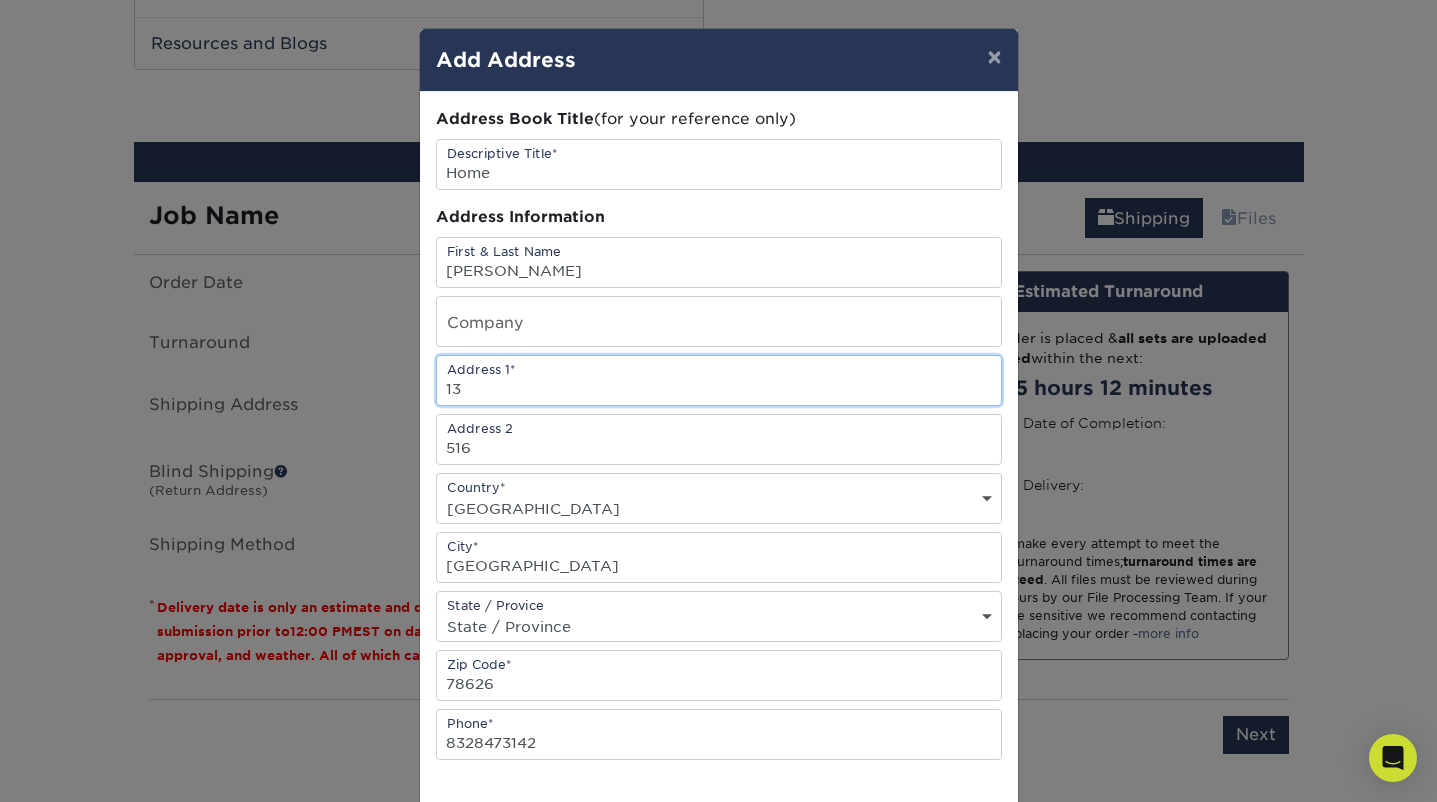 type on "1" 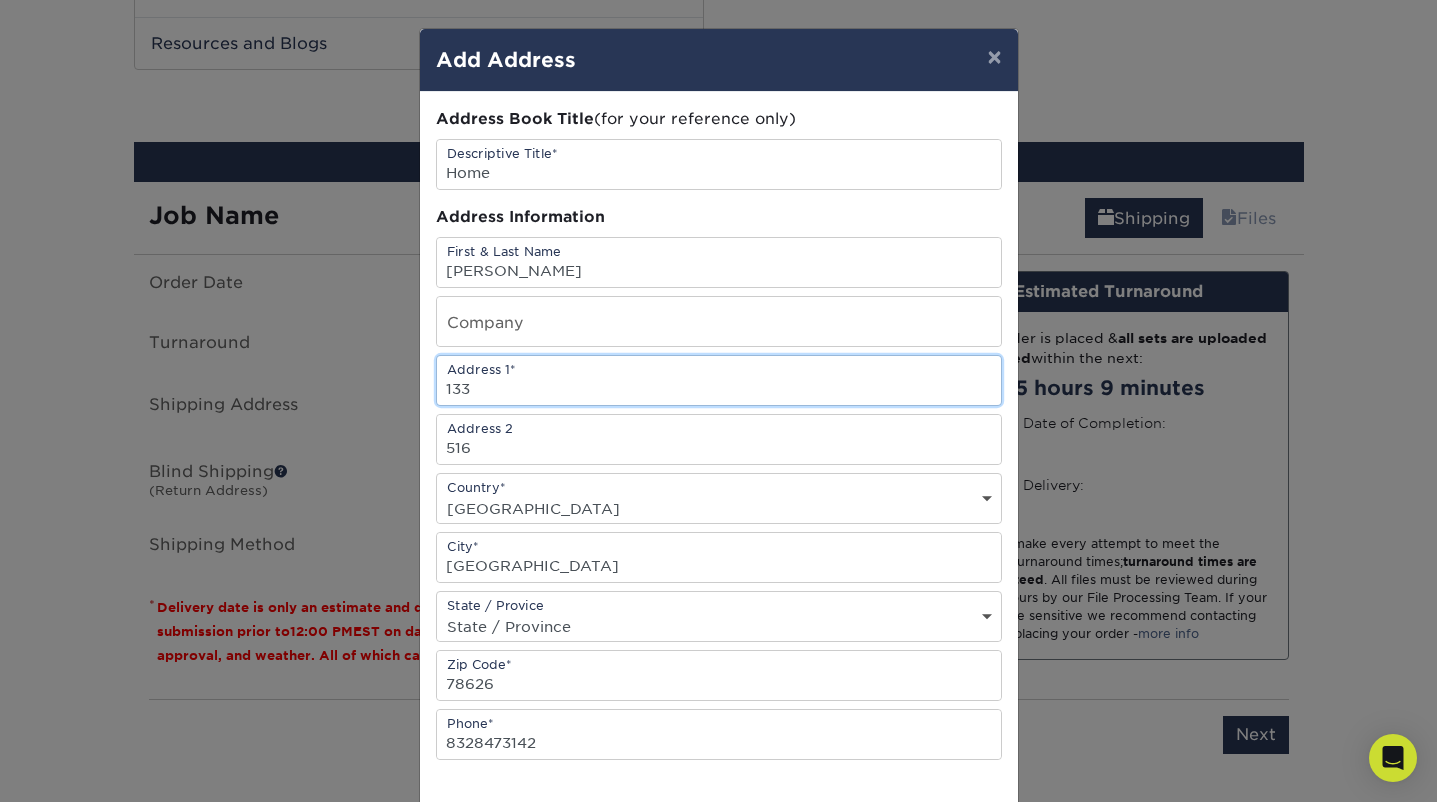 type on "133" 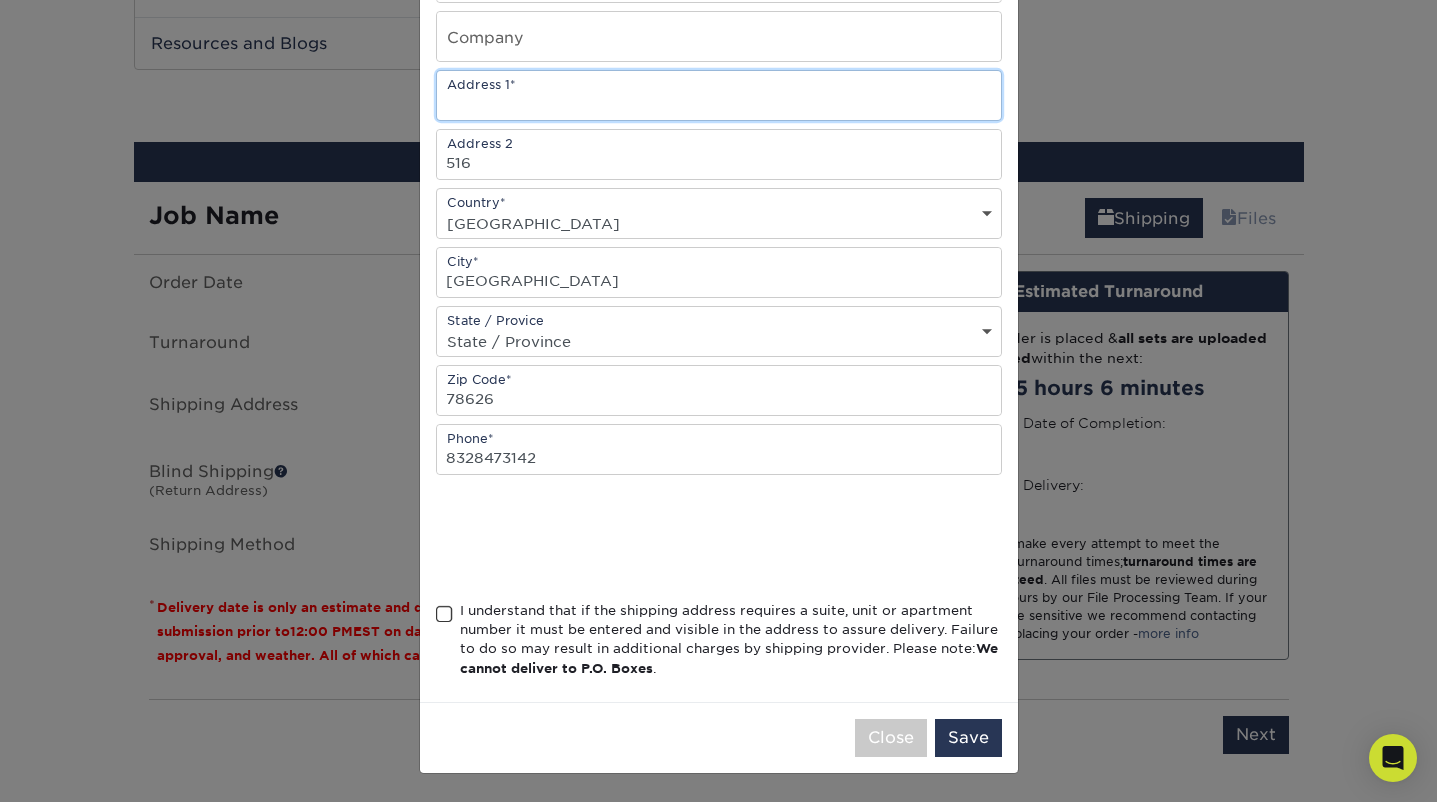scroll, scrollTop: 135, scrollLeft: 0, axis: vertical 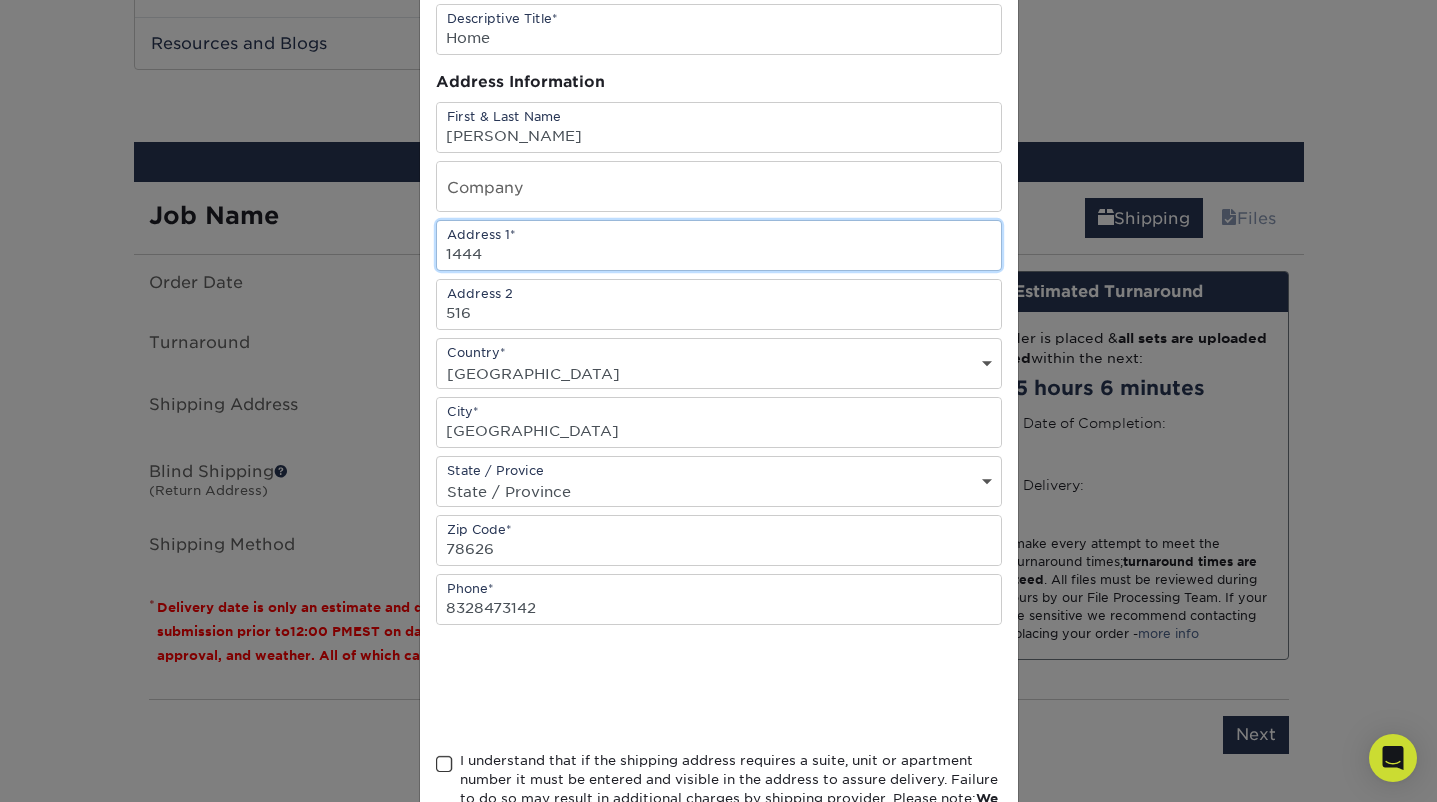 type on "14441 High Hill Drive" 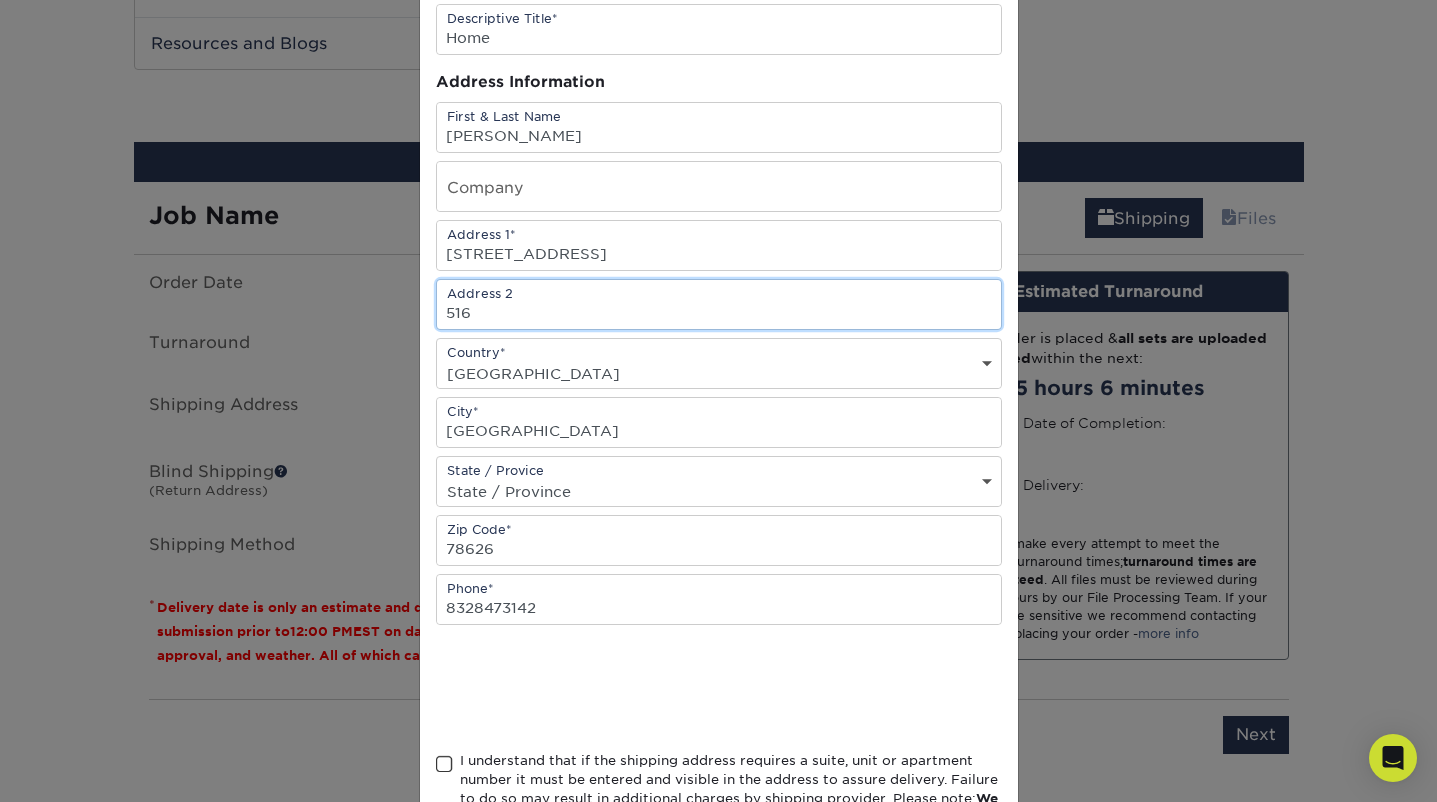 click on "516" at bounding box center [719, 304] 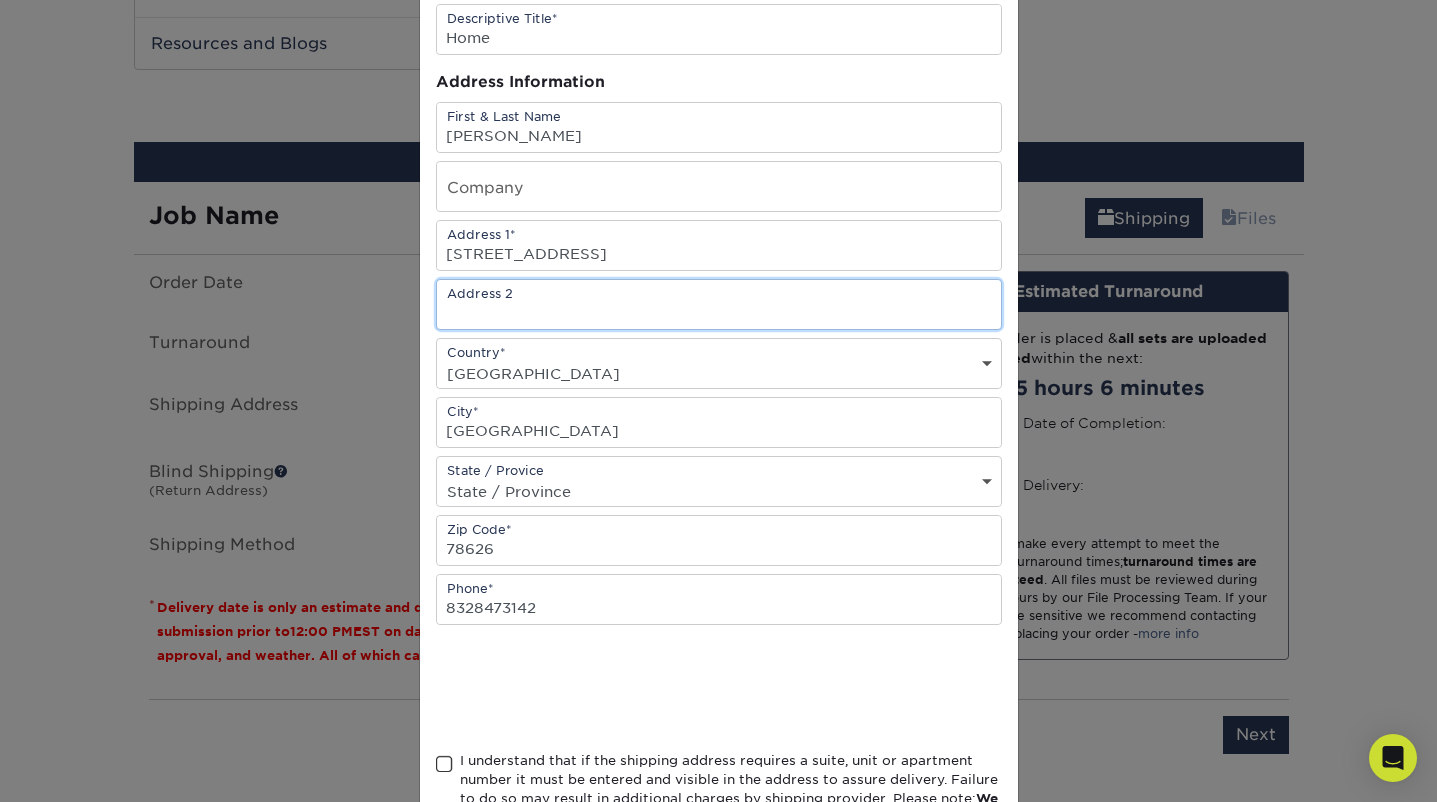 type 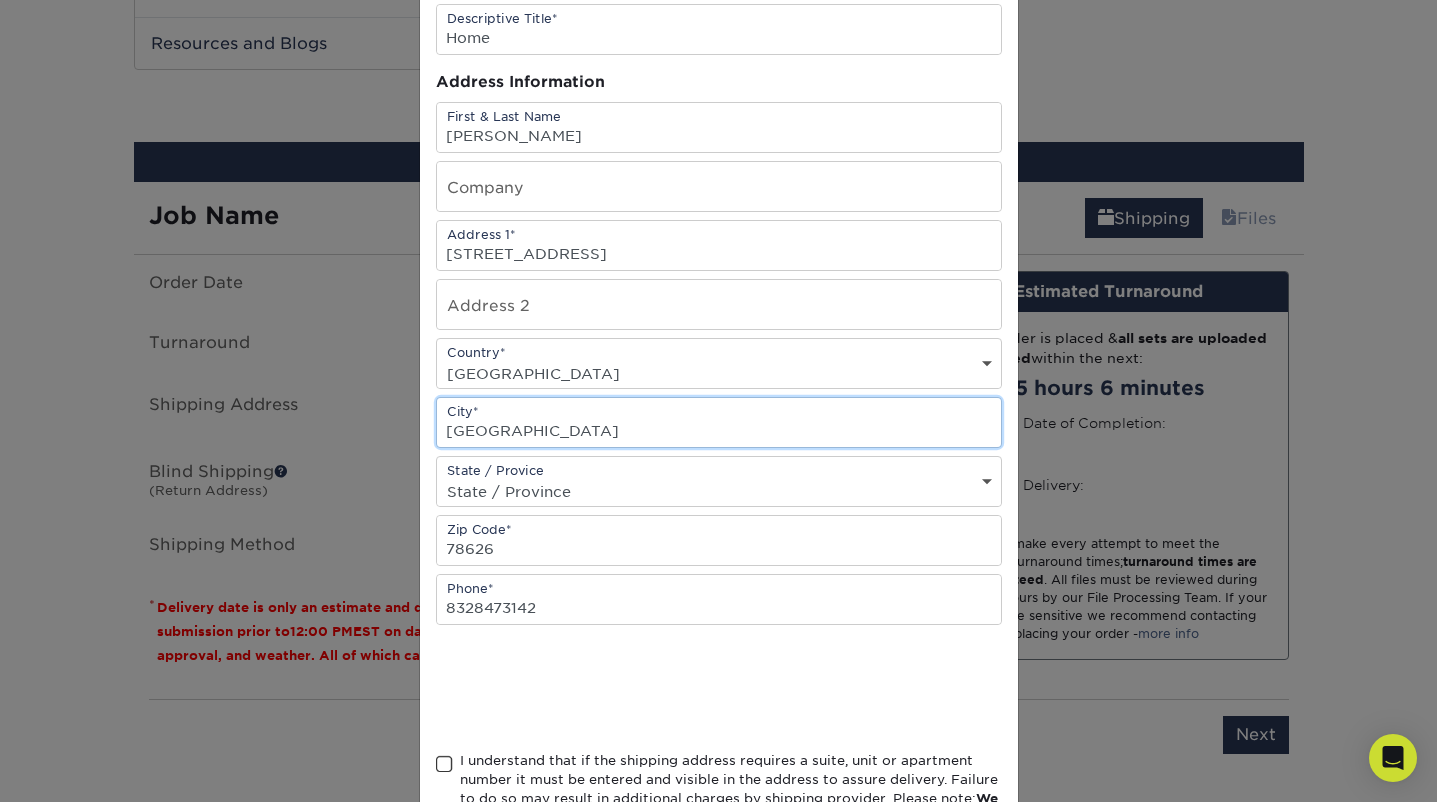click on "Georgetown" at bounding box center (719, 422) 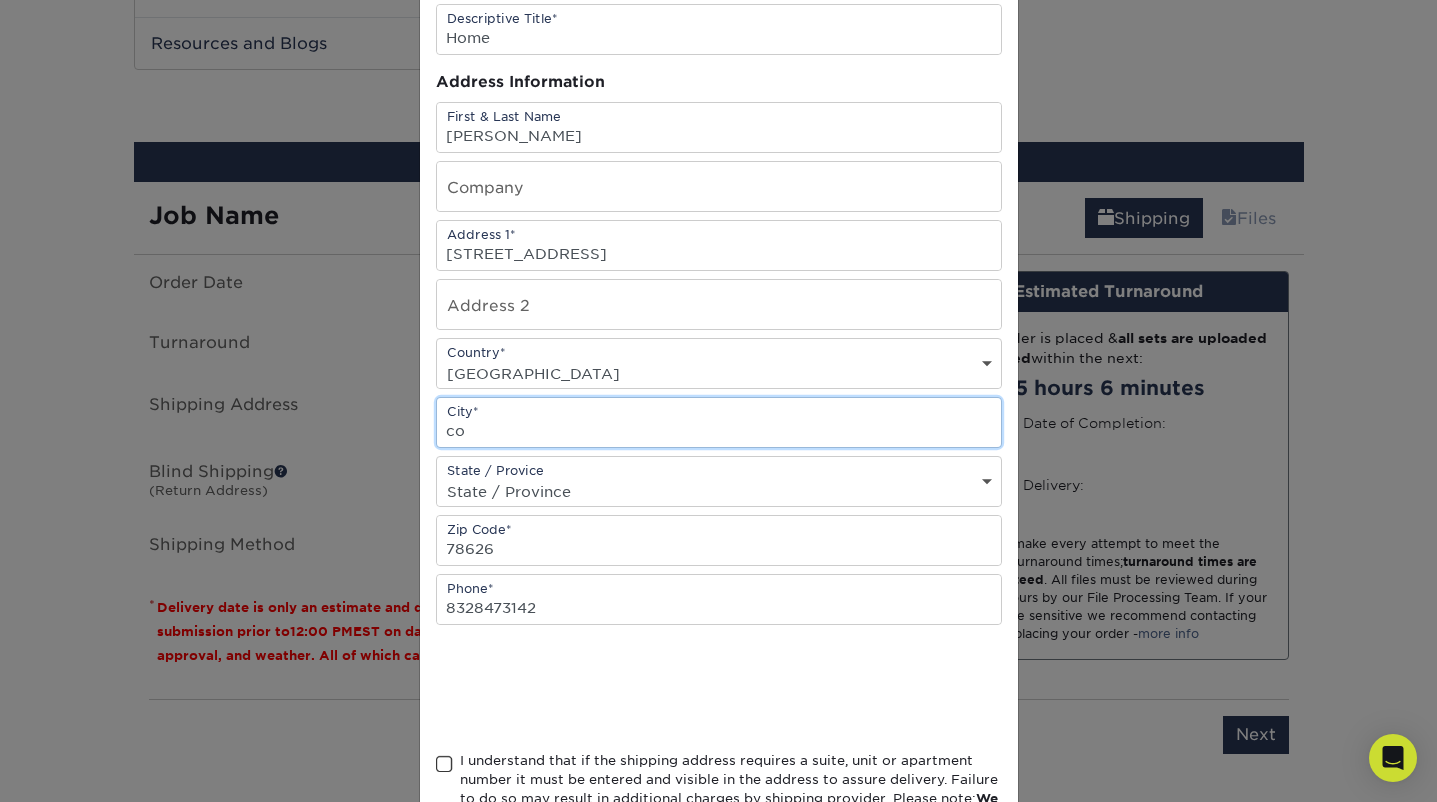 type on "Conroe" 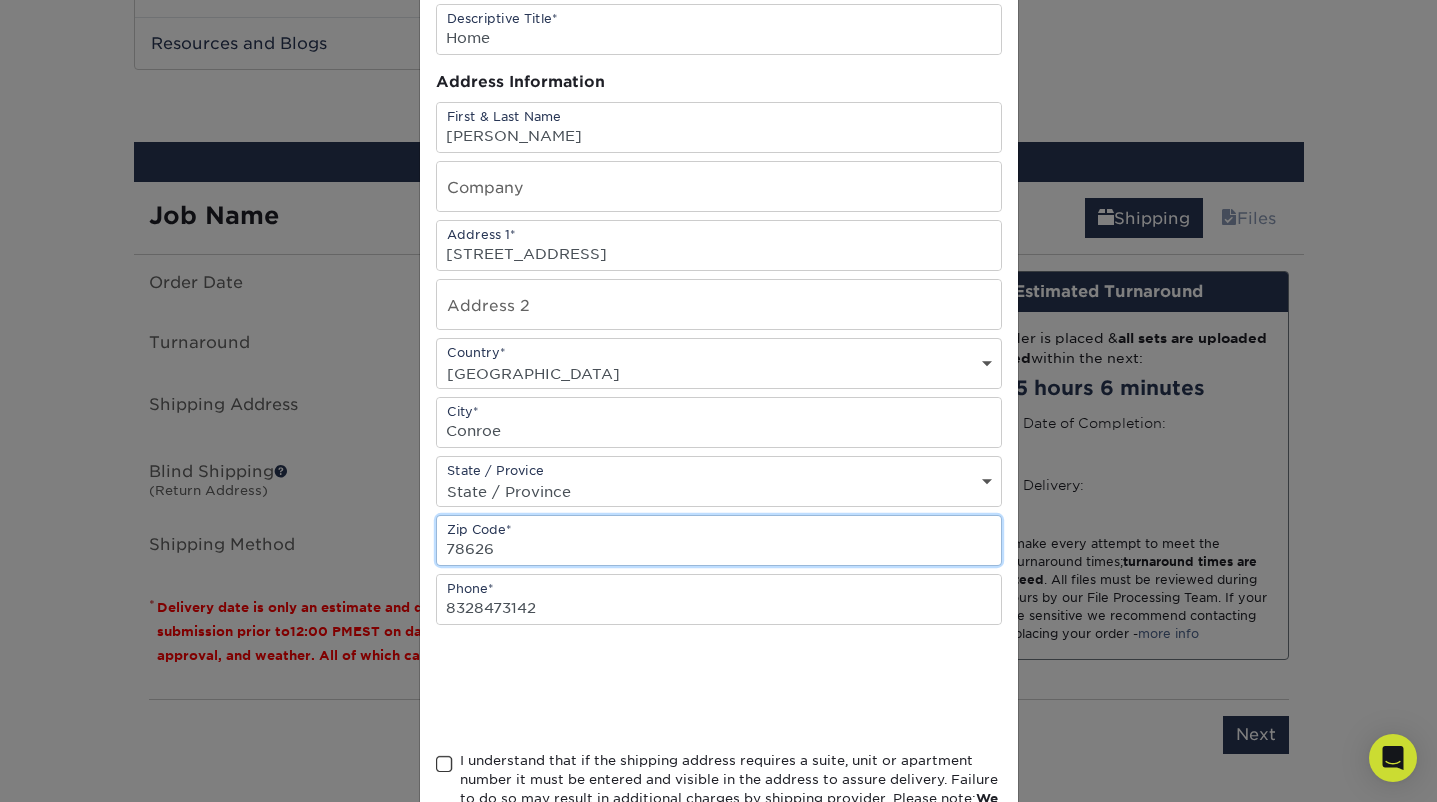 click on "78626" at bounding box center [719, 540] 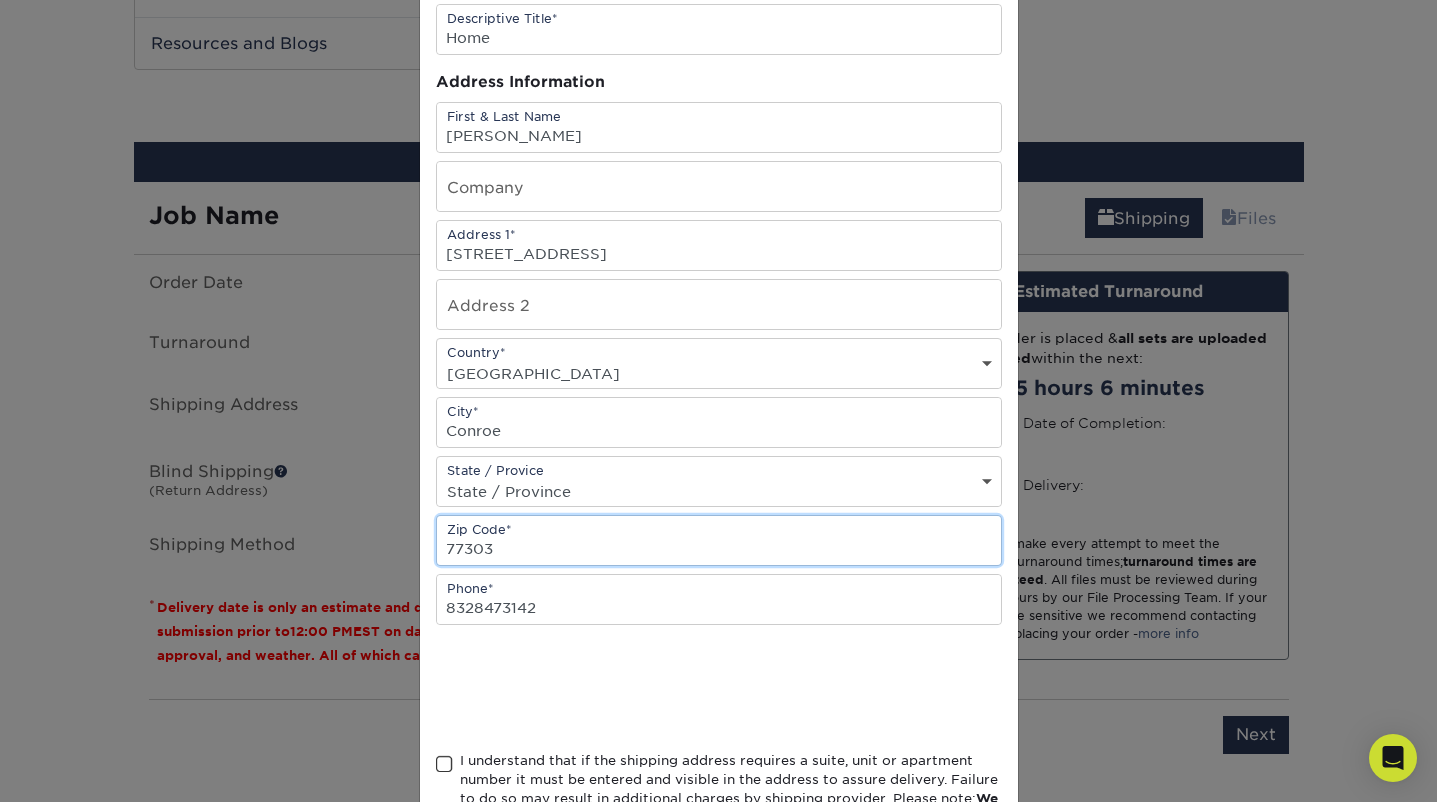 type on "77303" 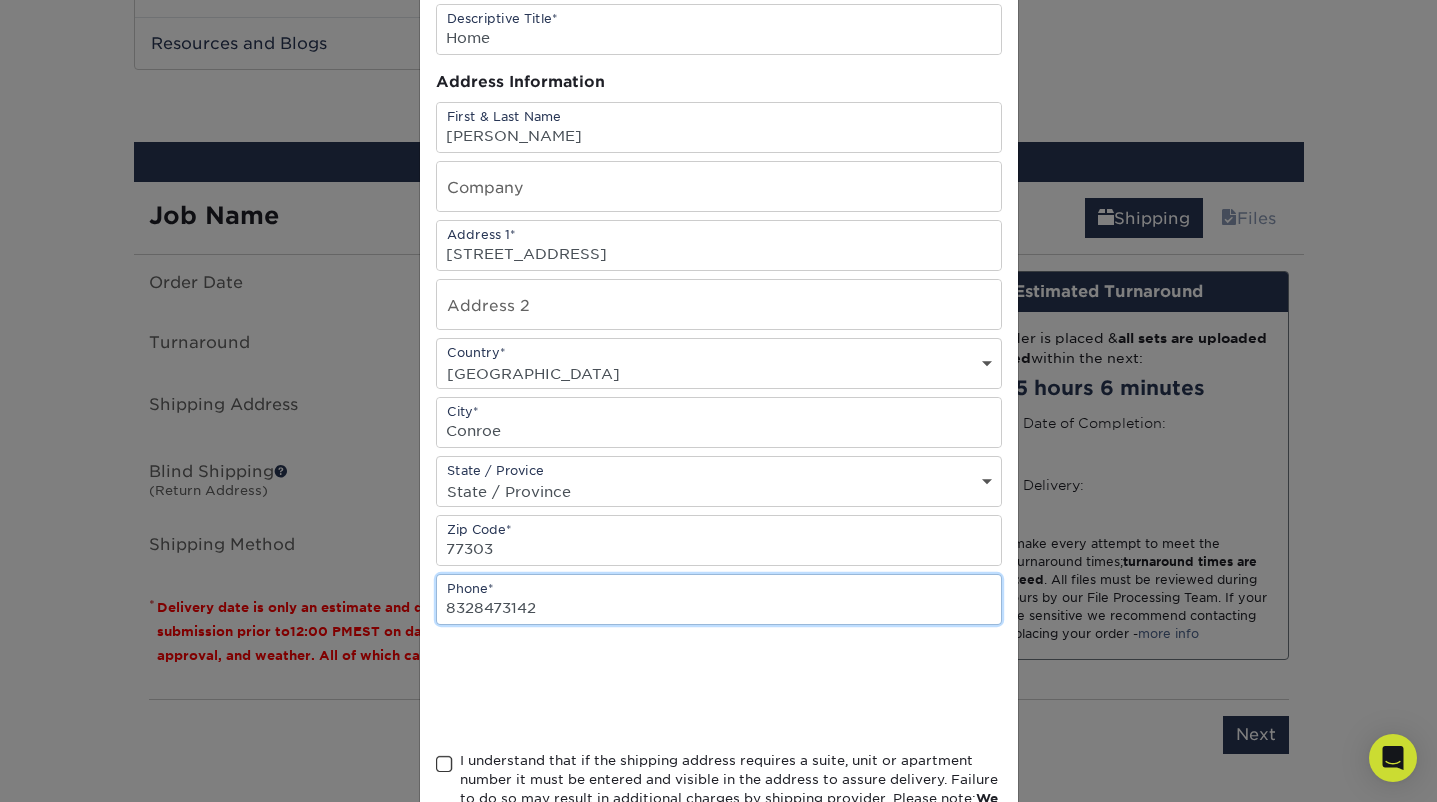 click on "8328473142" at bounding box center [719, 599] 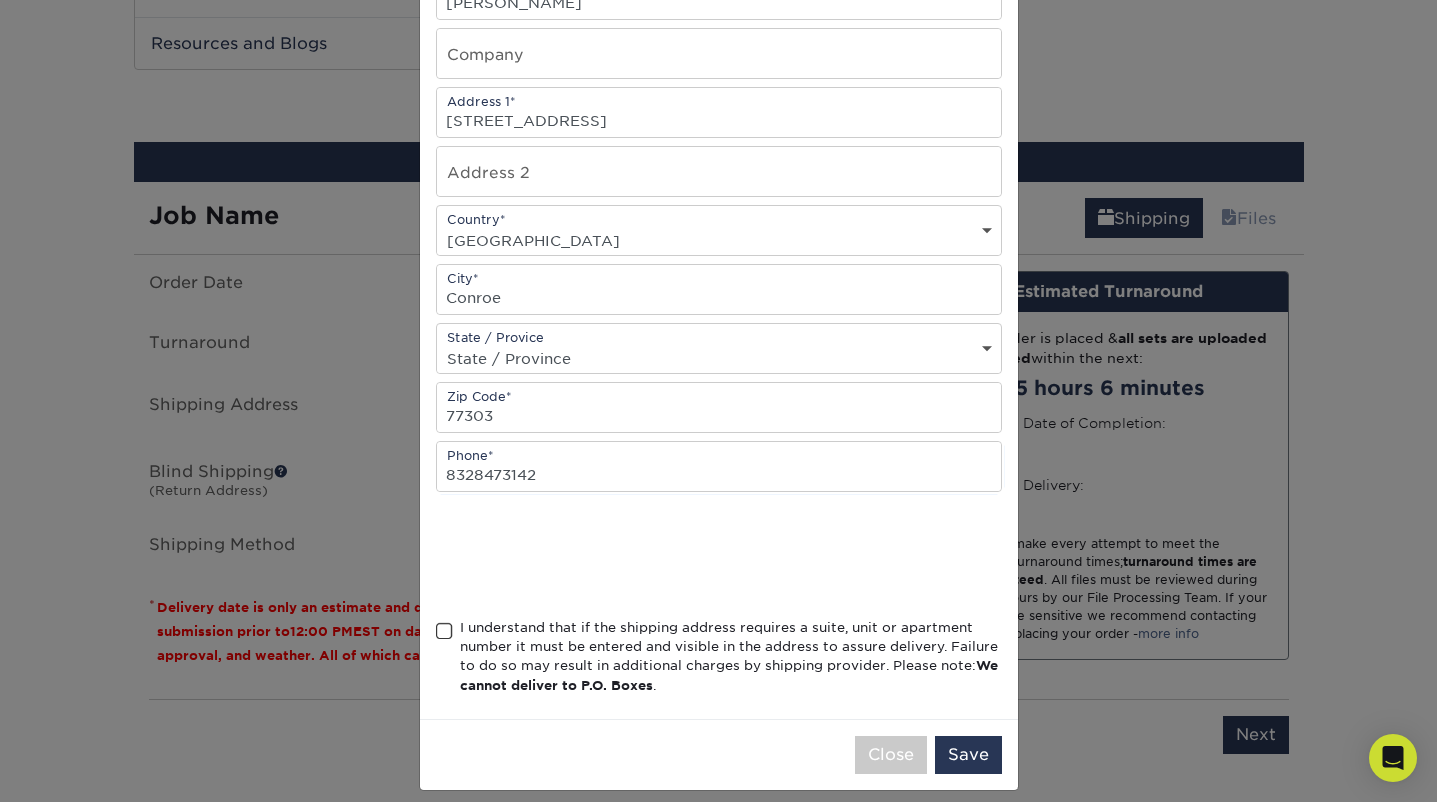 scroll, scrollTop: 285, scrollLeft: 0, axis: vertical 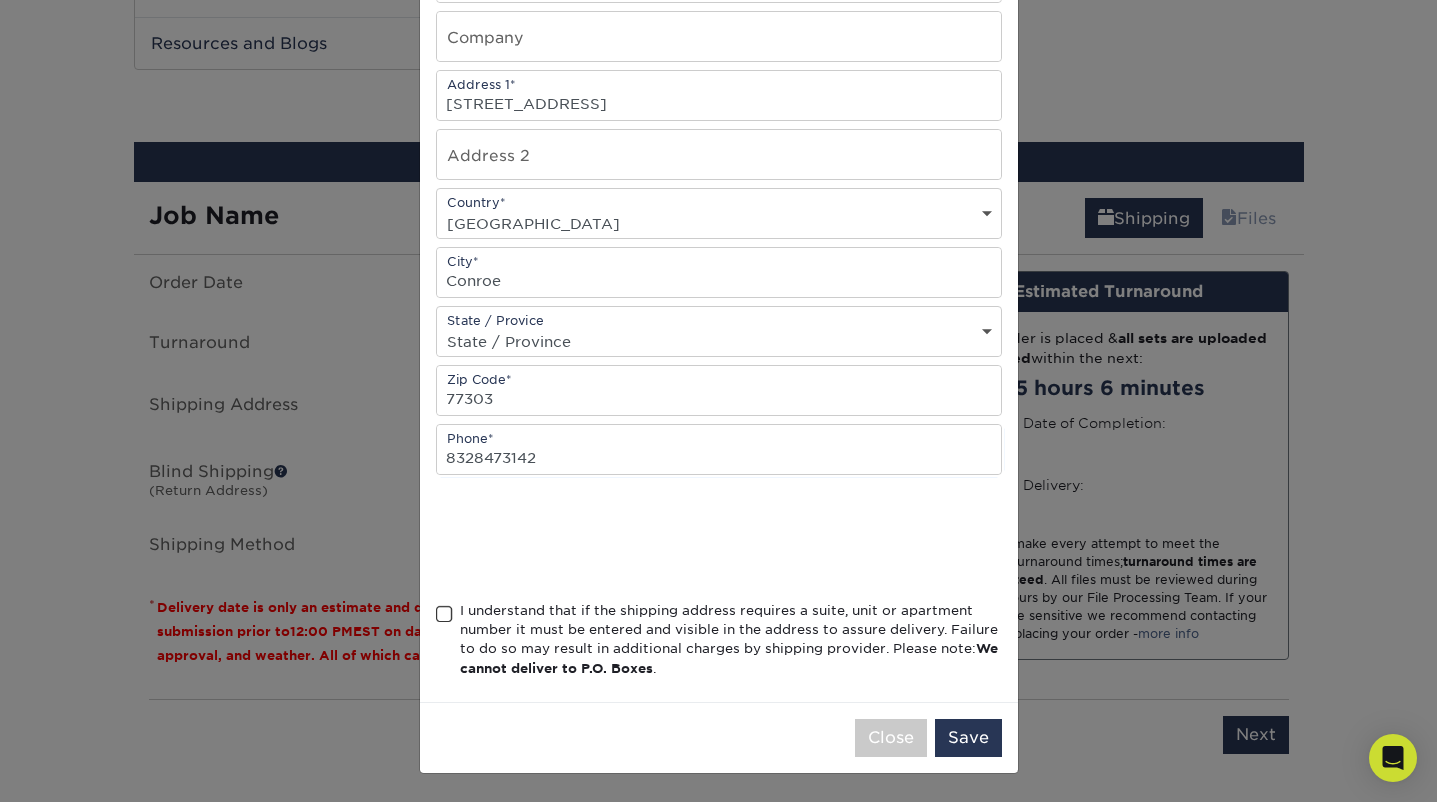 click on "I understand that if the shipping address requires a suite, unit or apartment number it must be entered and visible in the address to assure delivery. Failure to do so may result in additional charges by shipping provider. Please note:  We cannot deliver to P.O. Boxes ." at bounding box center (719, 644) 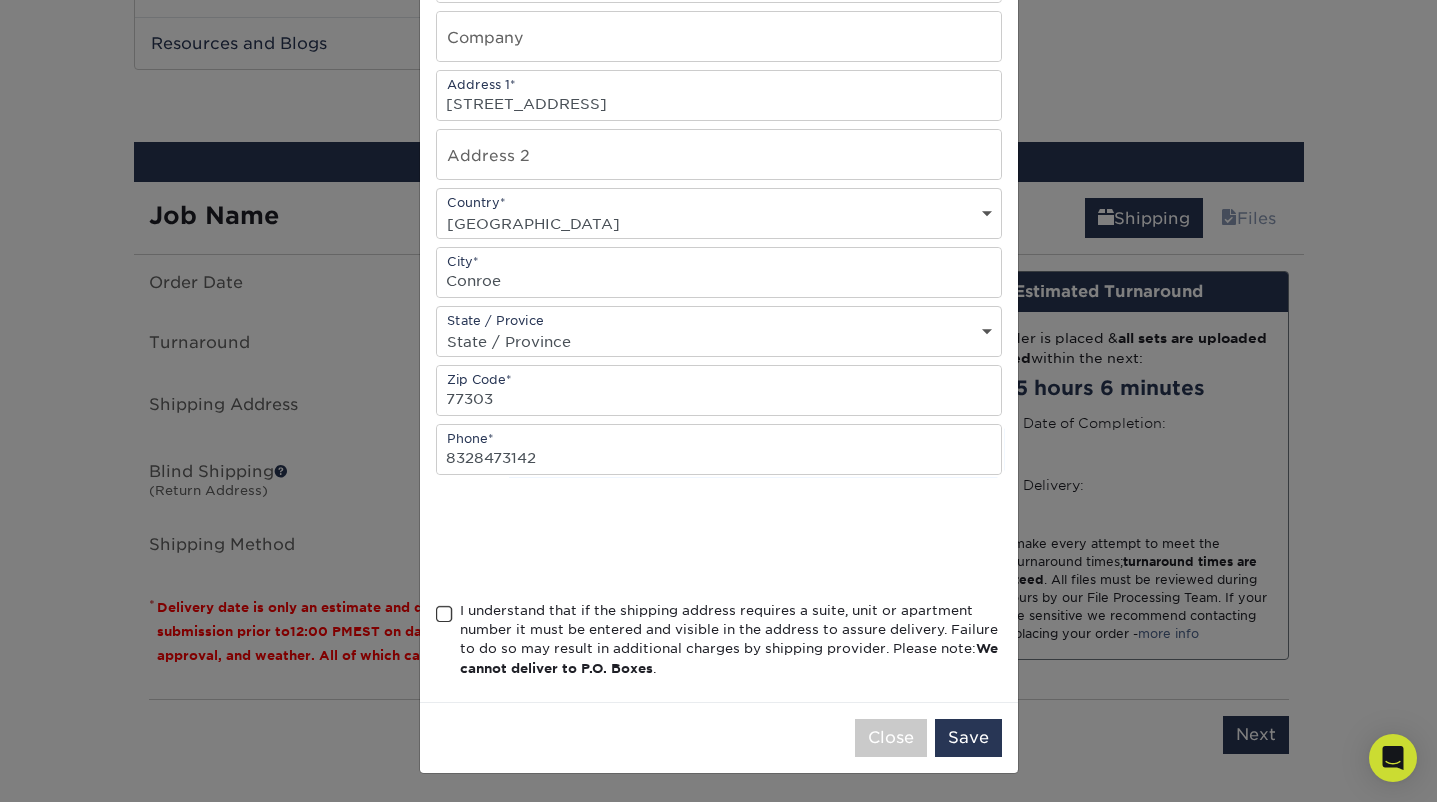 click at bounding box center (444, 614) 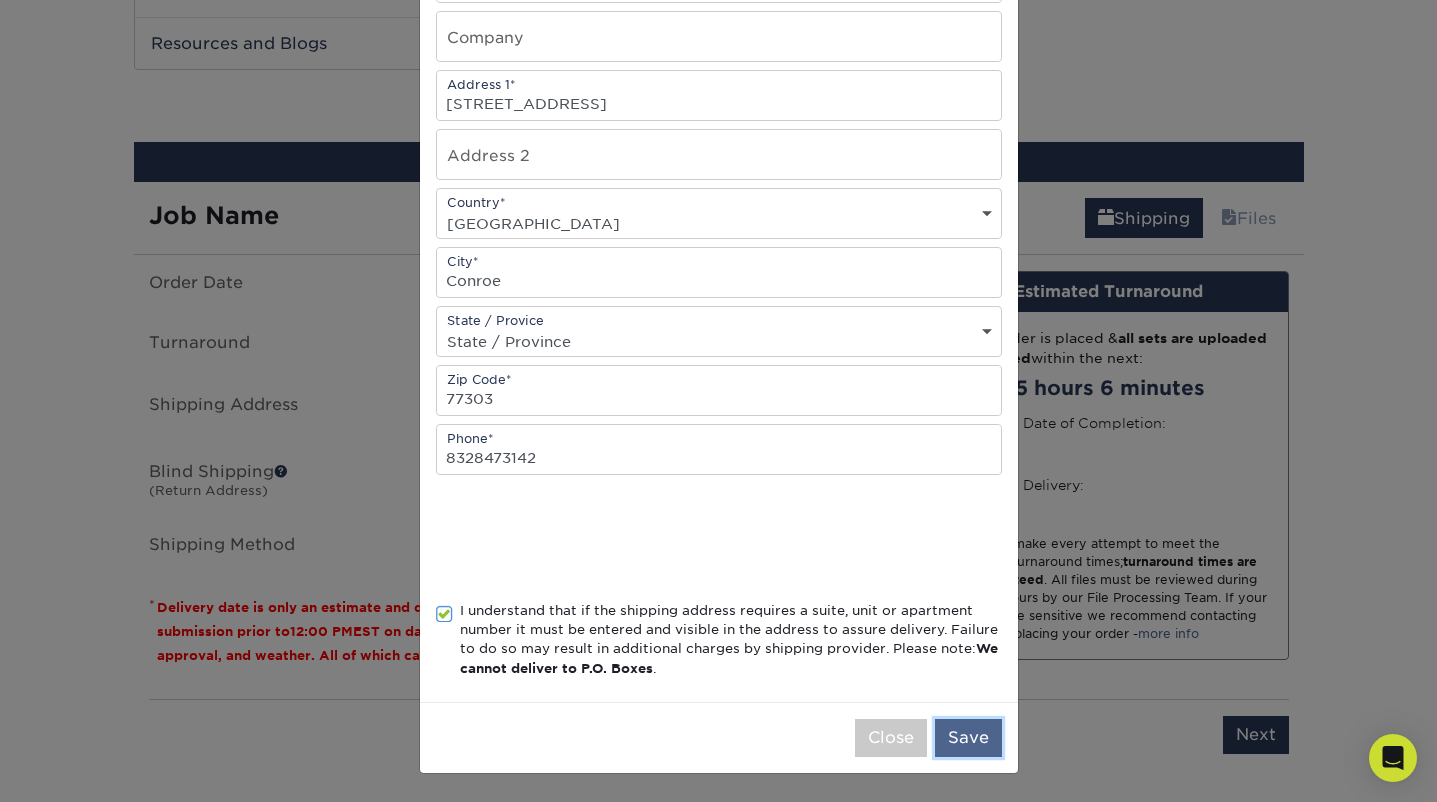 click on "Save" at bounding box center (968, 738) 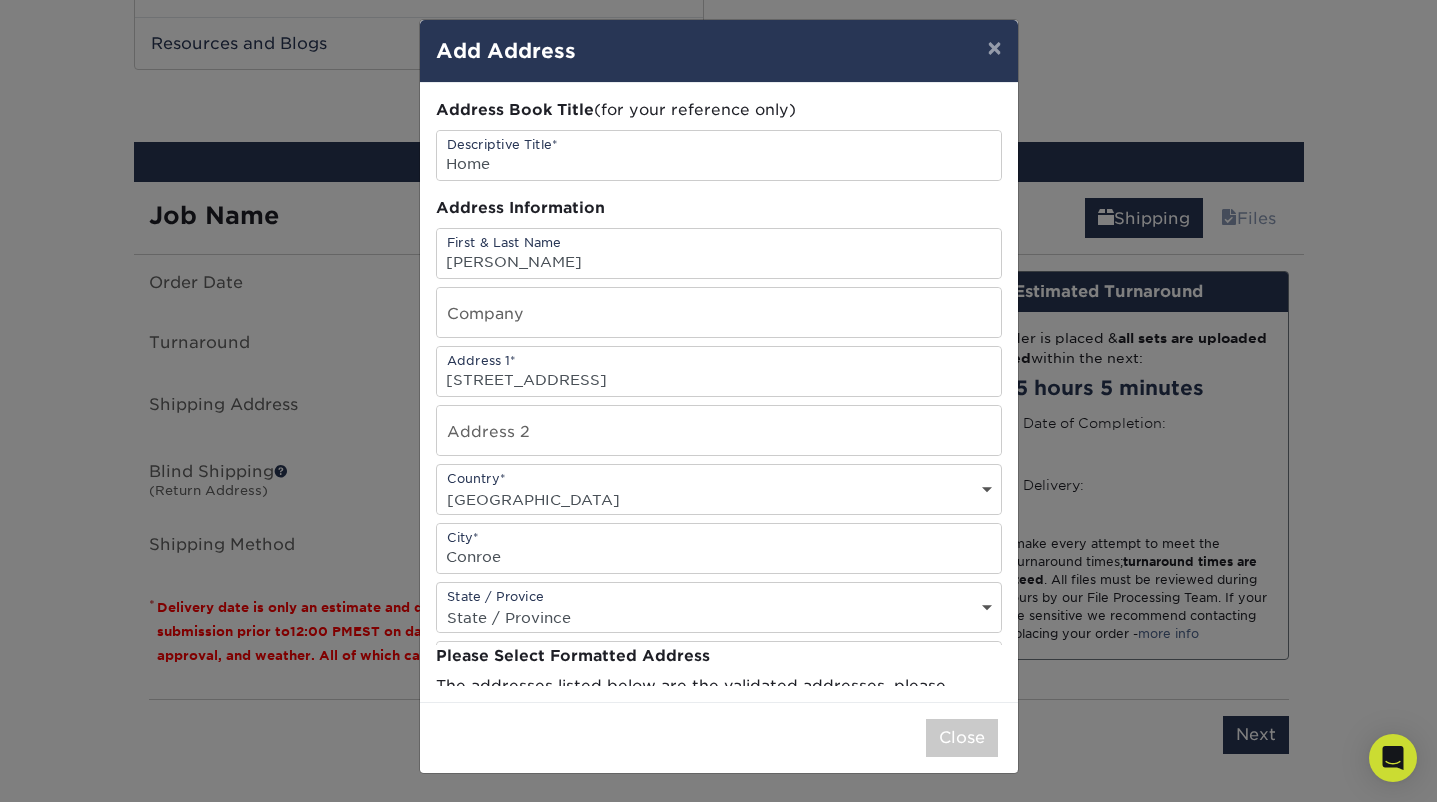 scroll, scrollTop: 0, scrollLeft: 0, axis: both 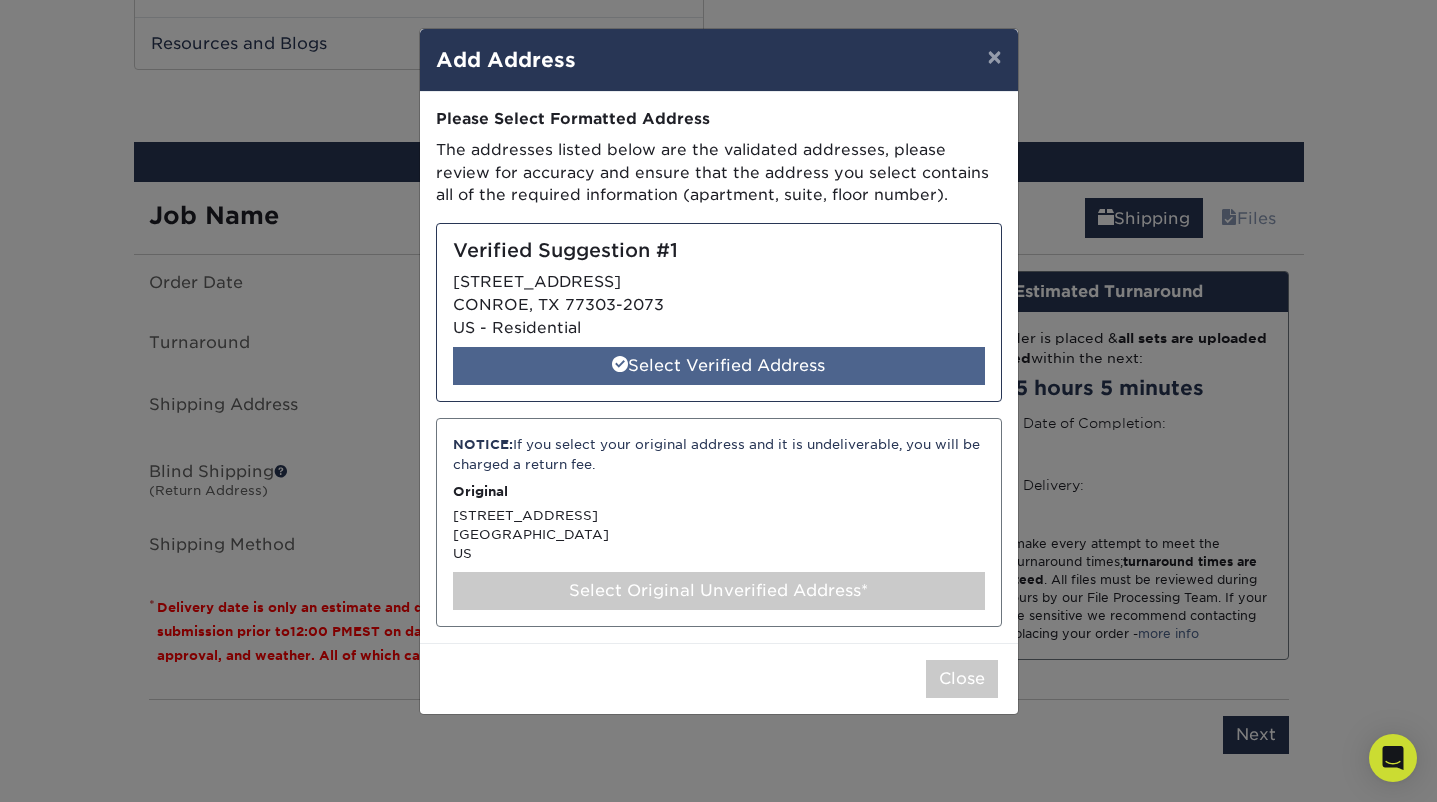 click on "Select Verified Address" at bounding box center (719, 366) 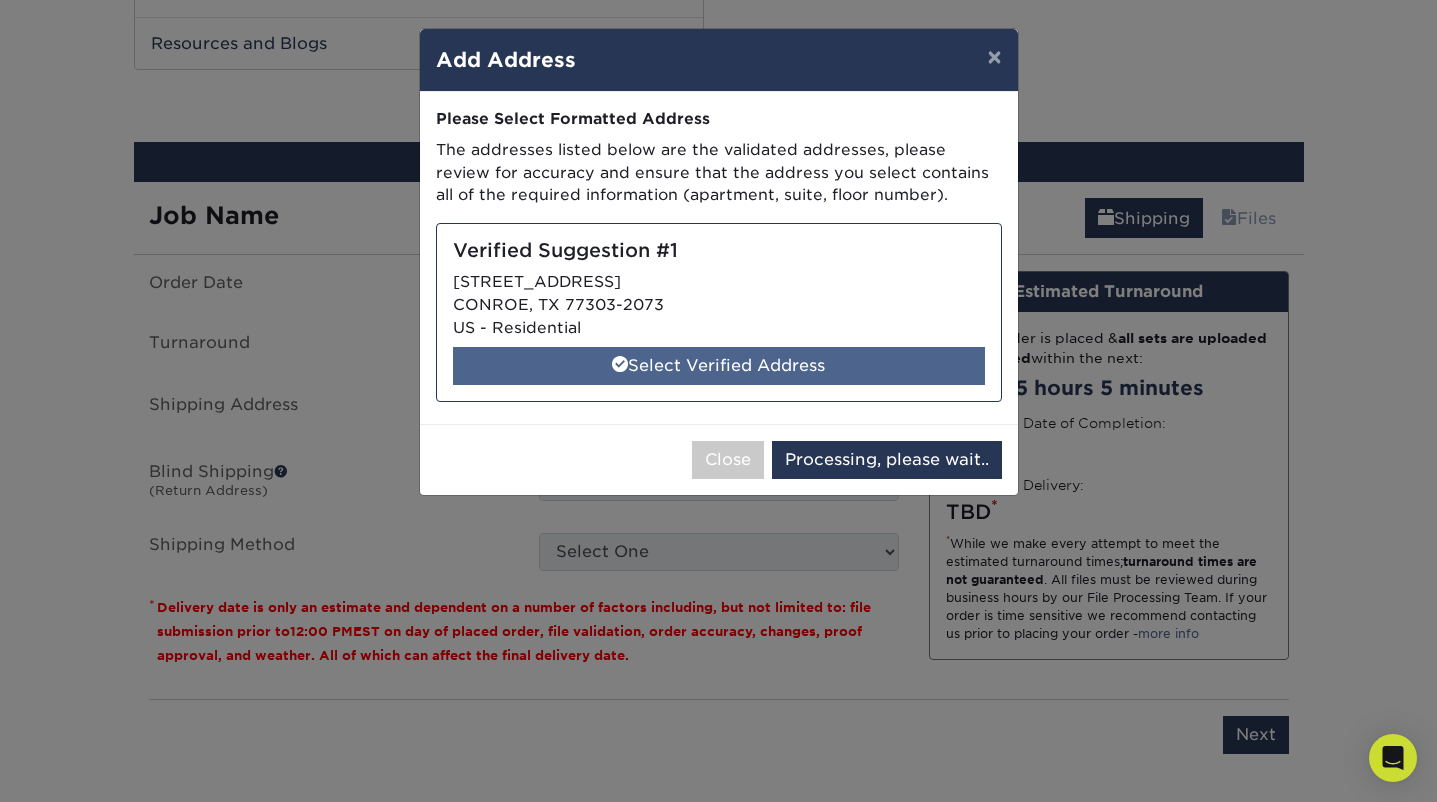 select on "283938" 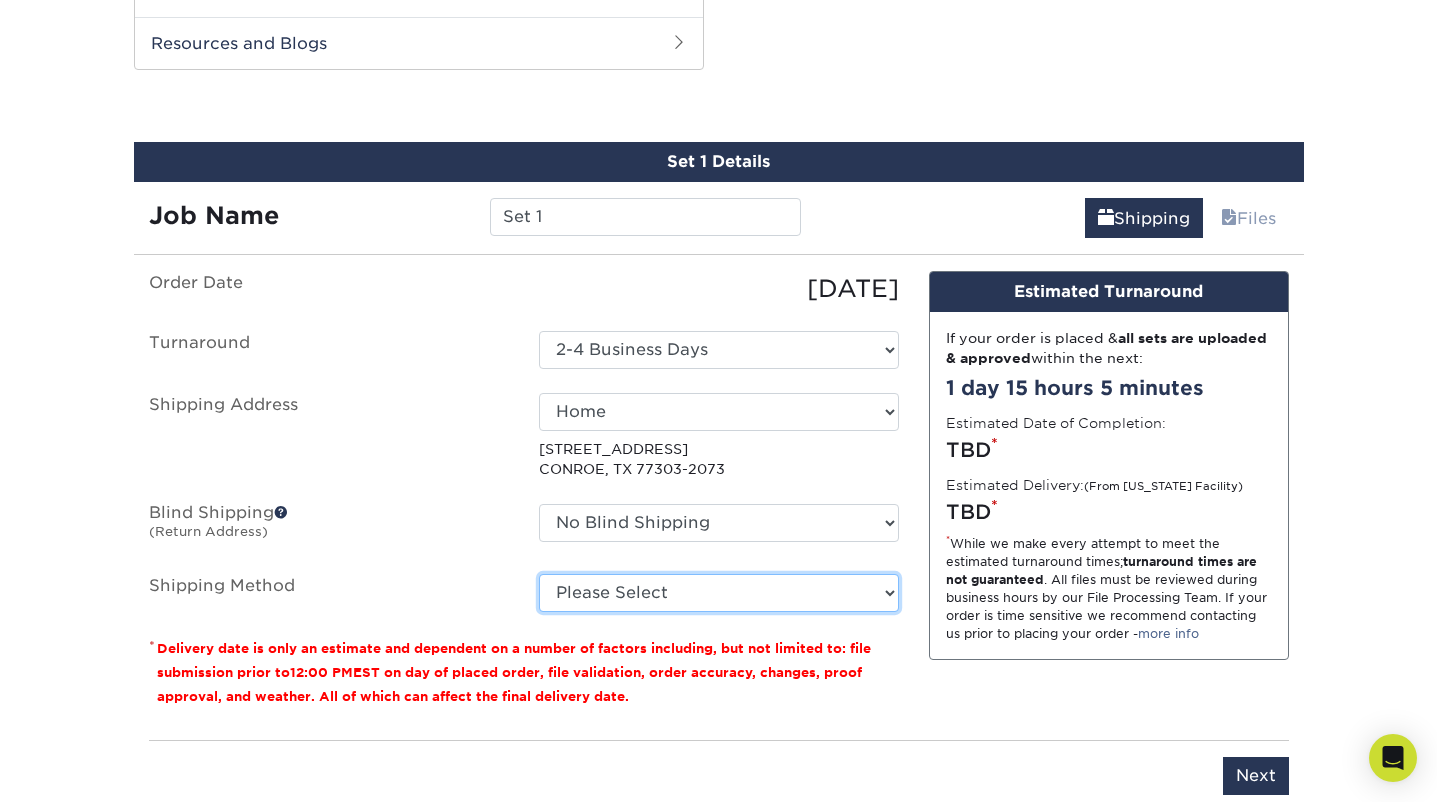click on "Please Select Ground Shipping (+$8.96) 3 Day Shipping Service (+$23.71) 2 Day Air Shipping (+$25.64) Next Day Shipping by 5pm (+$38.06) Next Day Shipping by 12 noon (+$41.26) Next Day Air Early A.M. (+$190.50)" at bounding box center (719, 593) 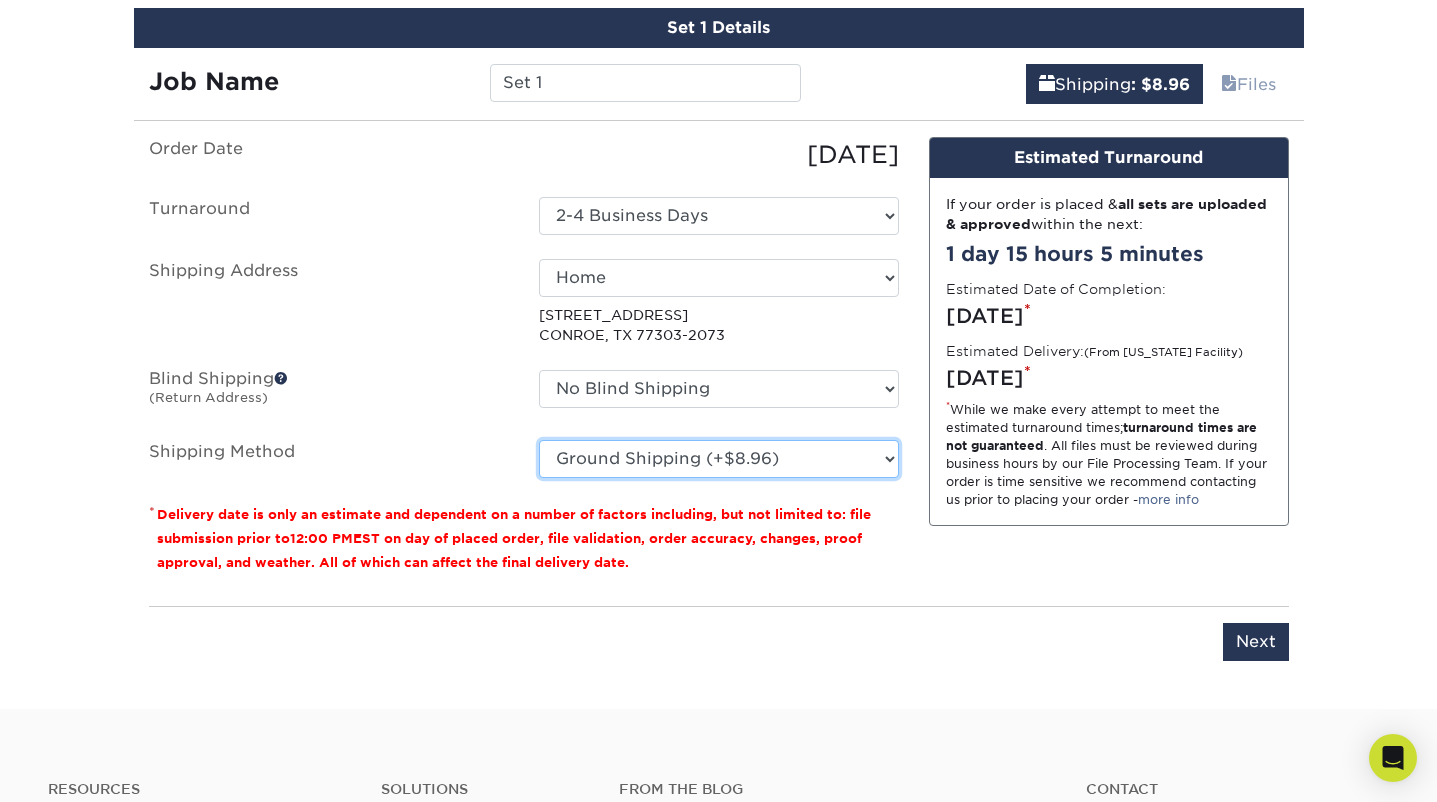 scroll, scrollTop: 1346, scrollLeft: 0, axis: vertical 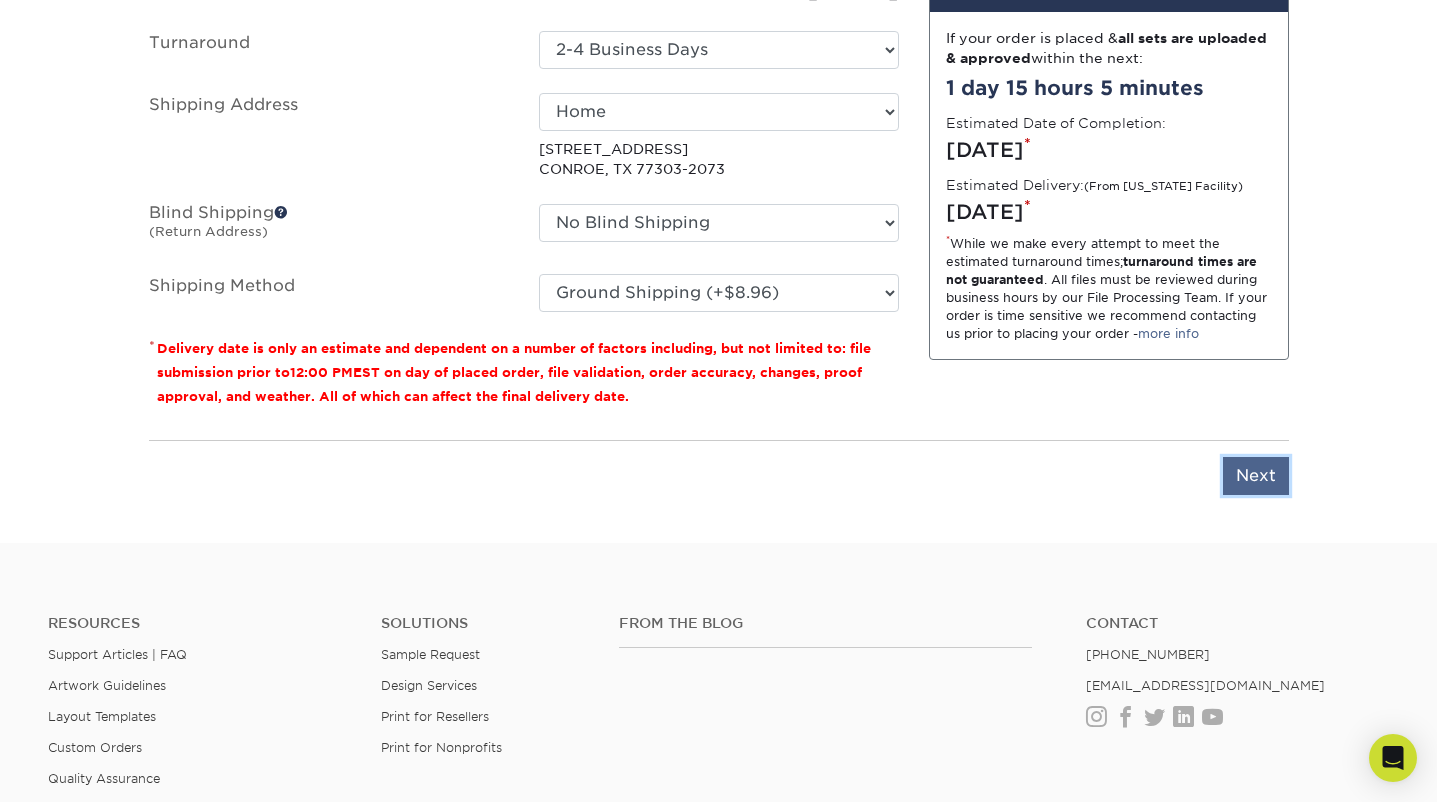 click on "Next" at bounding box center [1256, 476] 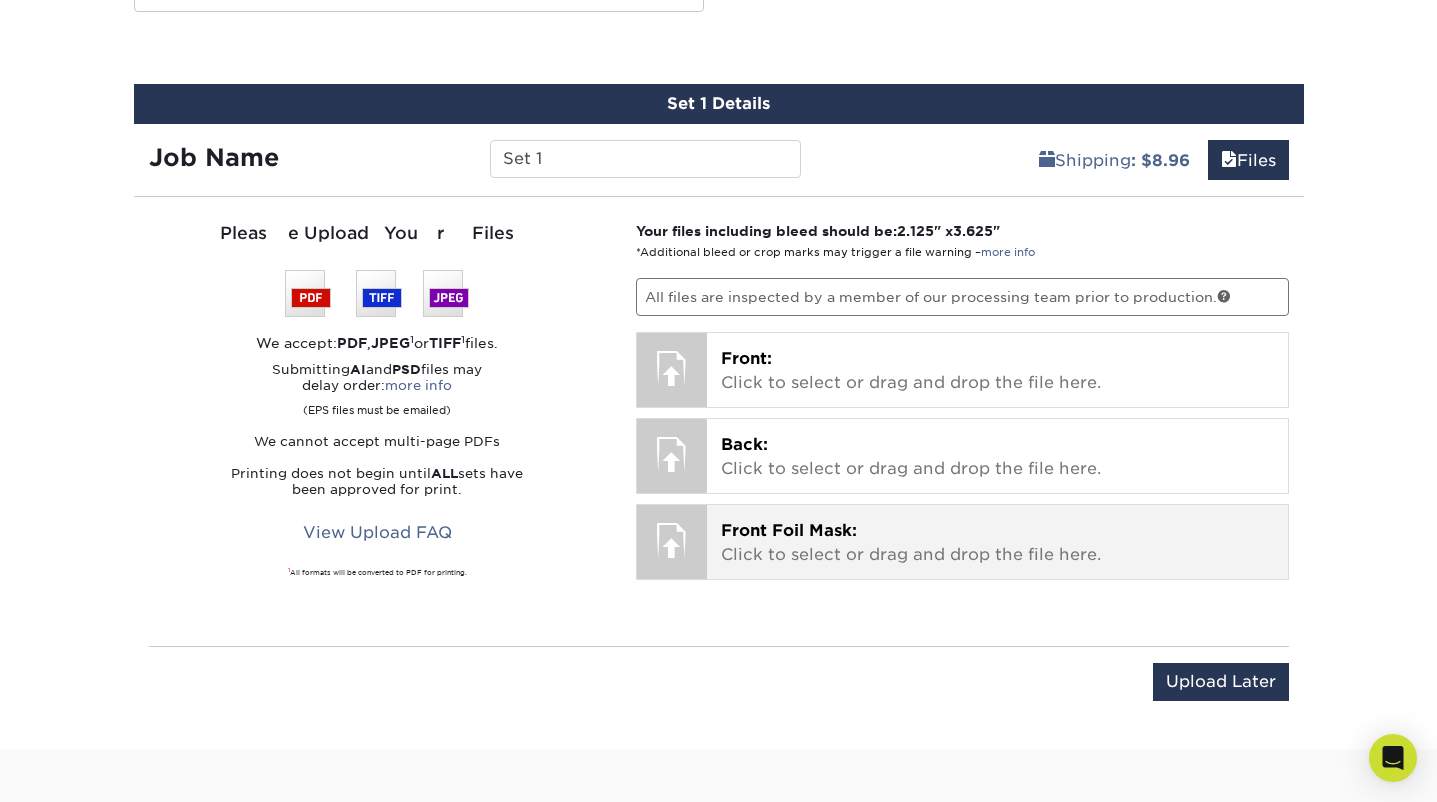 scroll, scrollTop: 1096, scrollLeft: 0, axis: vertical 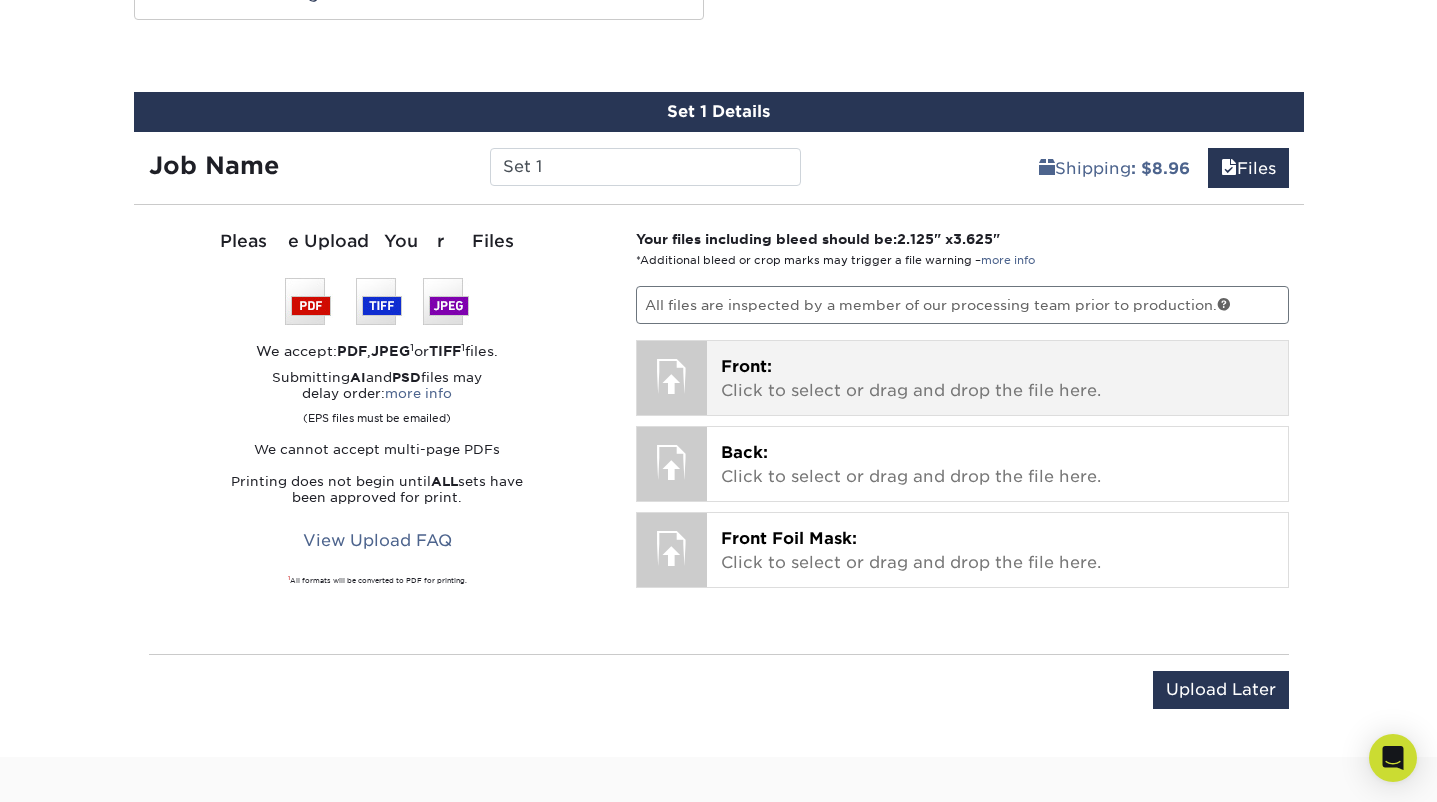 click on "Front: Click to select or drag and drop the file here." at bounding box center [997, 379] 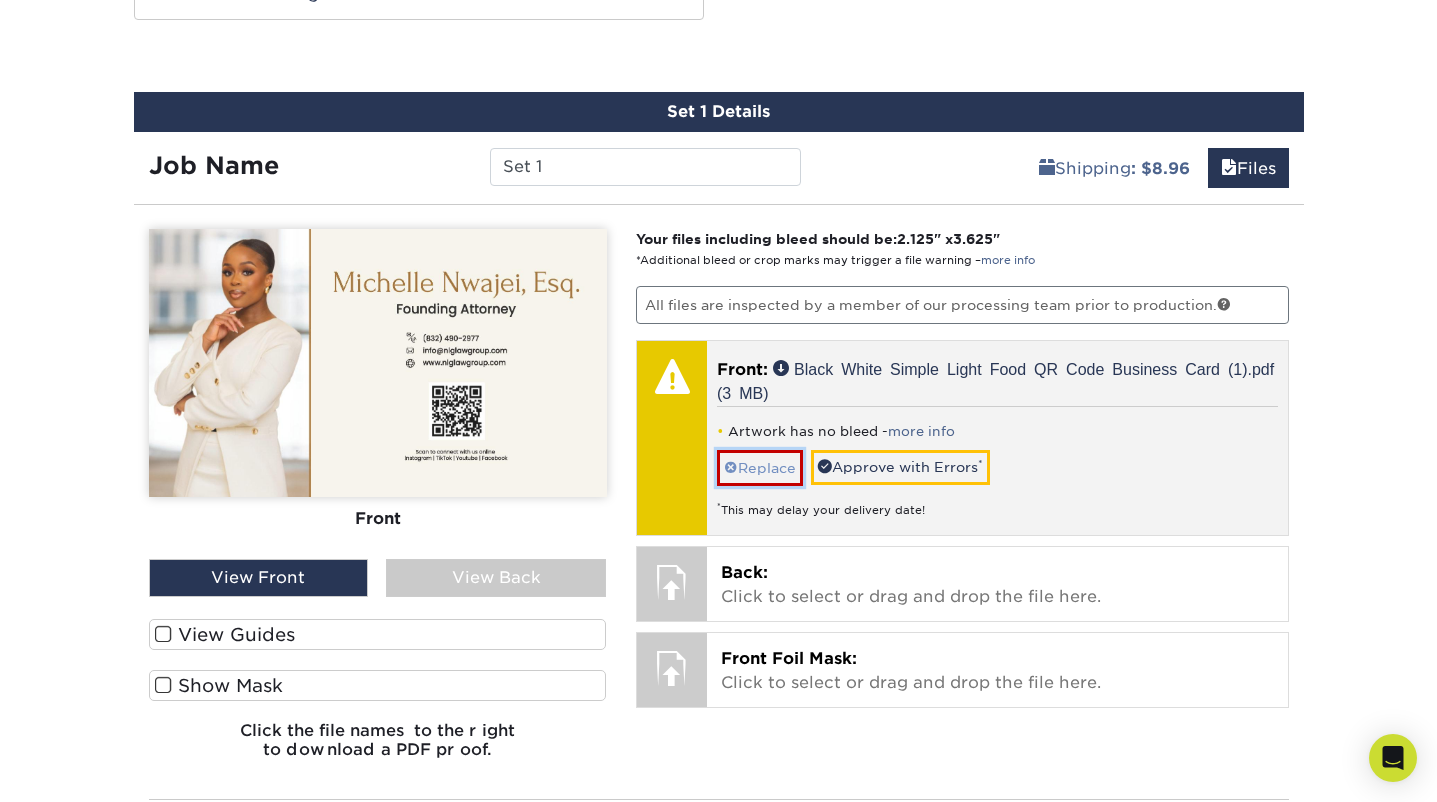 click on "Replace" at bounding box center (760, 467) 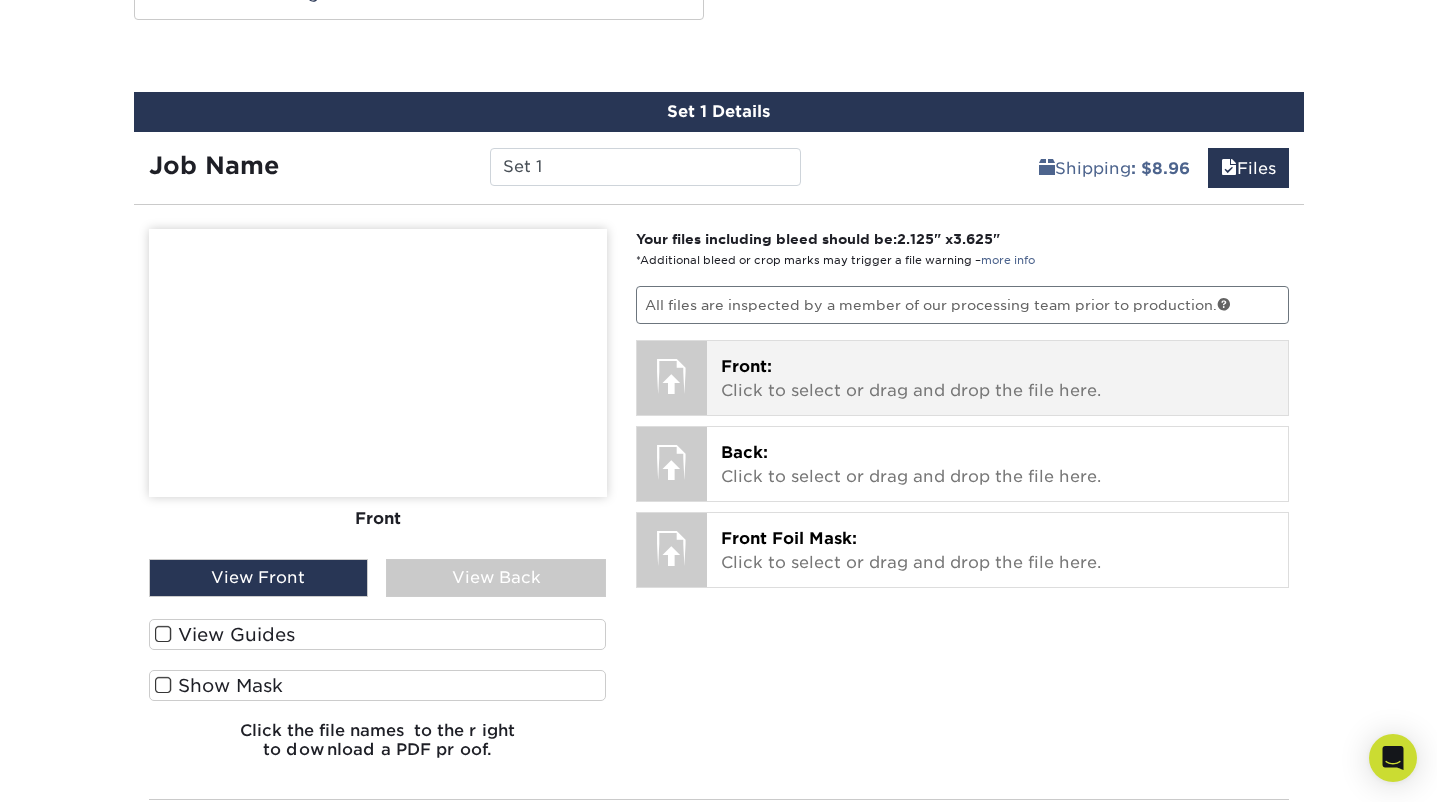 click on "Front: Click to select or drag and drop the file here." at bounding box center (997, 379) 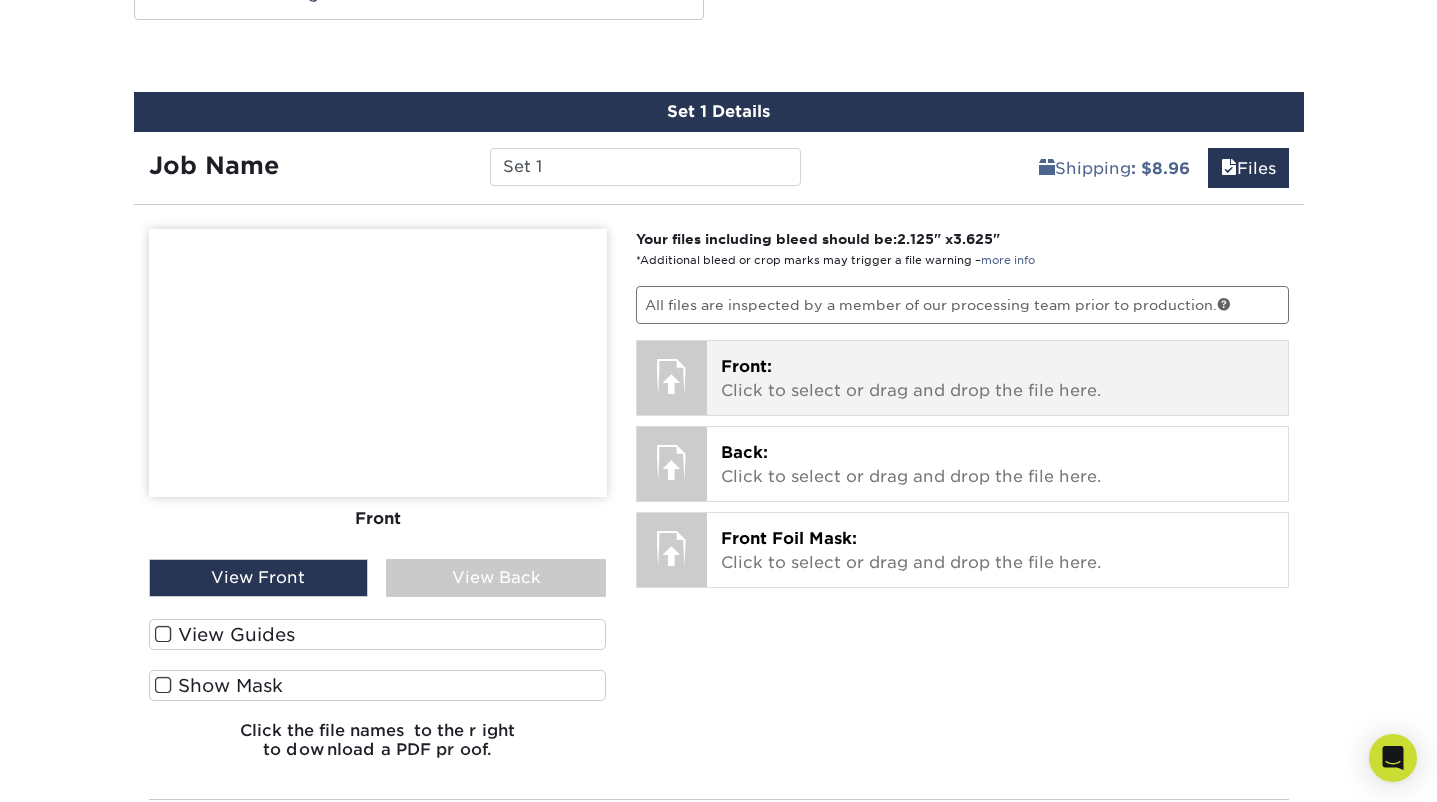 click on "Front: Click to select or drag and drop the file here." at bounding box center [997, 379] 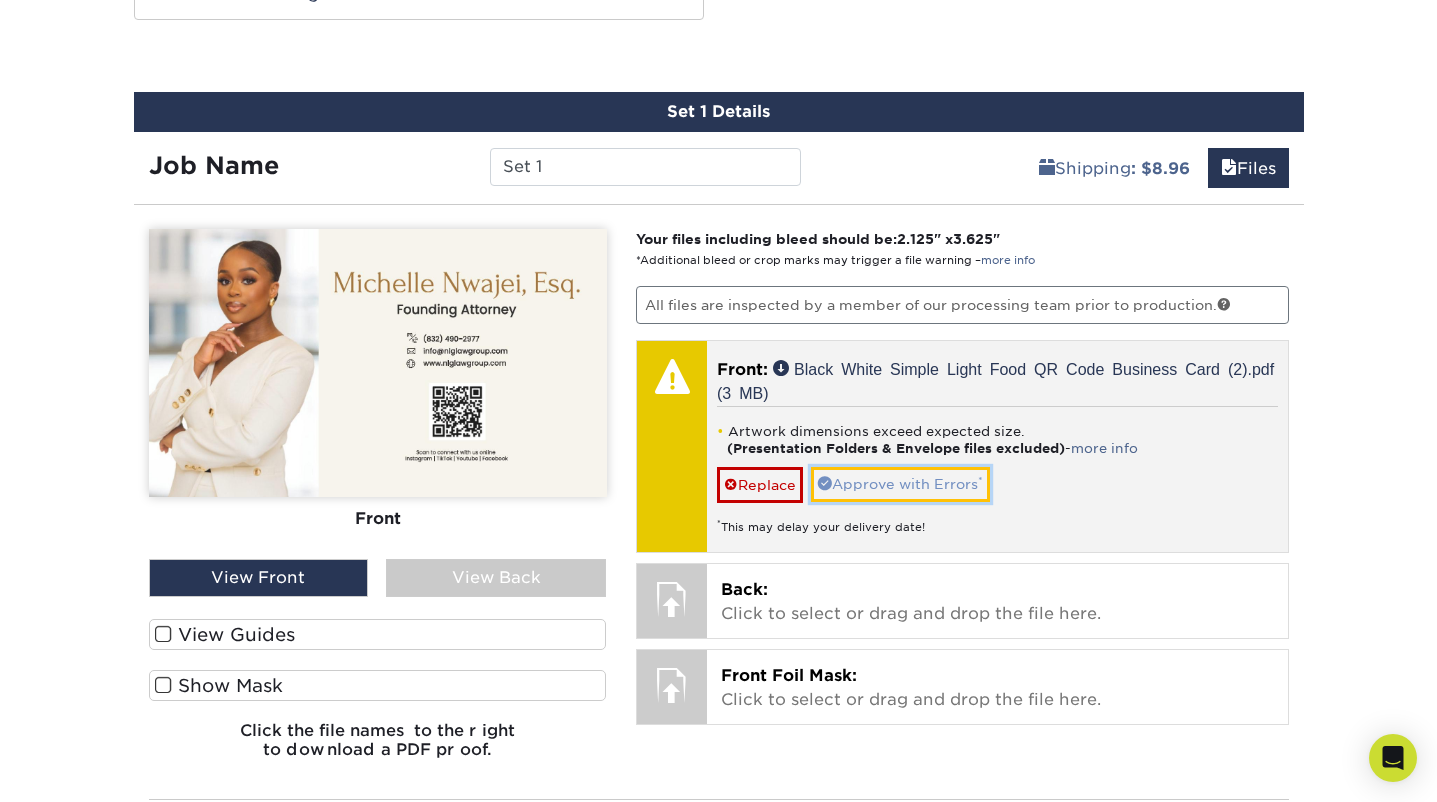 click on "Approve with Errors *" at bounding box center (900, 484) 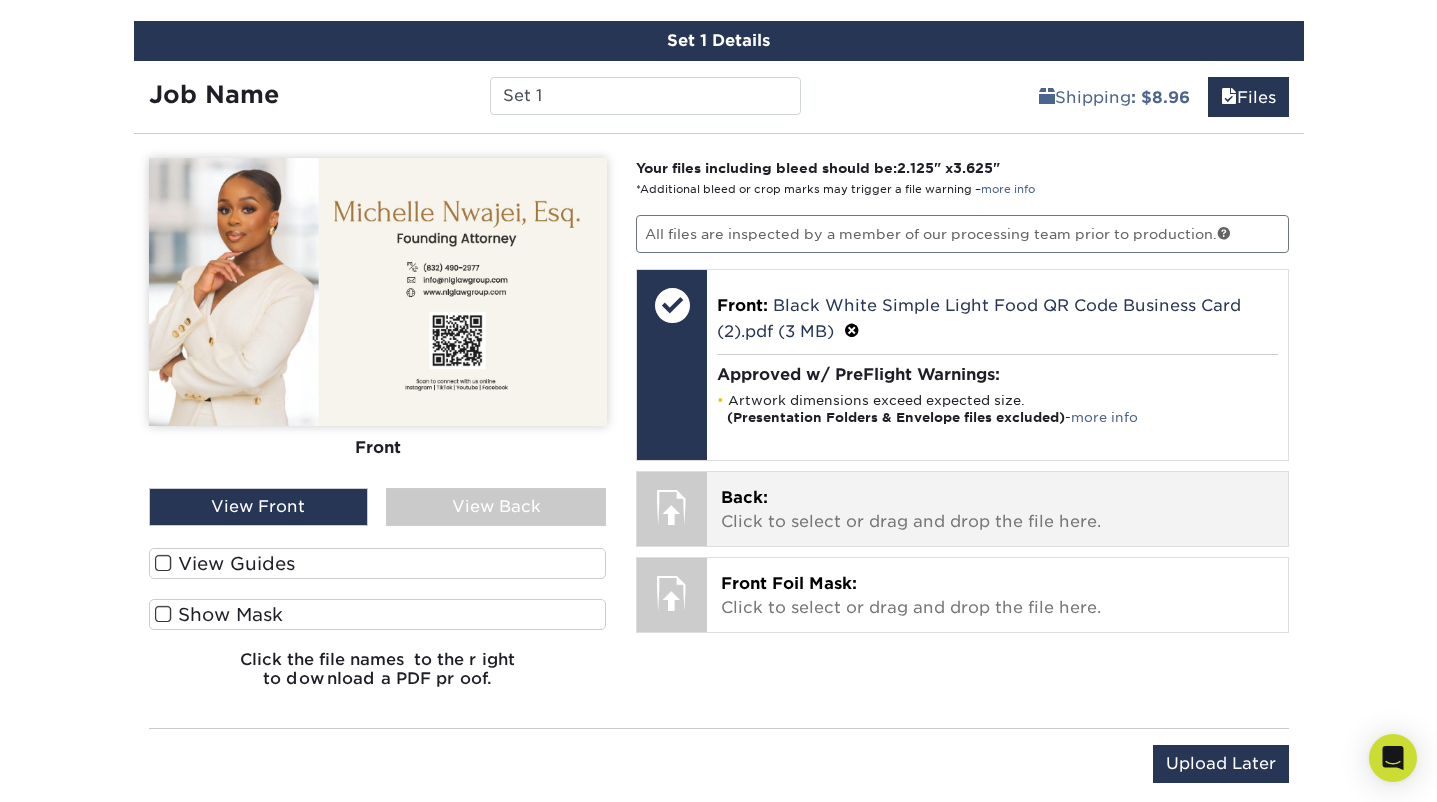 scroll, scrollTop: 1169, scrollLeft: 0, axis: vertical 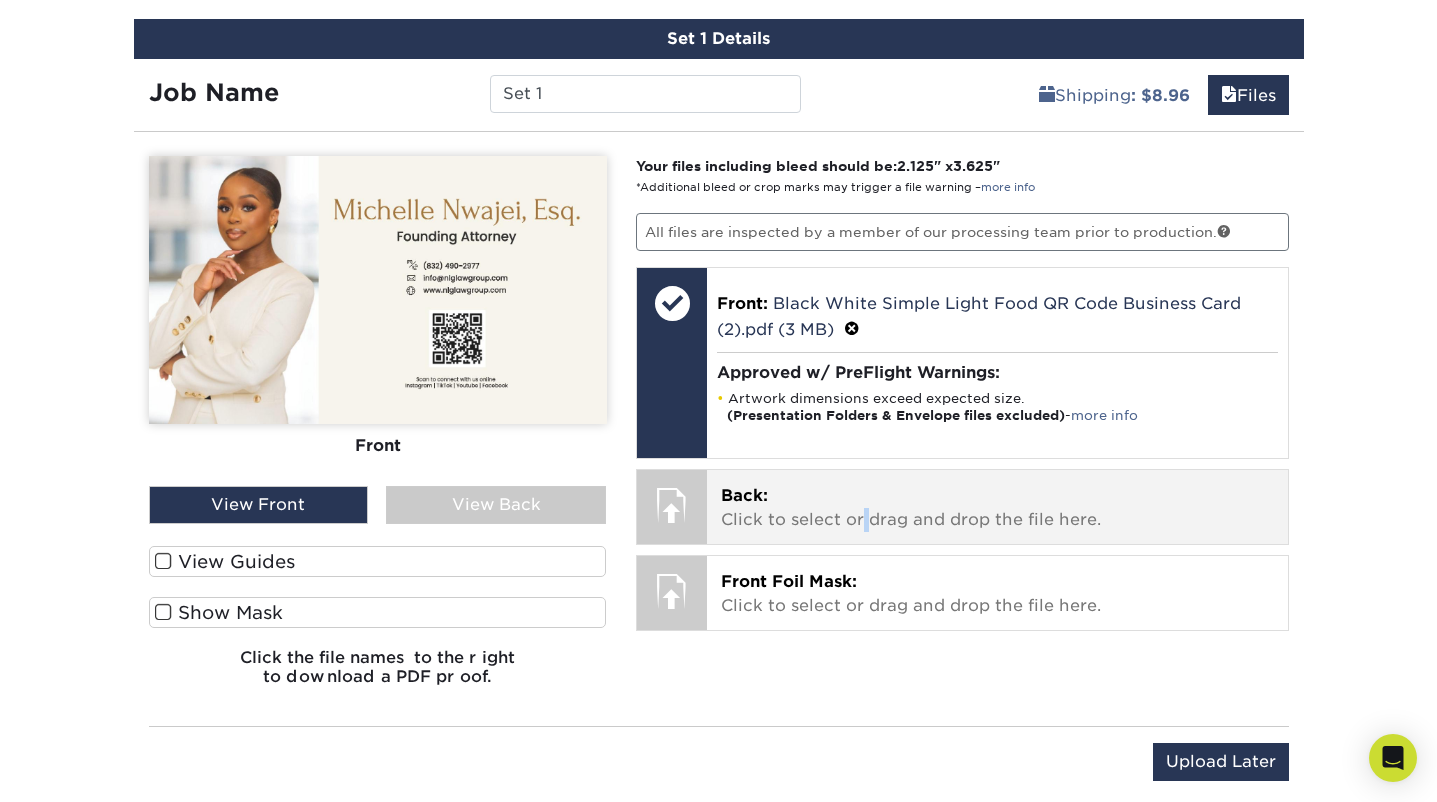click on "Back: Click to select or drag and drop the file here." at bounding box center (997, 508) 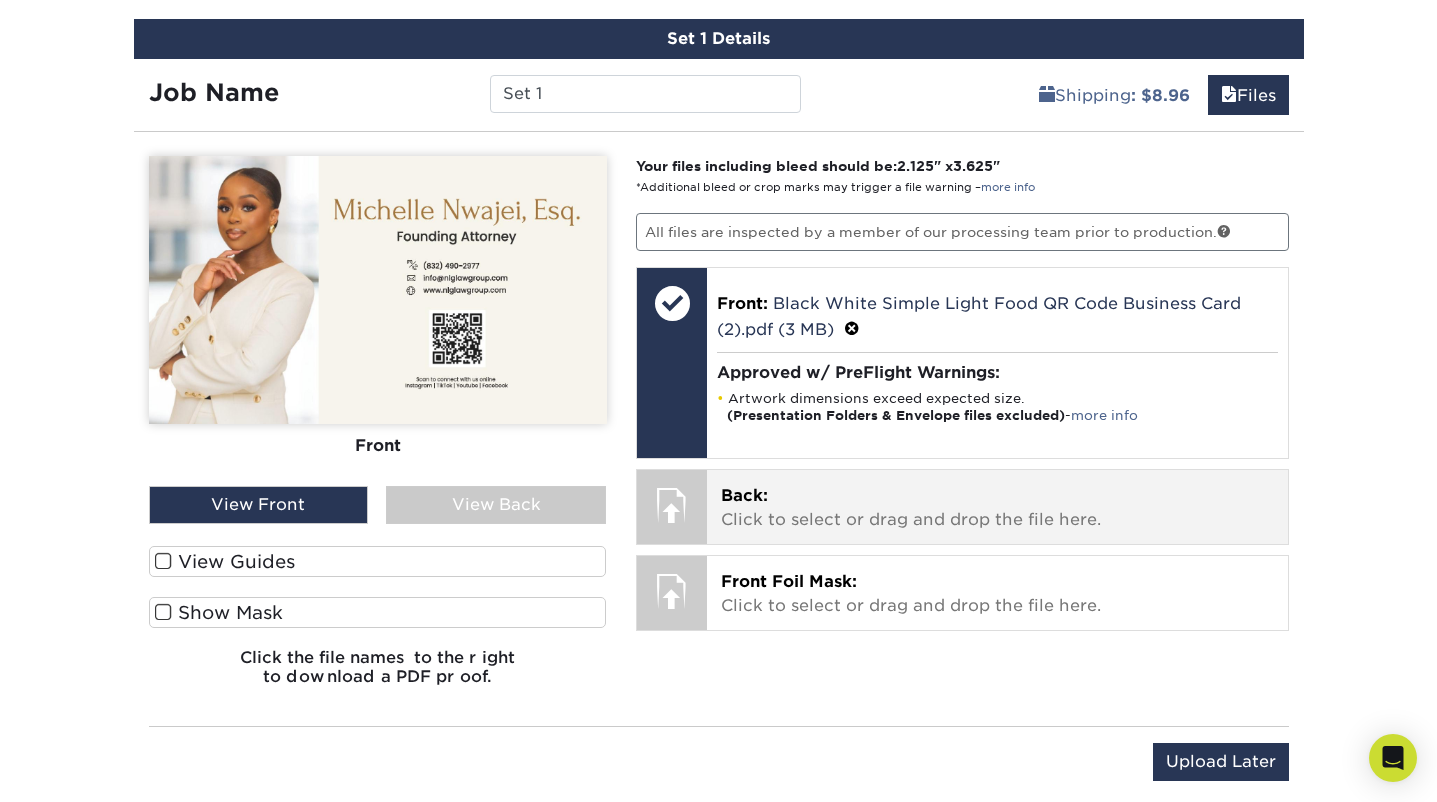 click on "Back: Click to select or drag and drop the file here." at bounding box center [997, 508] 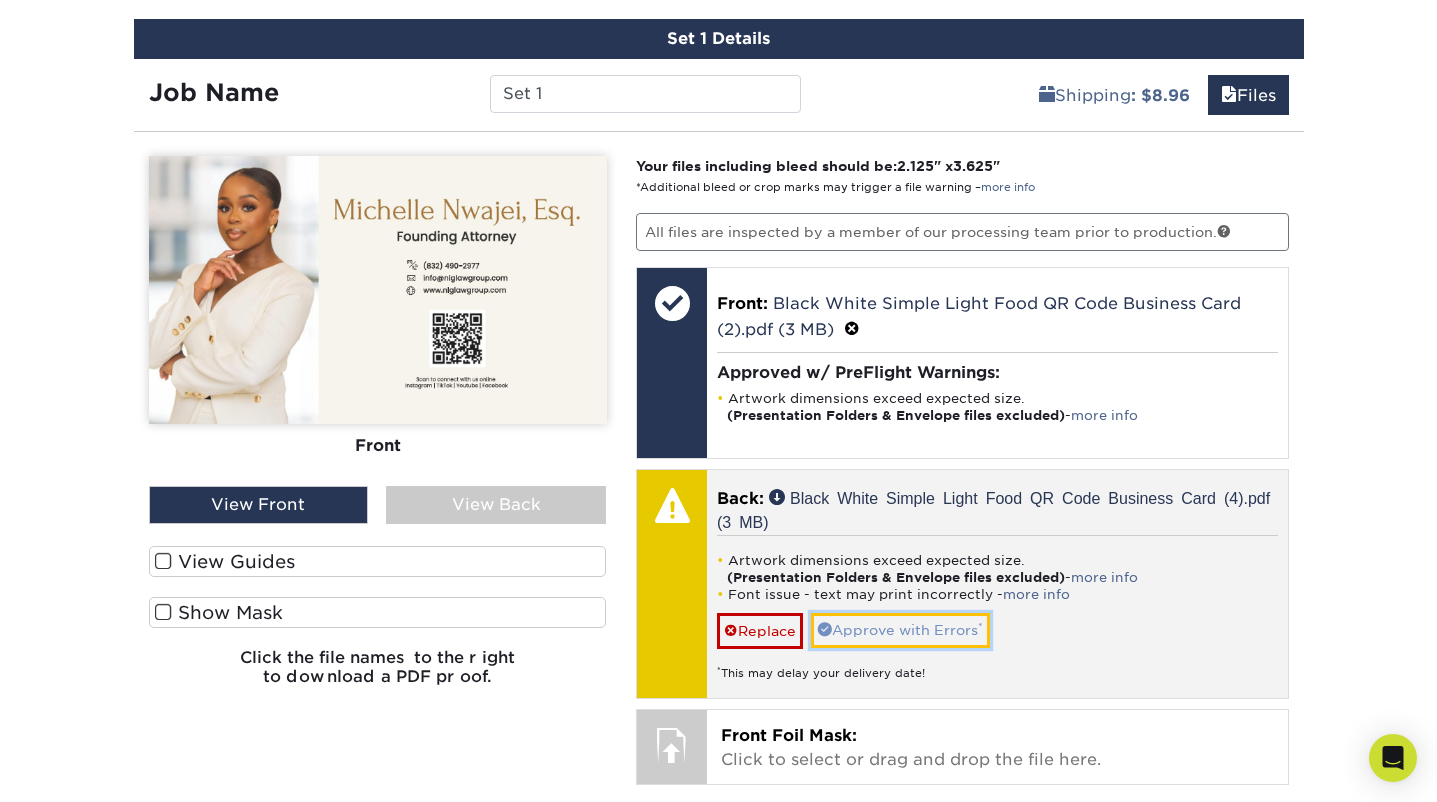 click on "Approve with Errors *" at bounding box center [900, 630] 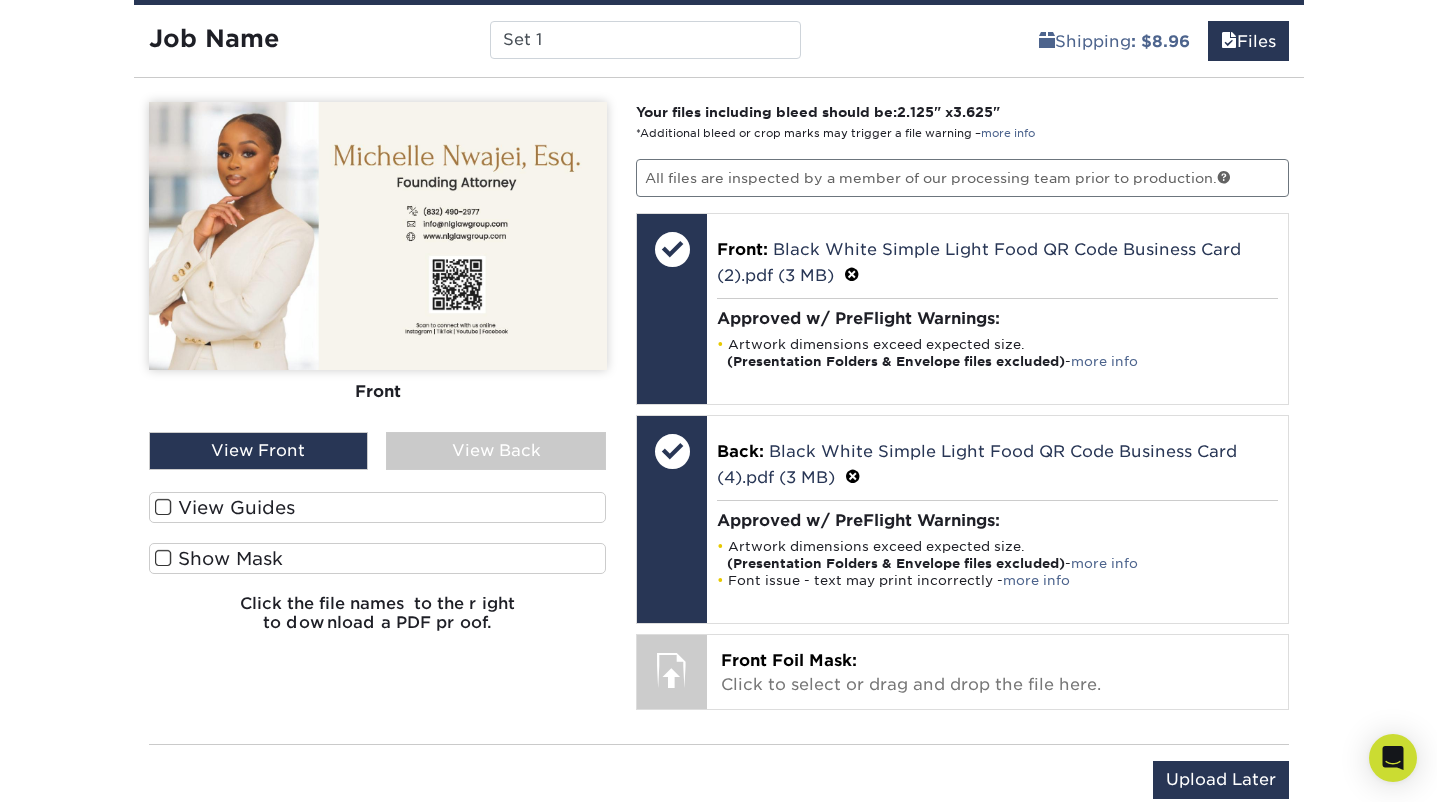scroll, scrollTop: 1220, scrollLeft: 0, axis: vertical 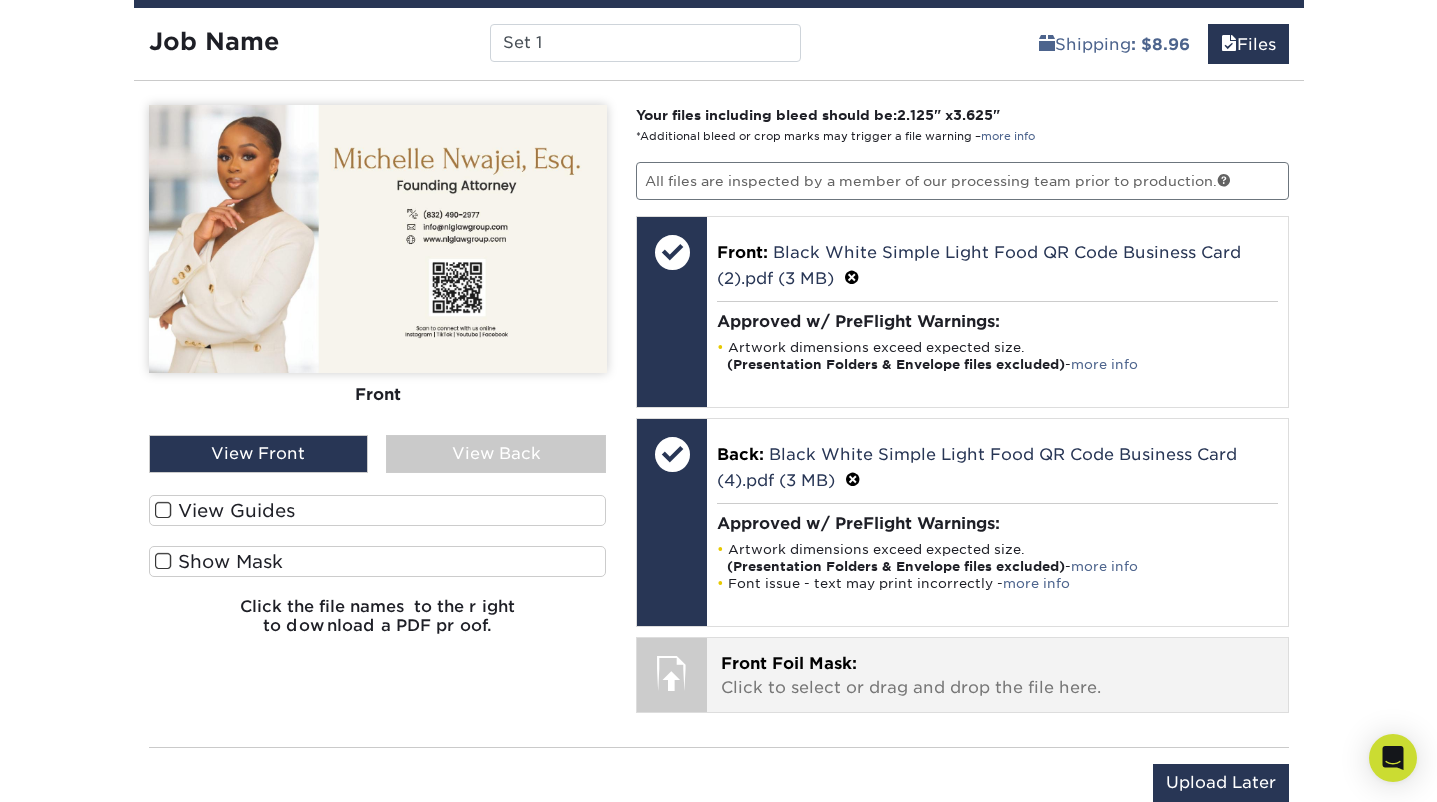 click on "Front Foil Mask:" at bounding box center (789, 663) 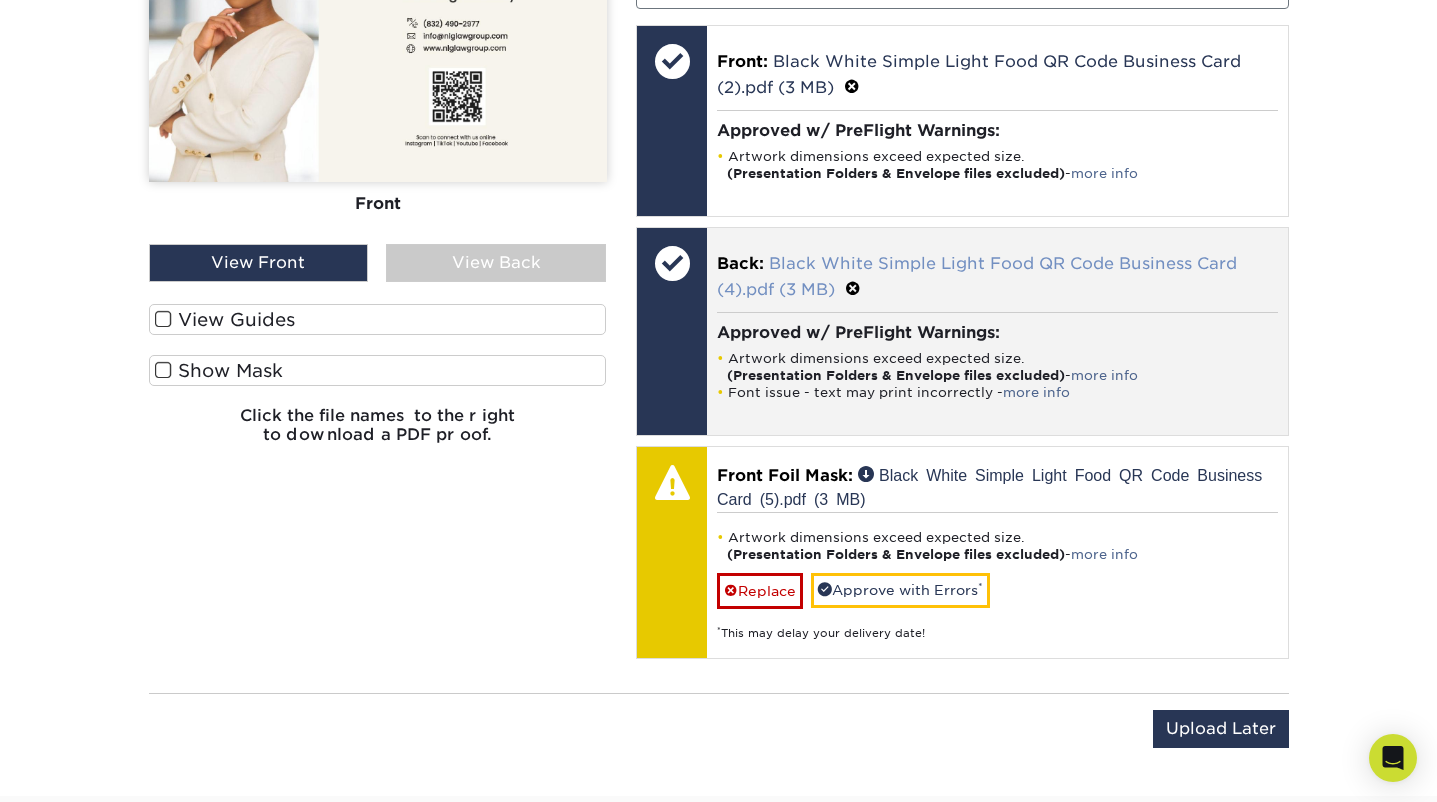 scroll, scrollTop: 1474, scrollLeft: 0, axis: vertical 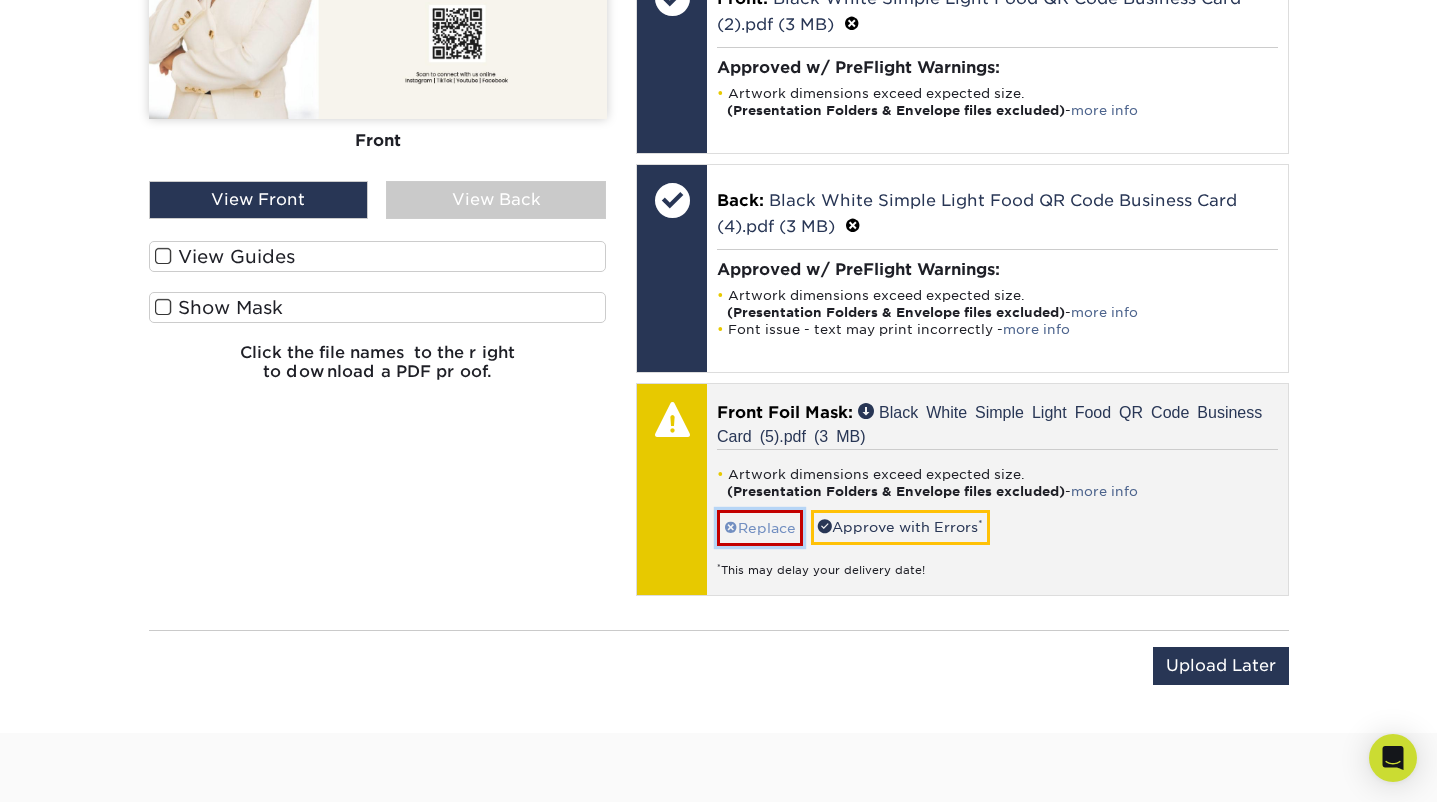 click on "Replace" at bounding box center (760, 527) 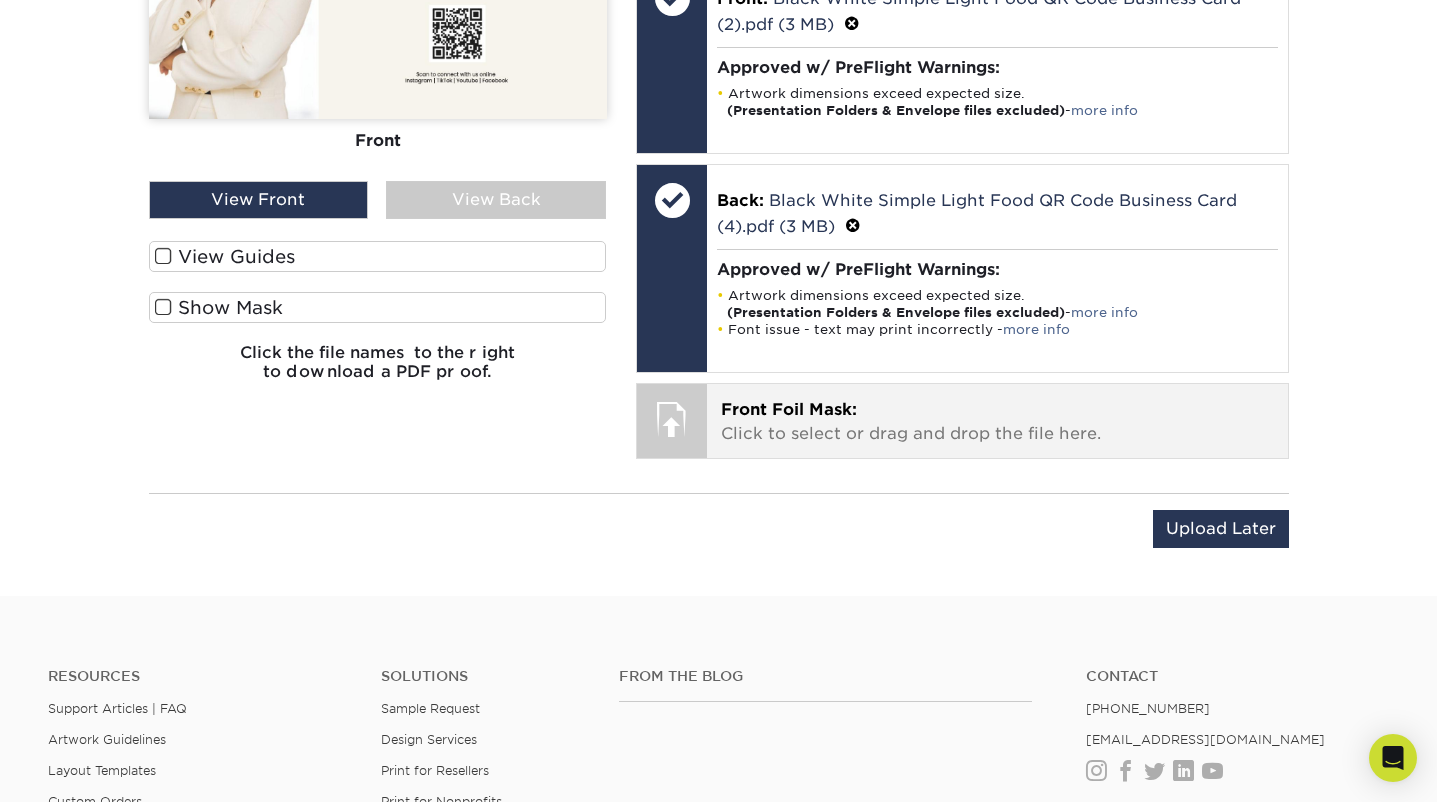 click on "Front Foil Mask: Click to select or drag and drop the file here." at bounding box center [997, 422] 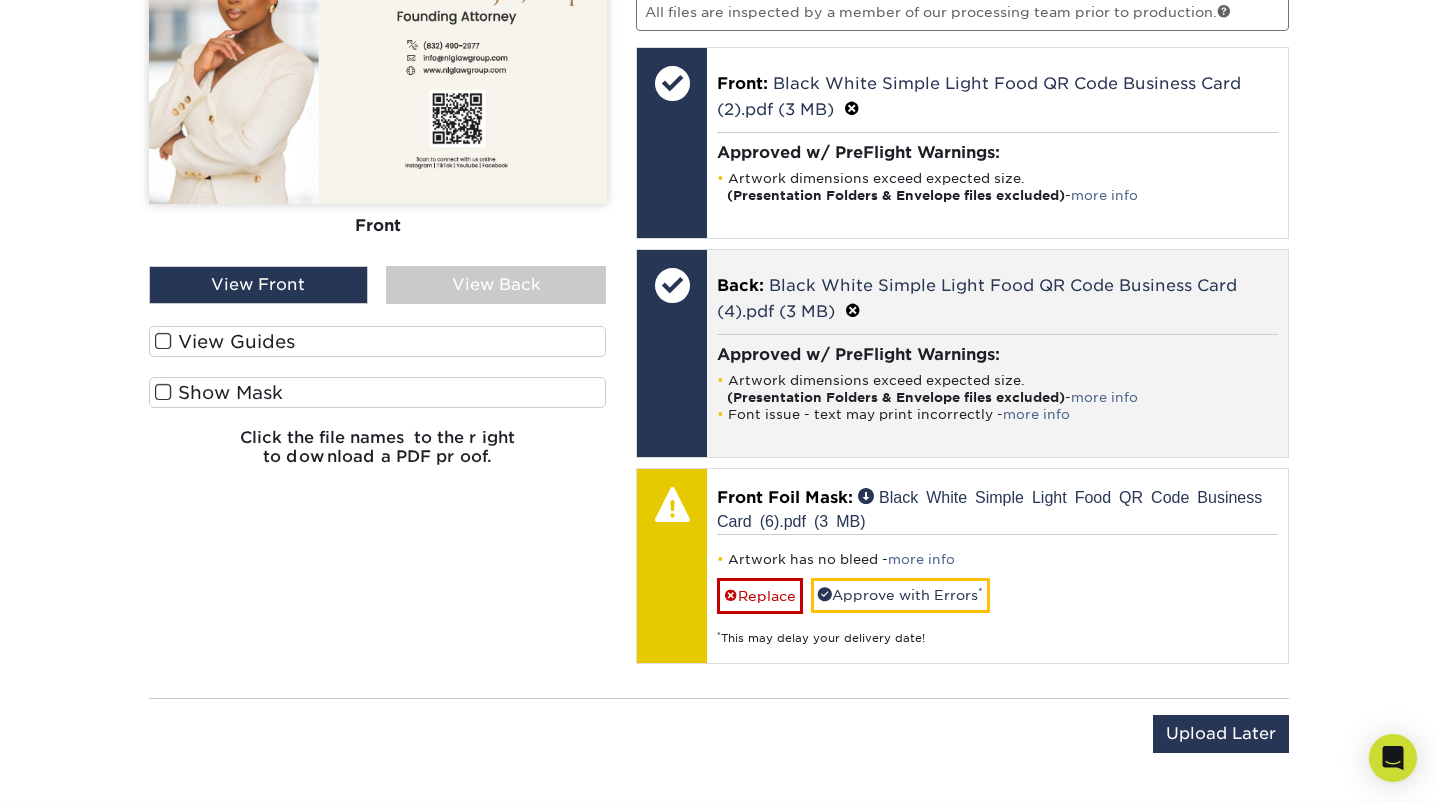 scroll, scrollTop: 1477, scrollLeft: 0, axis: vertical 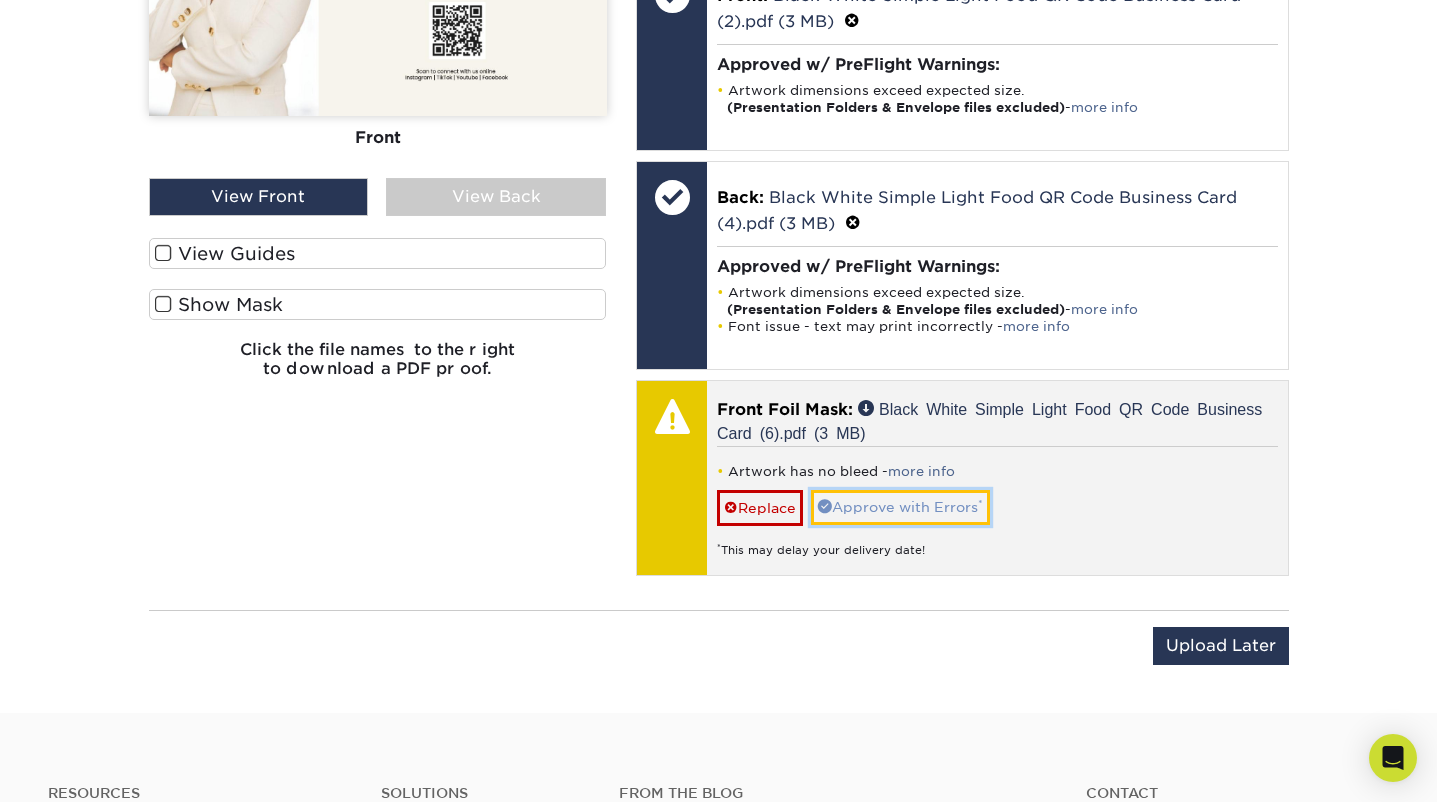 click on "Approve with Errors *" at bounding box center [900, 507] 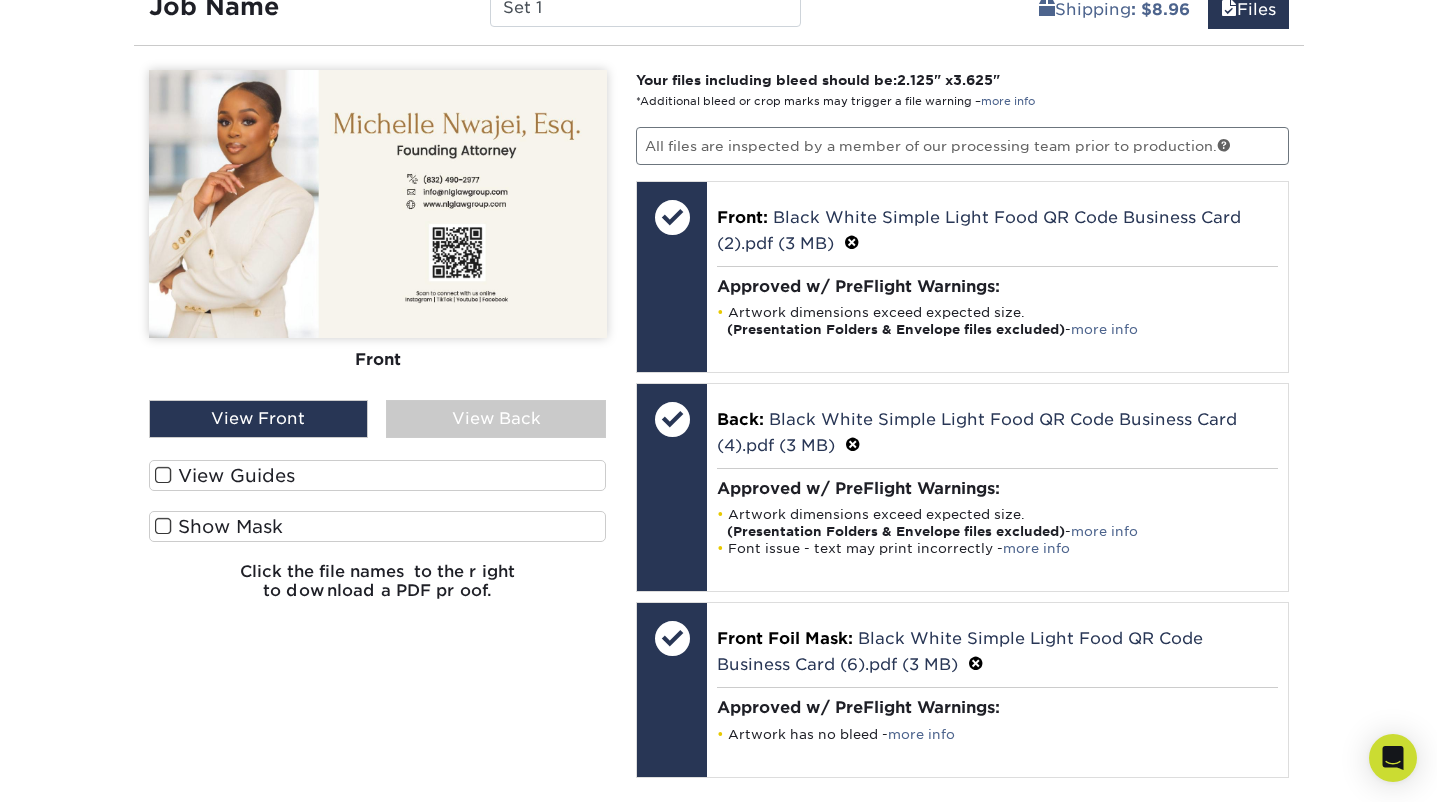 scroll, scrollTop: 1238, scrollLeft: 0, axis: vertical 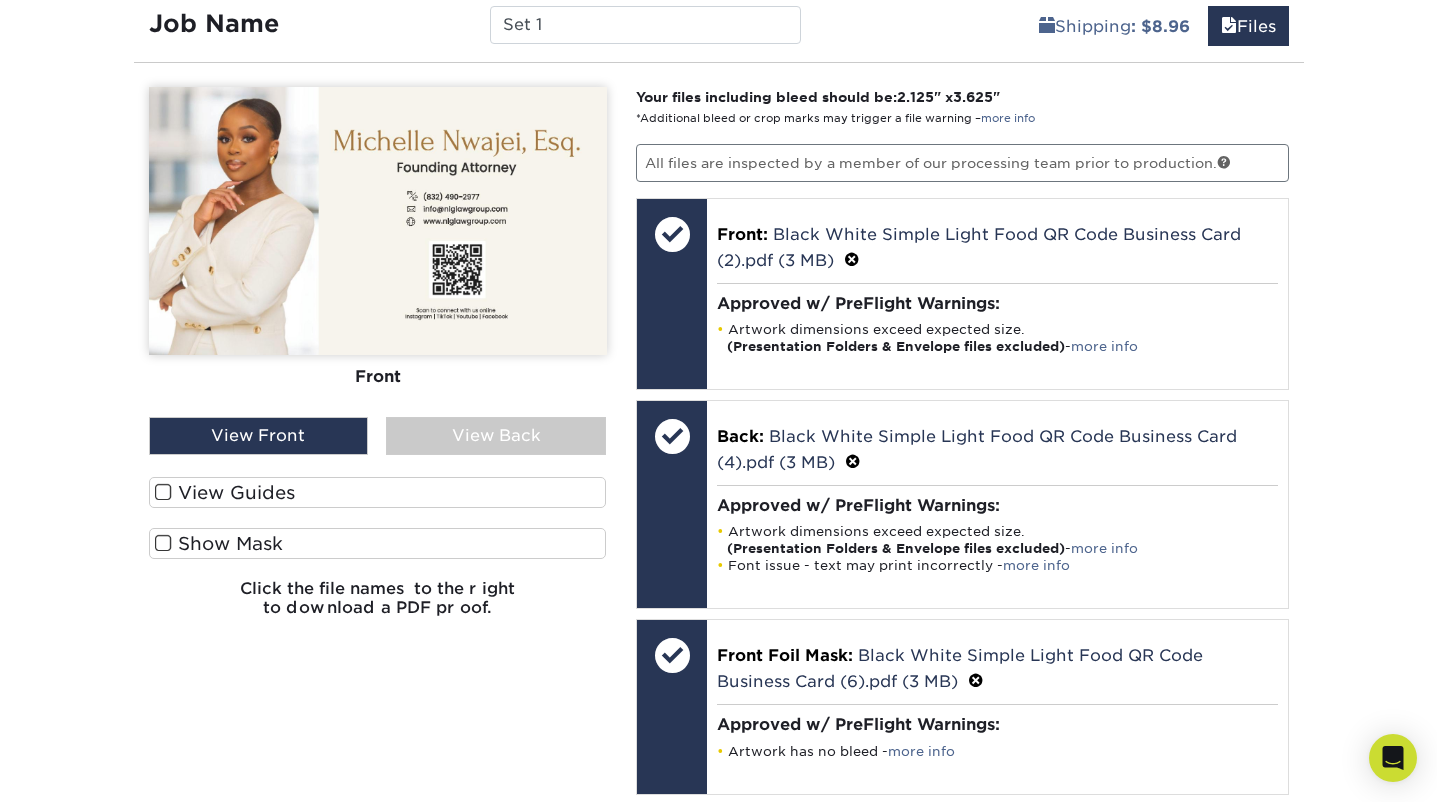 click on "View Back" at bounding box center [496, 436] 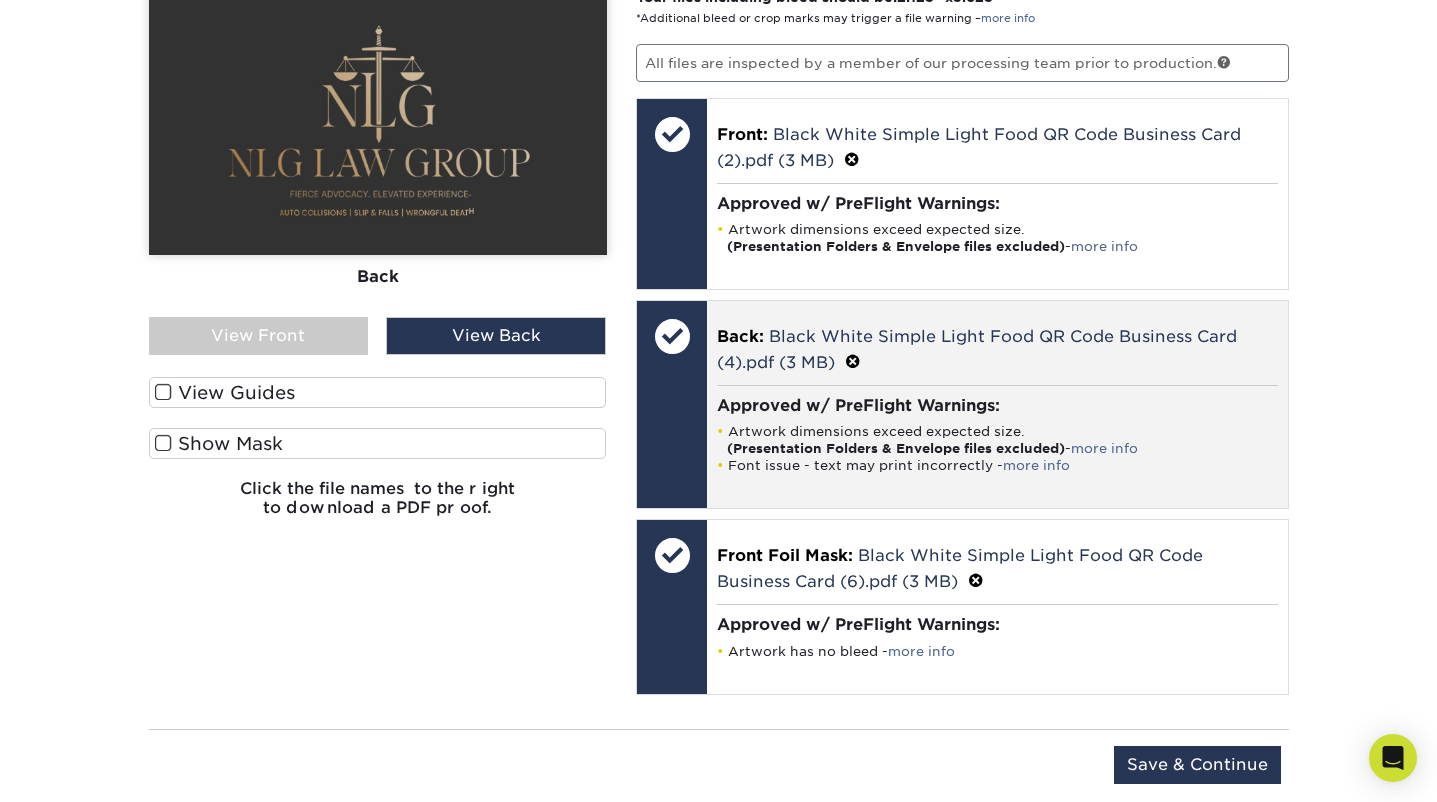 scroll, scrollTop: 1346, scrollLeft: 0, axis: vertical 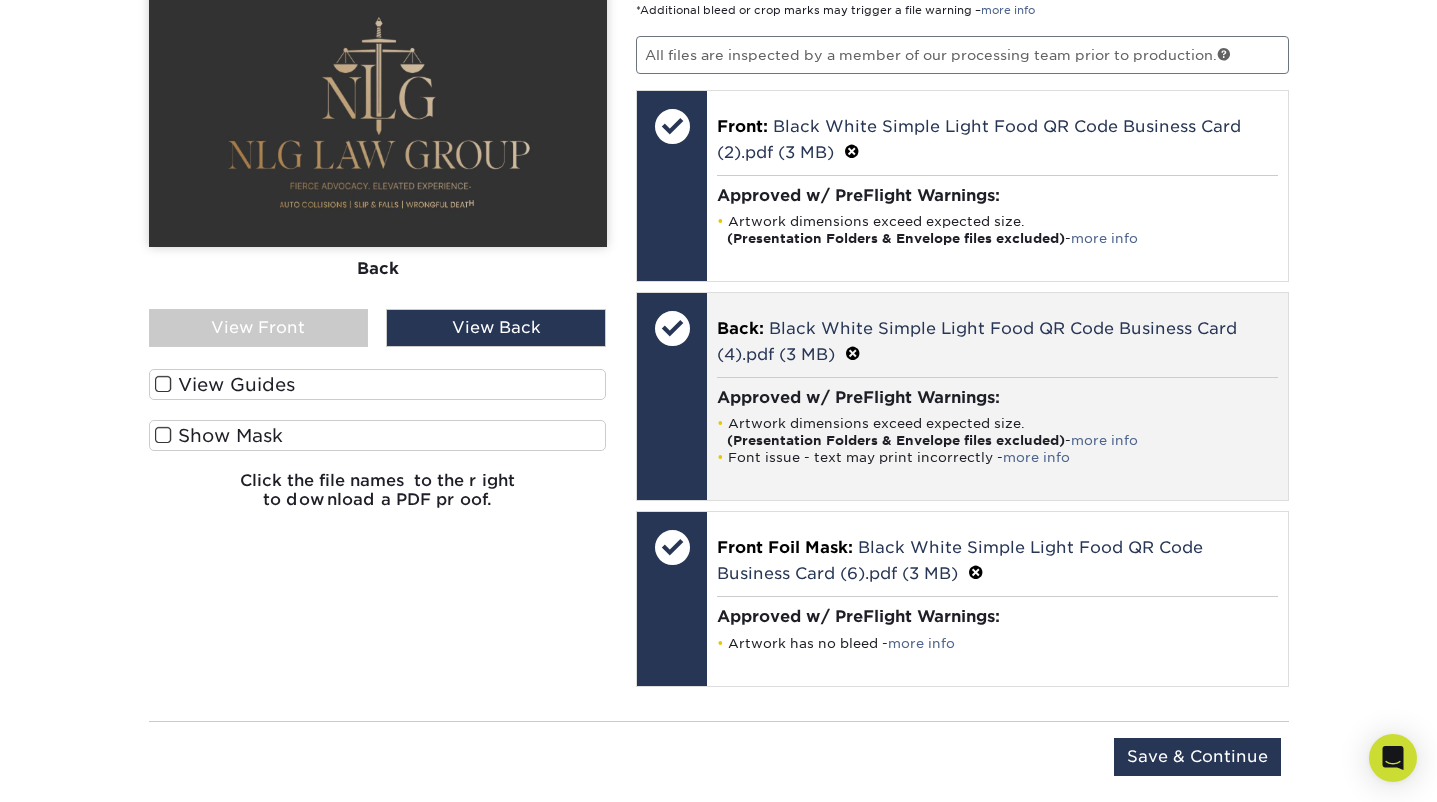 click at bounding box center (672, 396) 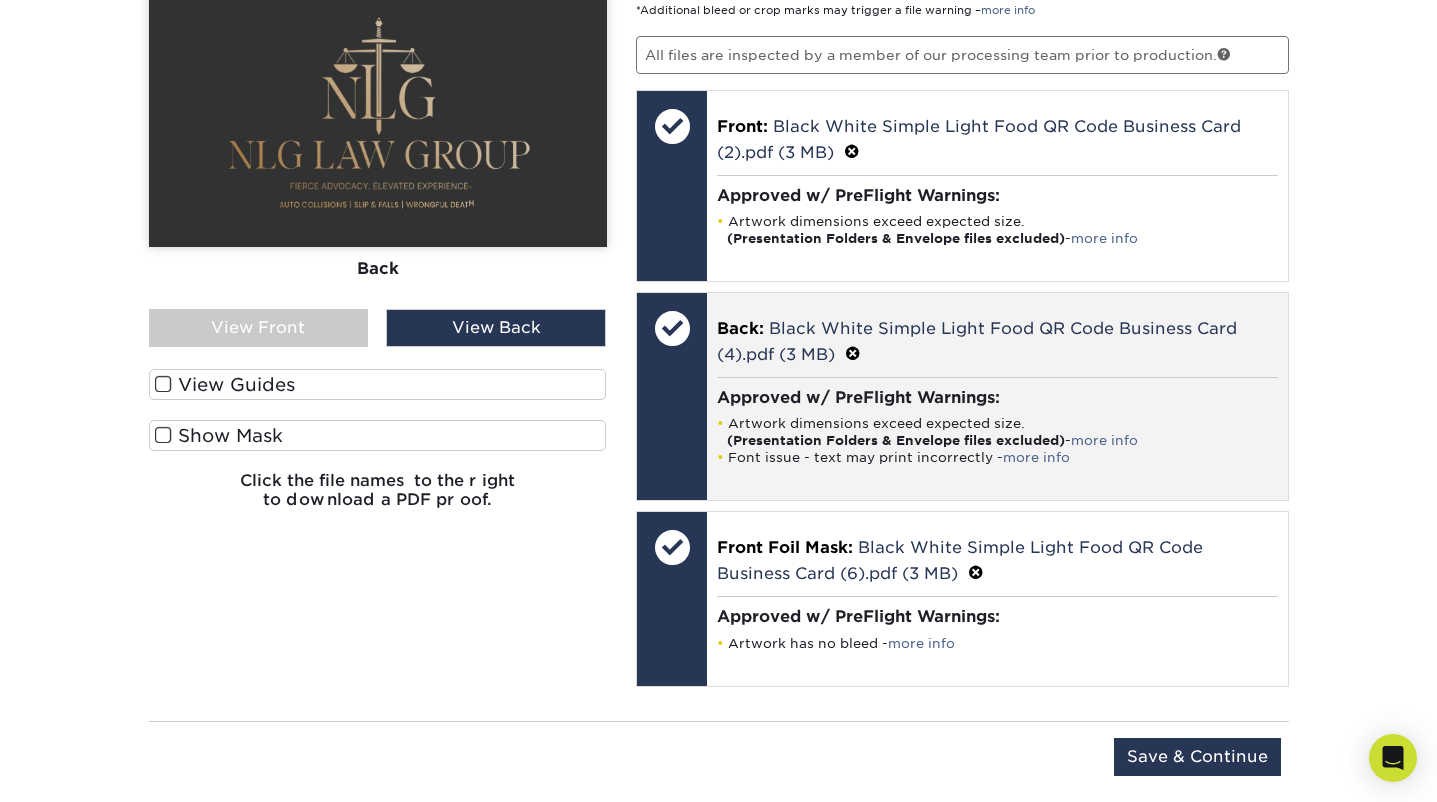 click at bounding box center [853, 354] 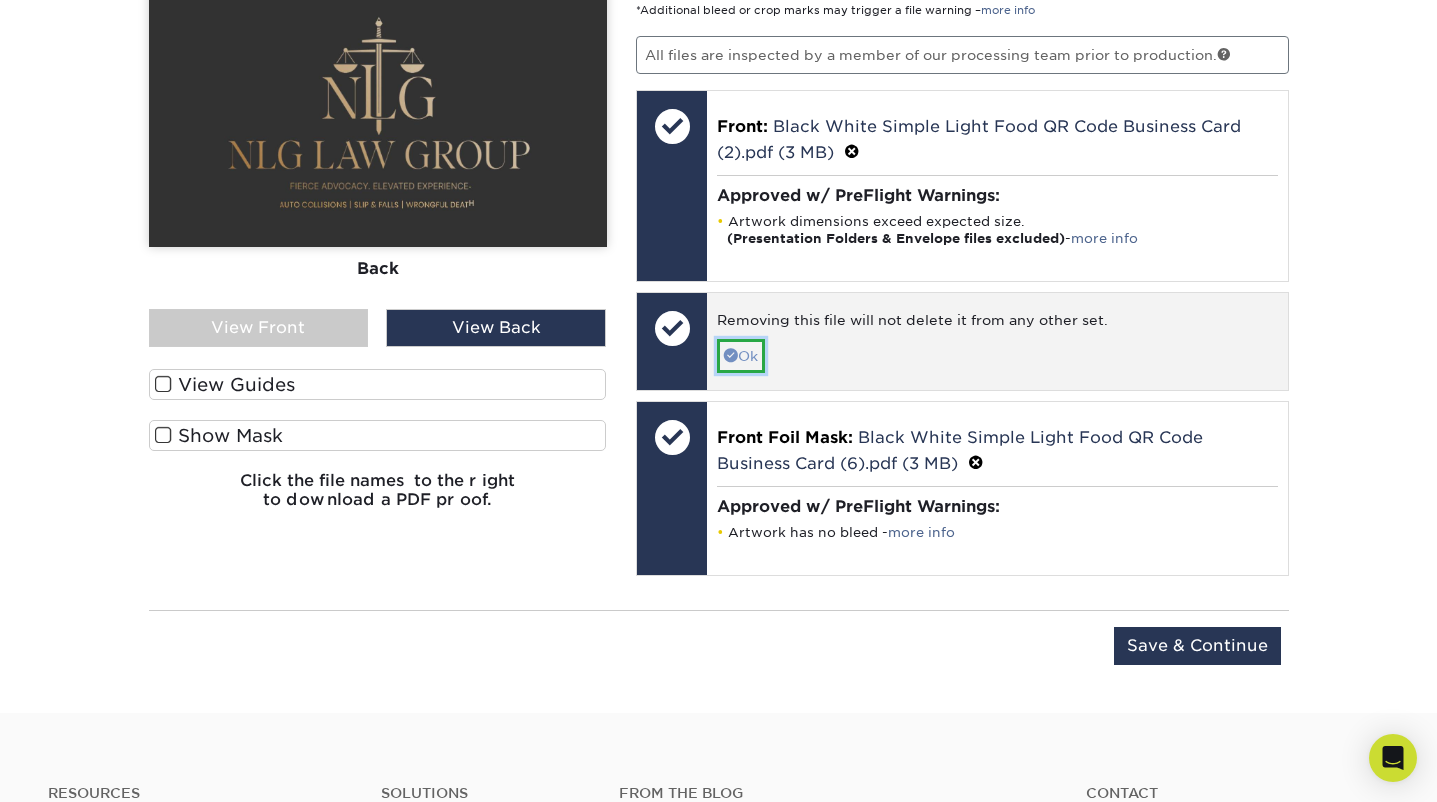 click on "Ok" at bounding box center (741, 356) 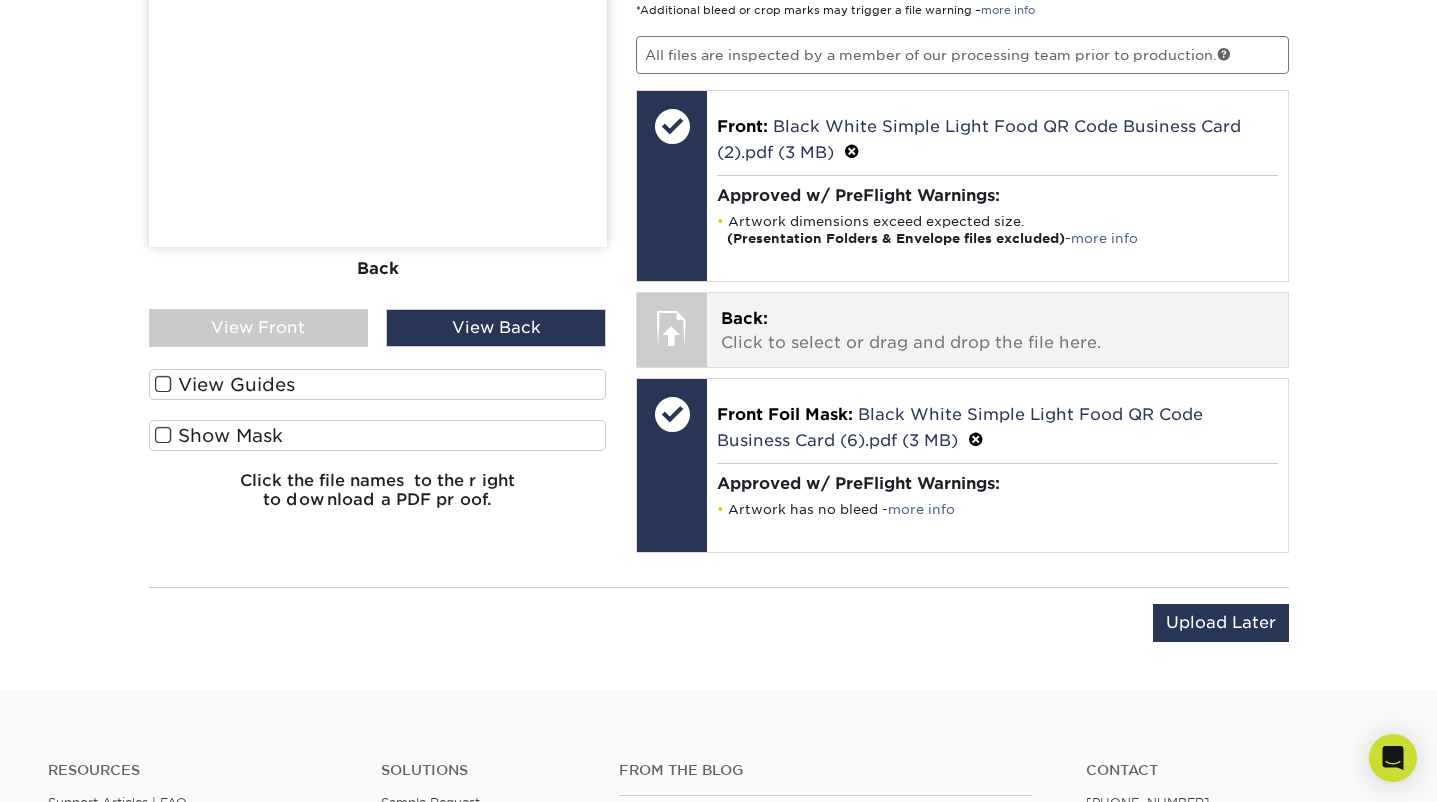 click on "Back: Click to select or drag and drop the file here." at bounding box center (997, 331) 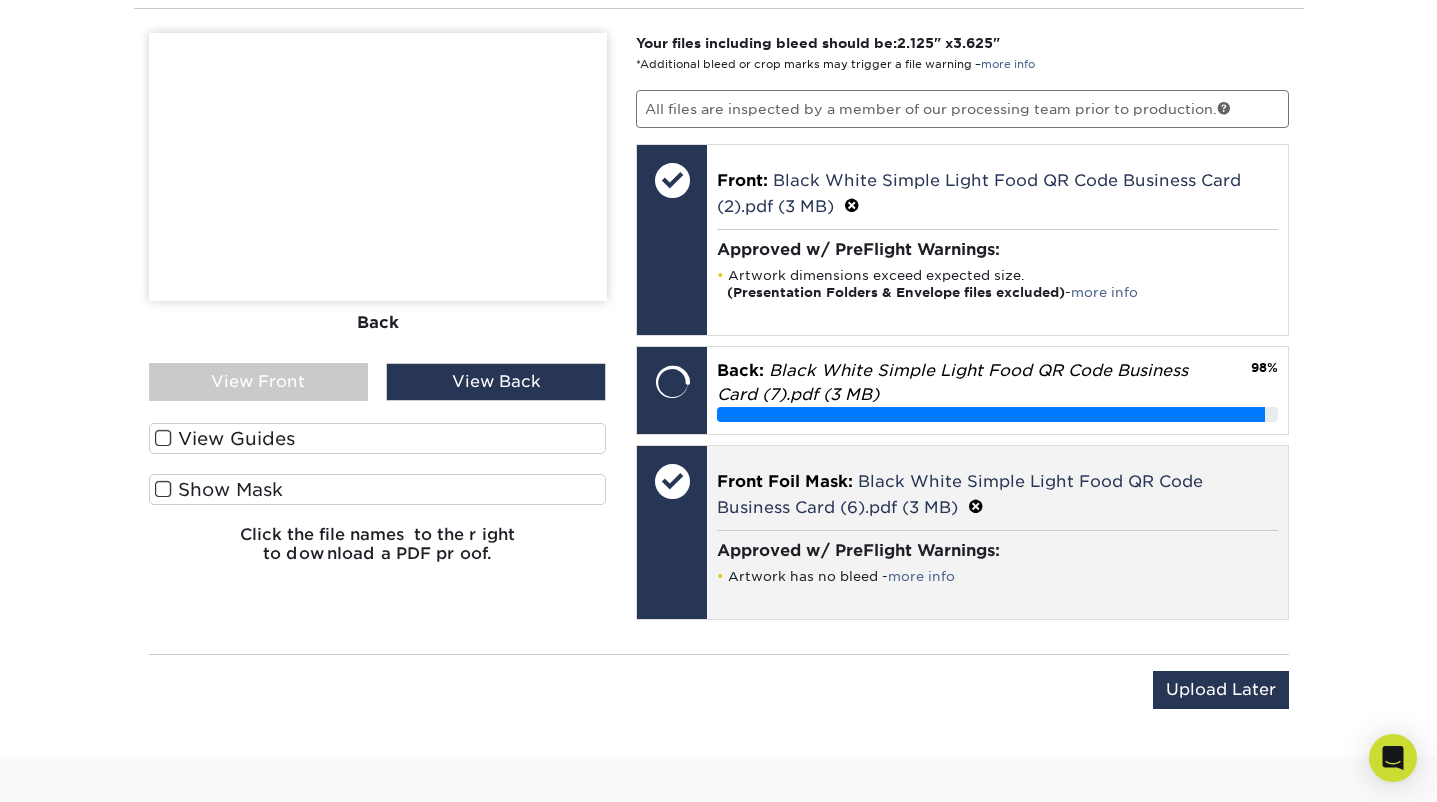 scroll, scrollTop: 1270, scrollLeft: 0, axis: vertical 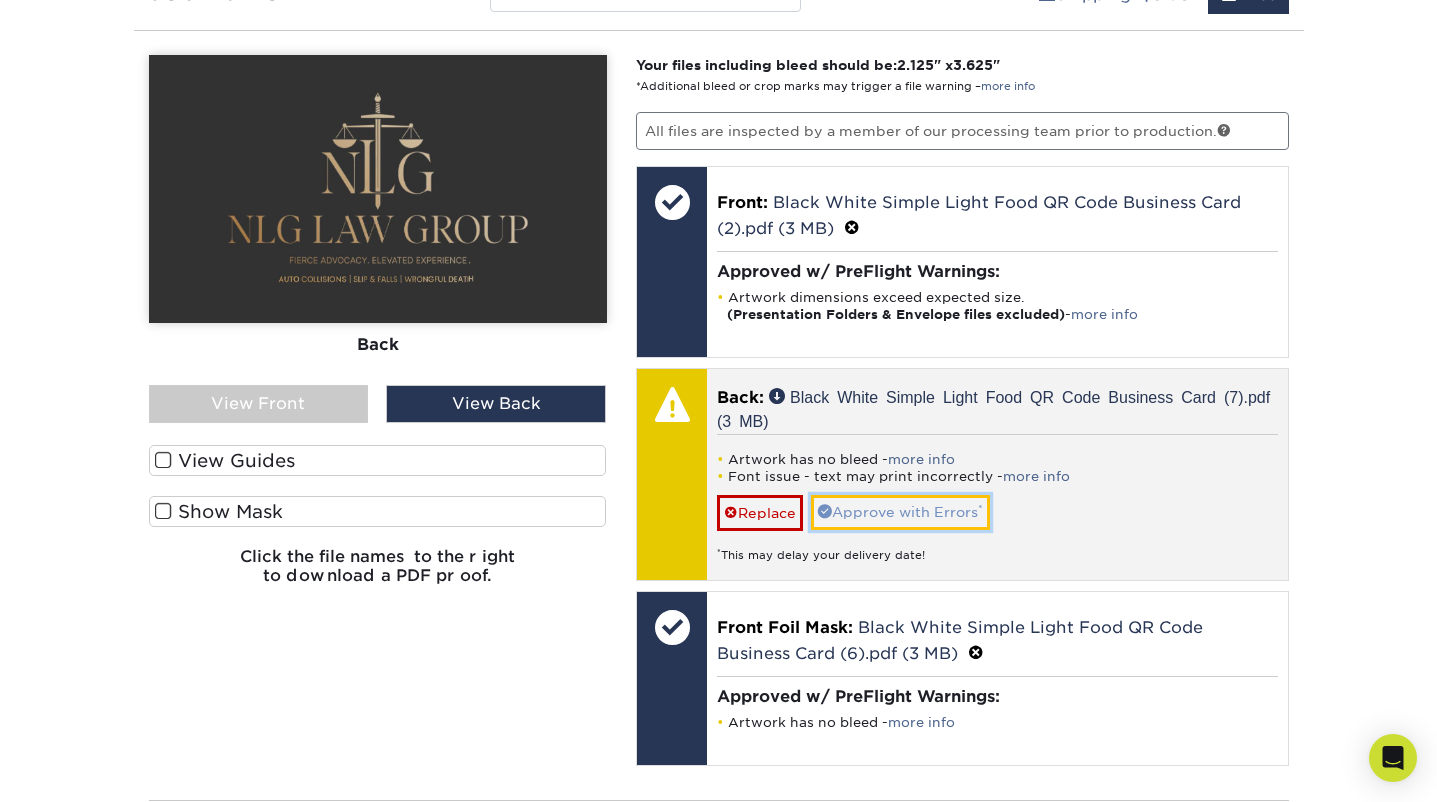 click on "Approve with Errors *" at bounding box center [900, 512] 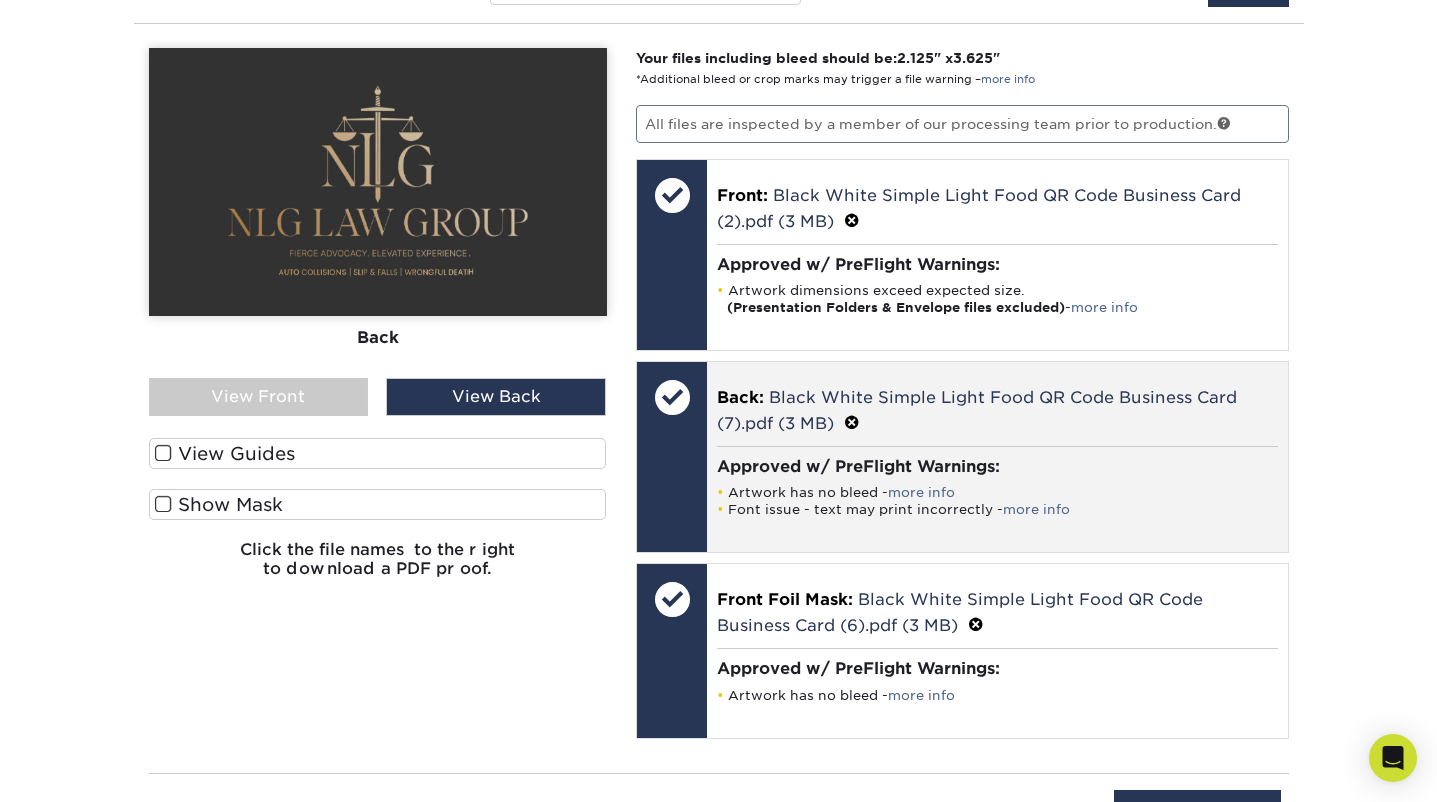 scroll, scrollTop: 1275, scrollLeft: 0, axis: vertical 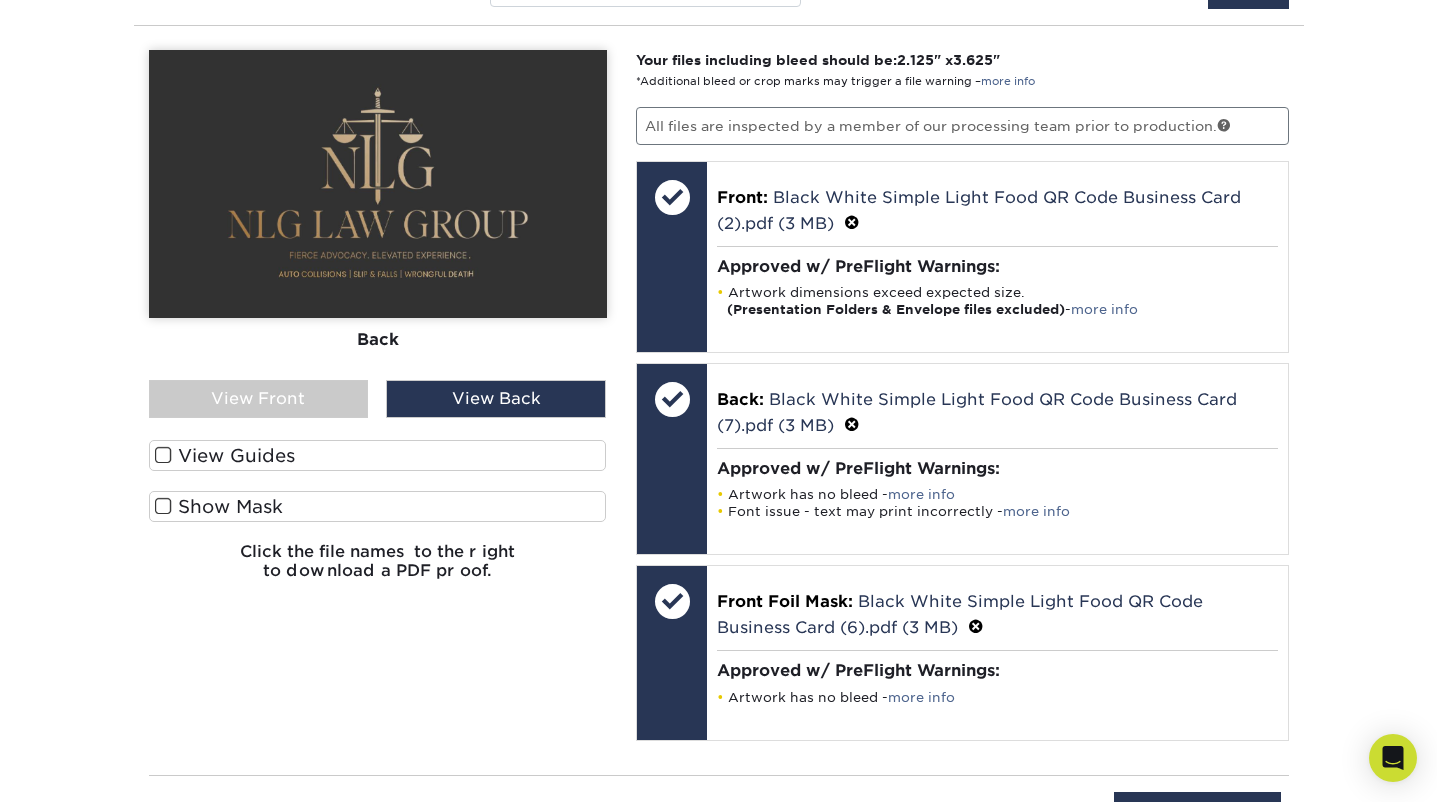 click on "View Front" at bounding box center (259, 399) 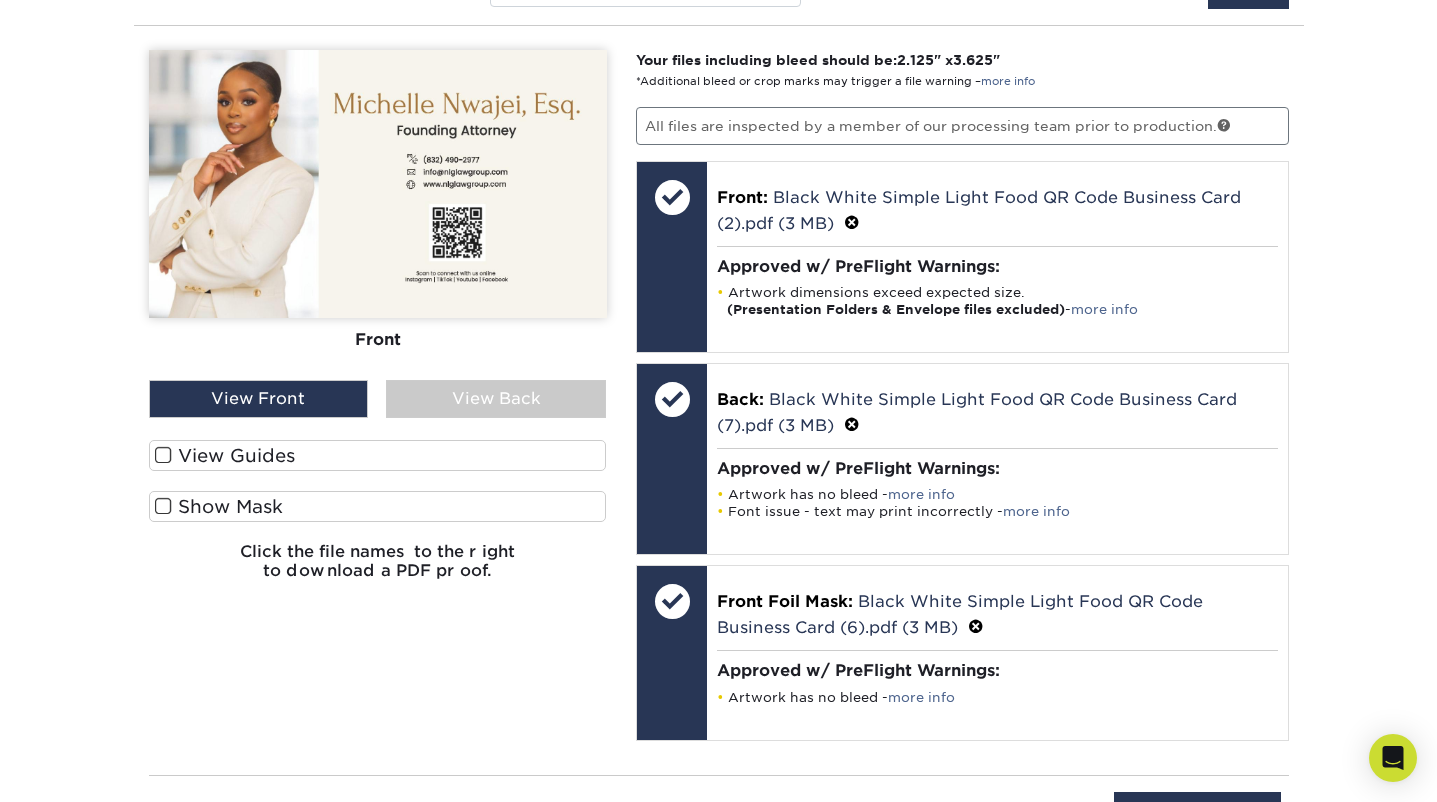 click on "View Back" at bounding box center [496, 399] 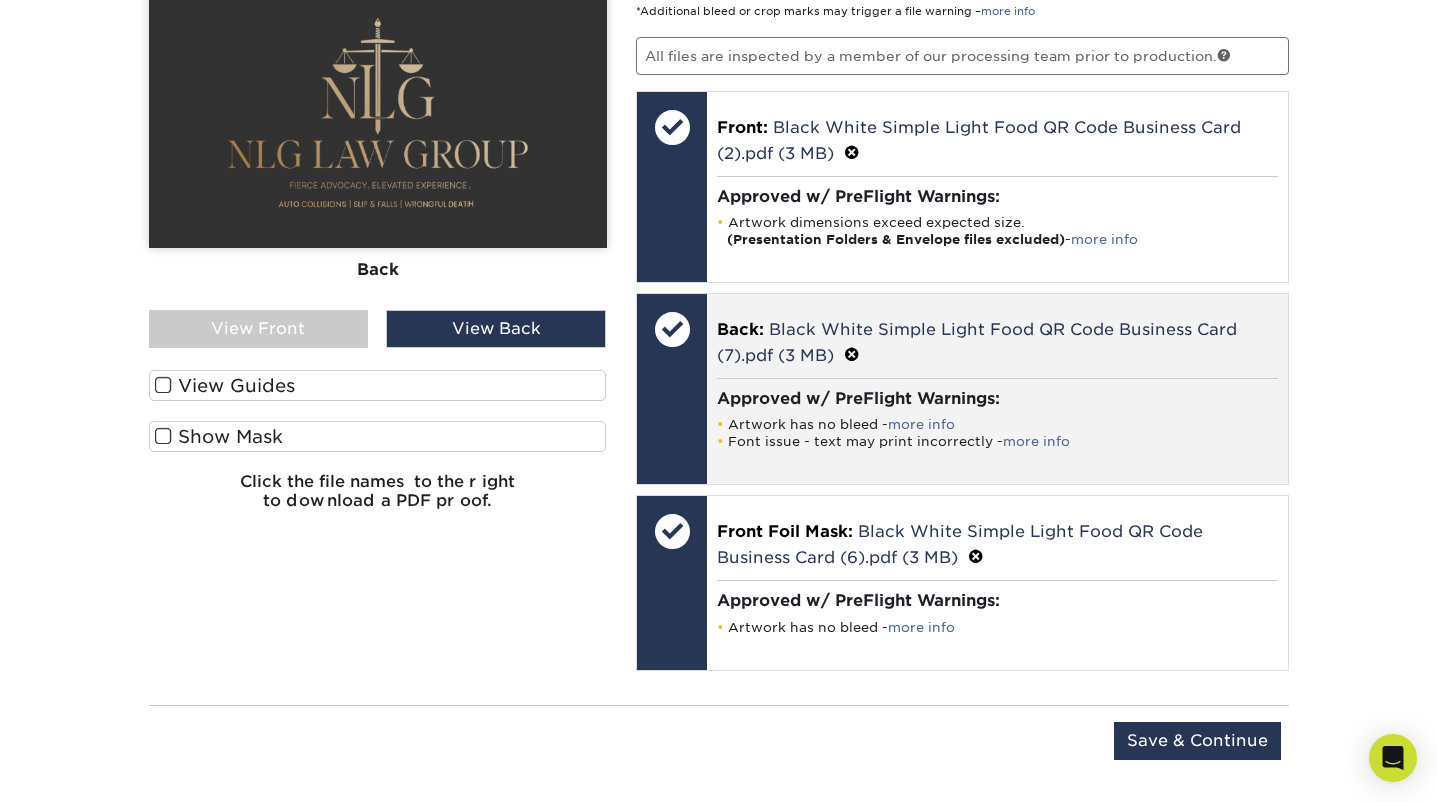 scroll, scrollTop: 1347, scrollLeft: 0, axis: vertical 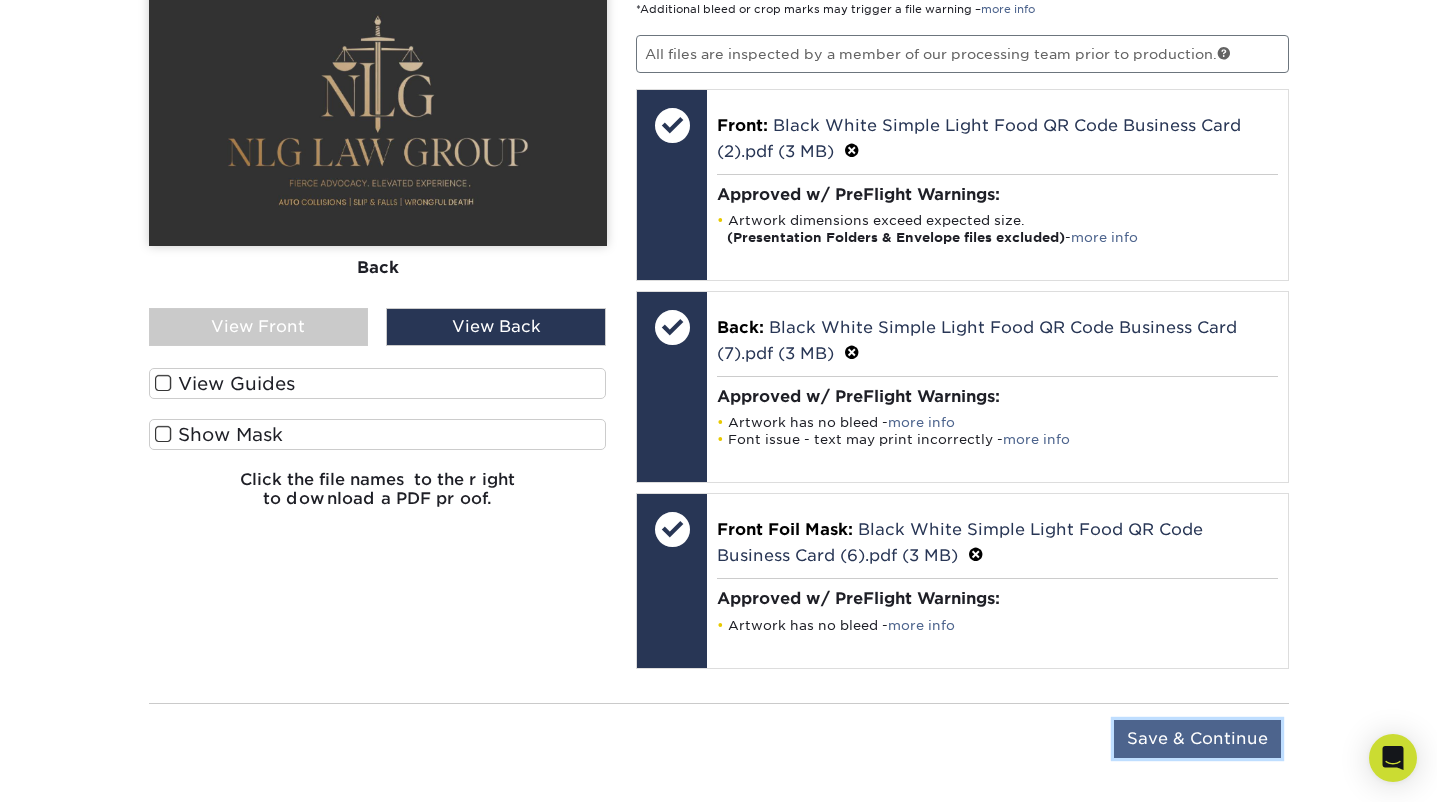 click on "Save & Continue" at bounding box center [1197, 739] 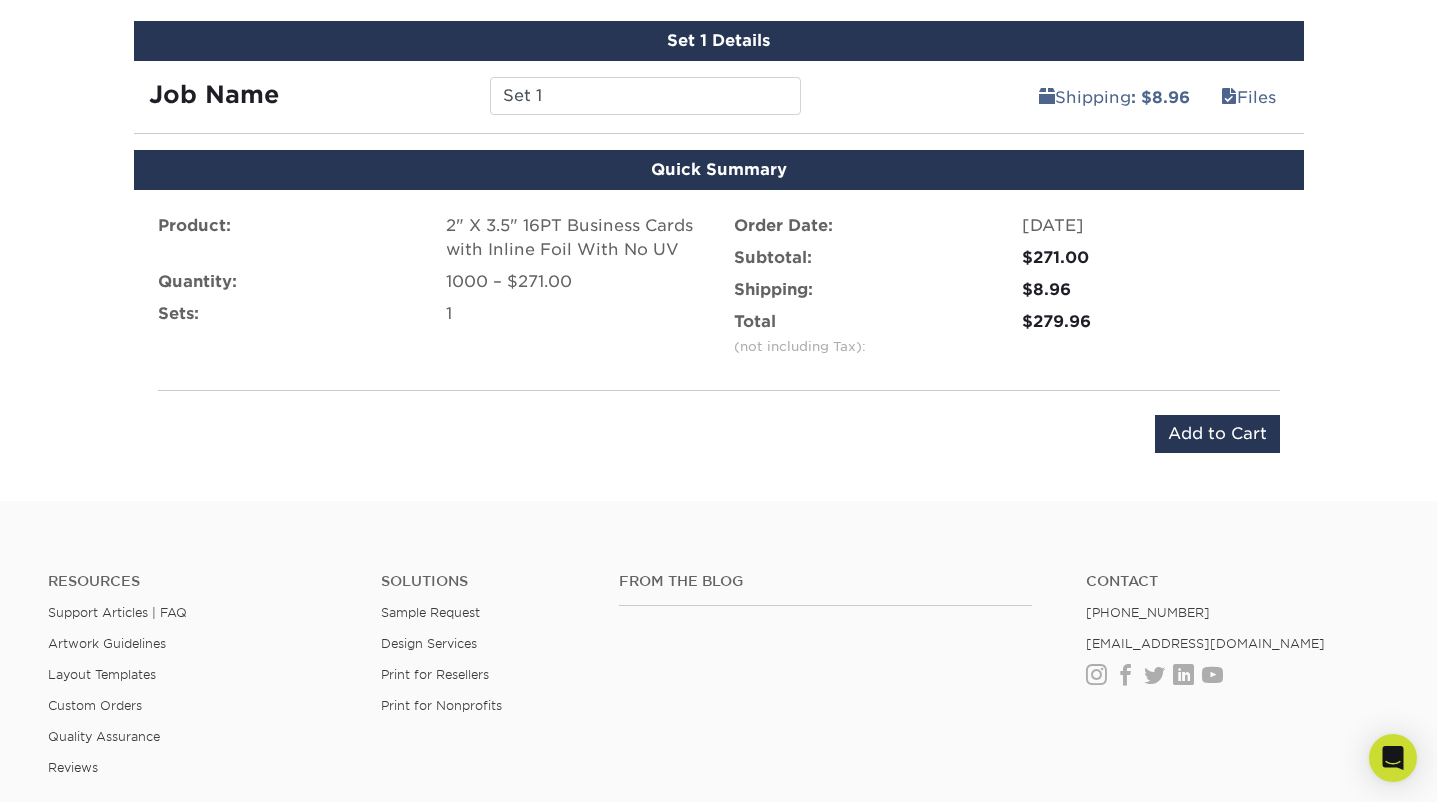 scroll, scrollTop: 1149, scrollLeft: 0, axis: vertical 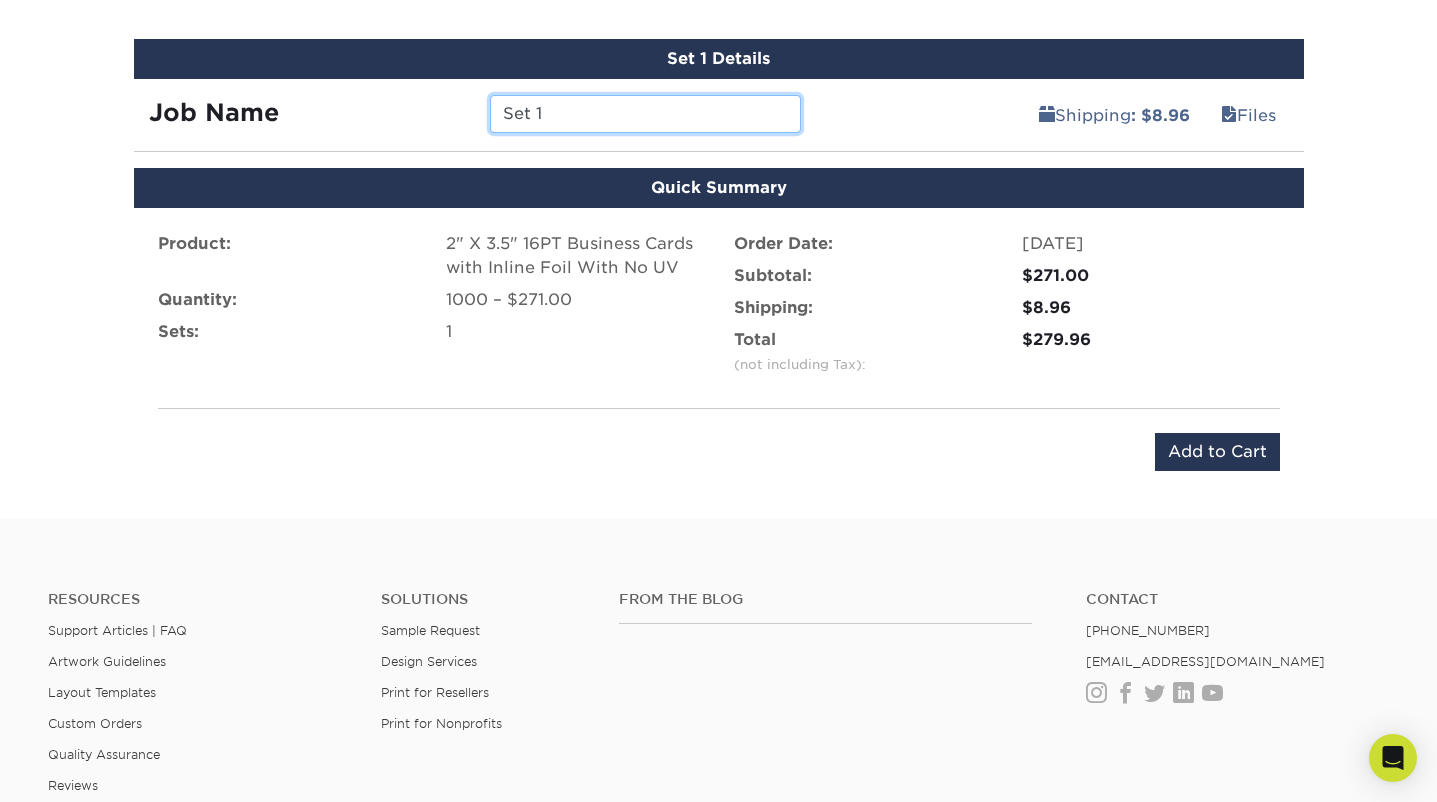 click on "Set 1" at bounding box center [645, 114] 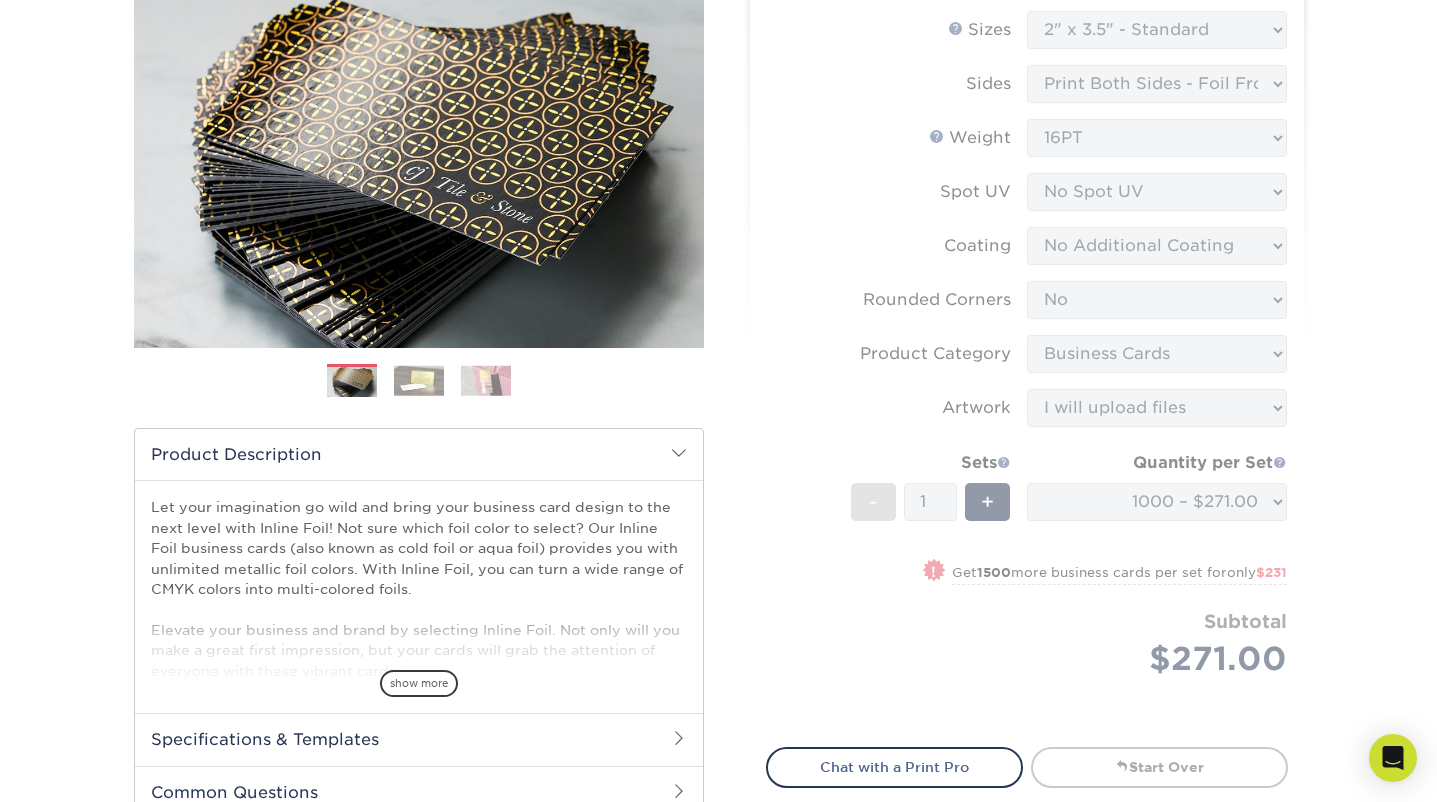scroll, scrollTop: 287, scrollLeft: 0, axis: vertical 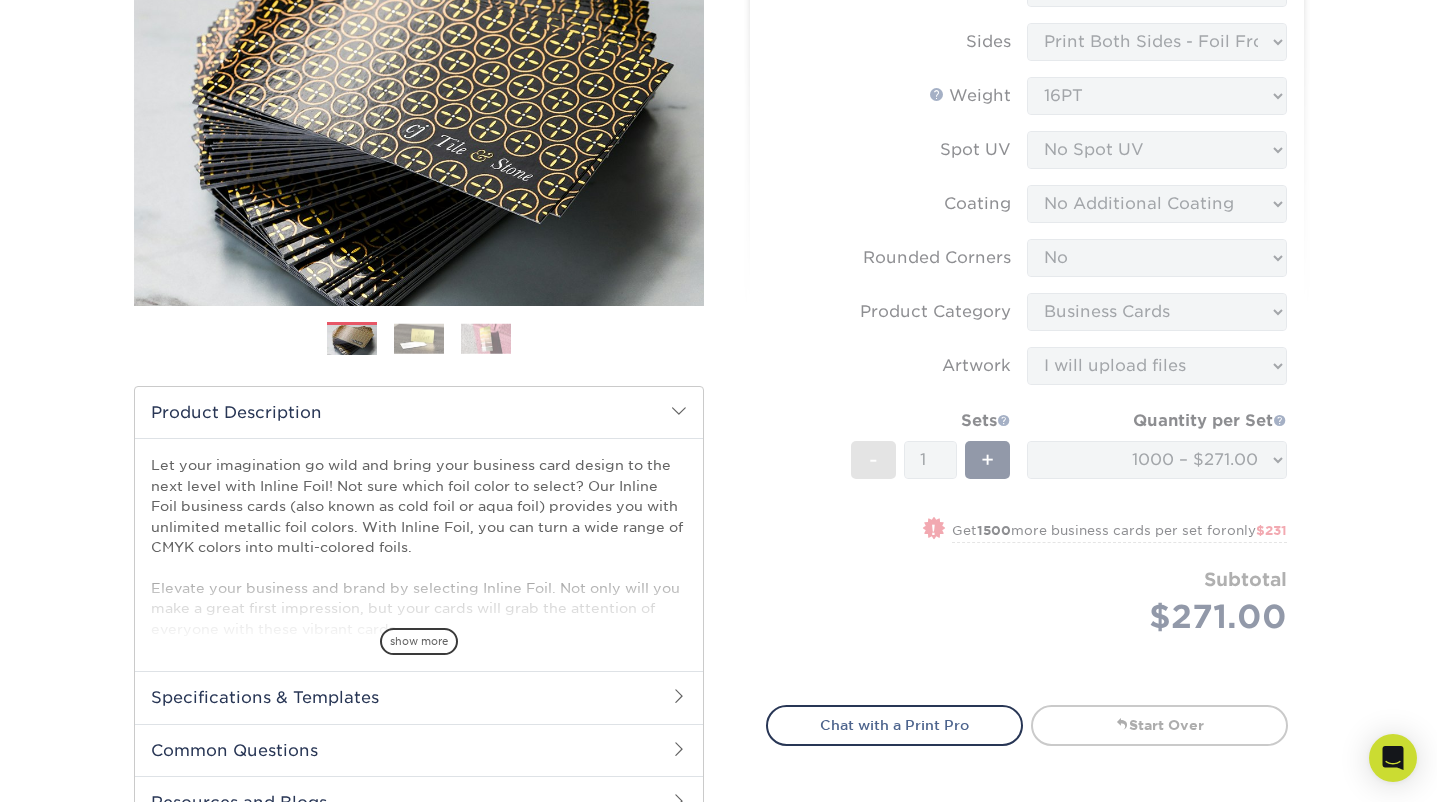 click on "Sizes Help Sizes
Please Select
1.5" x 3.5"  - Mini
1.75" x 3.5" - Mini 2" x 2" - Square 2" x 3" - Mini No" at bounding box center [1027, 325] 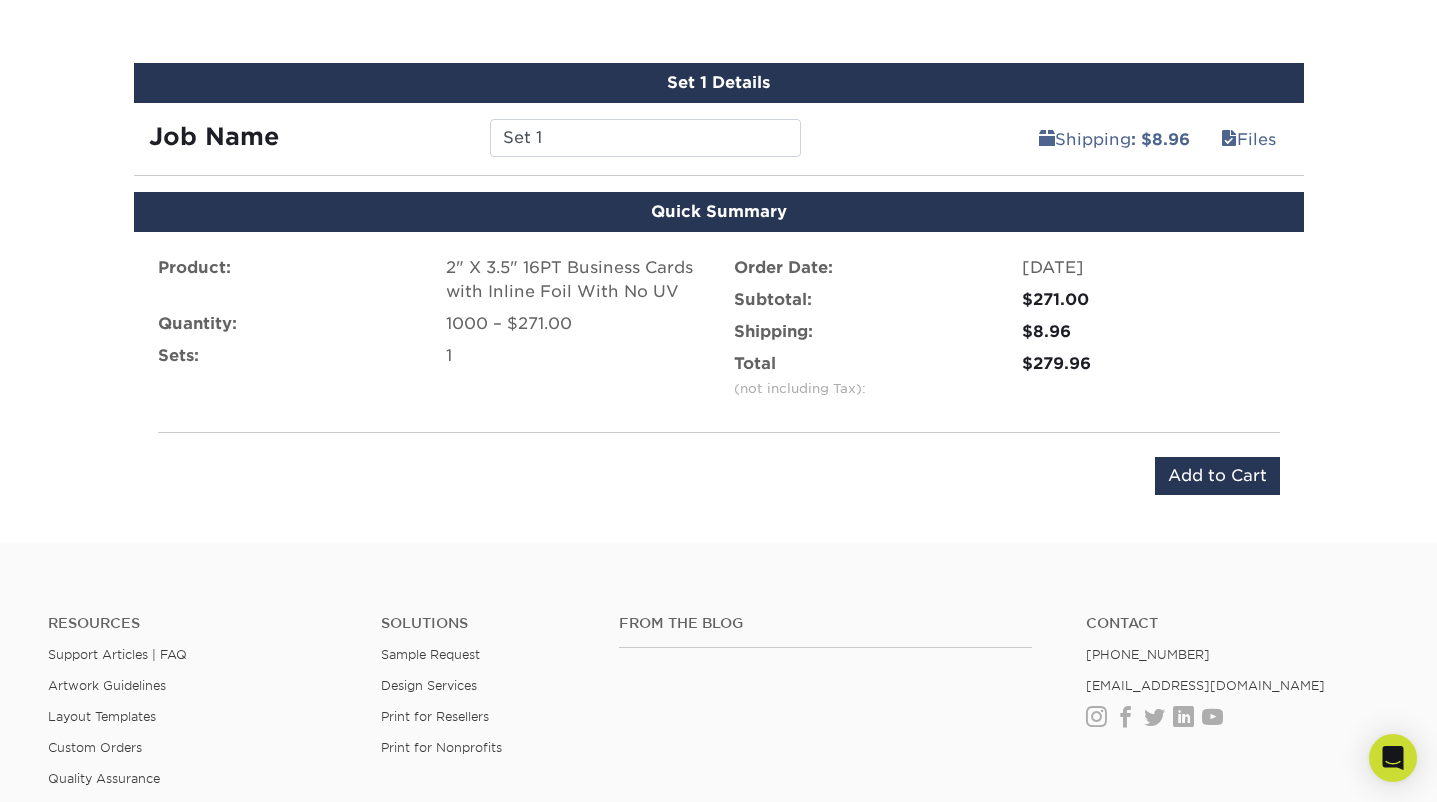 scroll, scrollTop: 1161, scrollLeft: 0, axis: vertical 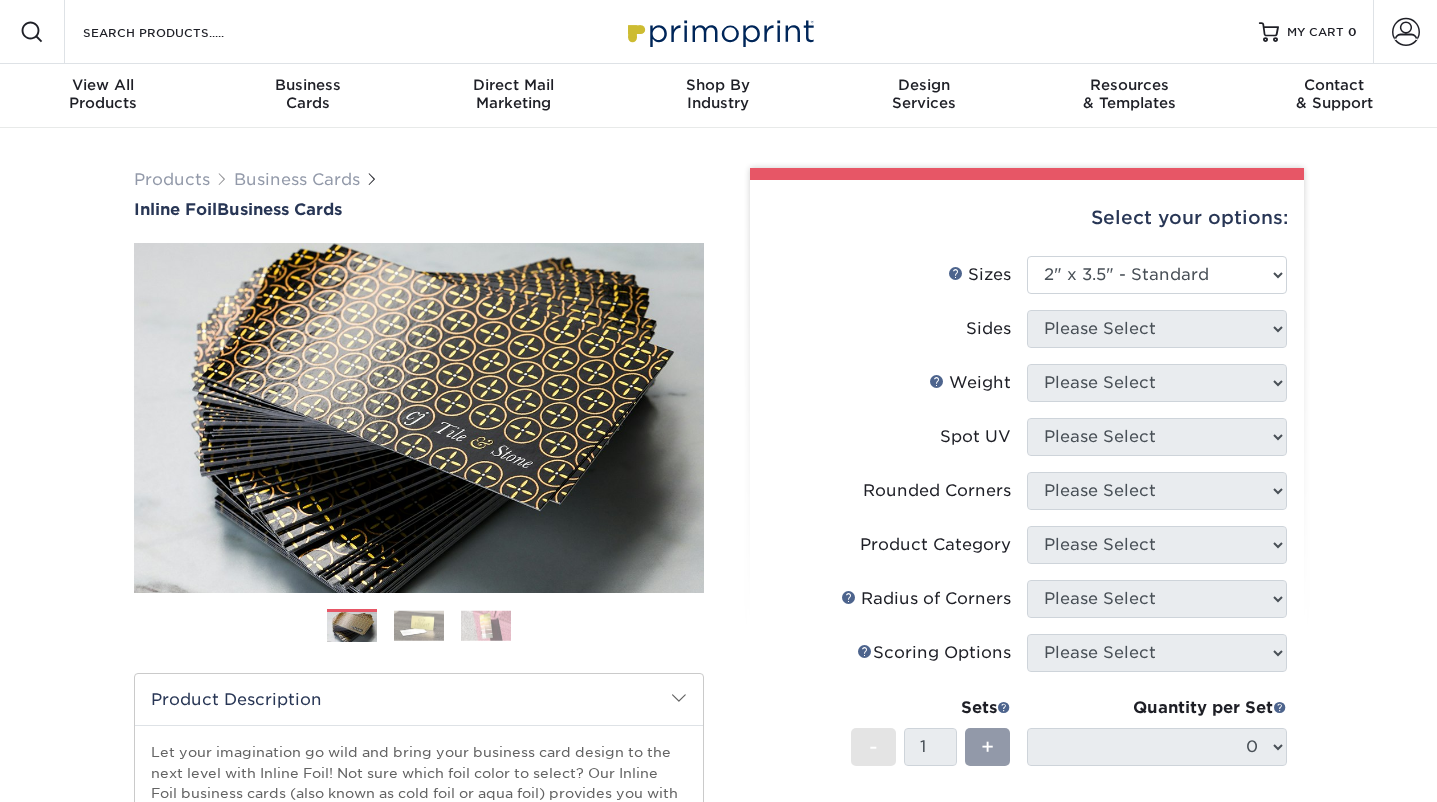 select on "2.00x3.50" 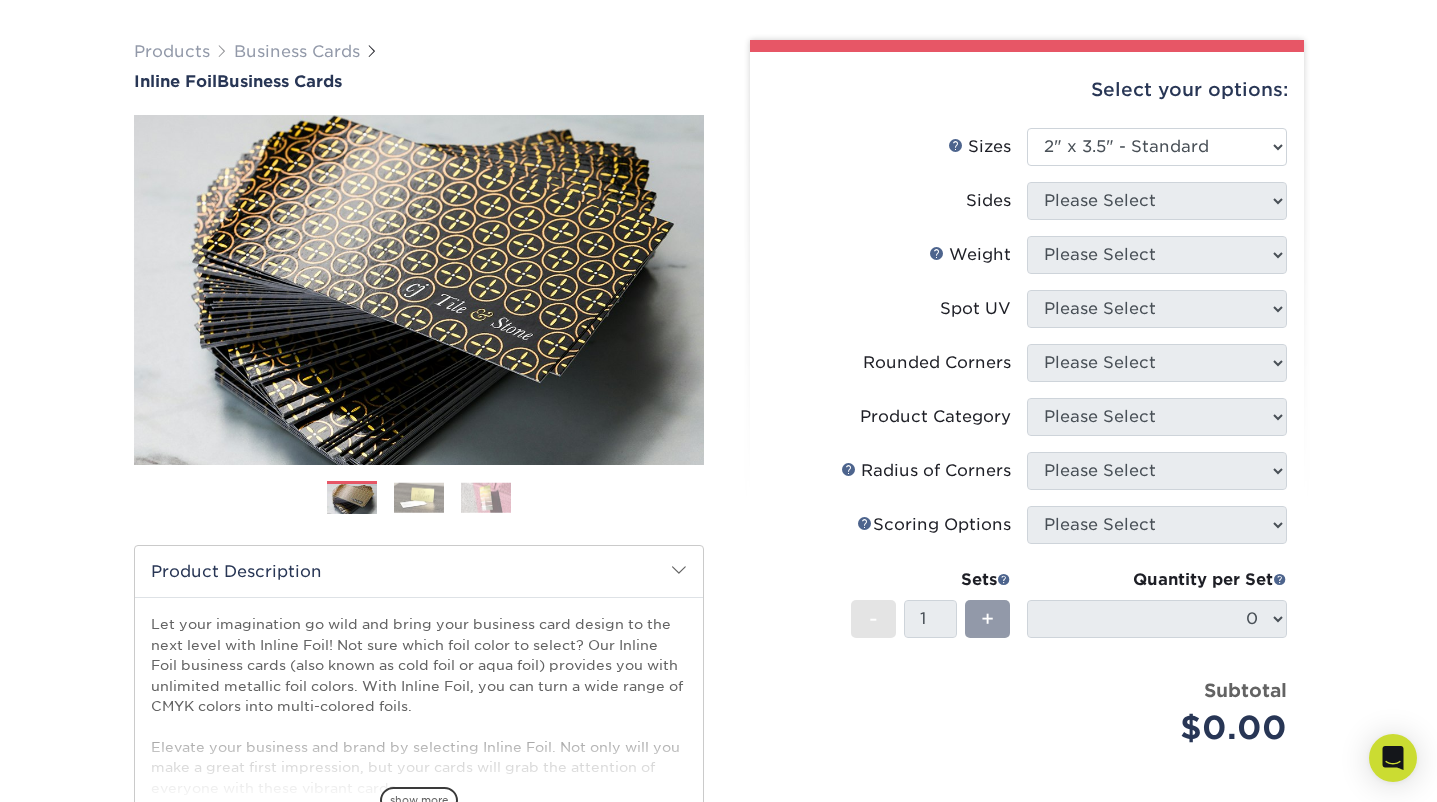 scroll, scrollTop: 134, scrollLeft: 0, axis: vertical 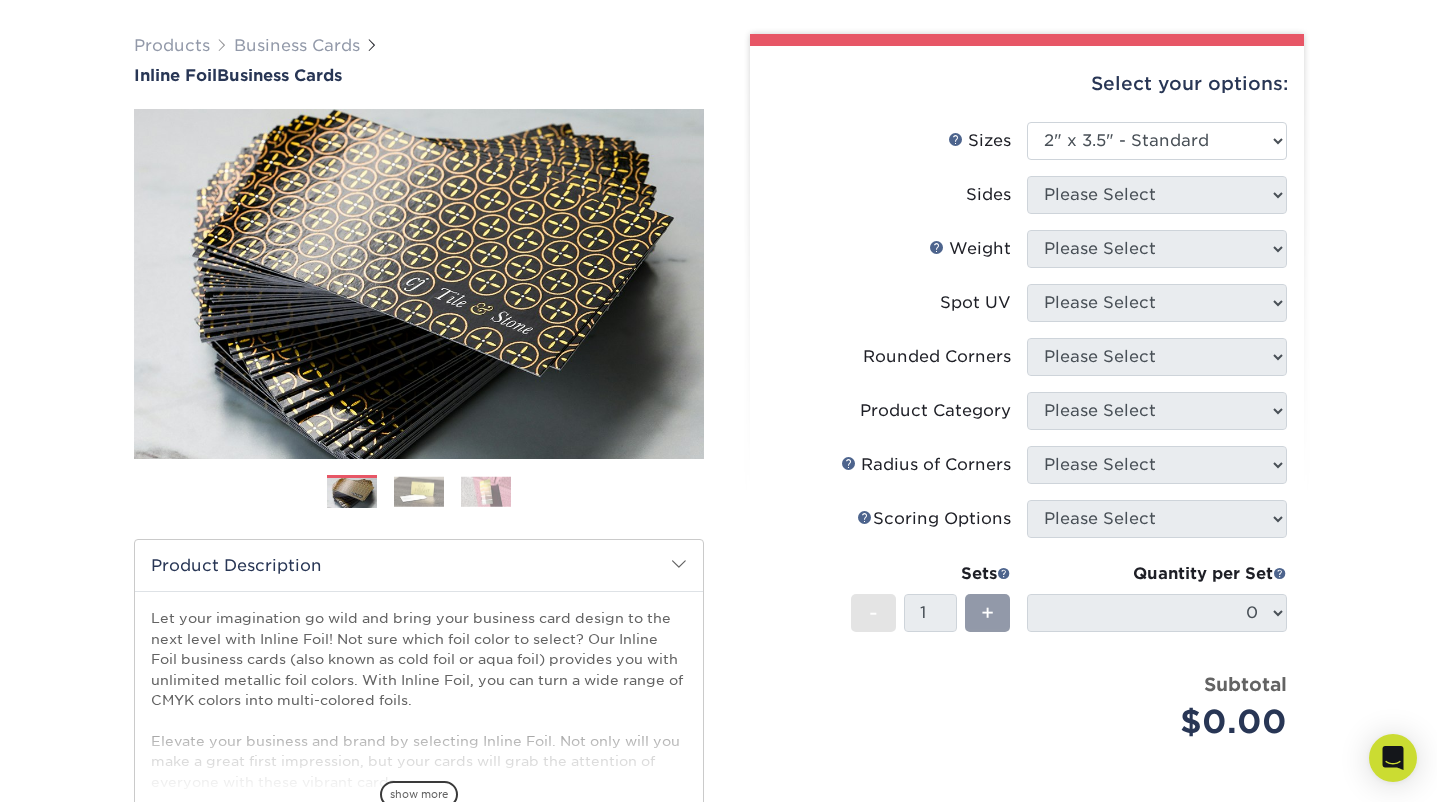 click on "Spot UV
Please Select" at bounding box center (1027, 311) 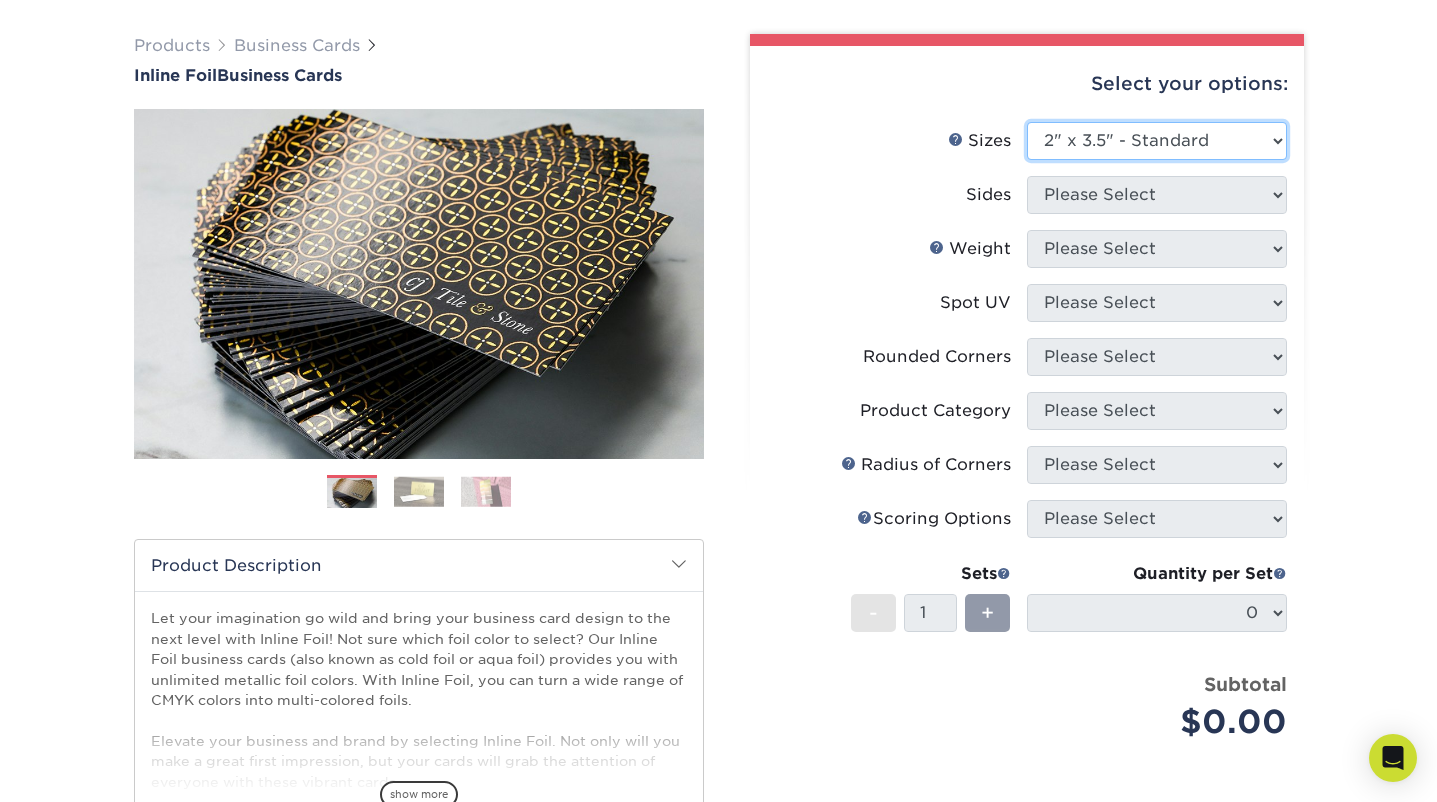 click on "Please Select
1.5" x 3.5"  - Mini
1.75" x 3.5" - Mini
2" x 2" - Square
2" x 3" - Mini
2" x 3.5" - Standard
2" x 4"
2" x 7" - Foldover Card
2.125" x 3.375" - European 2.5" x 2.5" - Square 2.5" x 4"" at bounding box center [1157, 141] 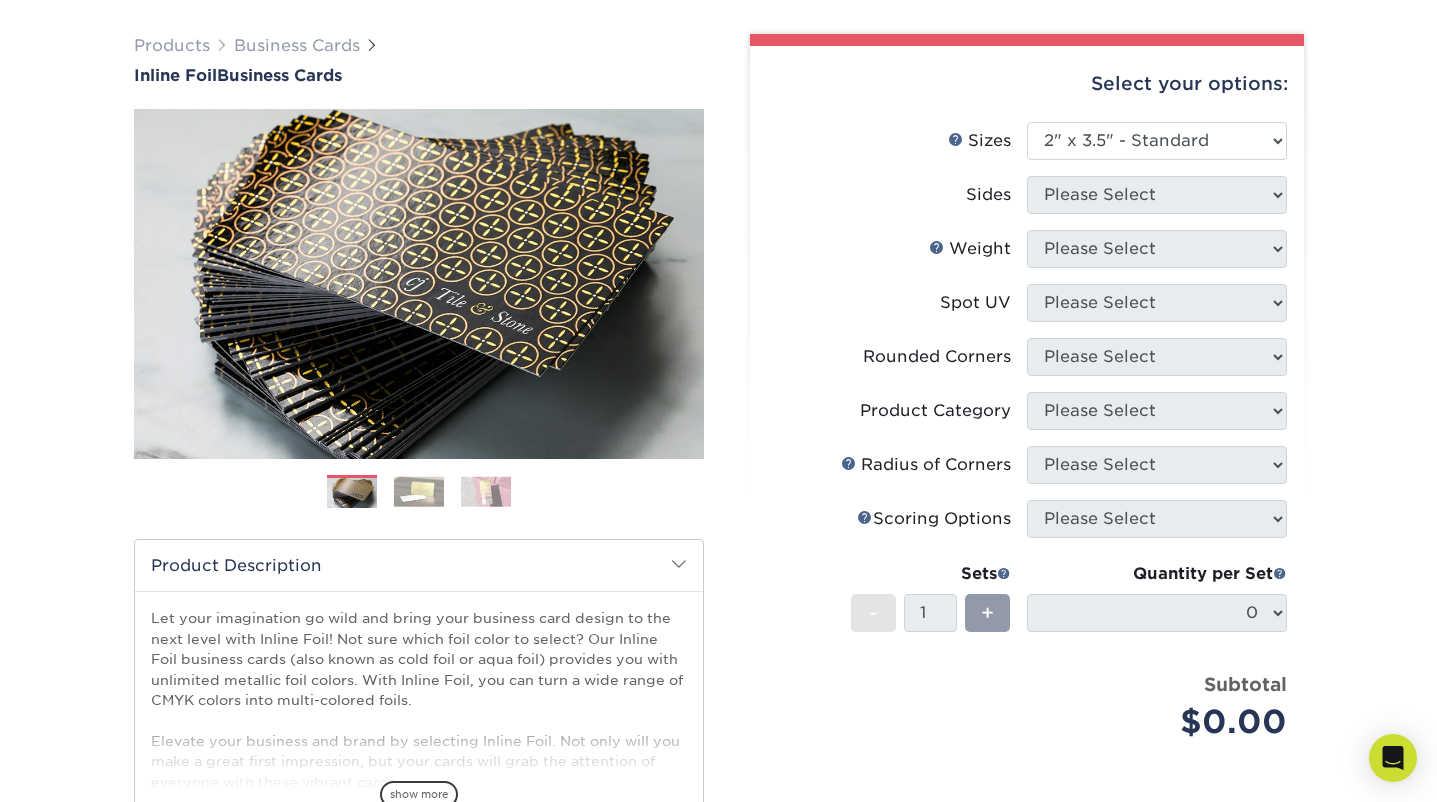 click on "Weight Help Weight
Please Select
16PT" at bounding box center (1027, 257) 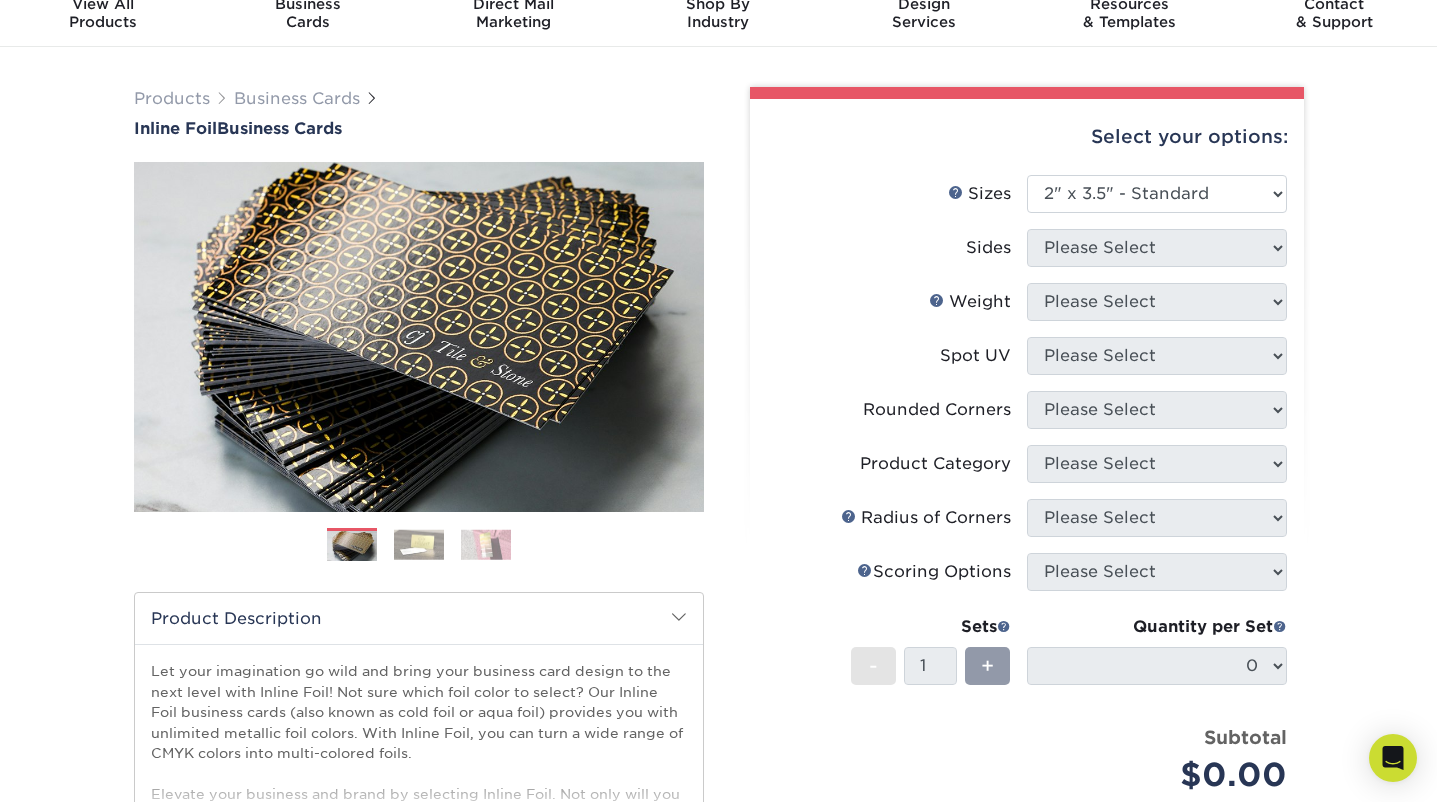 scroll, scrollTop: 29, scrollLeft: 0, axis: vertical 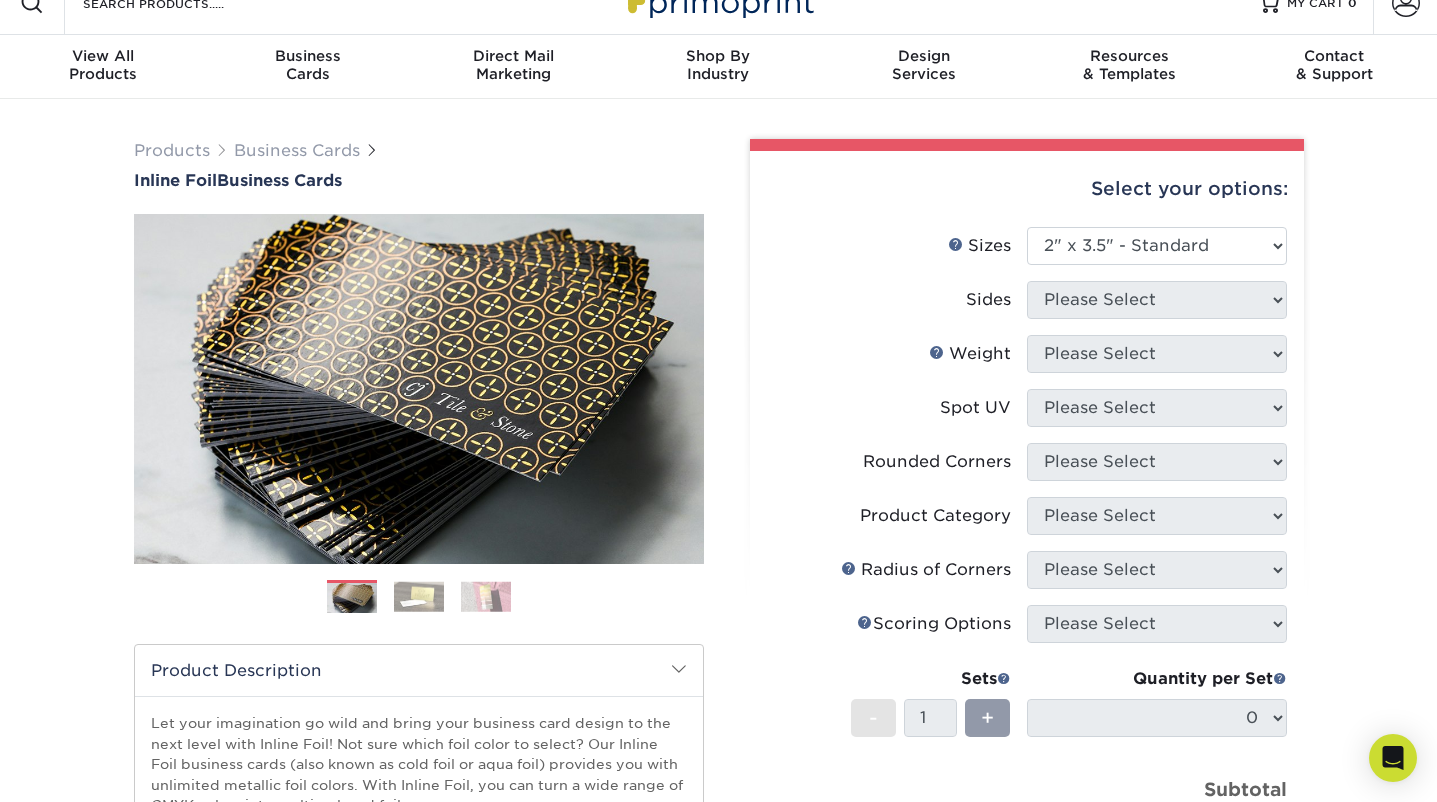 click on "Sizes Help Sizes
Please Select
1.5" x 3.5"  - Mini
1.75" x 3.5" - Mini
2" x 2" - Square
2" x 3" - Mini
2" x 4"" at bounding box center (1027, 254) 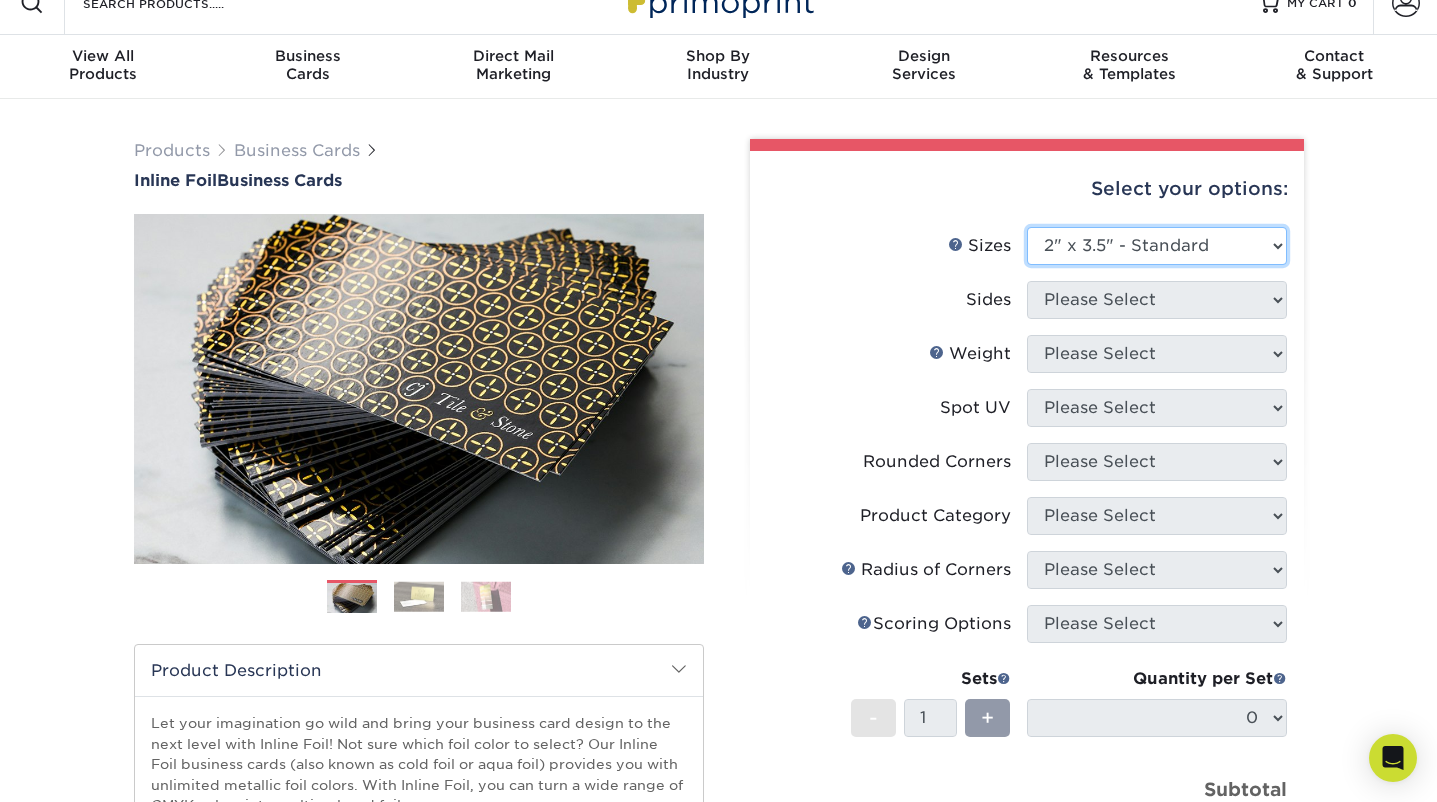 click on "Please Select
1.5" x 3.5"  - Mini
1.75" x 3.5" - Mini
2" x 2" - Square
2" x 3" - Mini
2" x 3.5" - Standard
2" x 4"
2" x 7" - Foldover Card
2.125" x 3.375" - European 2.5" x 2.5" - Square 2.5" x 4"" at bounding box center (1157, 246) 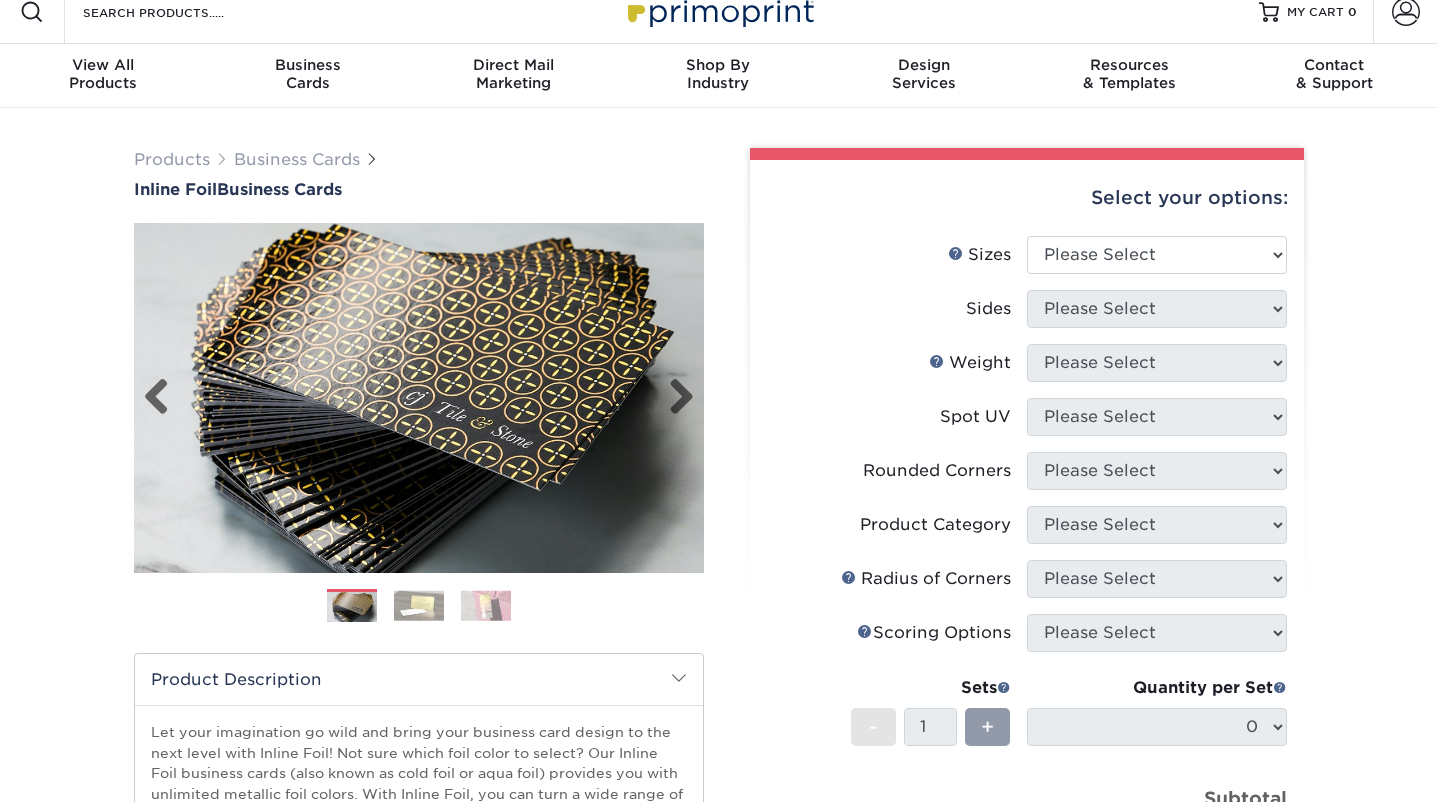 scroll, scrollTop: 0, scrollLeft: 0, axis: both 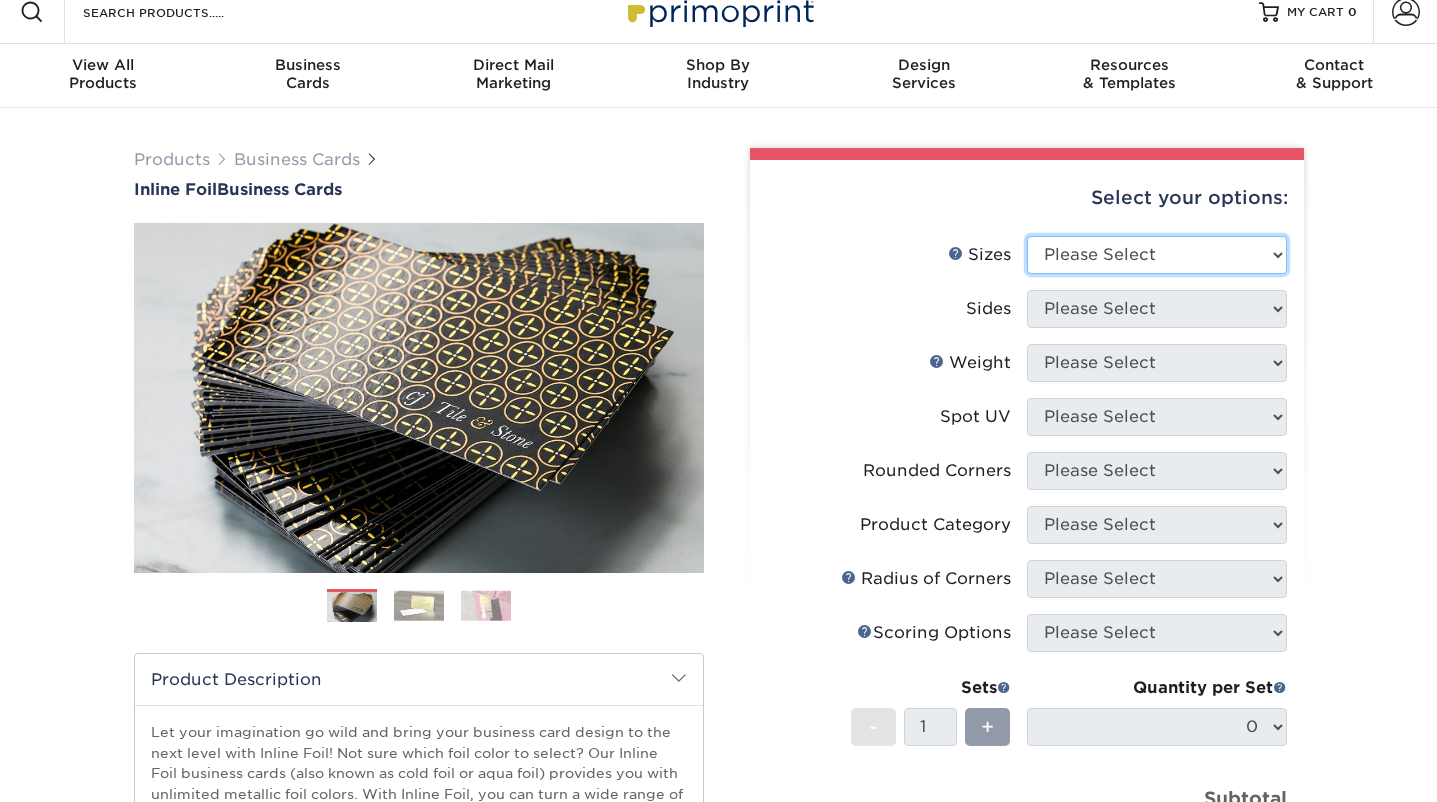 click on "Please Select
1.5" x 3.5"  - Mini
1.75" x 3.5" - Mini
2" x 2" - Square
2" x 3" - Mini
2" x 3.5" - Standard
2" x 4"
2" x 7" - Foldover Card
2.125" x 3.375" - European 2.5" x 2.5" - Square 2.5" x 4"" at bounding box center [1157, 255] 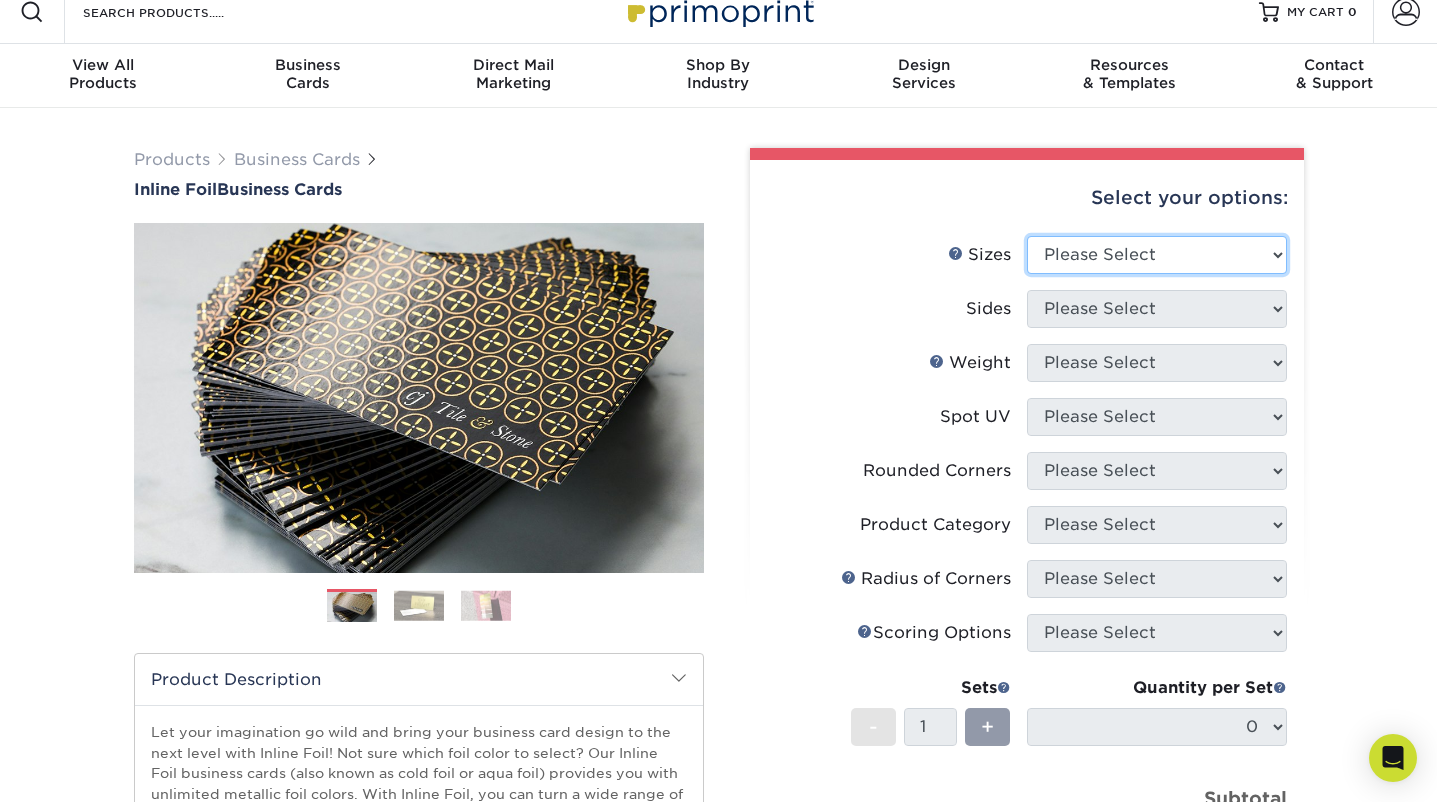 select on "2.00x3.50" 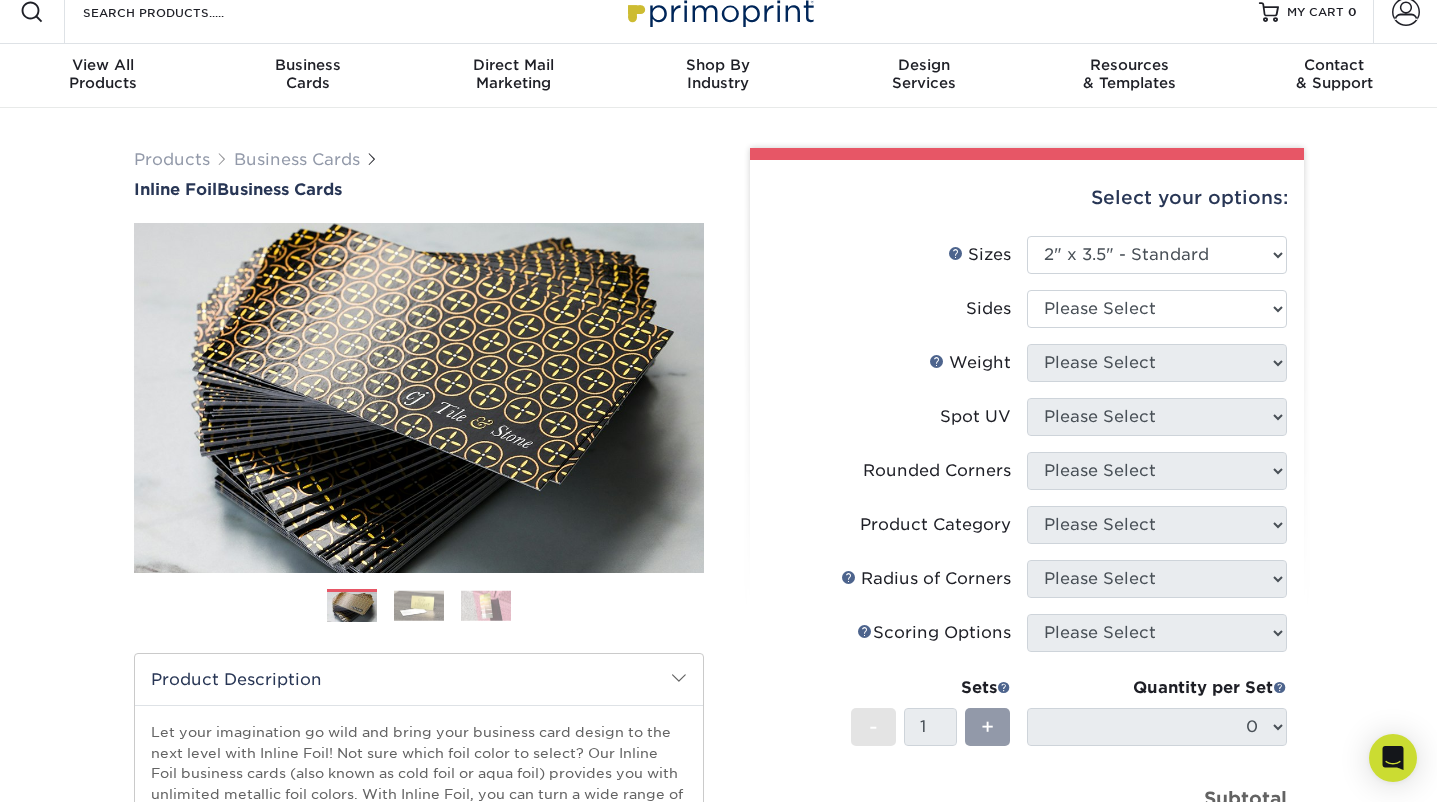click on "Please Select Print Both Sides - Foil Back Only Print Both Sides - Foil Both Sides Print Both Sides - Foil Front Only Print Front Only - Foil Front Only" at bounding box center [1157, 309] 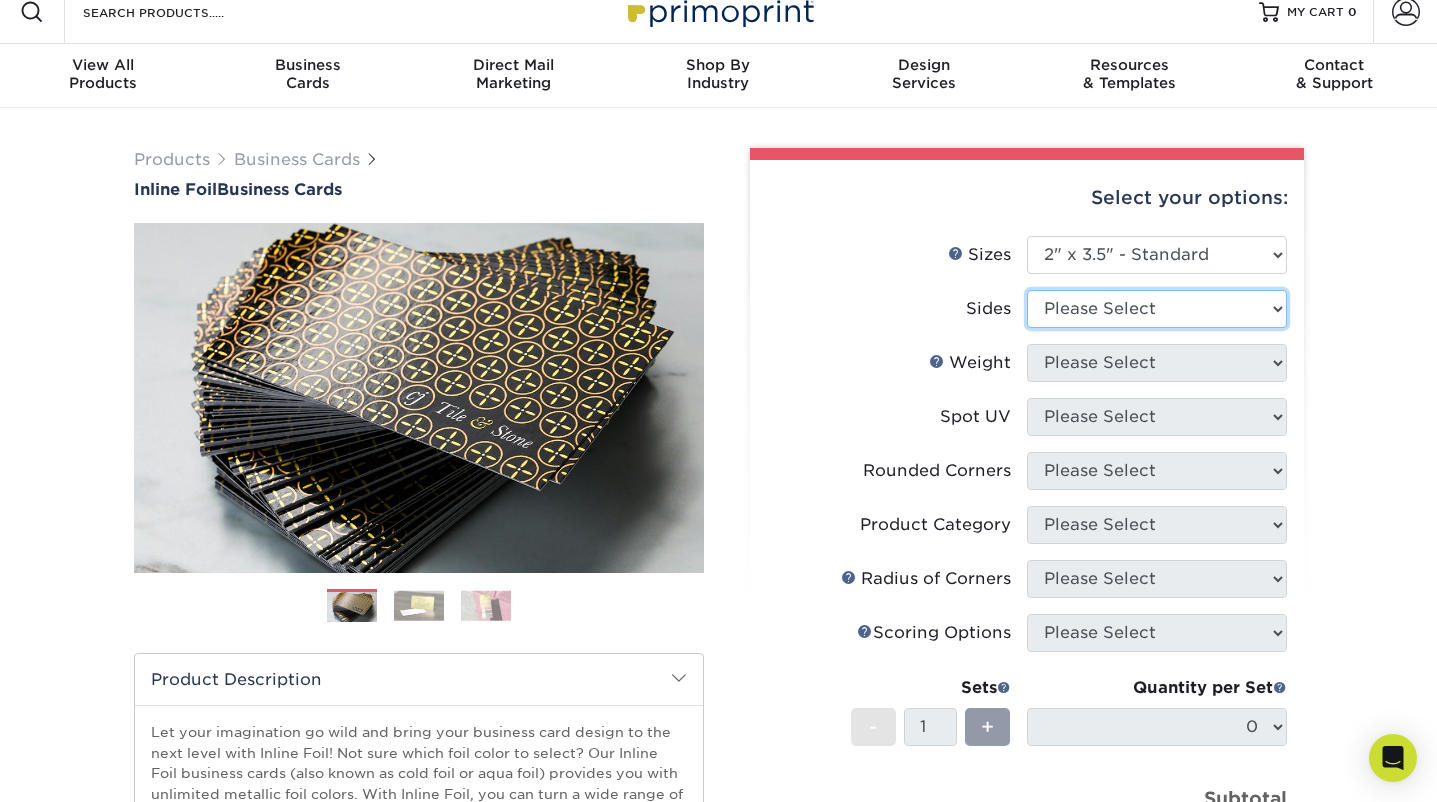 select on "e9e9dfb3-fba1-4d60-972c-fd9ca5904d33" 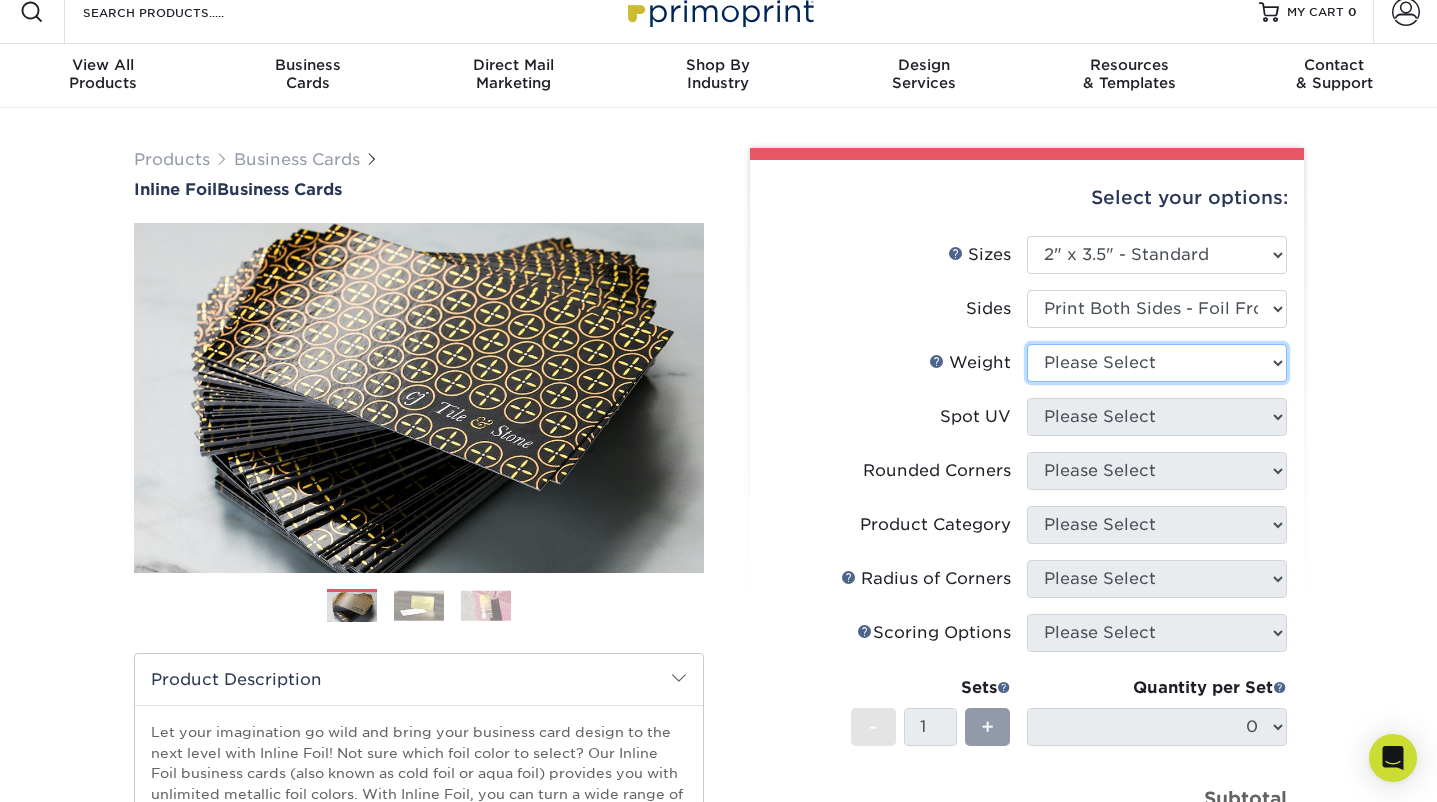 click on "Please Select 16PT" at bounding box center (1157, 363) 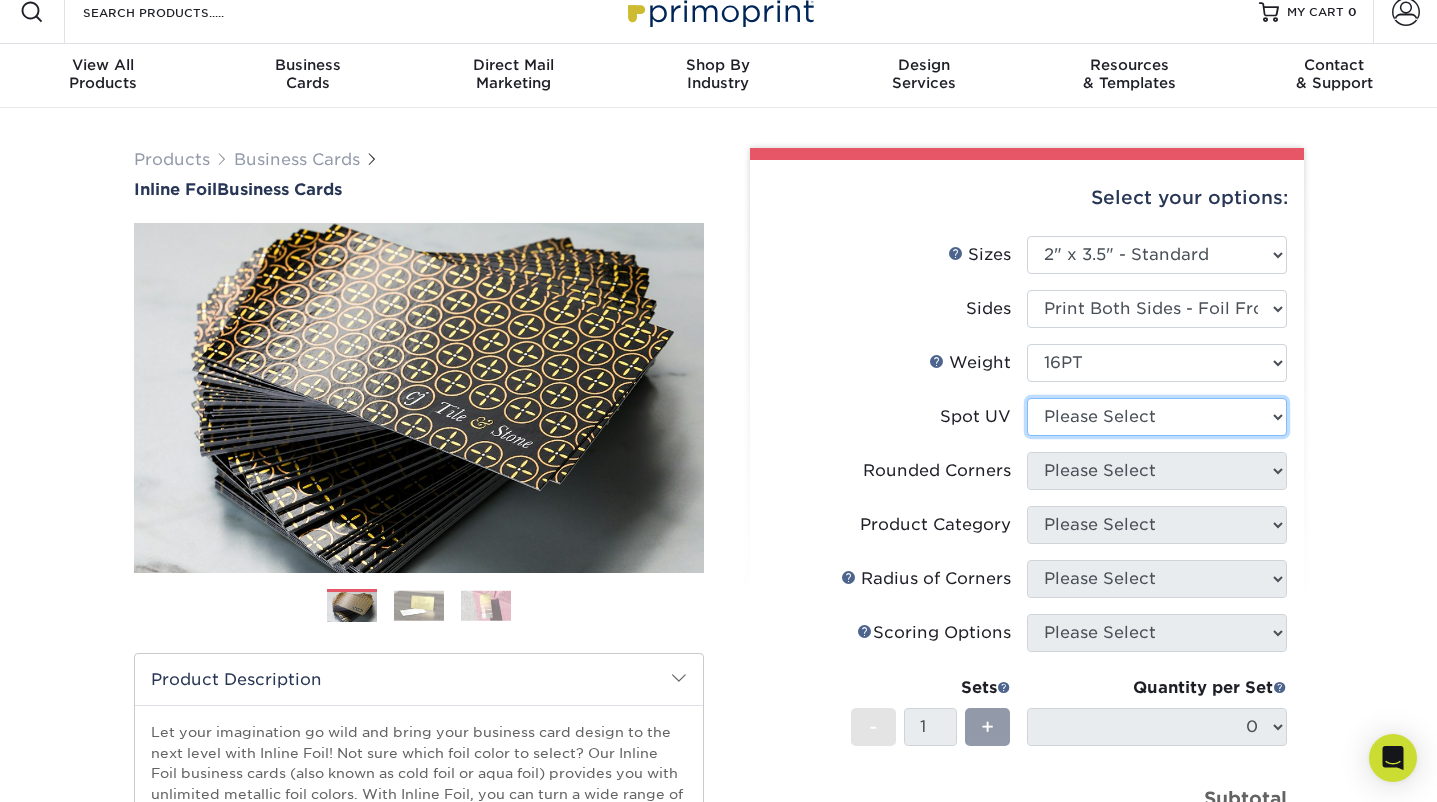 click on "Please Select No Spot UV Front and Back (Both Sides) Front Only Back Only" at bounding box center [1157, 417] 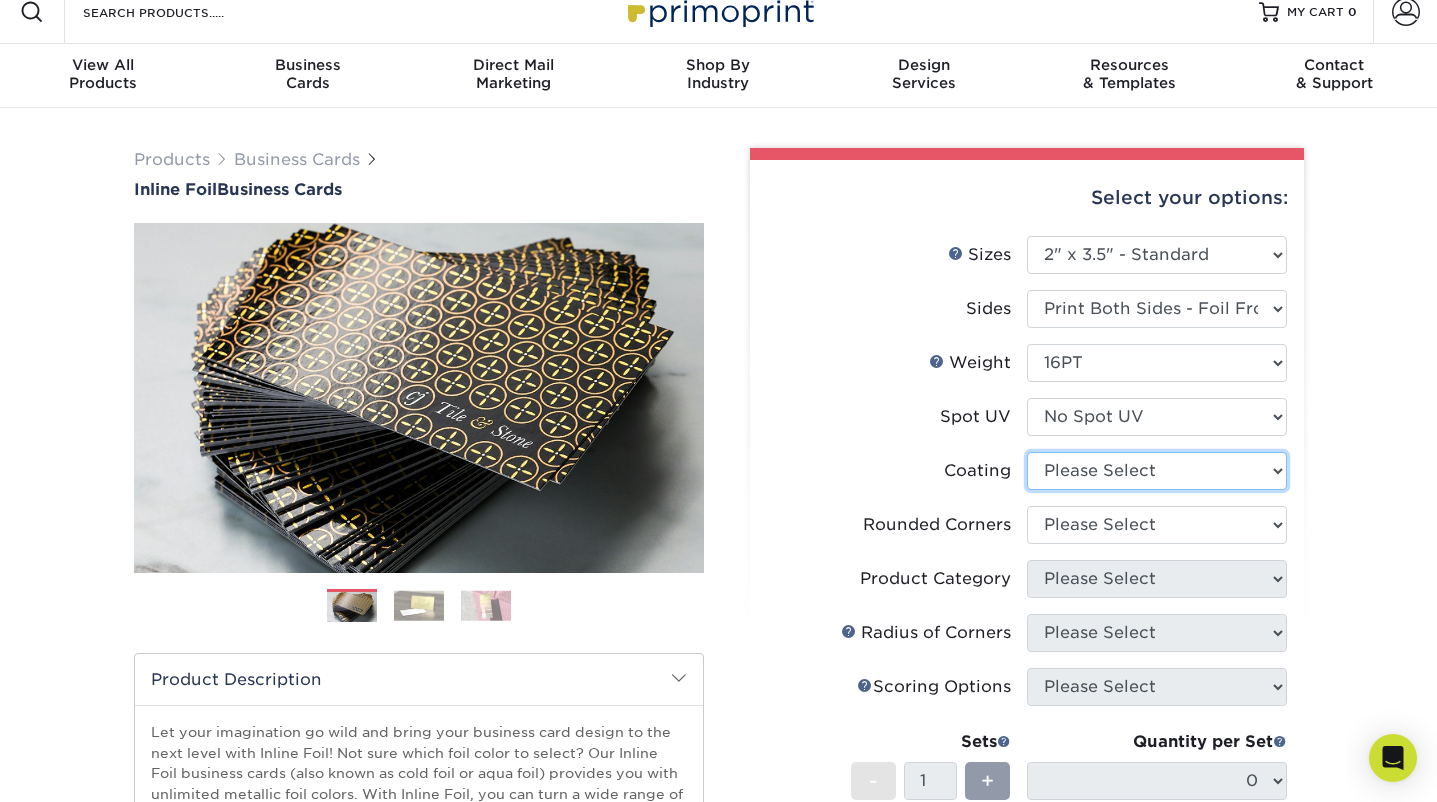 click at bounding box center [1157, 471] 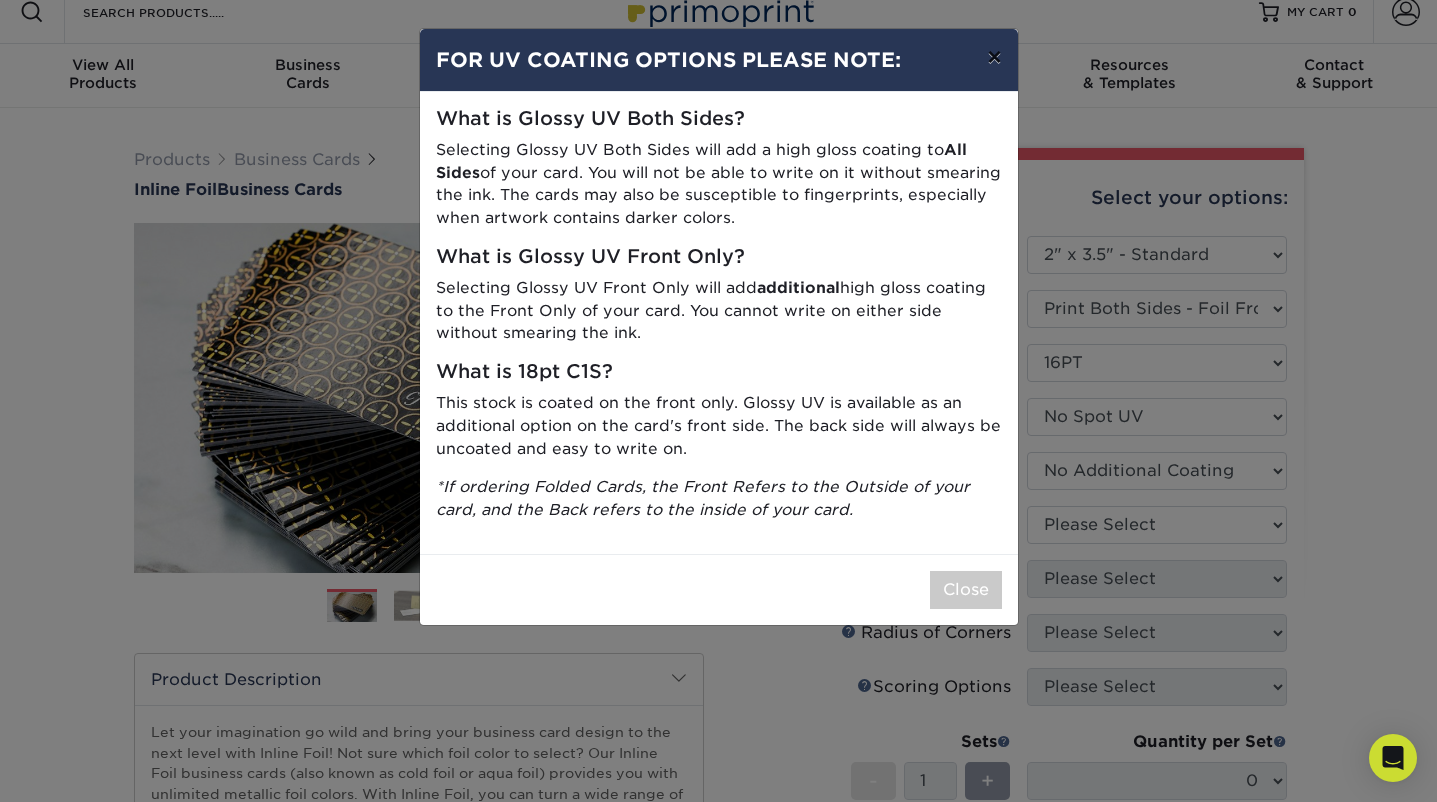 click on "×" at bounding box center [994, 57] 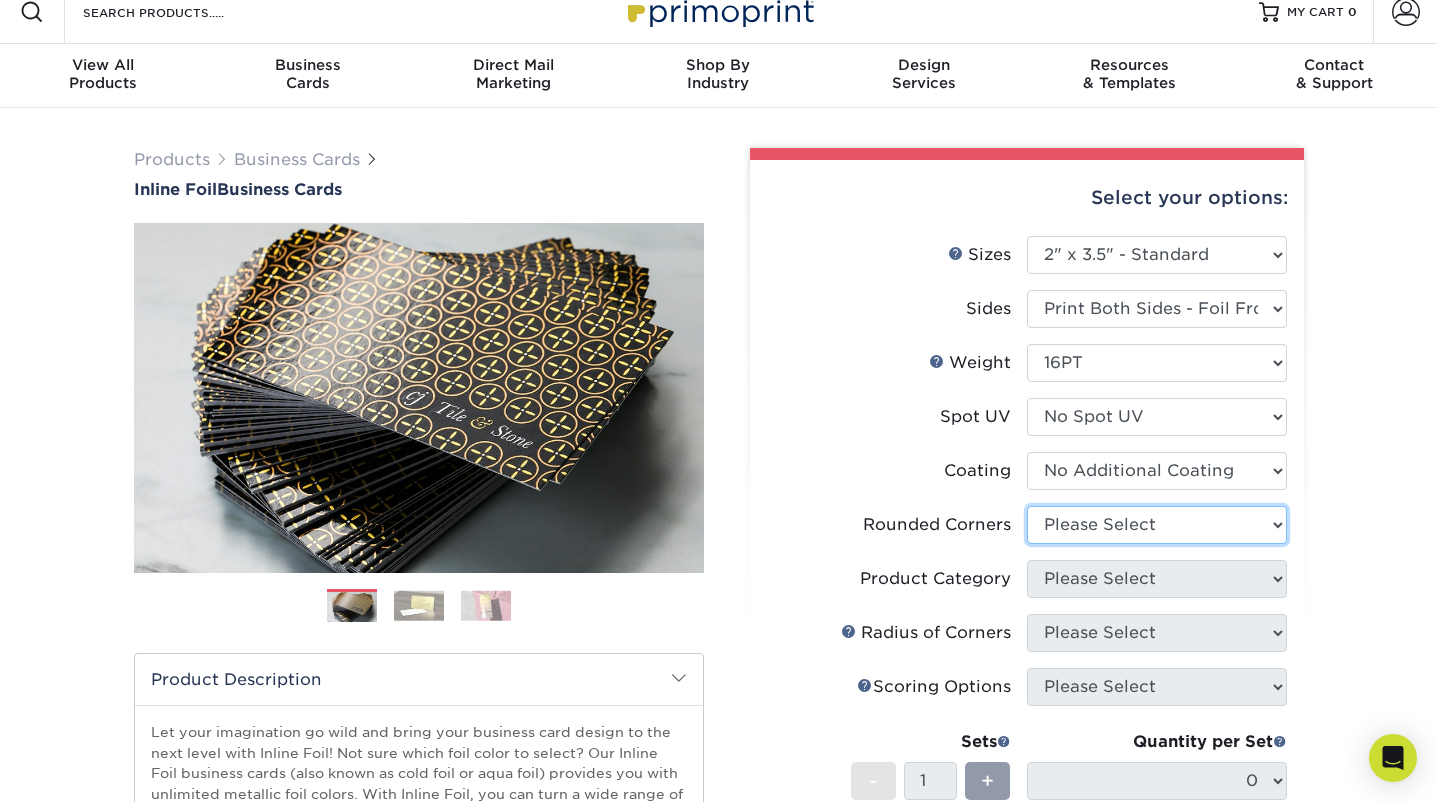 click on "Please Select
Yes - Round 2 Corners                                                    Yes - Round 4 Corners                                                    No" at bounding box center (1157, 525) 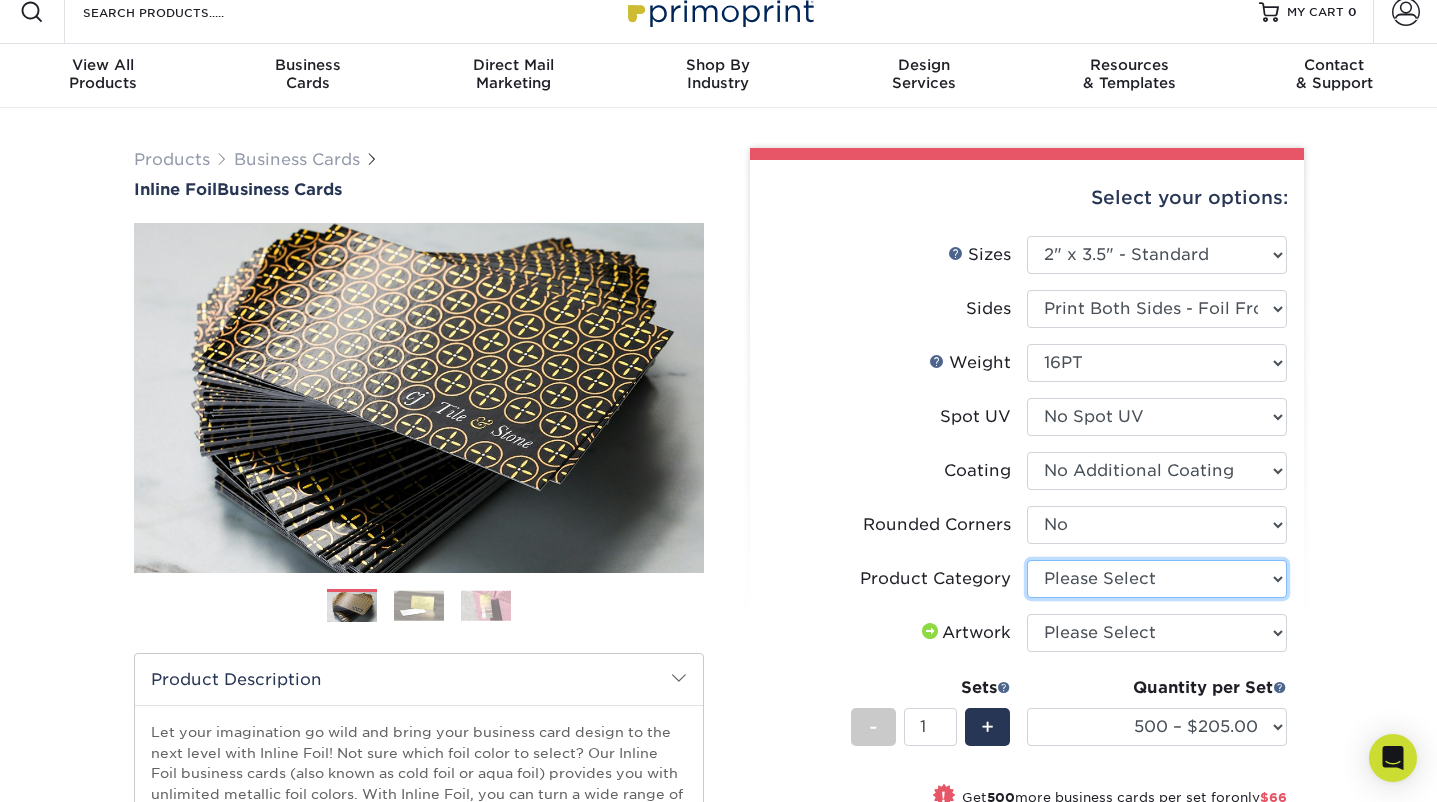click on "Please Select Business Cards" at bounding box center (1157, 579) 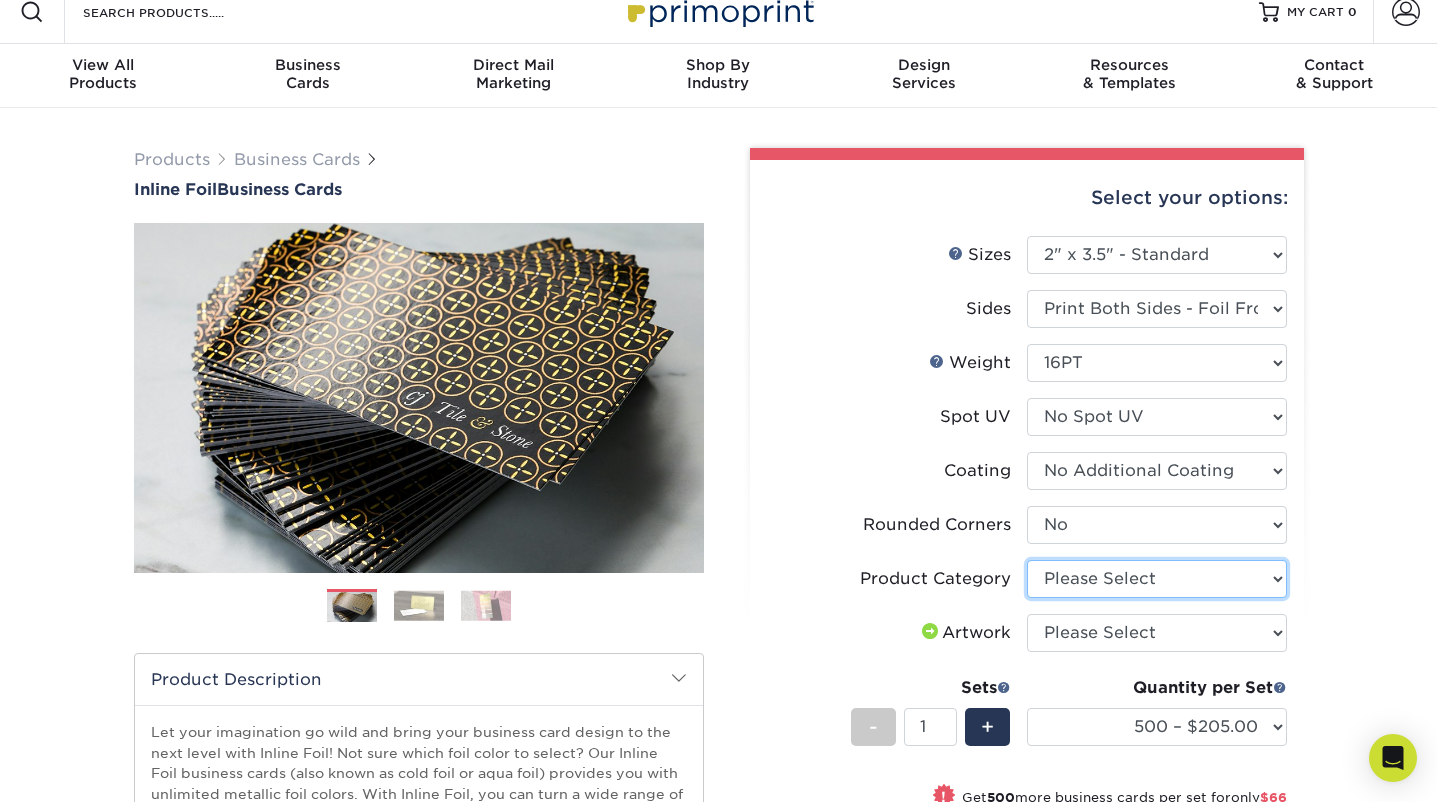 select on "3b5148f1-0588-4f88-a218-97bcfdce65c1" 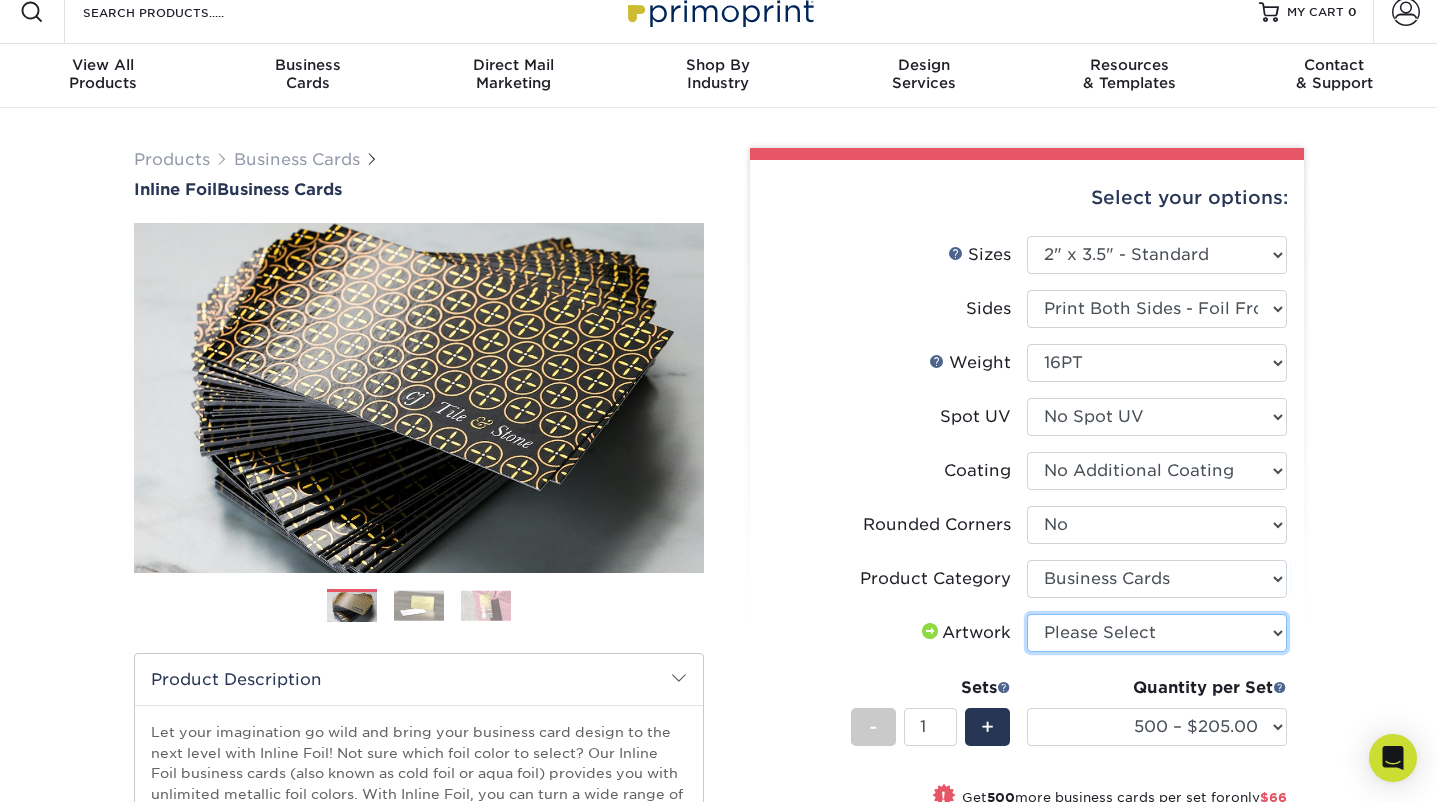 click on "Please Select I will upload files I need a design - $100" at bounding box center [1157, 633] 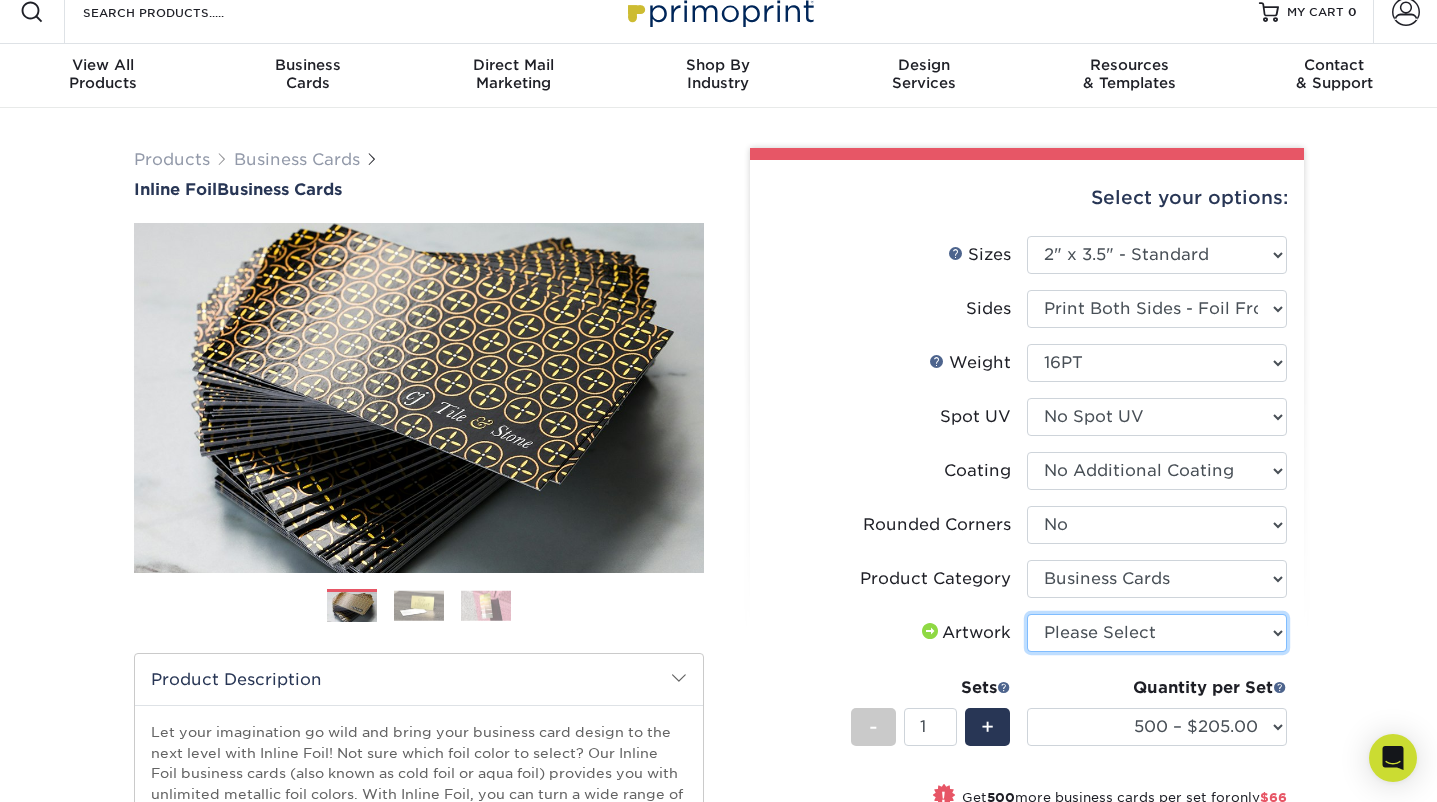 select on "upload" 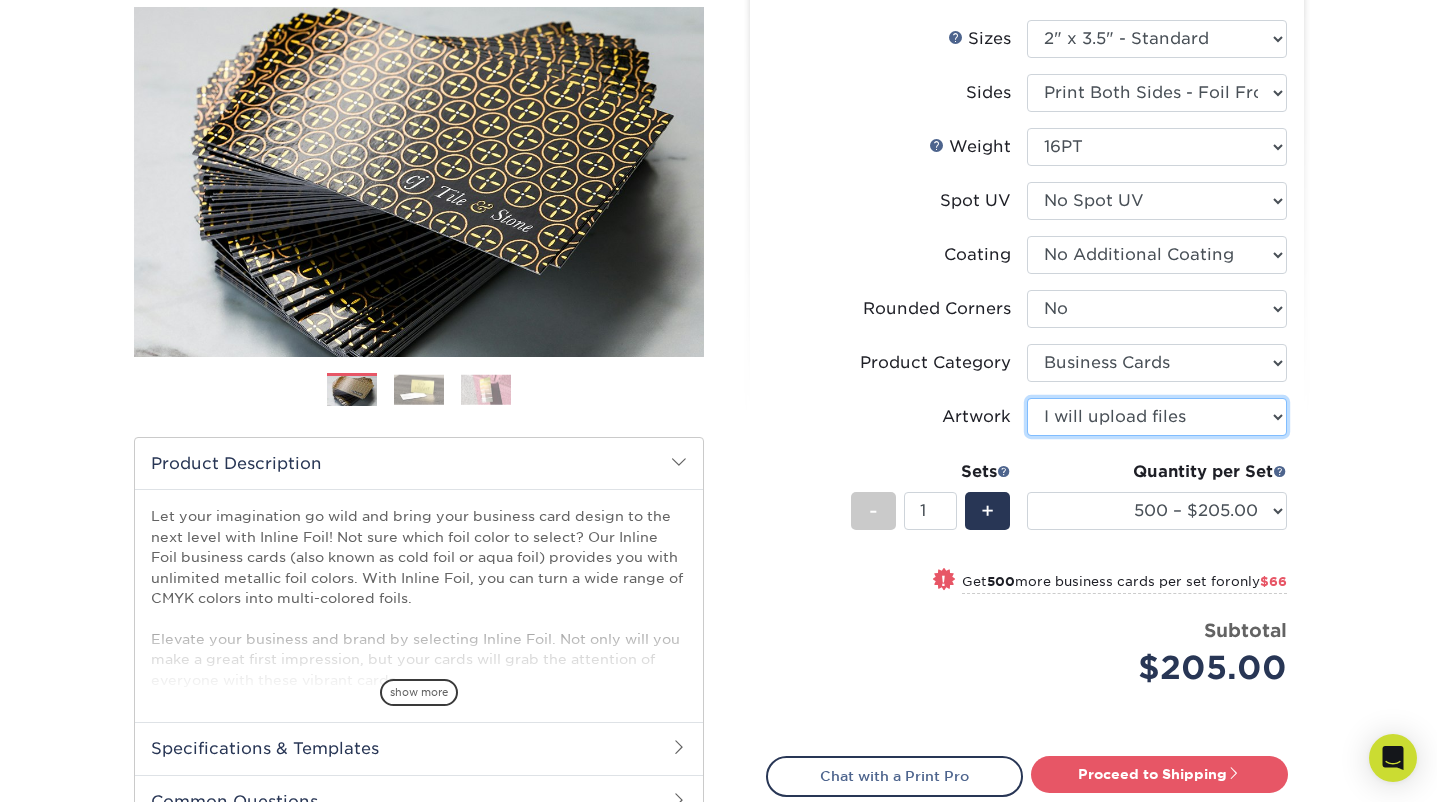 scroll, scrollTop: 252, scrollLeft: 0, axis: vertical 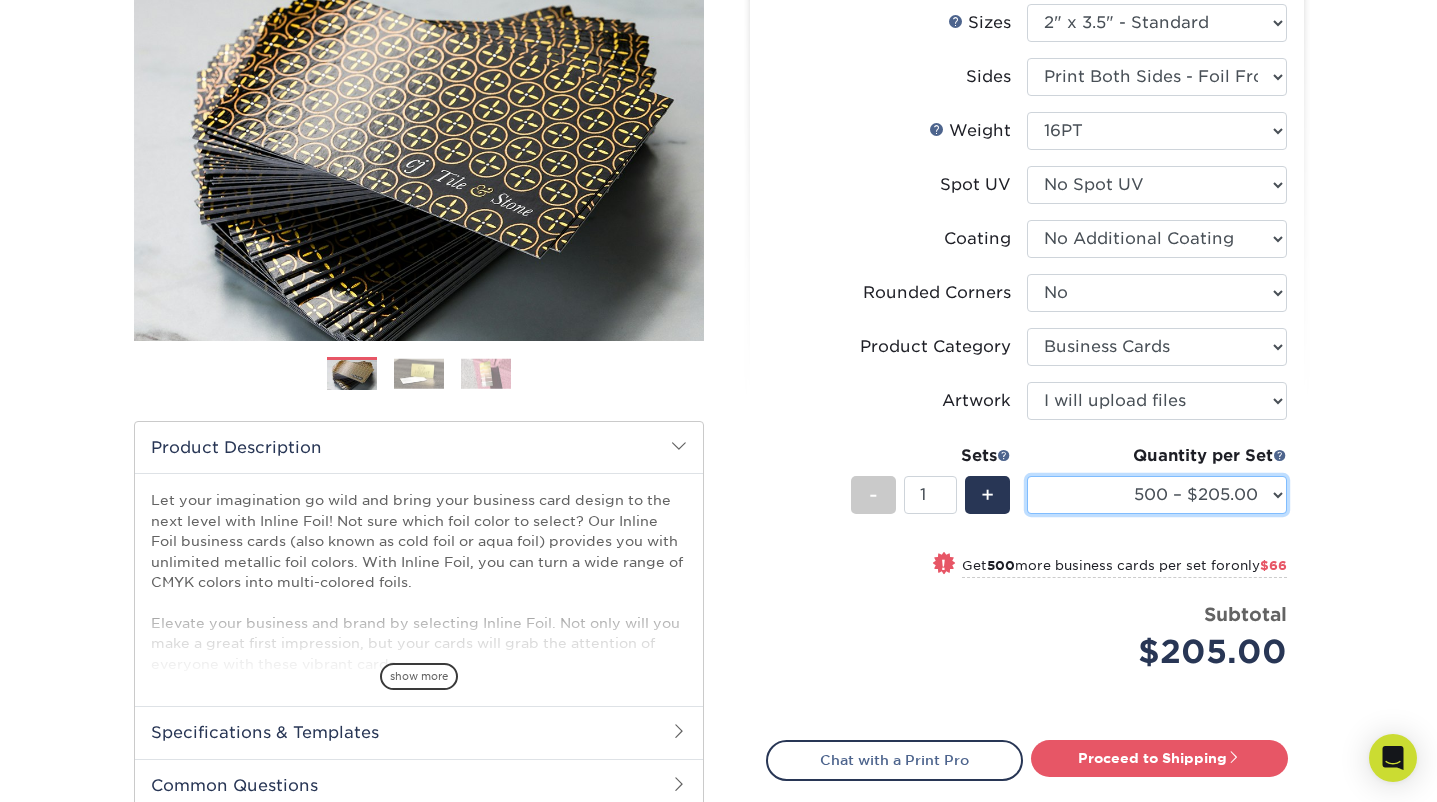 click on "500 – $205.00 1000 – $271.00 2500 – $502.00 5000 – $715.00" at bounding box center [1157, 495] 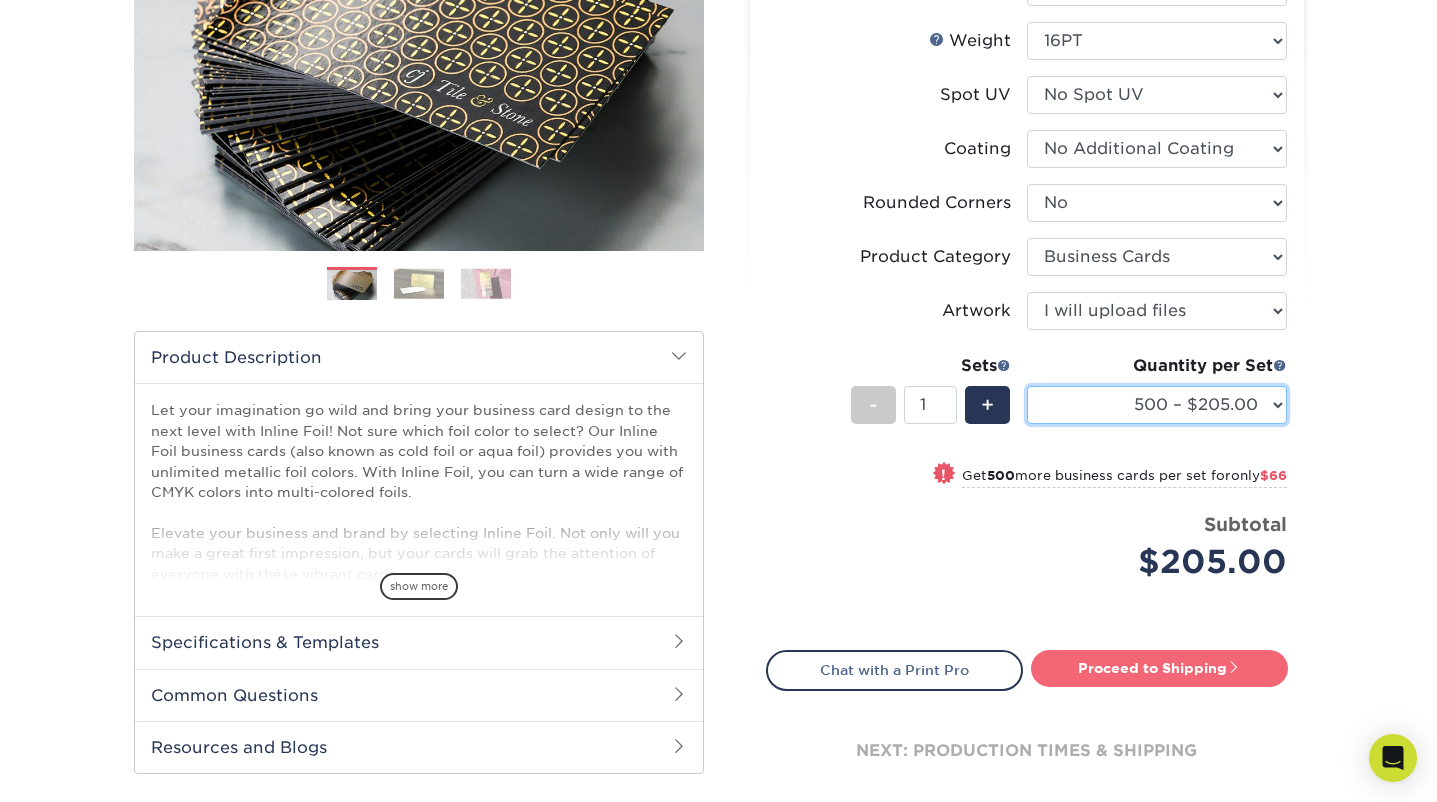 scroll, scrollTop: 370, scrollLeft: 0, axis: vertical 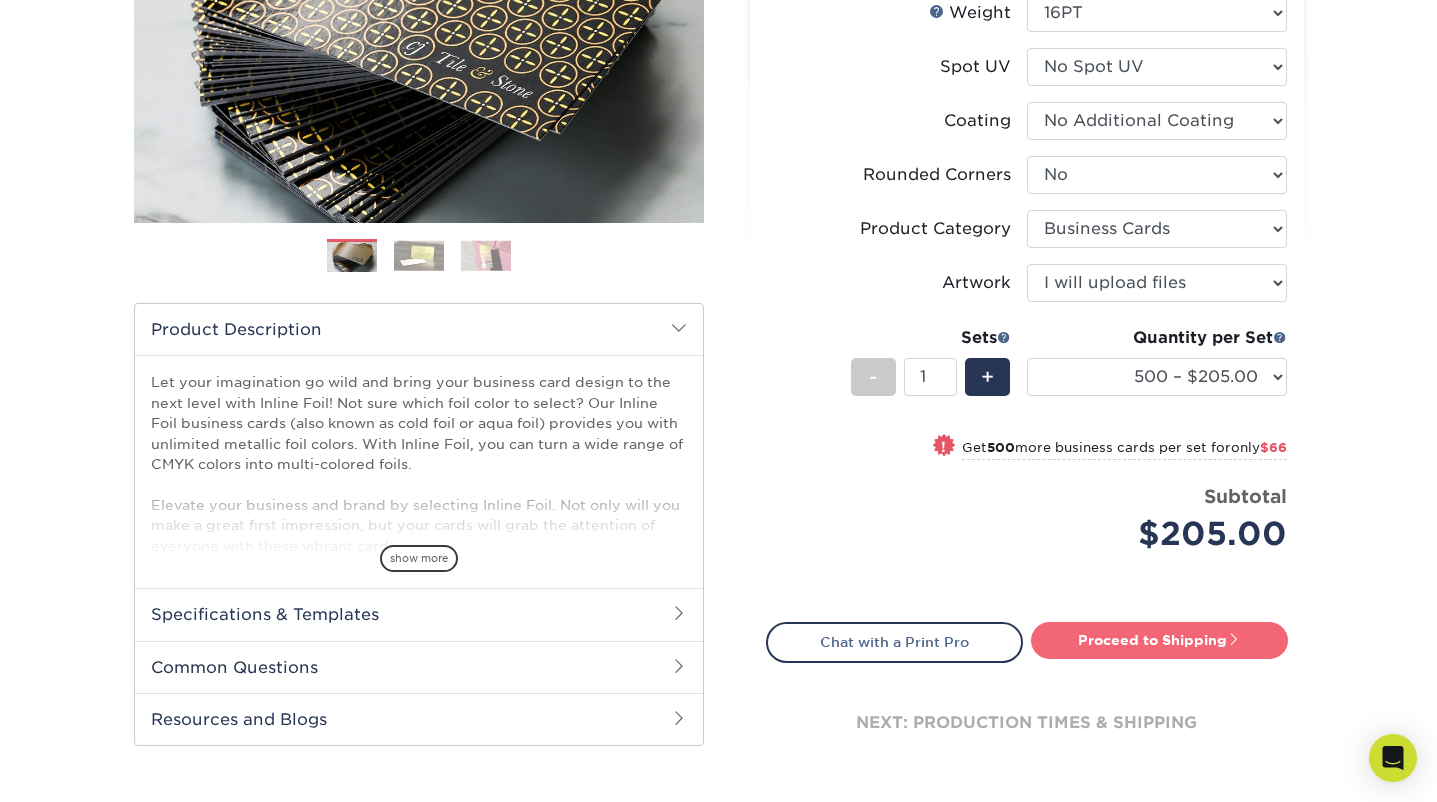 click on "Proceed to Shipping" at bounding box center (1159, 640) 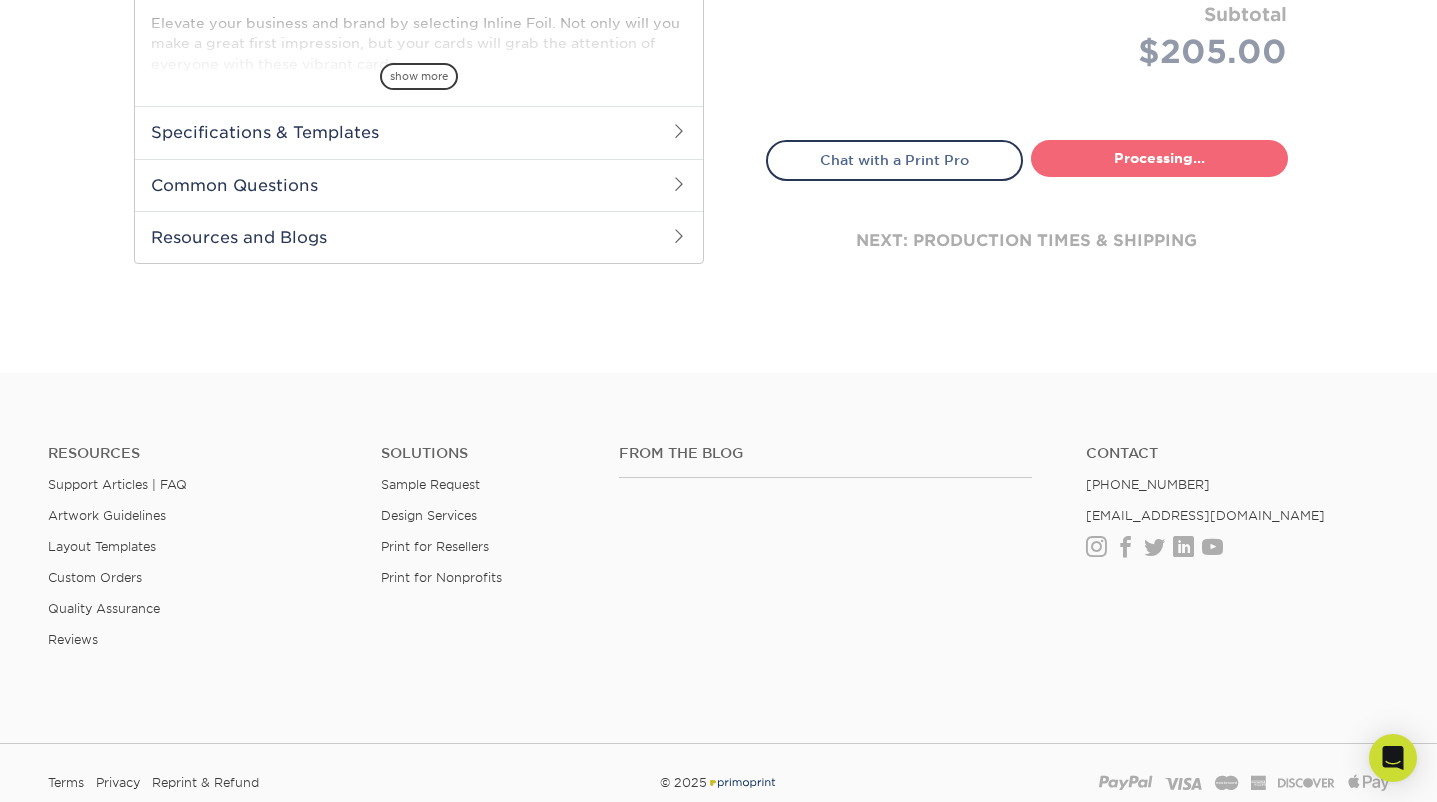 select on "0ef83bf2-0916-4e27-9816-51d57c9d8b41" 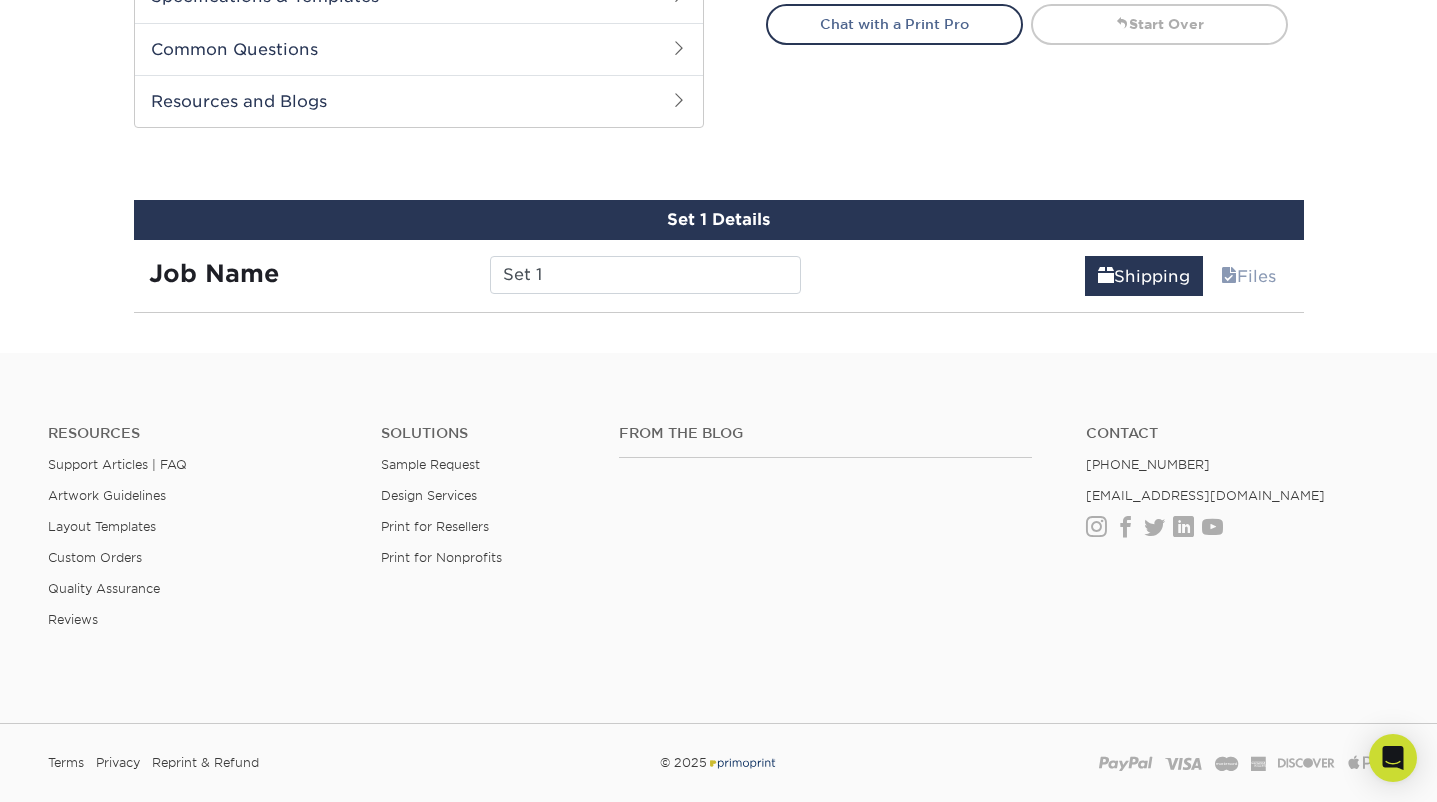 scroll, scrollTop: 1046, scrollLeft: 0, axis: vertical 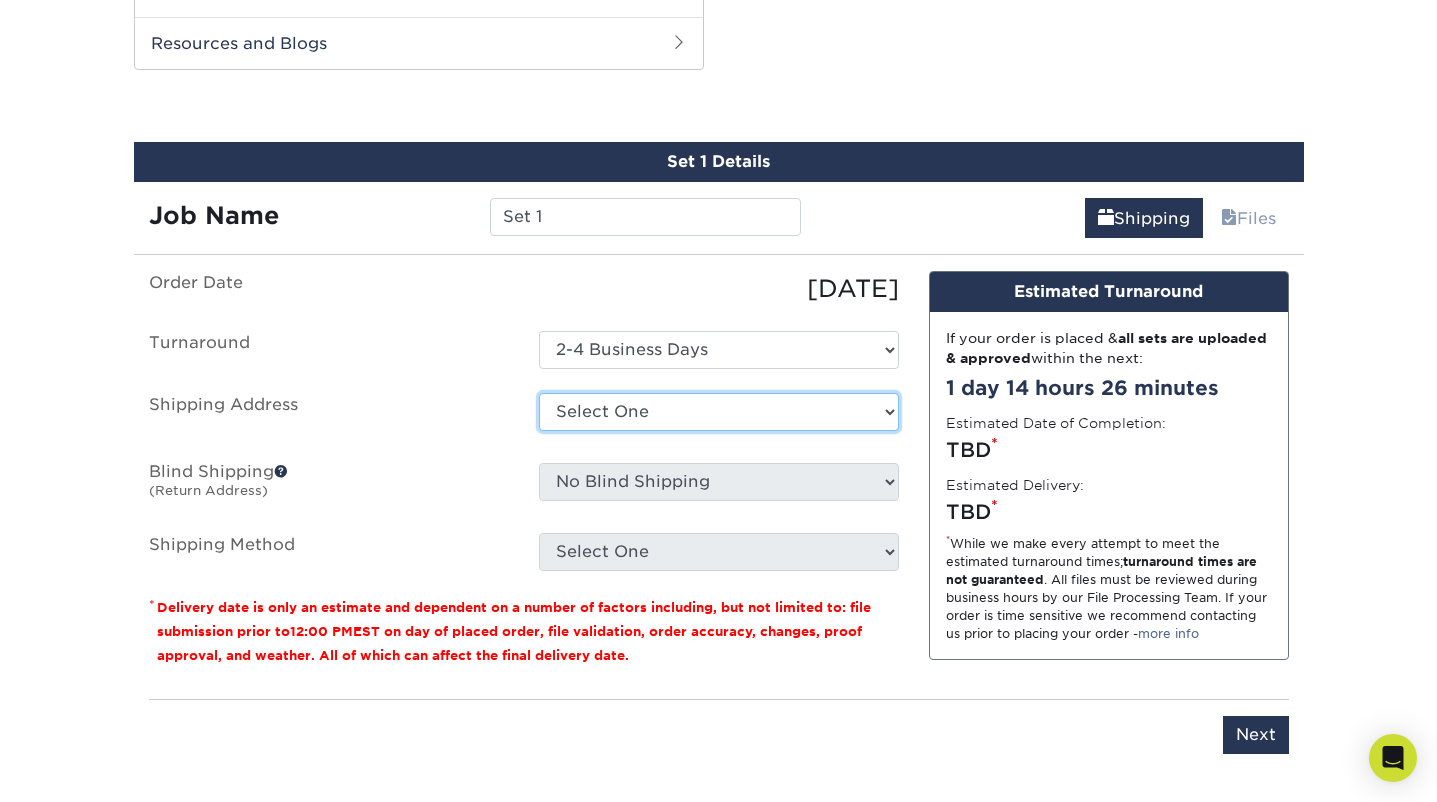 click on "Select One
Home
+ Add New Address
- Login" at bounding box center [719, 412] 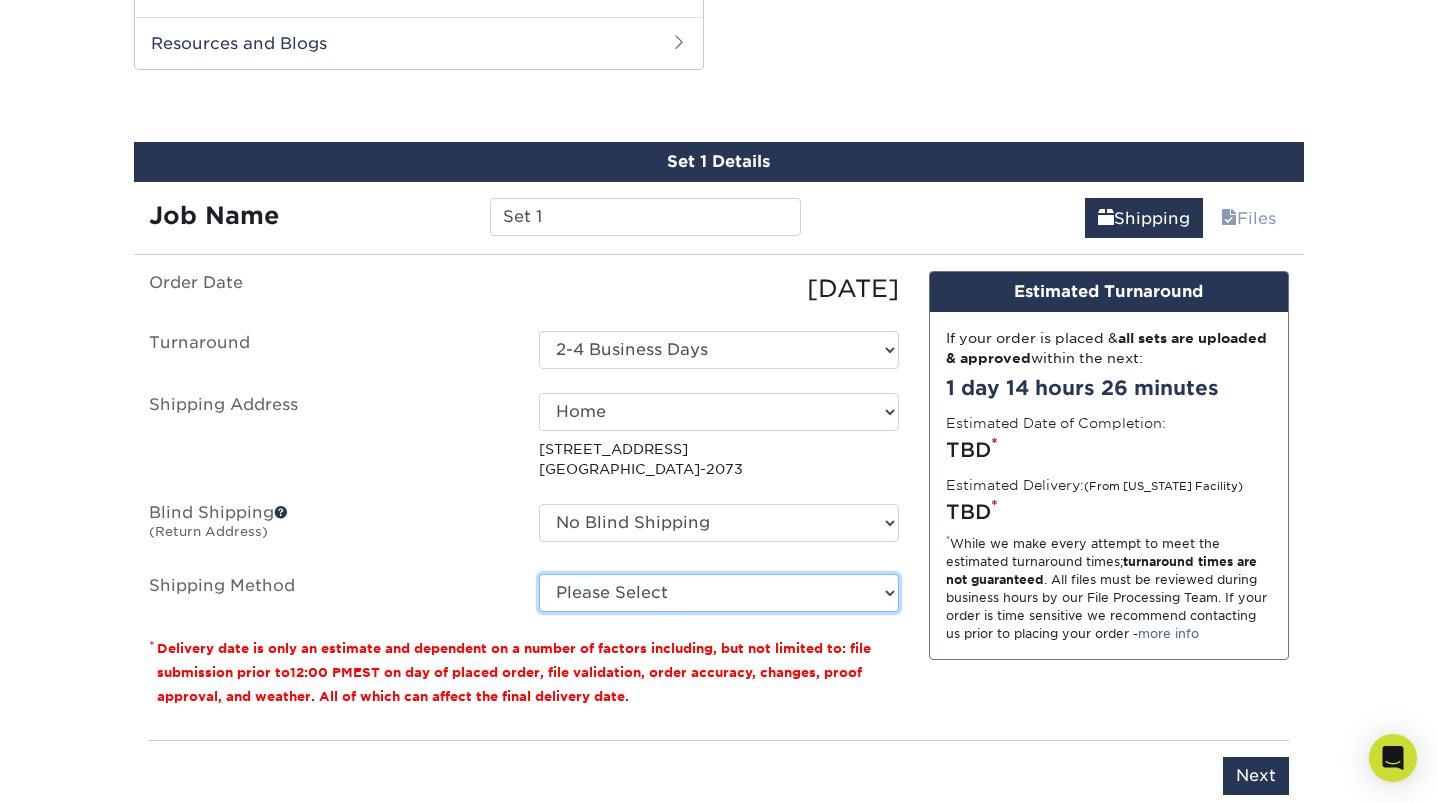 click on "Please Select Ground Shipping (+$8.96) 3 Day Shipping Service (+$20.75) 2 Day Air Shipping (+$21.77) Next Day Shipping by 5pm (+$33.33) Next Day Shipping by 12 noon (+$34.65) Next Day Air Early A.M. (+$165.32)" at bounding box center (719, 593) 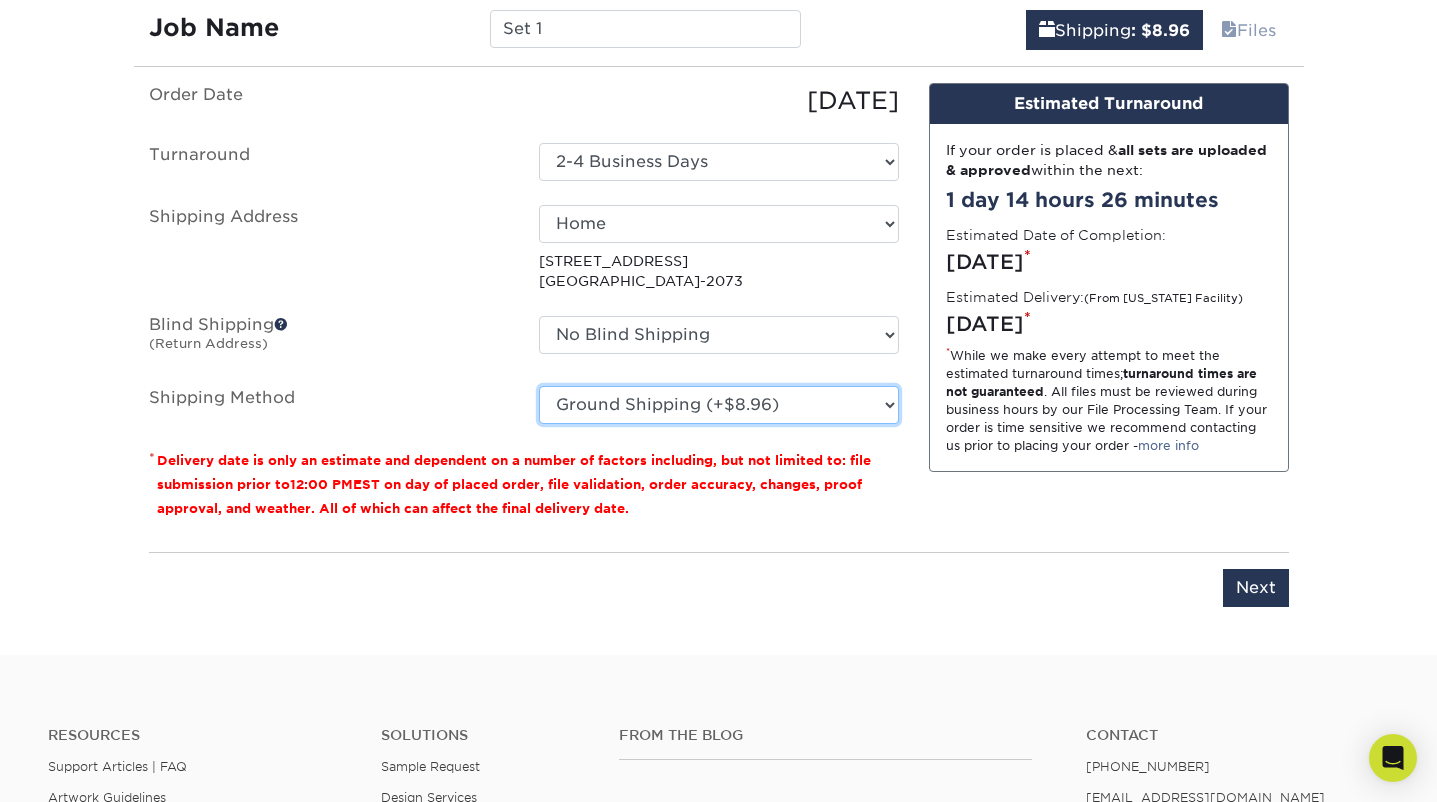 scroll, scrollTop: 1235, scrollLeft: 0, axis: vertical 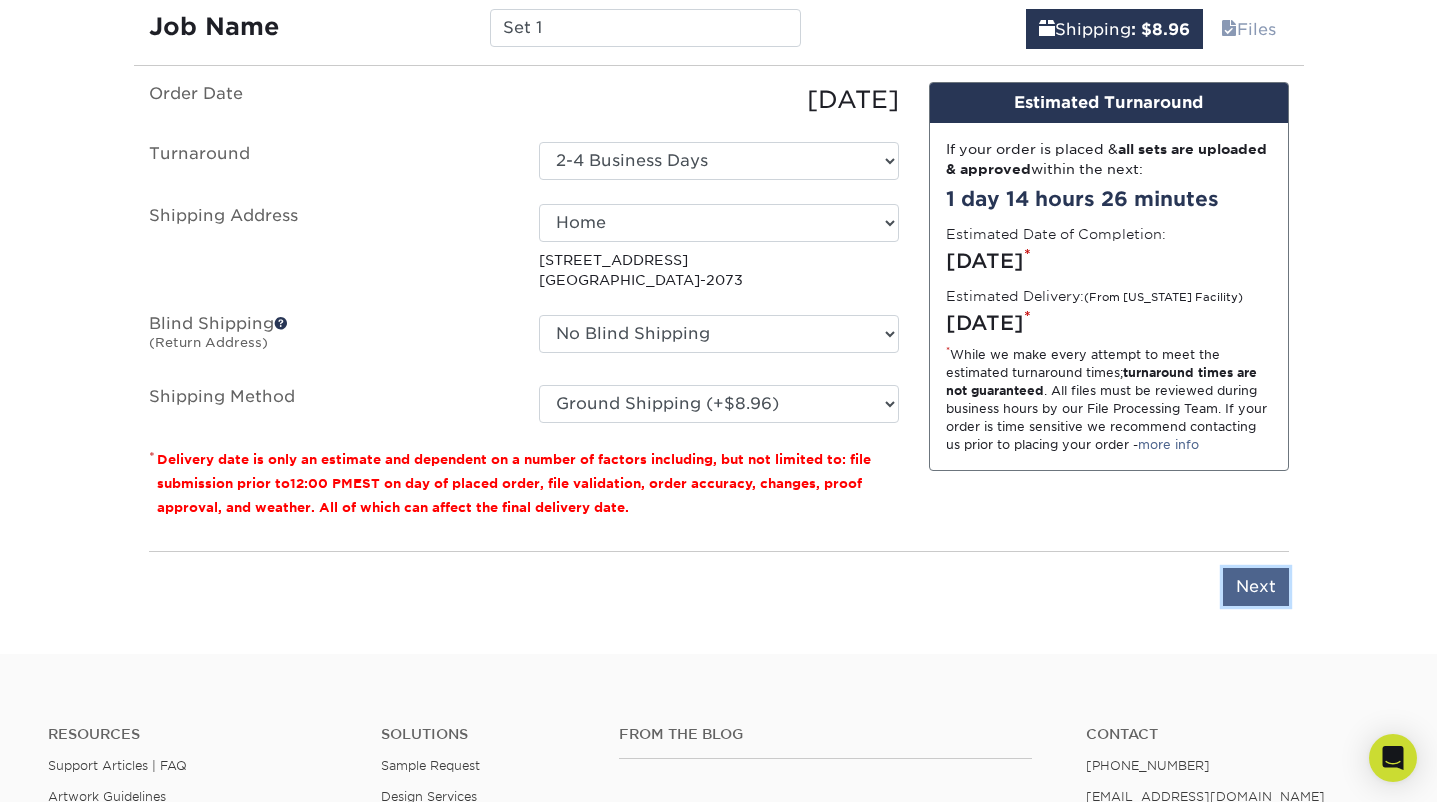 click on "Next" at bounding box center [1256, 587] 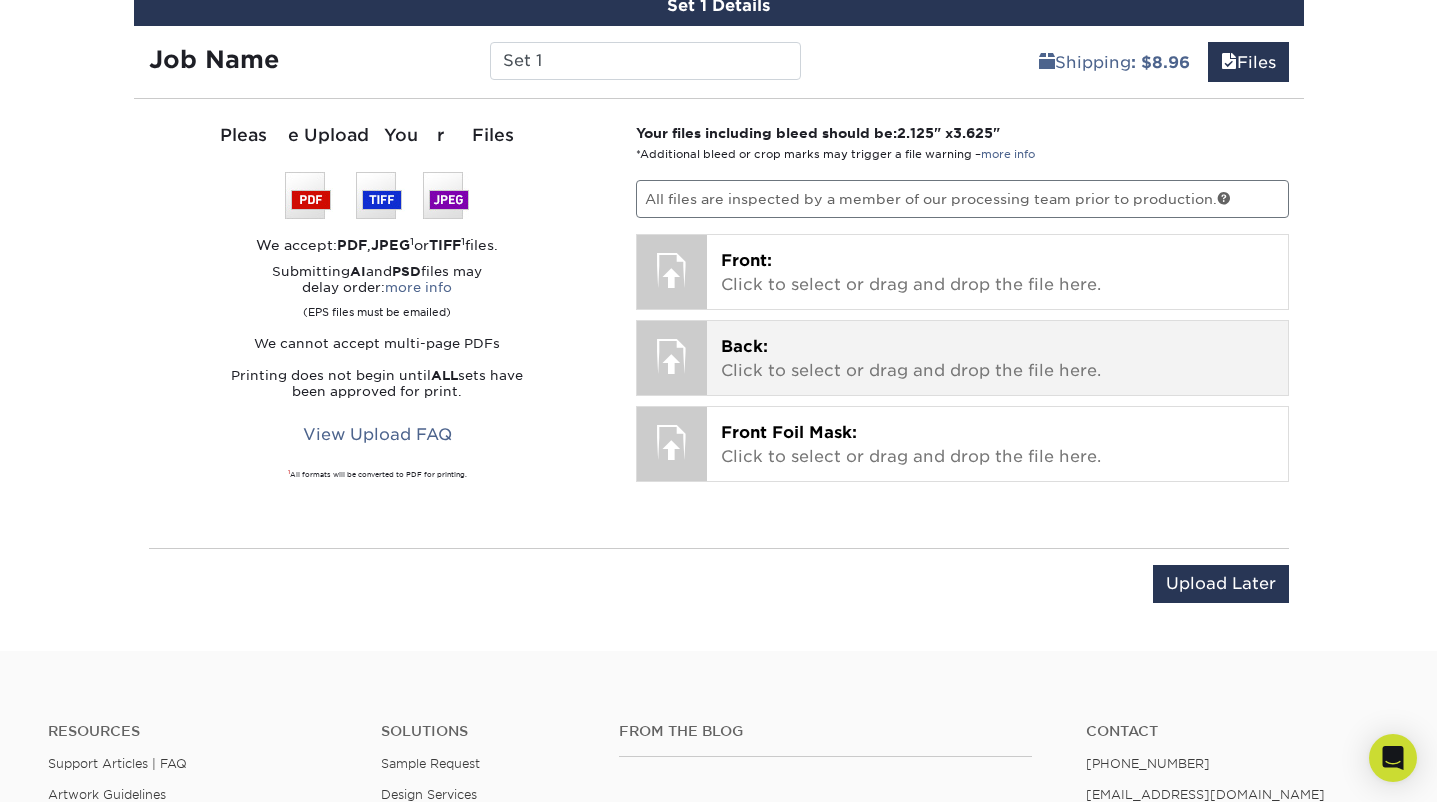scroll, scrollTop: 1199, scrollLeft: 0, axis: vertical 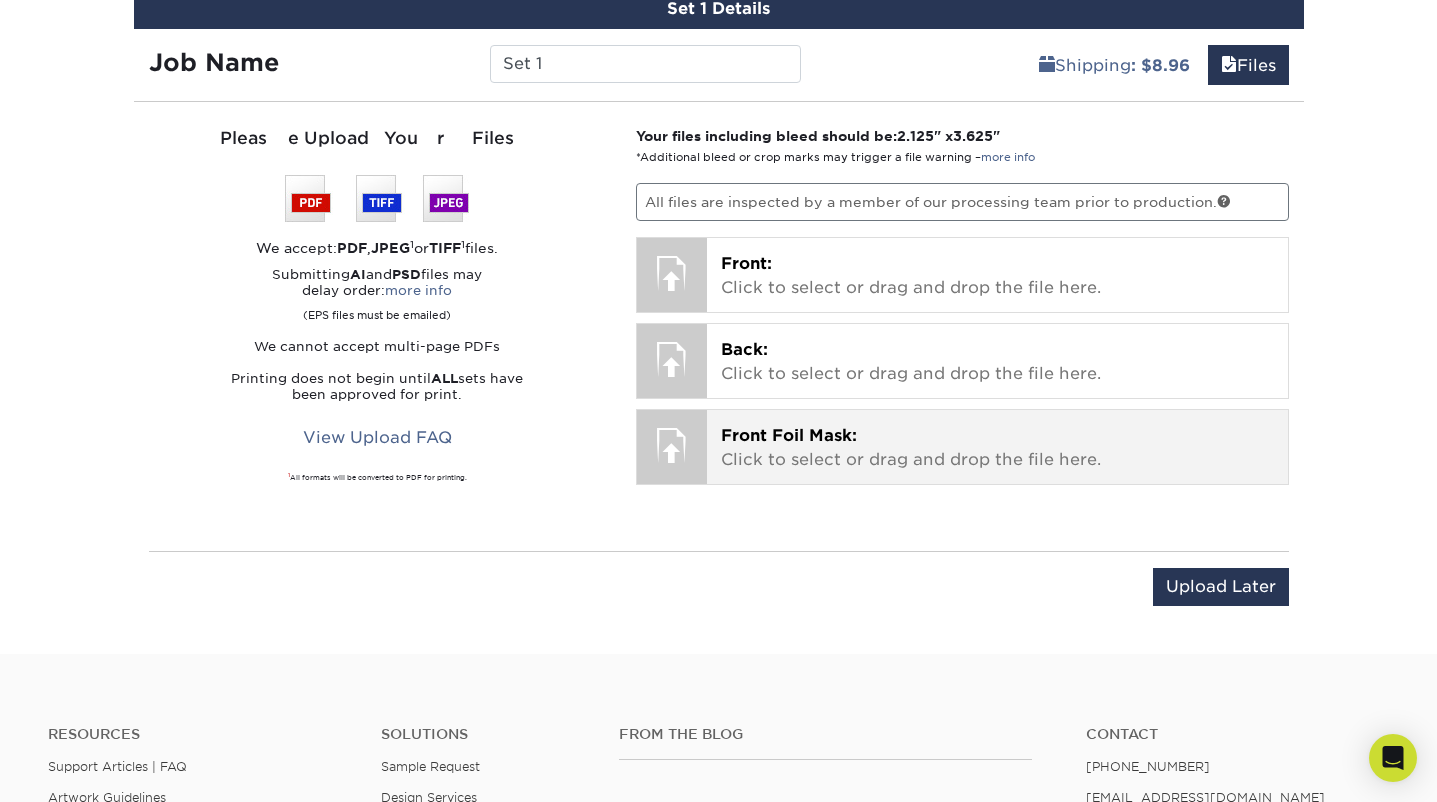 click on "Front Foil Mask: Click to select or drag and drop the file here." at bounding box center [997, 448] 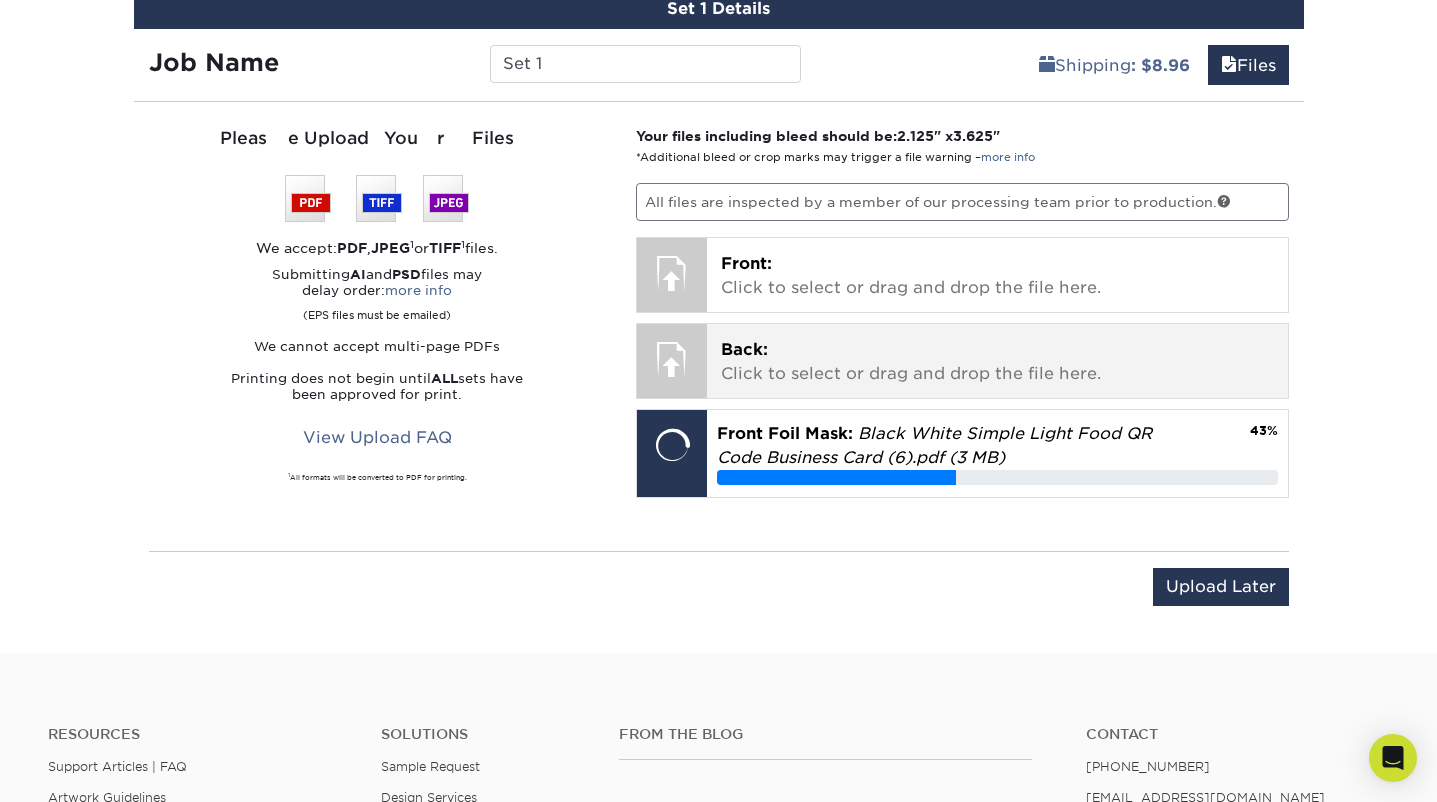 click on "Back: Click to select or drag and drop the file here." at bounding box center (997, 362) 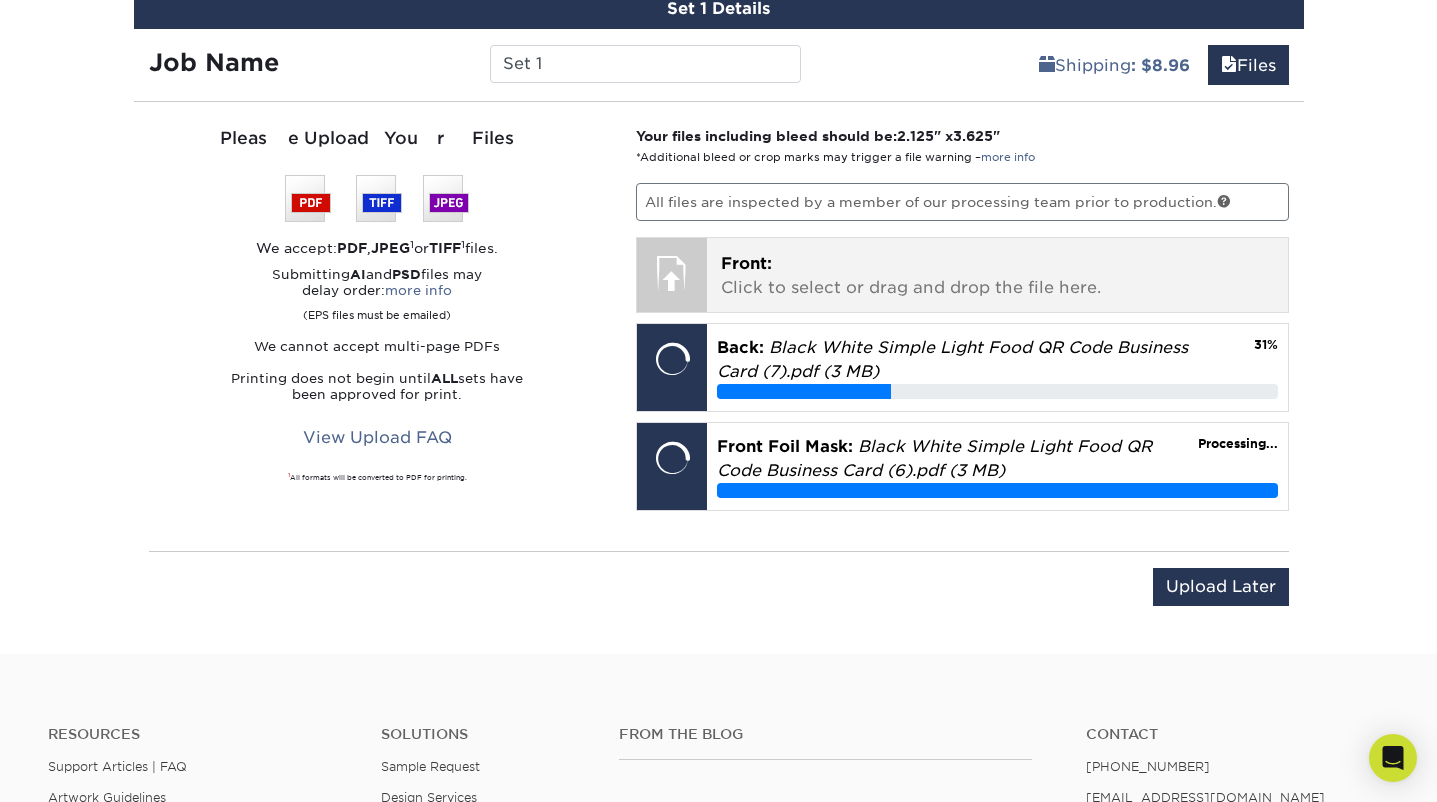 click on "Front: Click to select or drag and drop the file here." at bounding box center (997, 276) 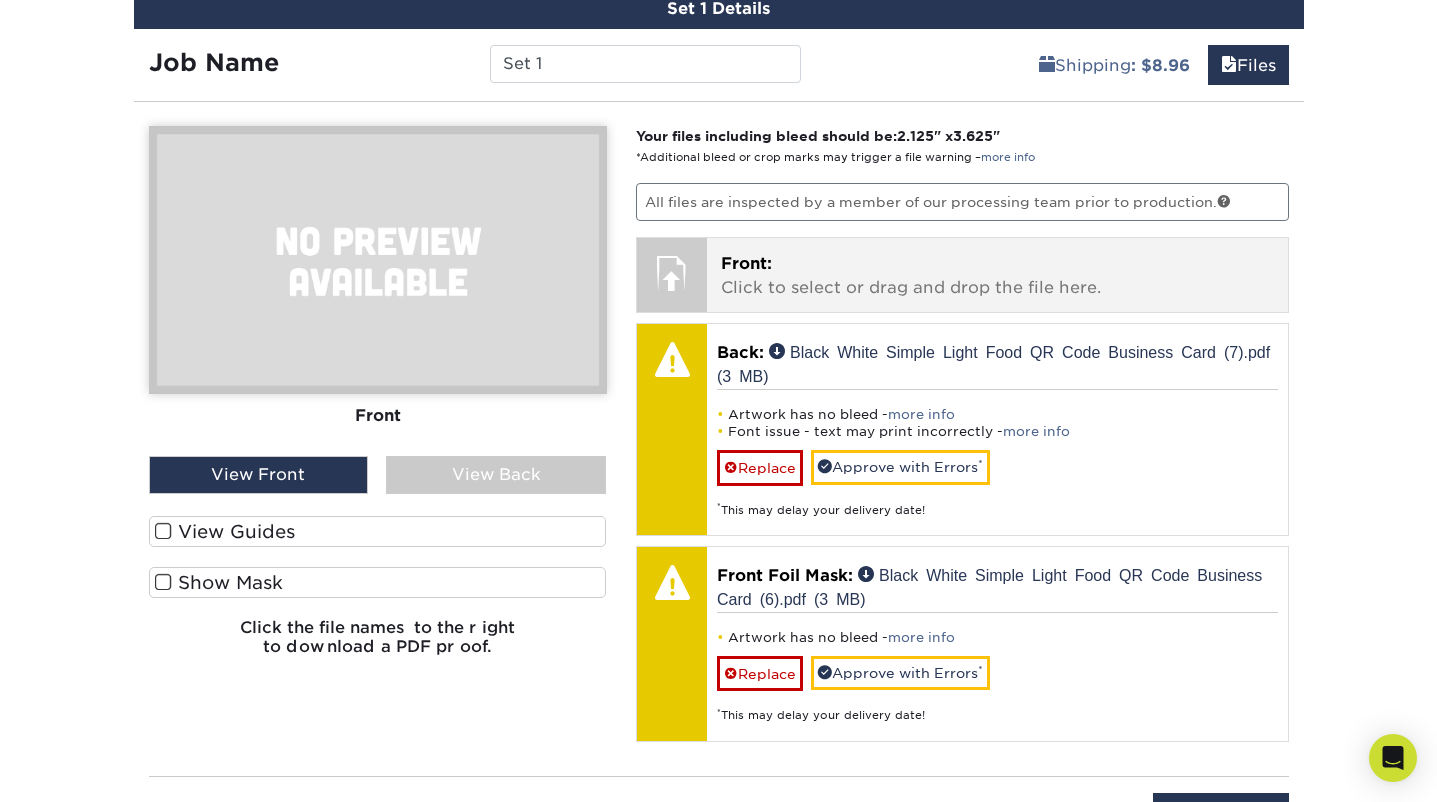 click on "Front: Click to select or drag and drop the file here." at bounding box center (997, 276) 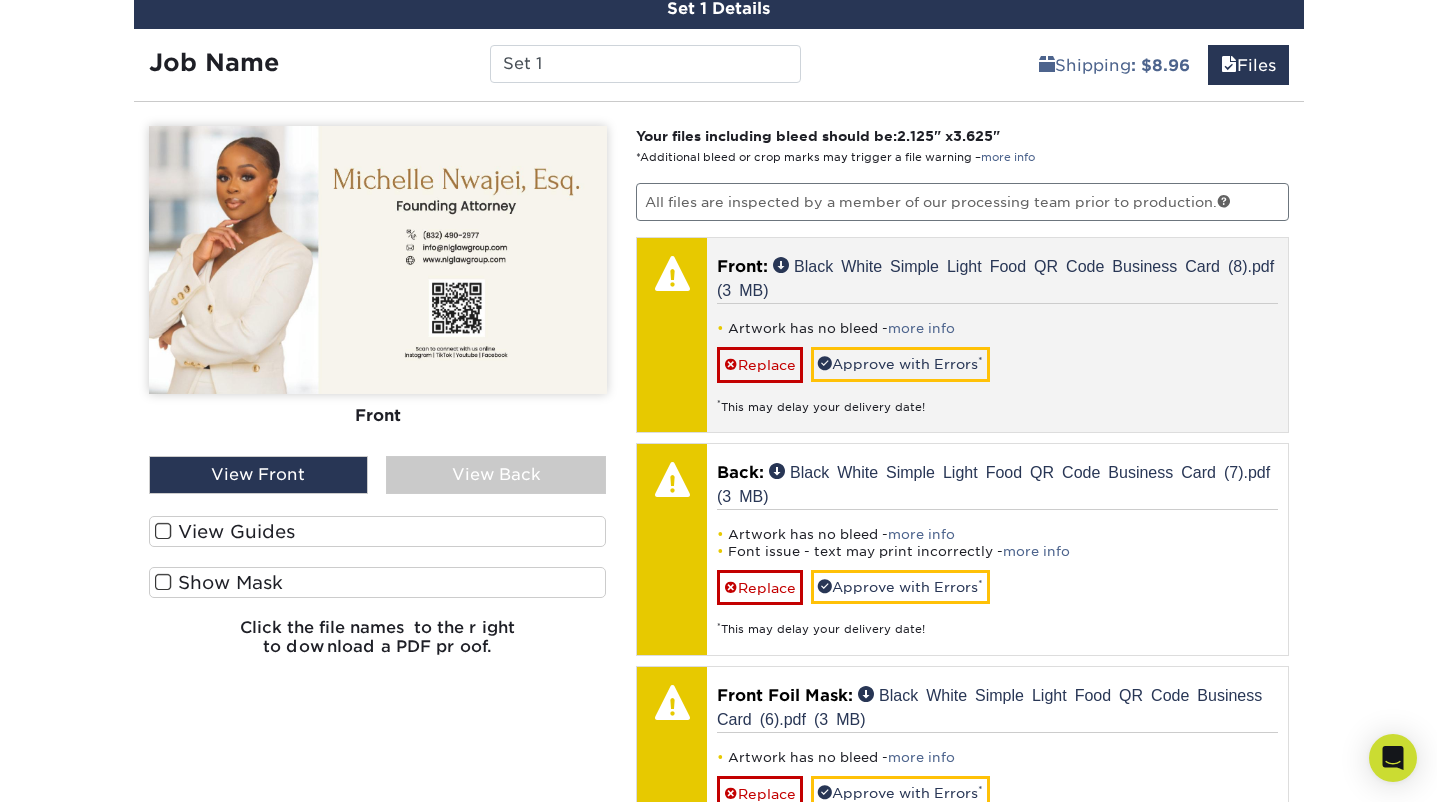 click on "Front:   Black White Simple Light Food QR Code Business Card (8).pdf (3 MB)" at bounding box center [997, 279] 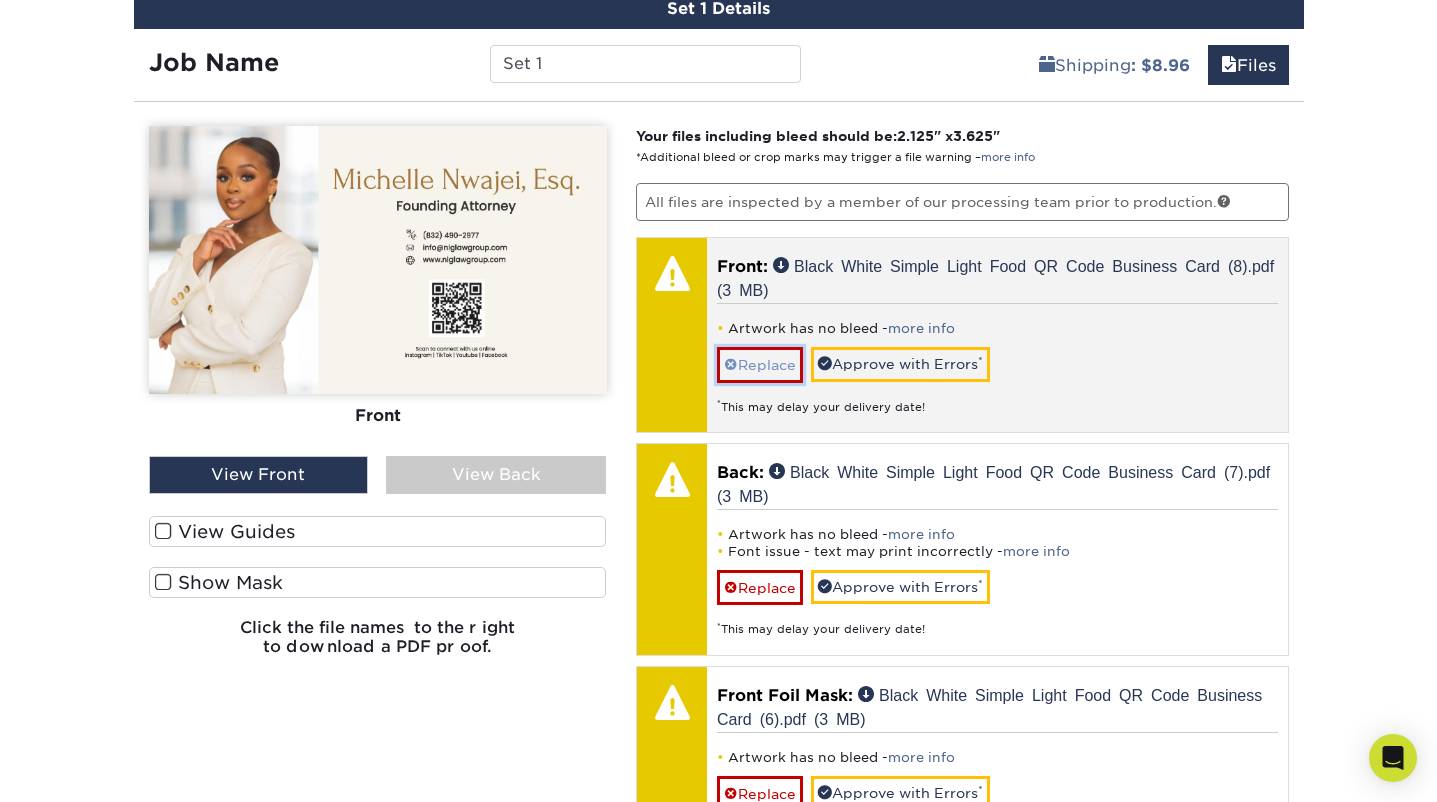 click on "Replace" at bounding box center [760, 364] 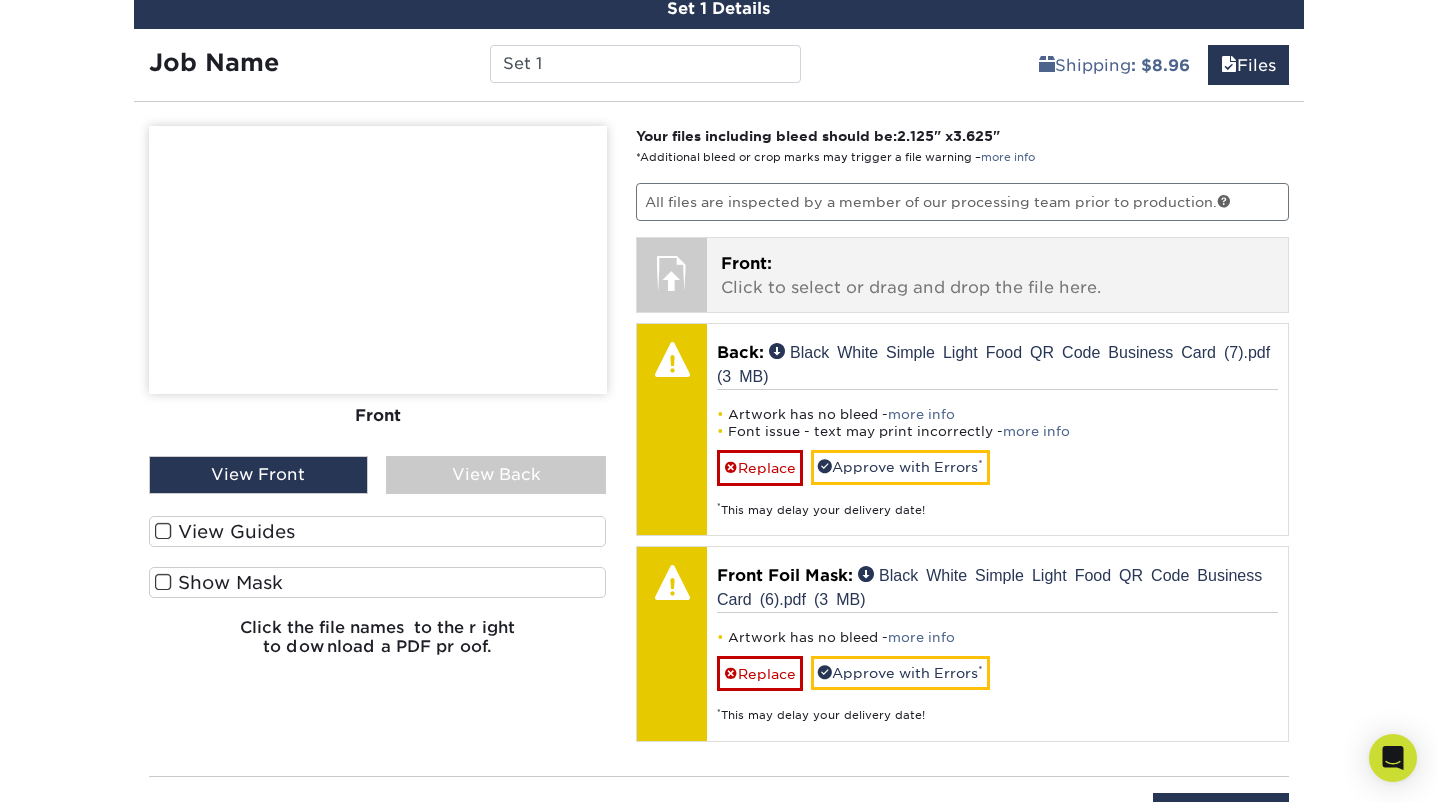 click on "Front: Click to select or drag and drop the file here." at bounding box center (997, 276) 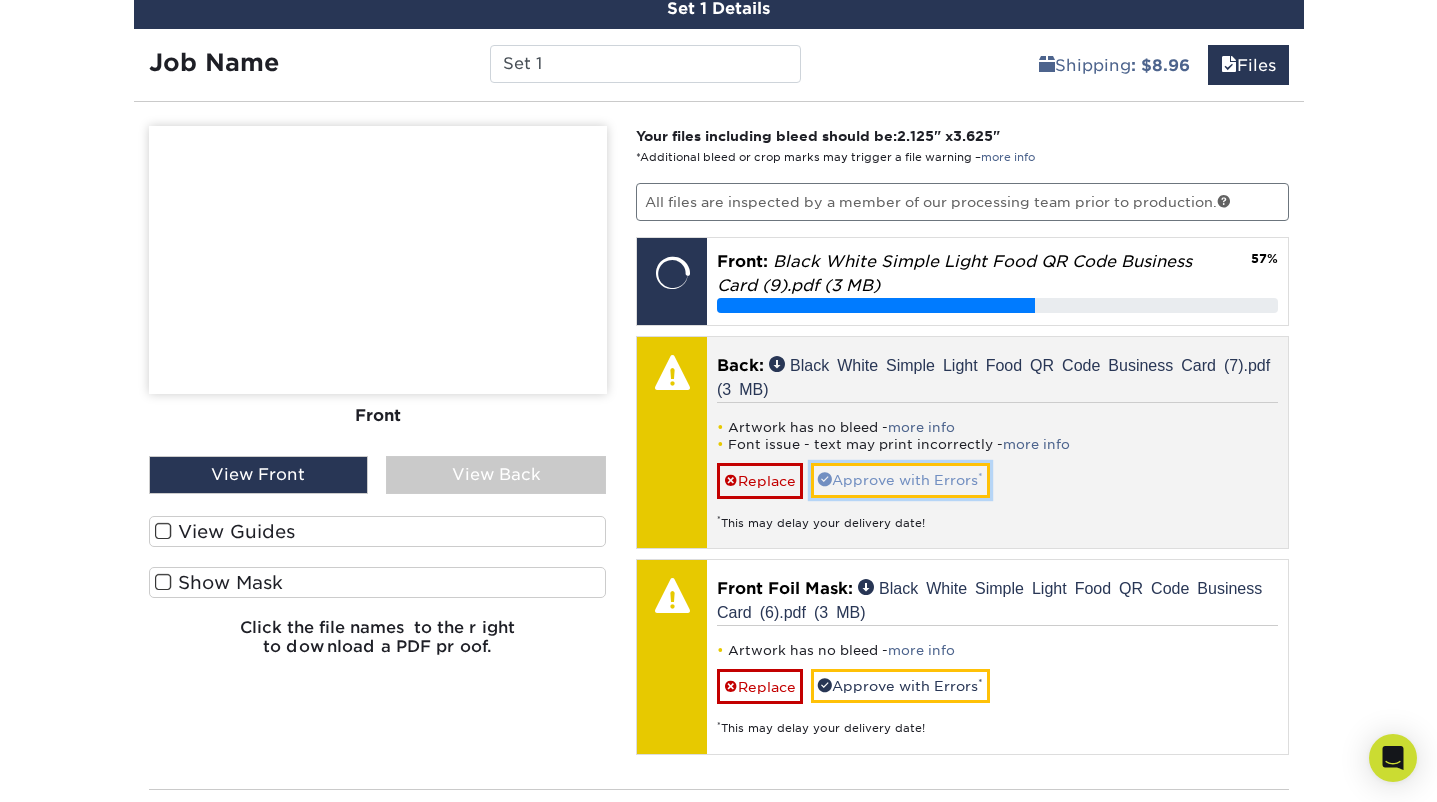 click on "Approve with Errors *" at bounding box center [900, 480] 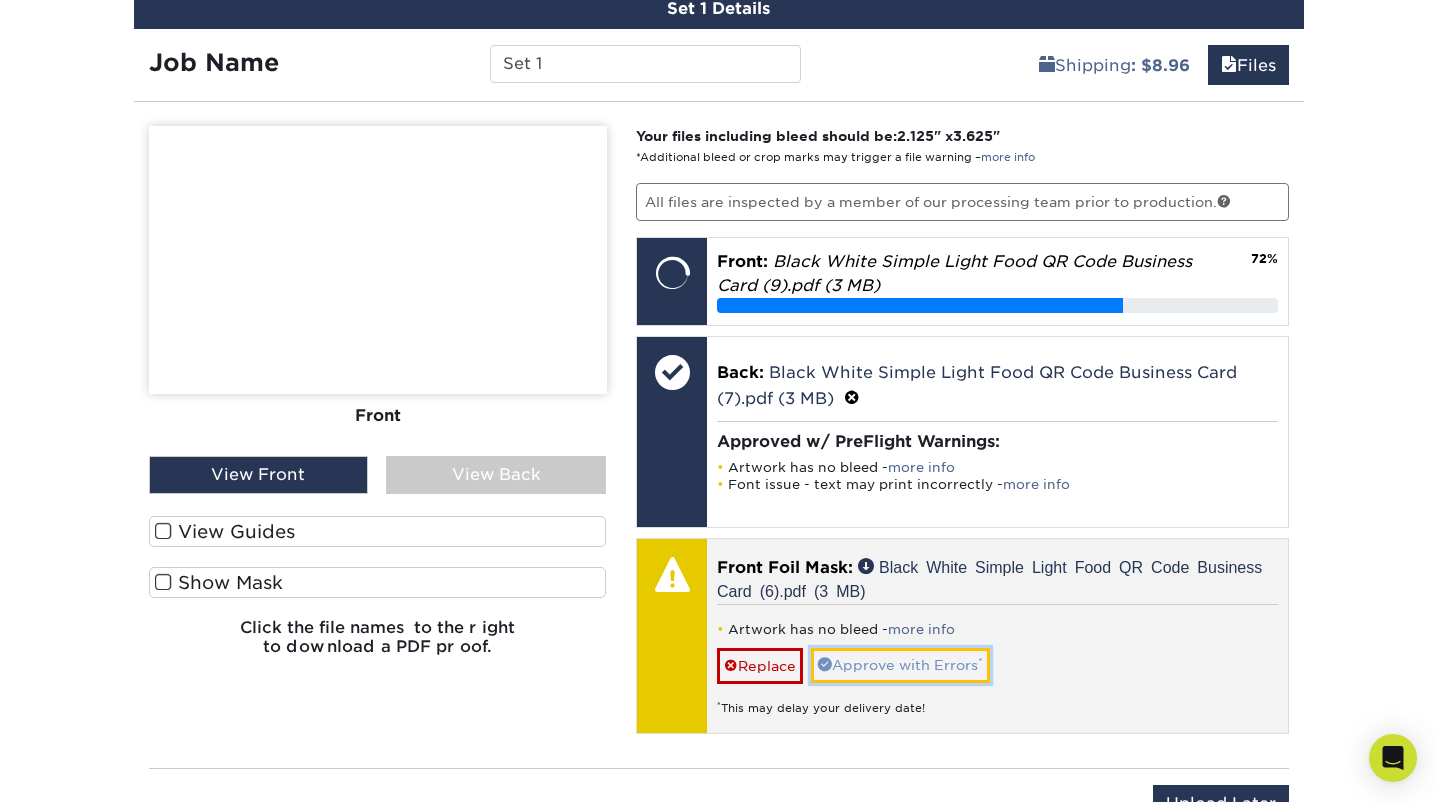 click on "Approve with Errors *" at bounding box center (900, 665) 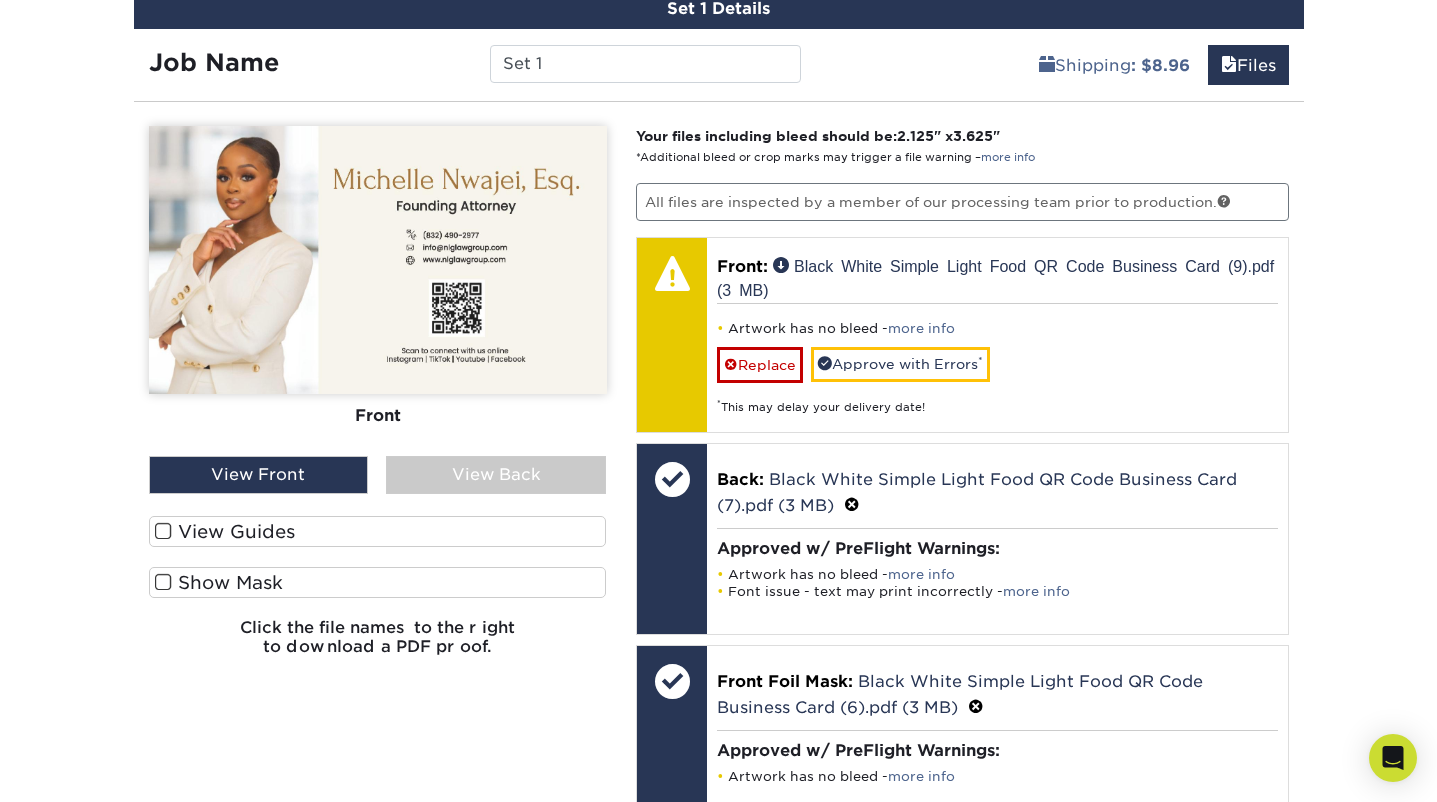 click on "View Front" at bounding box center (259, 475) 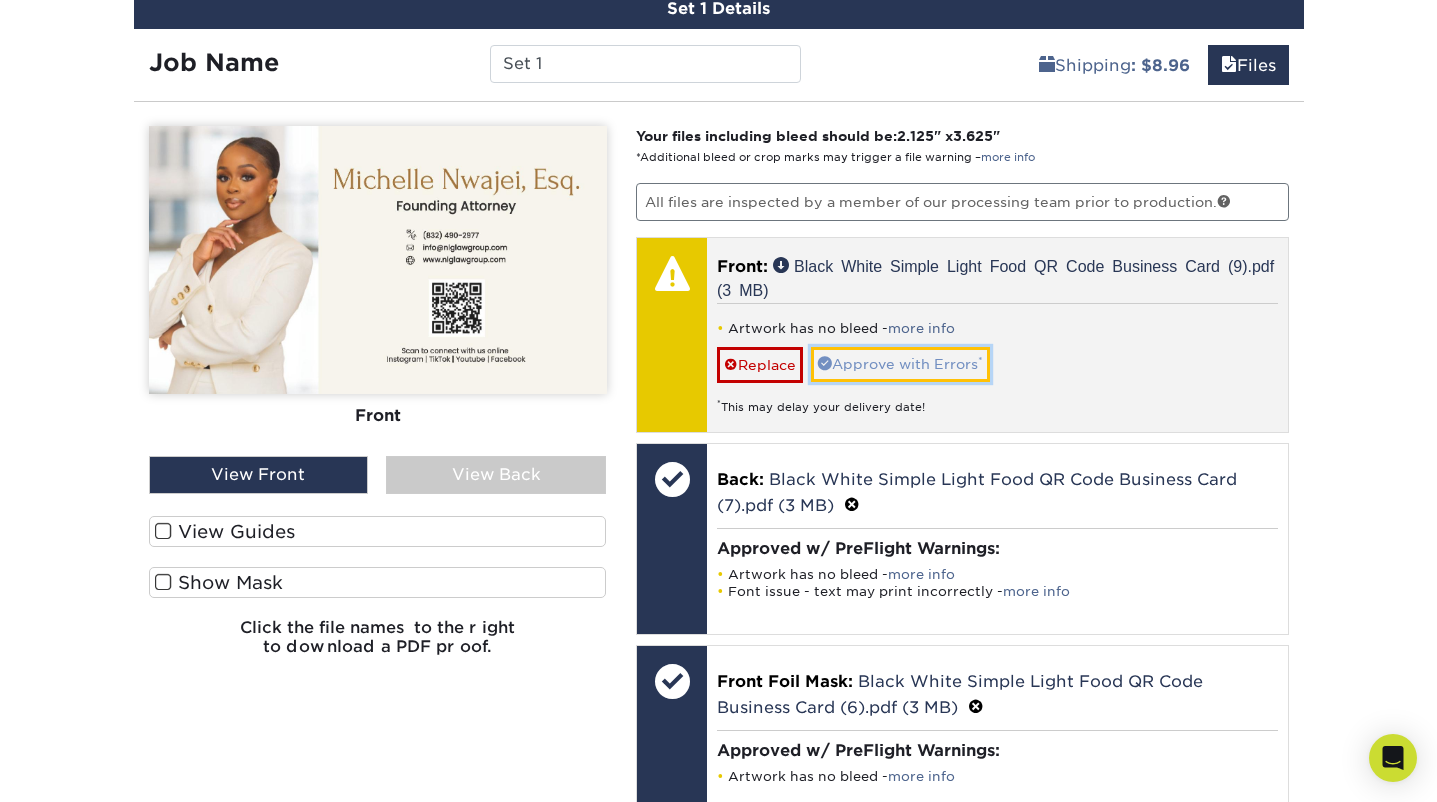 click on "Approve with Errors *" at bounding box center (900, 364) 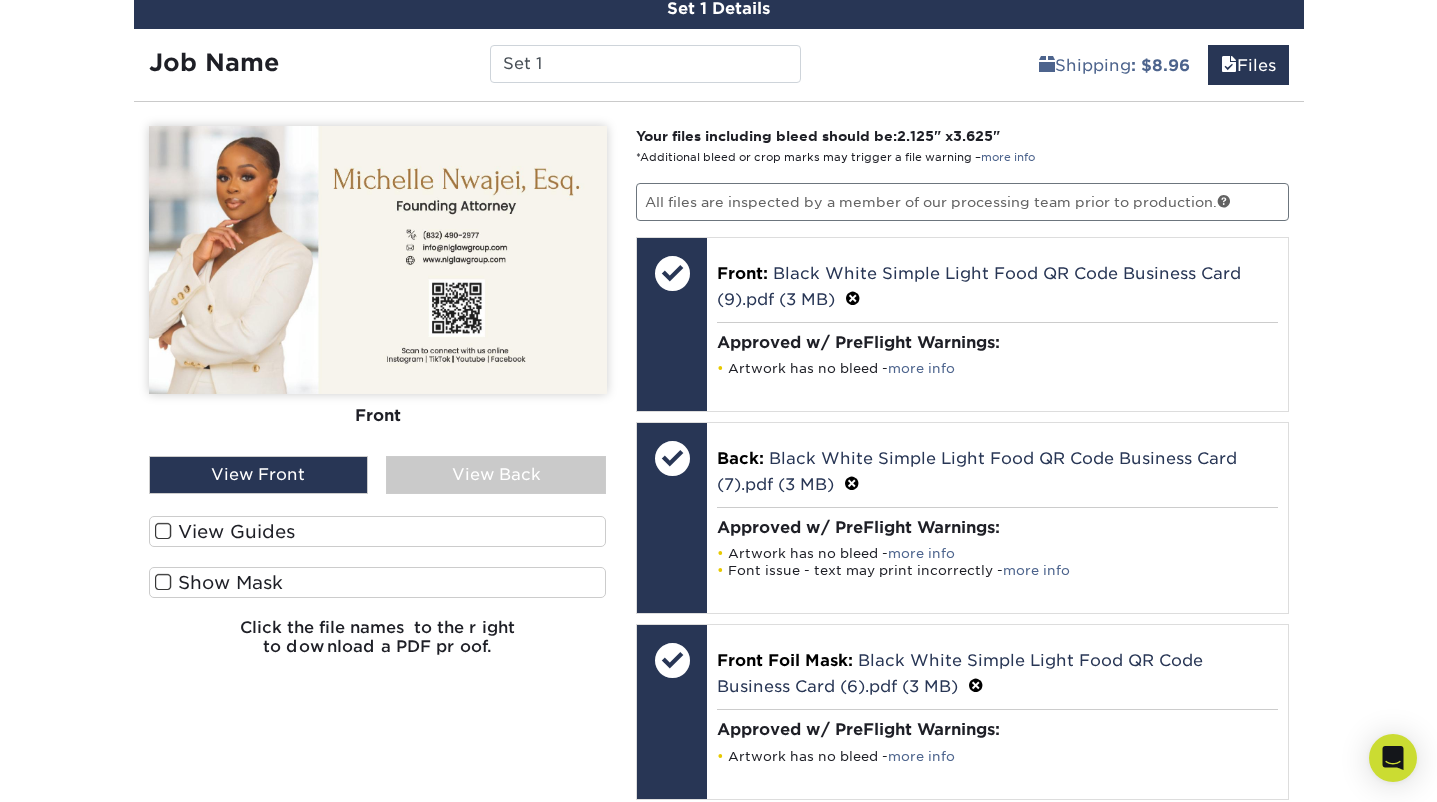 click on "View Back" at bounding box center [496, 475] 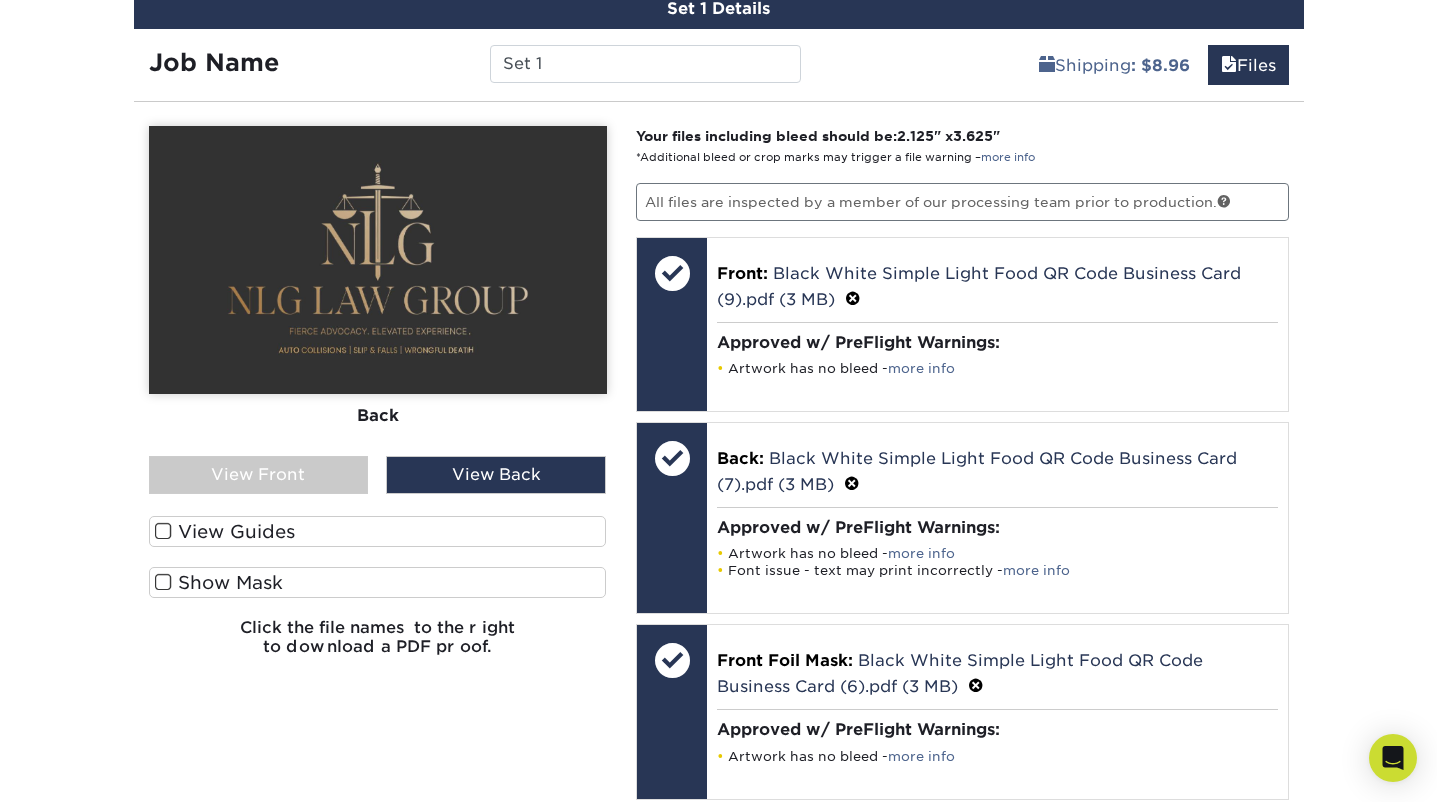 click on "View Front" at bounding box center [259, 475] 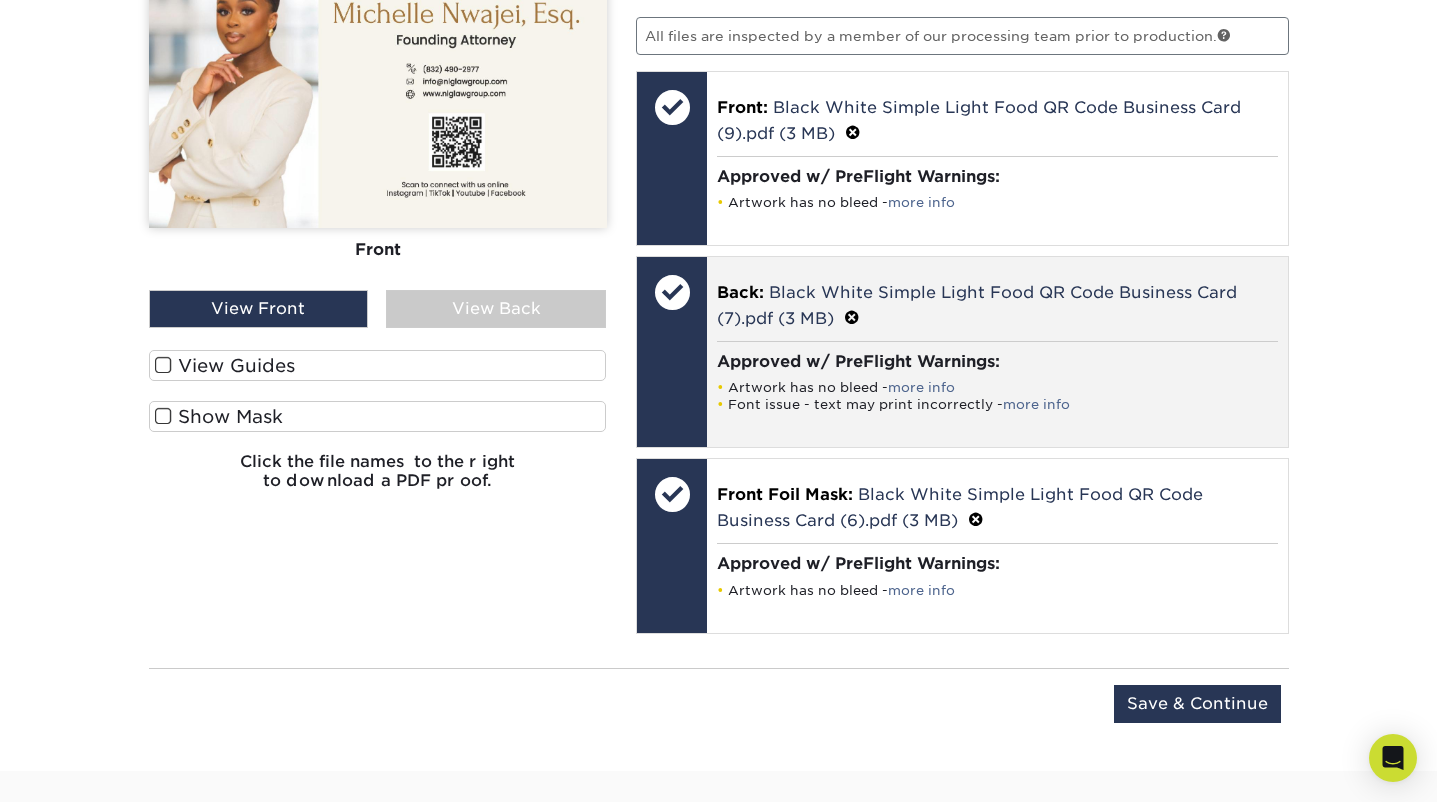 scroll, scrollTop: 1384, scrollLeft: 0, axis: vertical 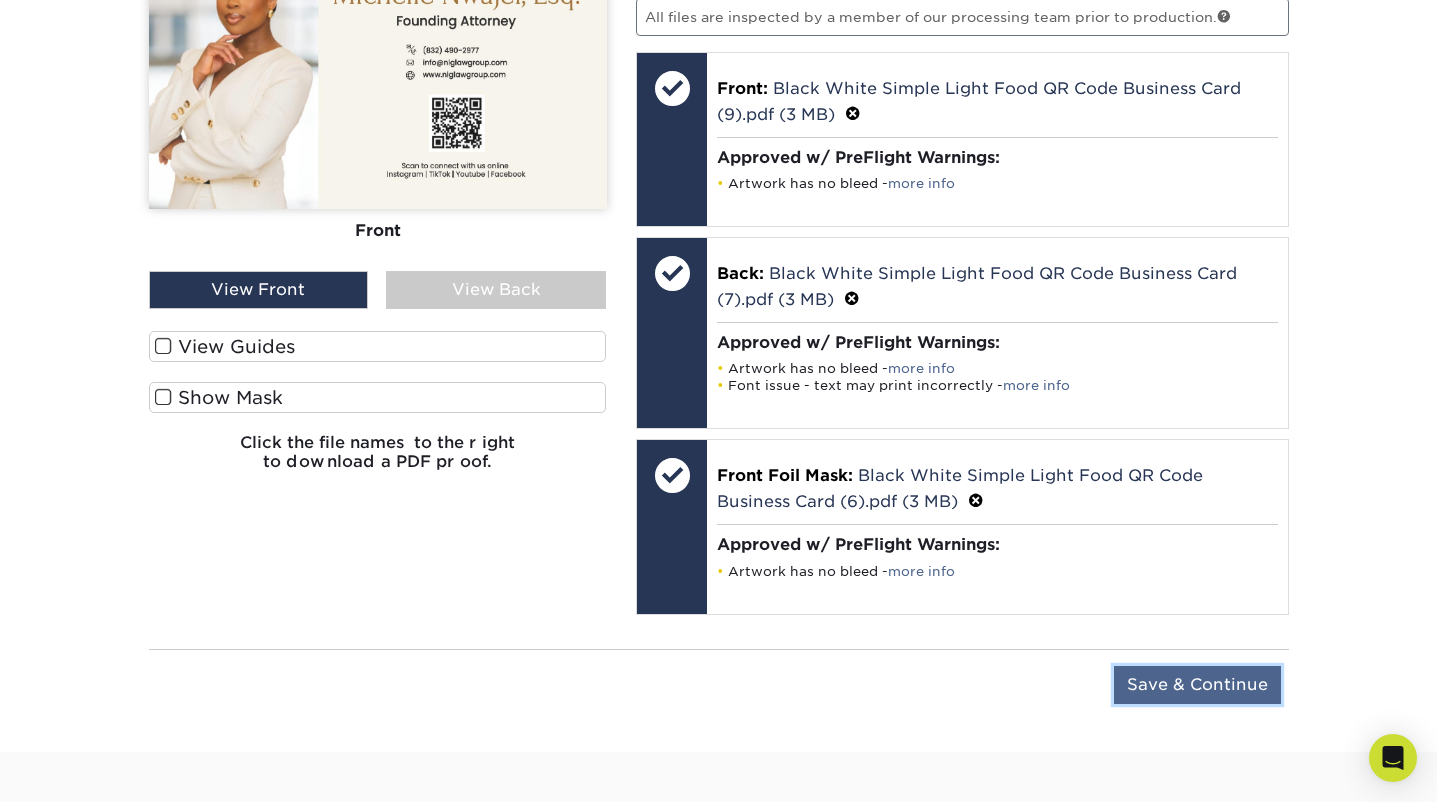 click on "Save & Continue" at bounding box center (1197, 685) 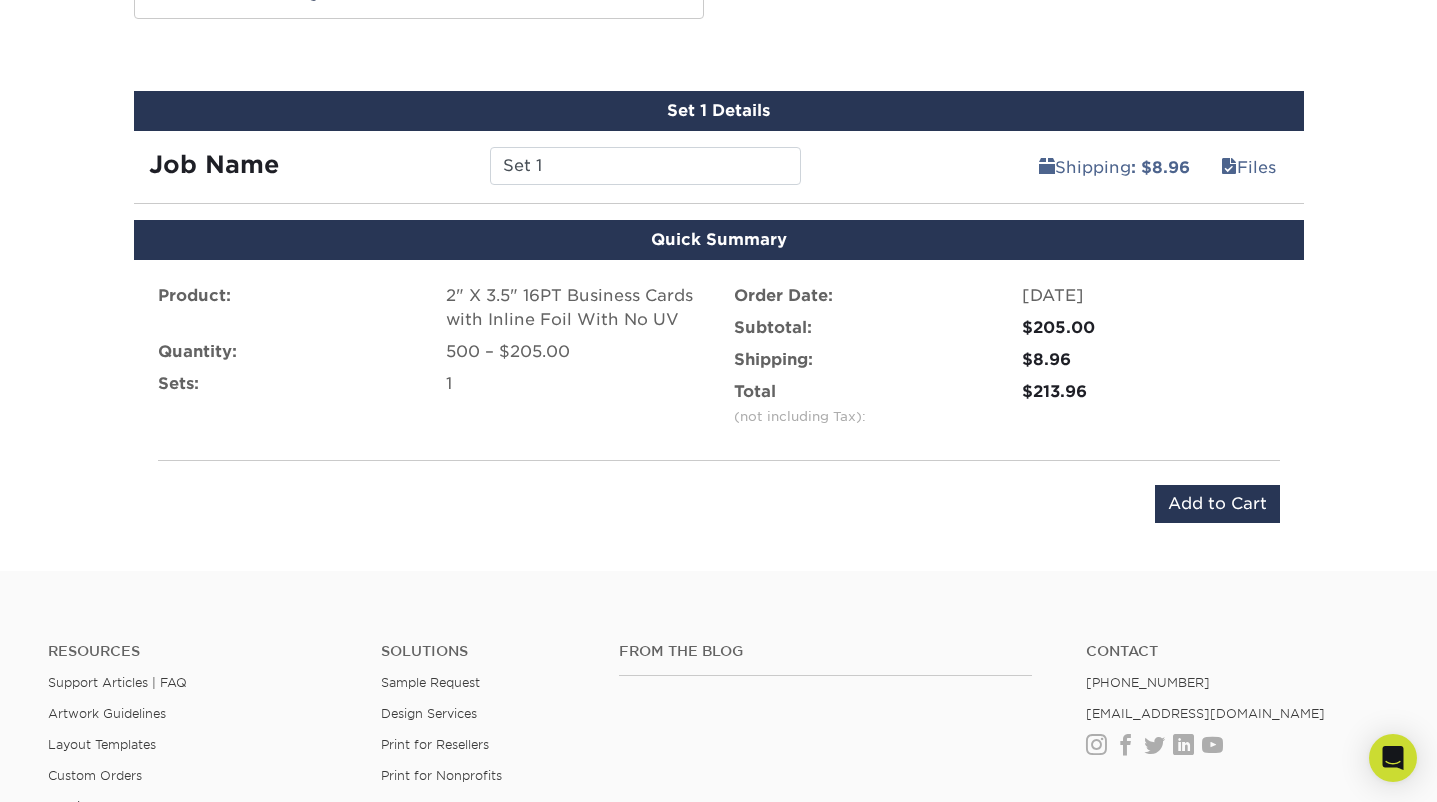 scroll, scrollTop: 1076, scrollLeft: 0, axis: vertical 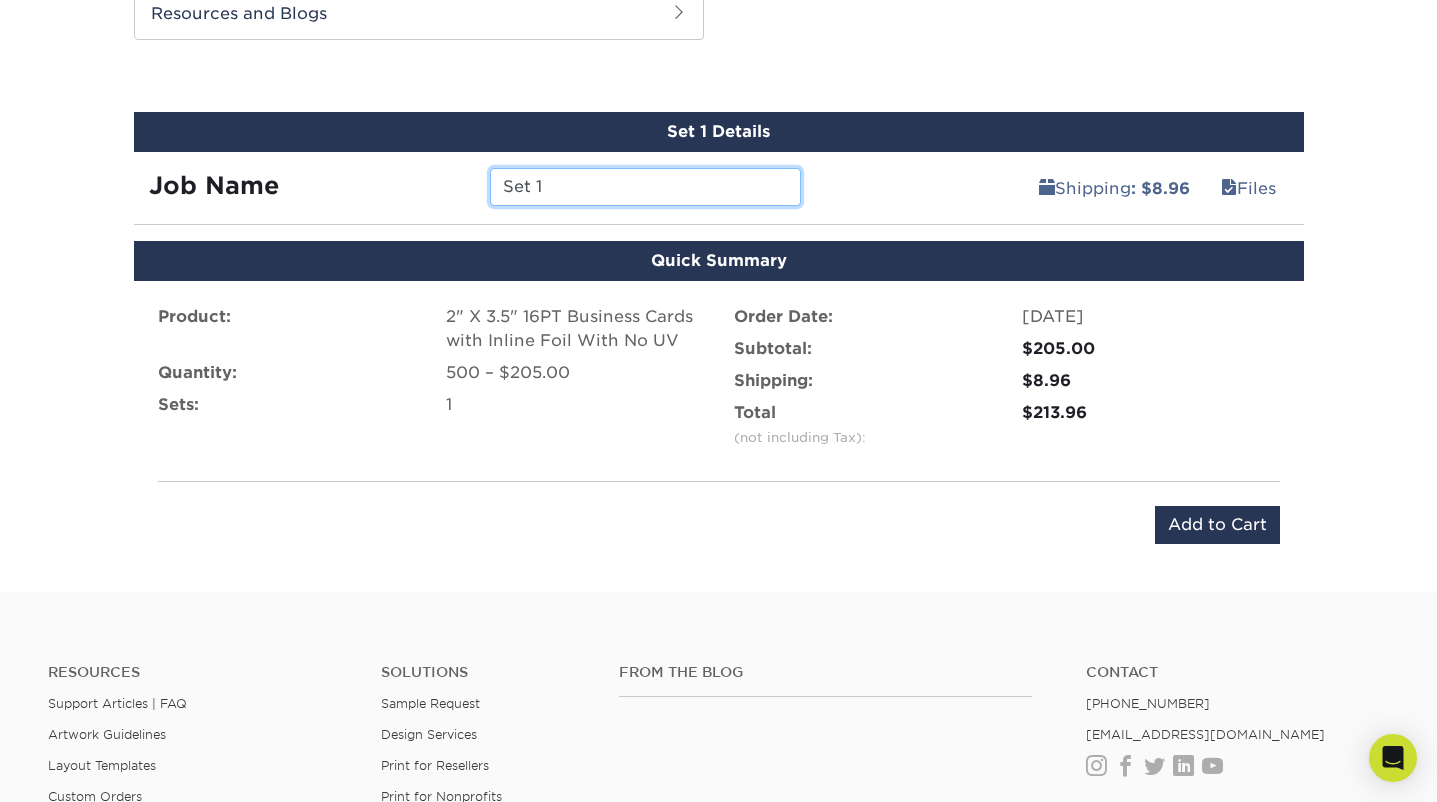 click on "Set 1" at bounding box center (645, 187) 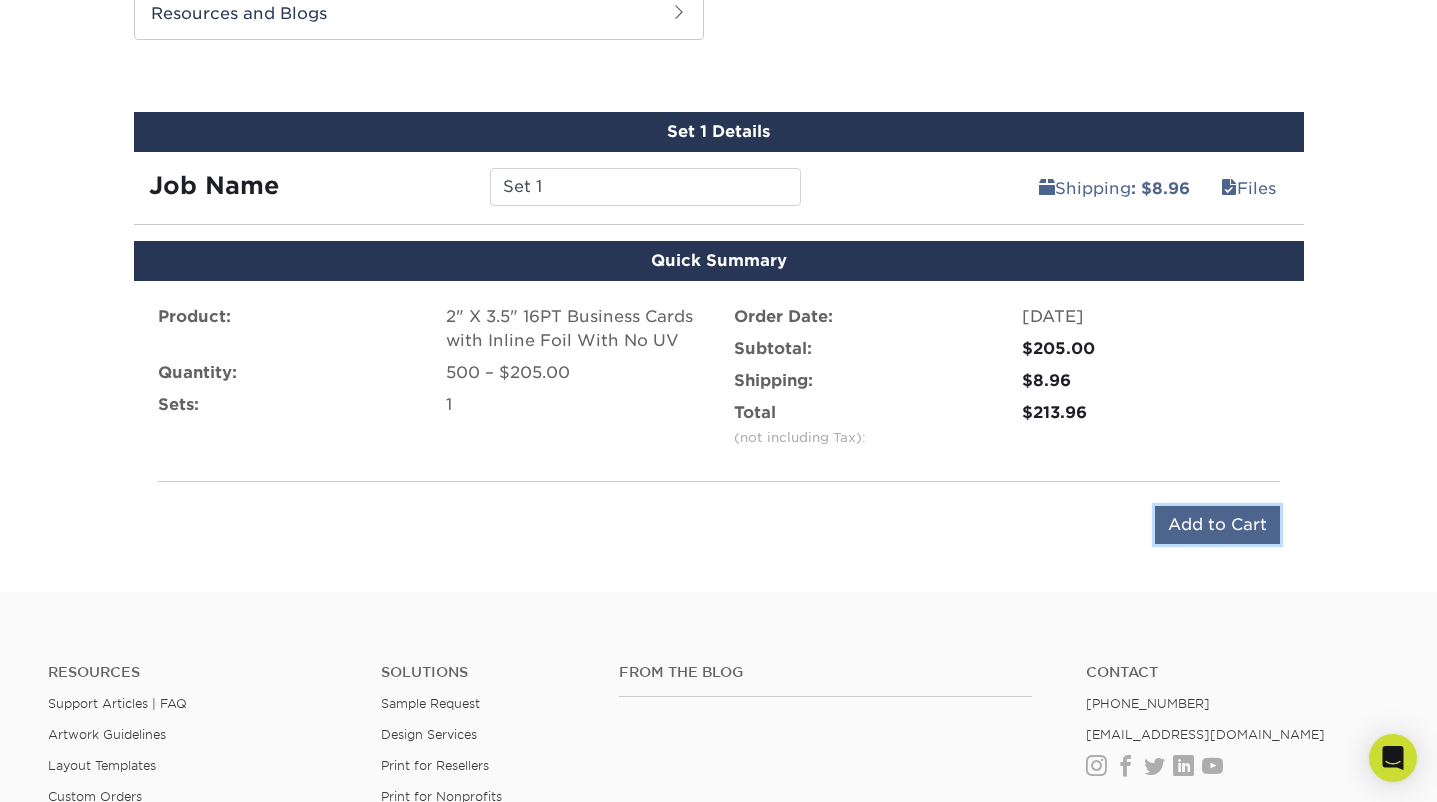 click on "Add to Cart" at bounding box center (1217, 525) 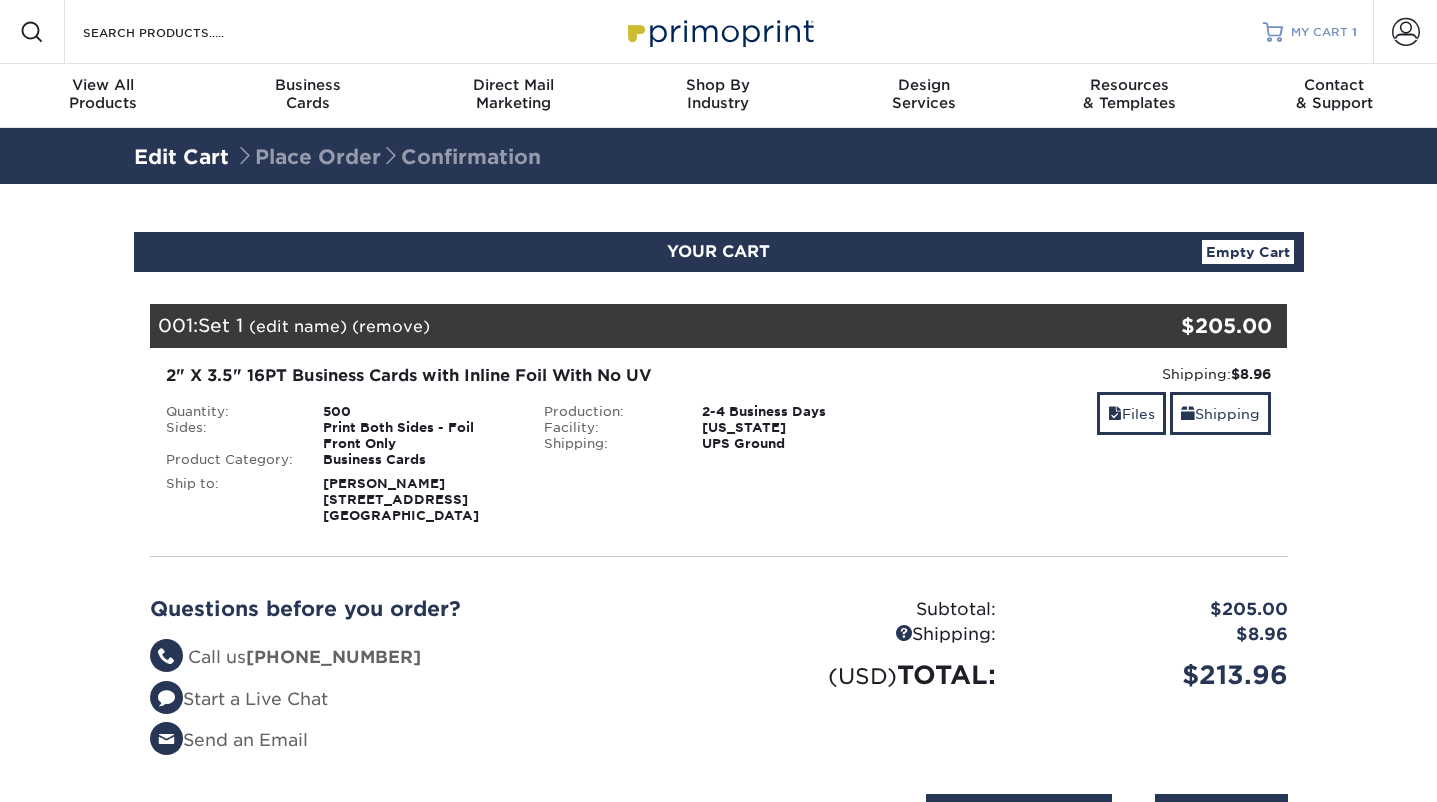 scroll, scrollTop: 0, scrollLeft: 0, axis: both 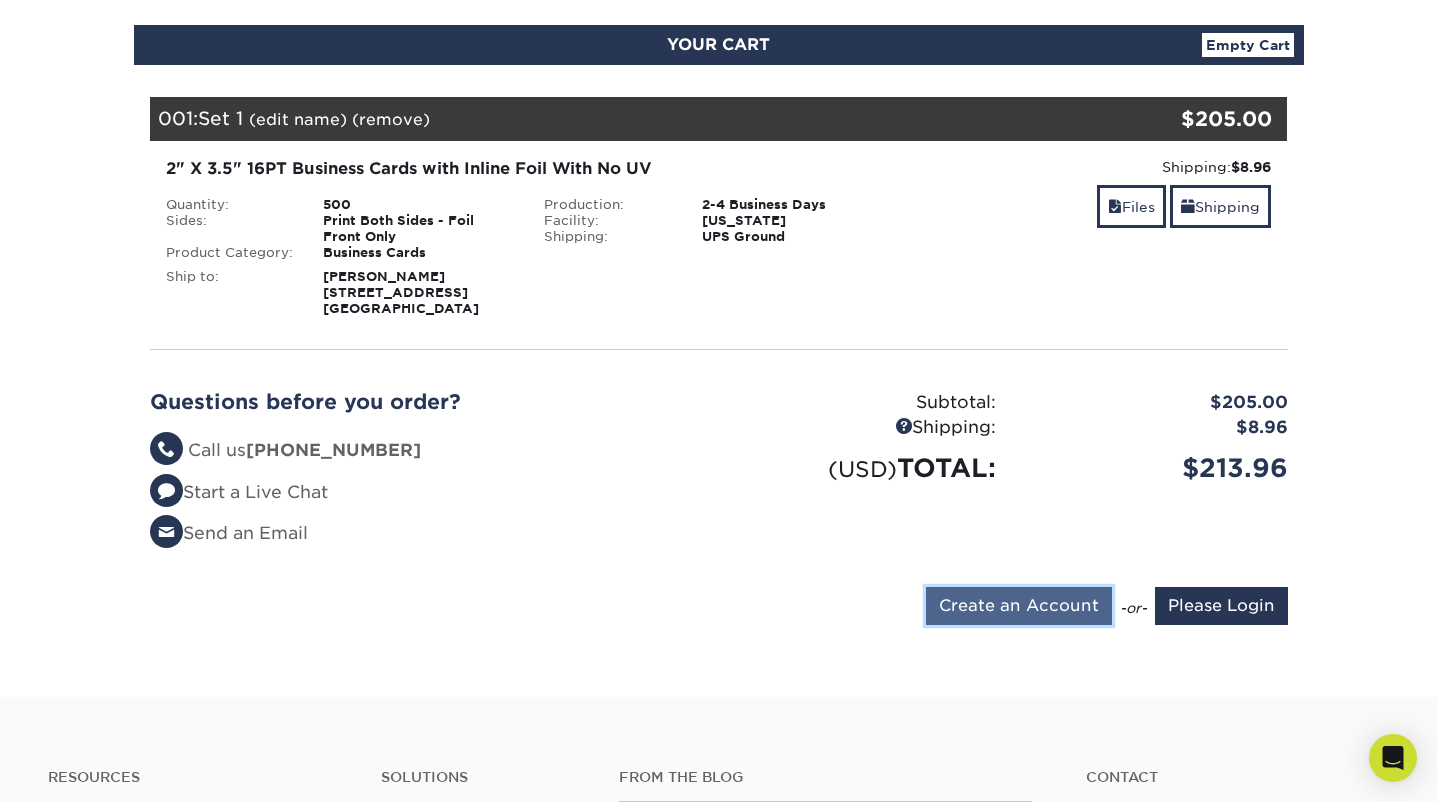 click on "Create an Account" at bounding box center (1019, 606) 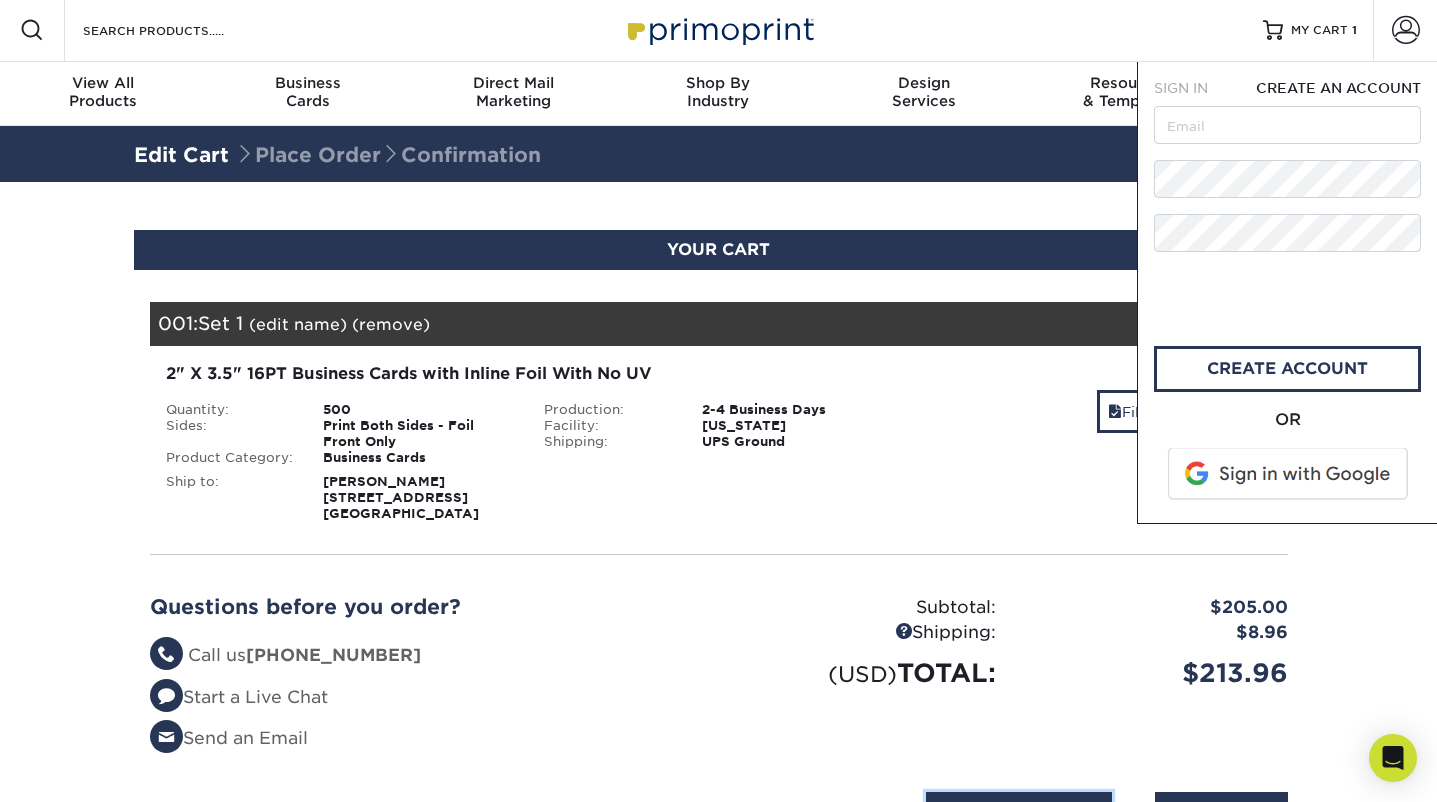 scroll, scrollTop: 0, scrollLeft: 0, axis: both 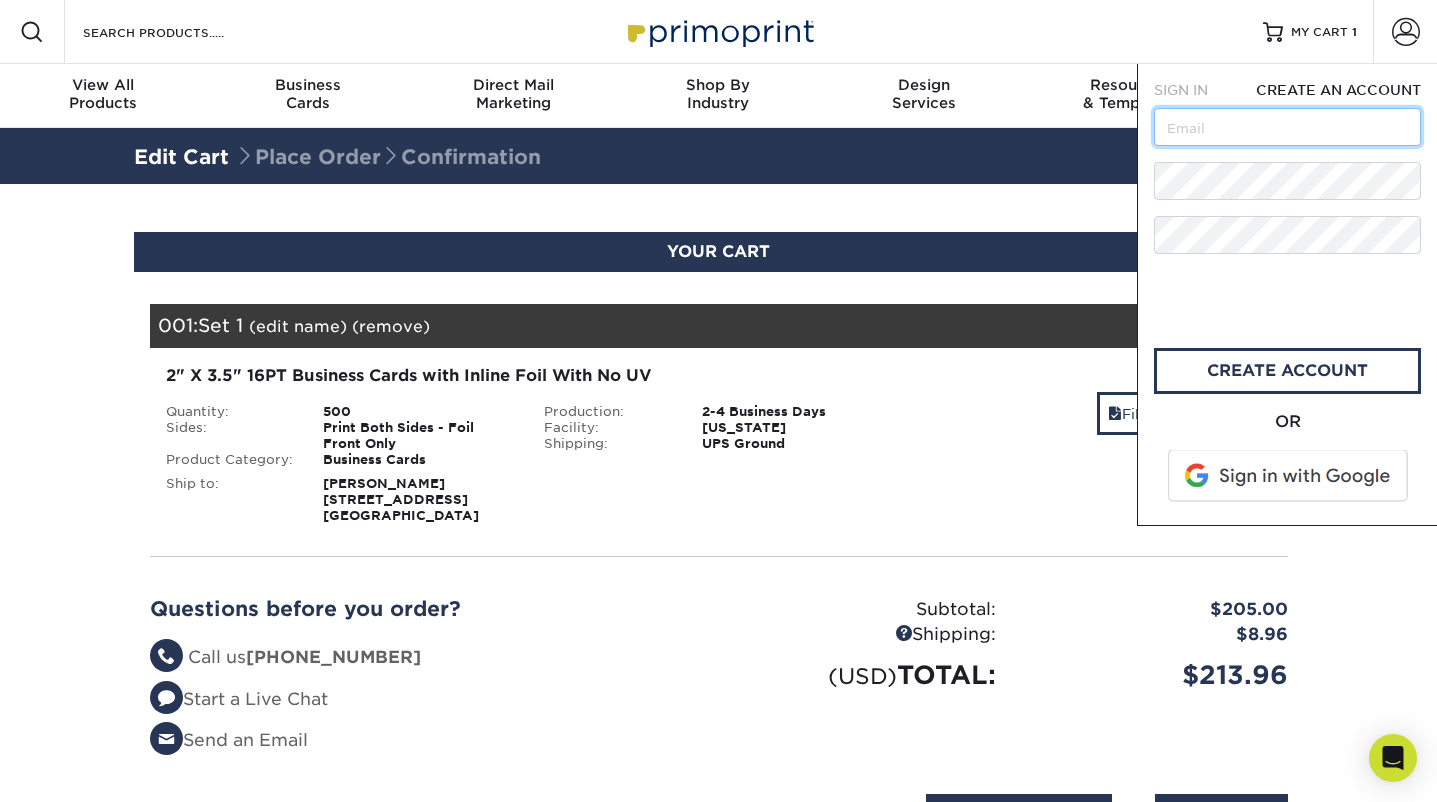 click at bounding box center [1287, 127] 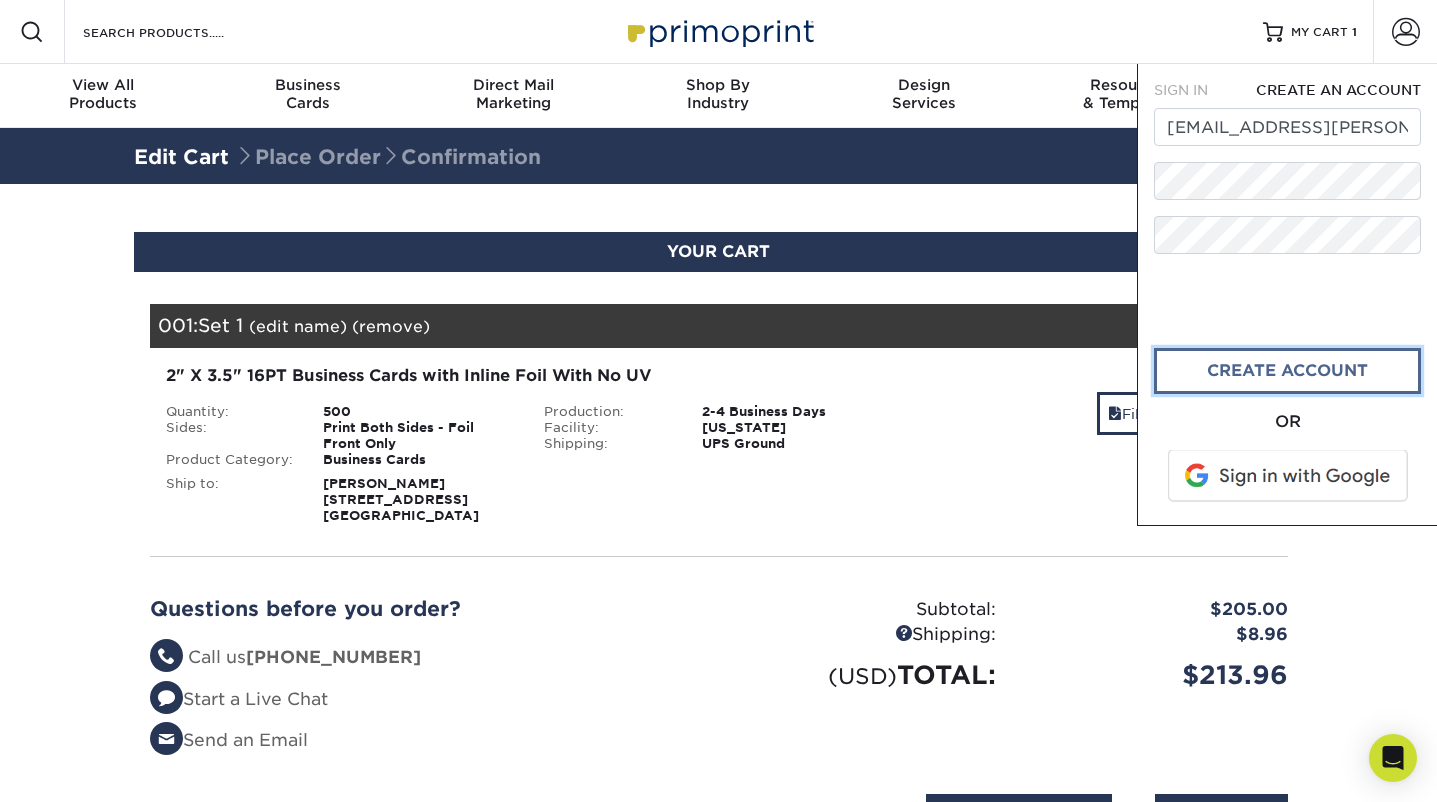 click on "create account" at bounding box center [1287, 371] 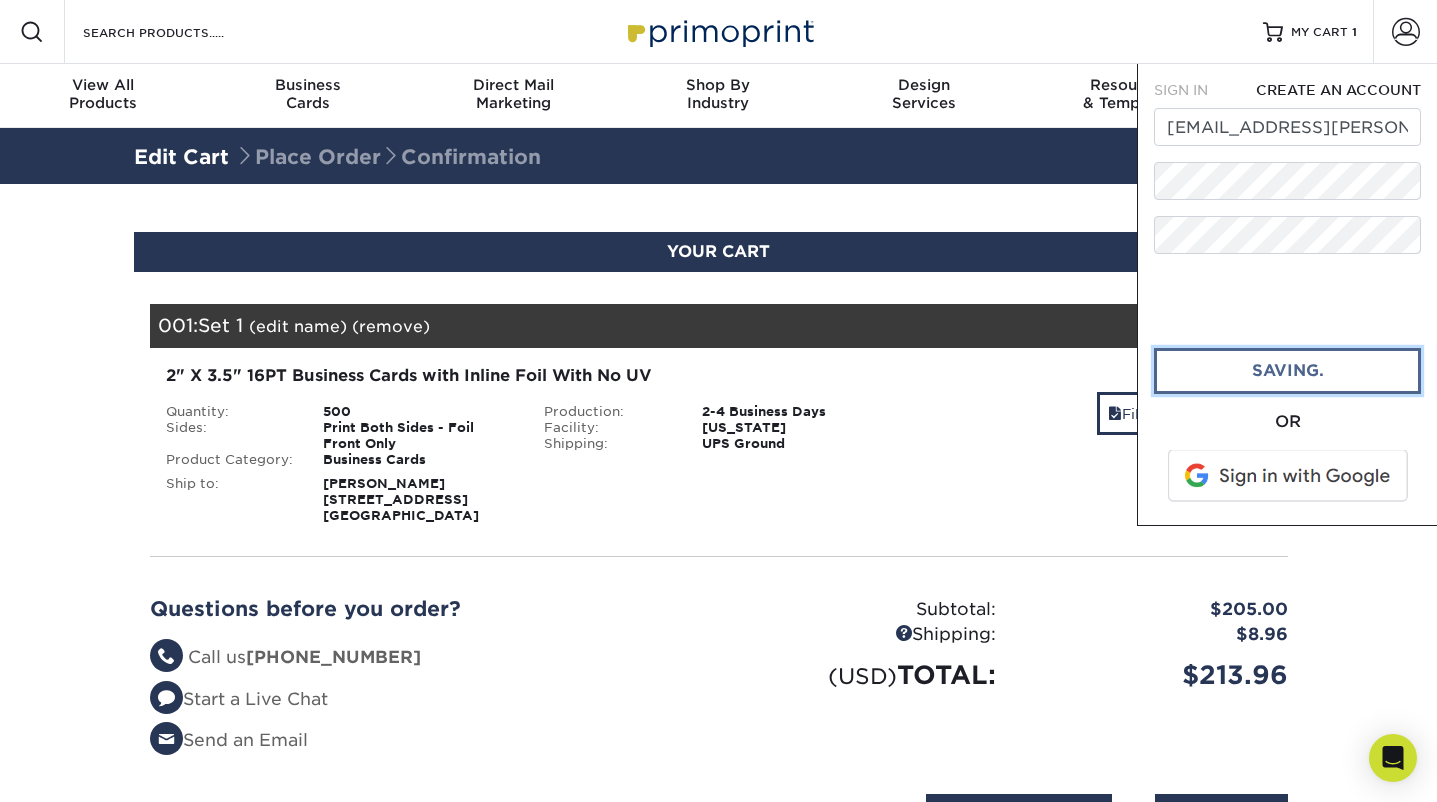 type 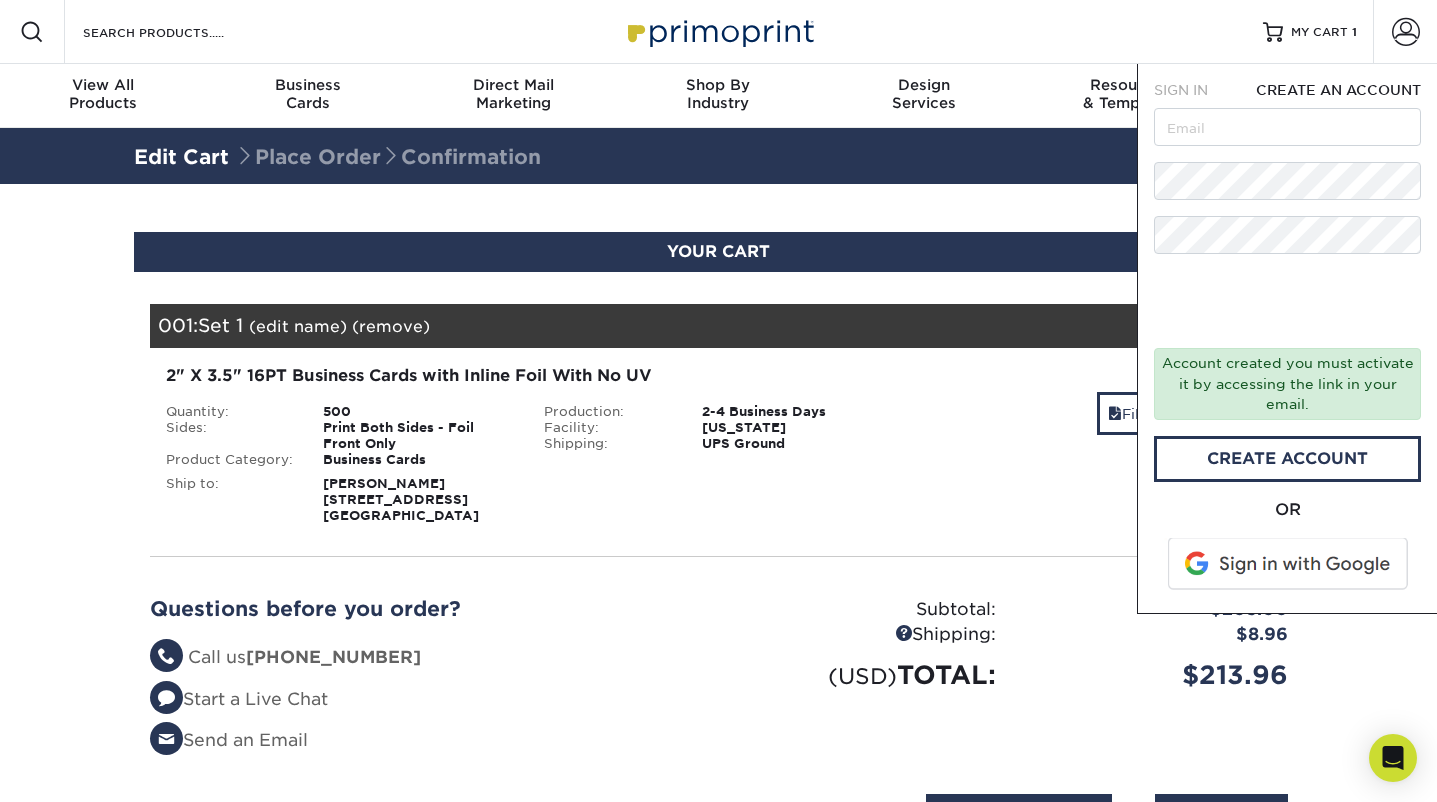 click at bounding box center (1289, 564) 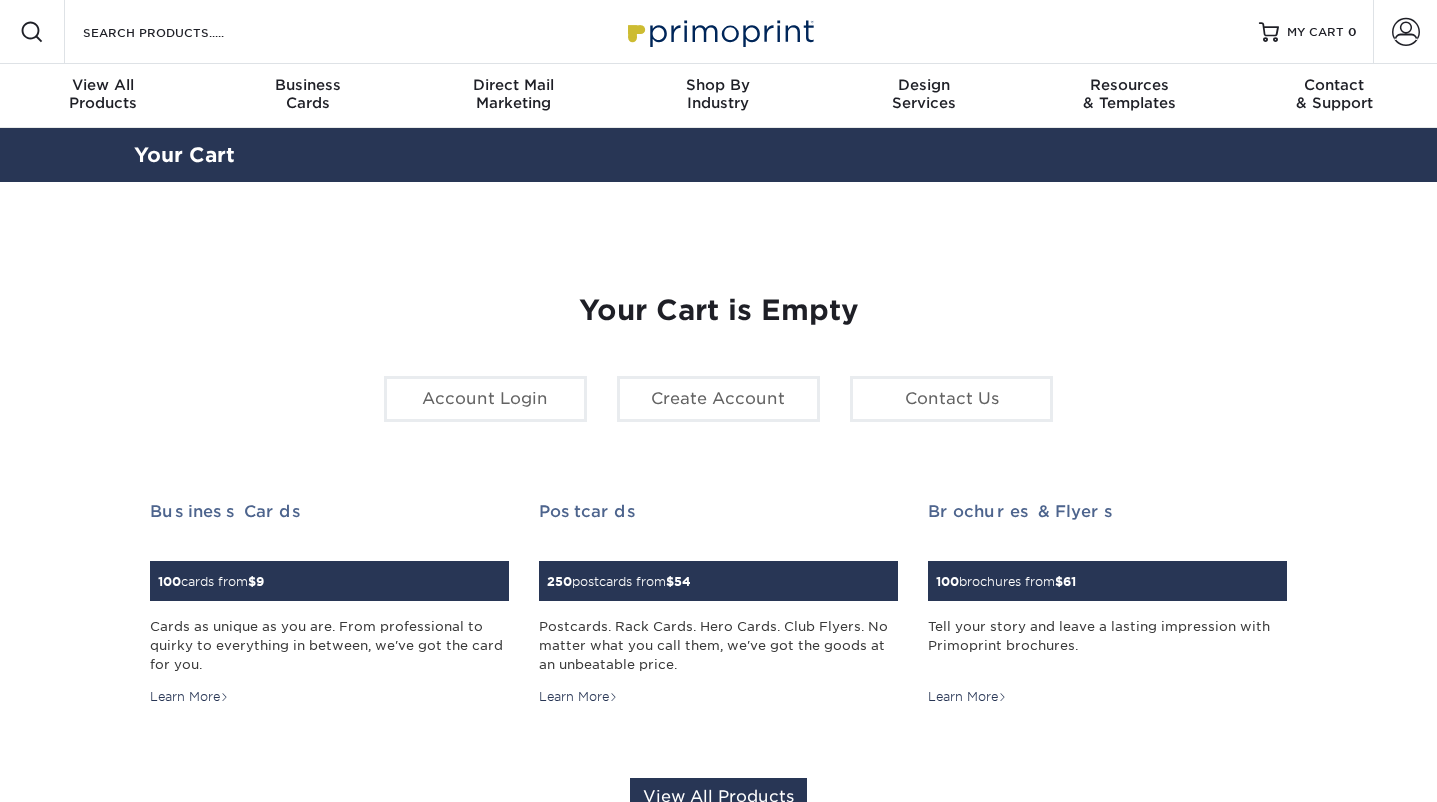scroll, scrollTop: 0, scrollLeft: 0, axis: both 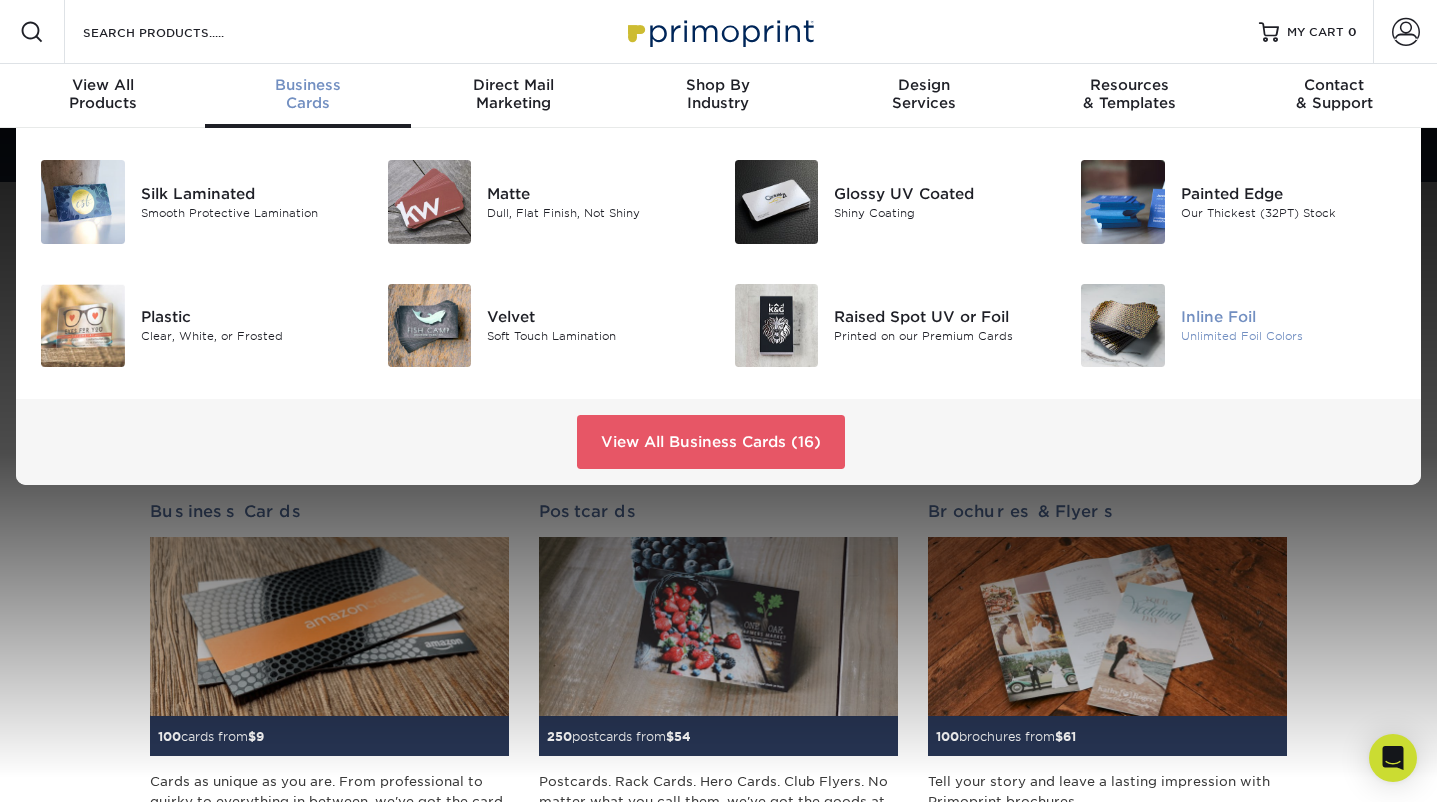 click on "Unlimited Foil Colors" at bounding box center (1289, 336) 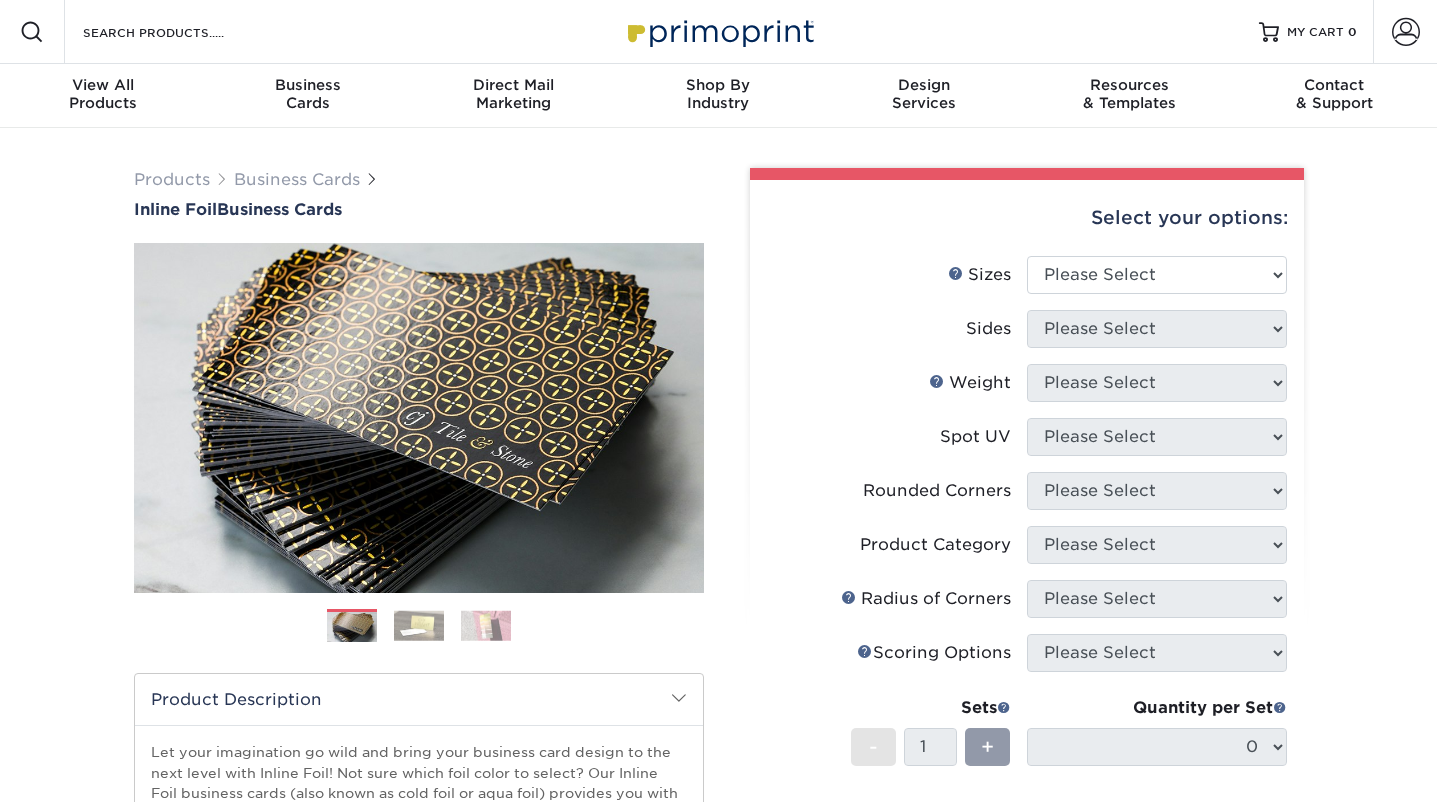 scroll, scrollTop: 0, scrollLeft: 0, axis: both 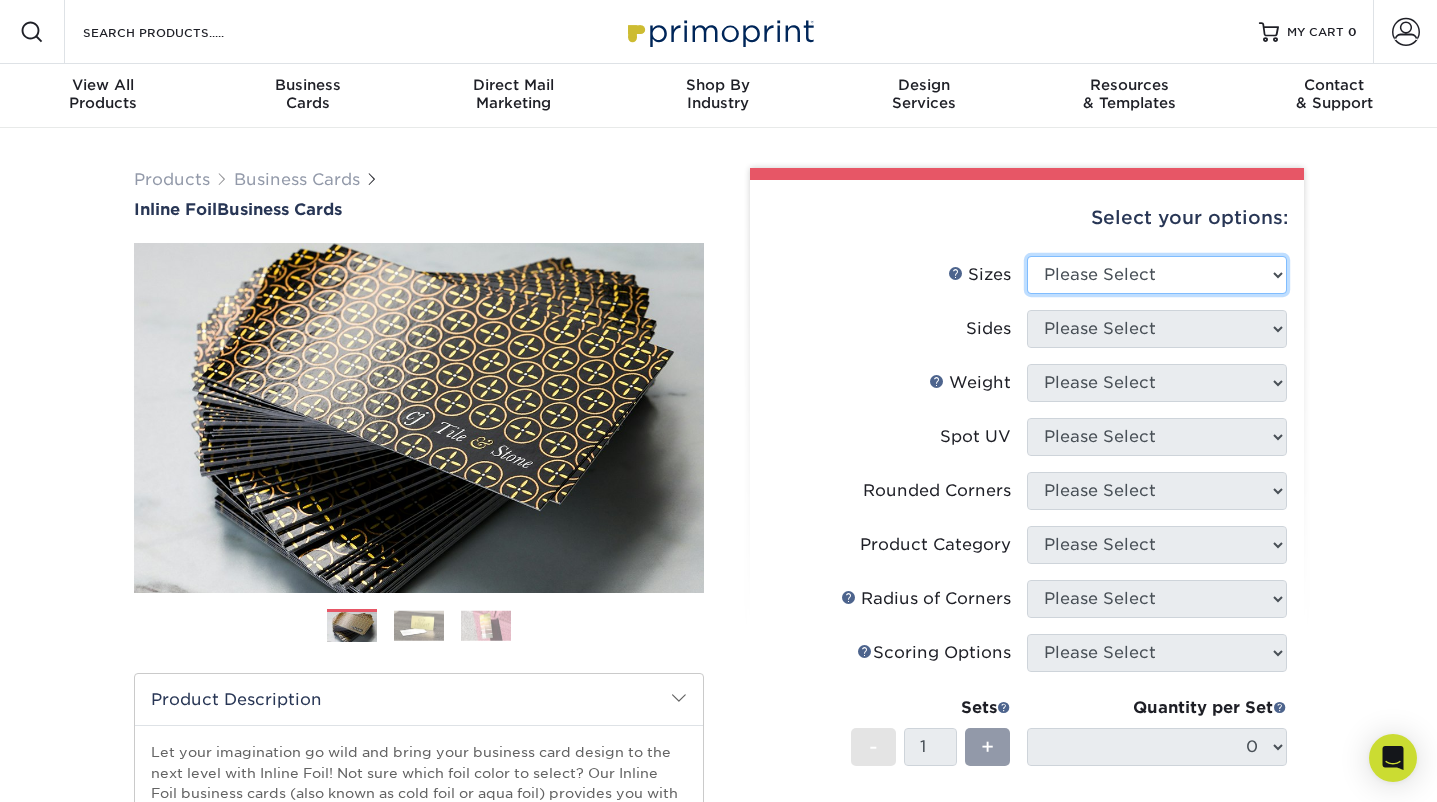 click on "Please Select
1.5" x 3.5"  - Mini
1.75" x 3.5" - Mini
2" x 2" - Square
2" x 3" - Mini
2" x 3.5" - Standard
2" x 4"
2" x 7" - Foldover Card
2.125" x 3.375" - European 2.5" x 2.5" - Square 2.5" x 4"" at bounding box center [1157, 275] 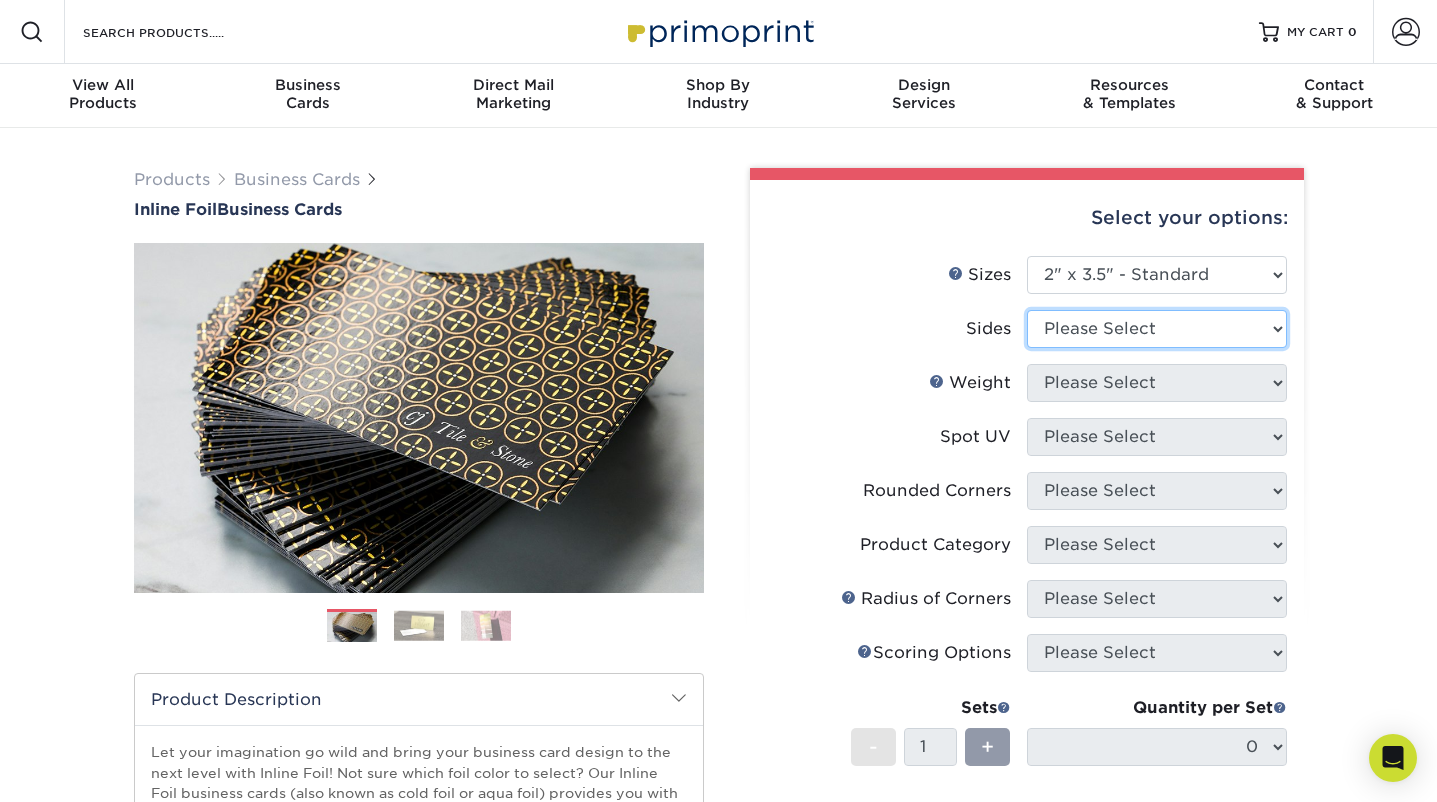 click on "Please Select Print Both Sides - Foil Back Only Print Both Sides - Foil Both Sides Print Both Sides - Foil Front Only Print Front Only - Foil Front Only" at bounding box center [1157, 329] 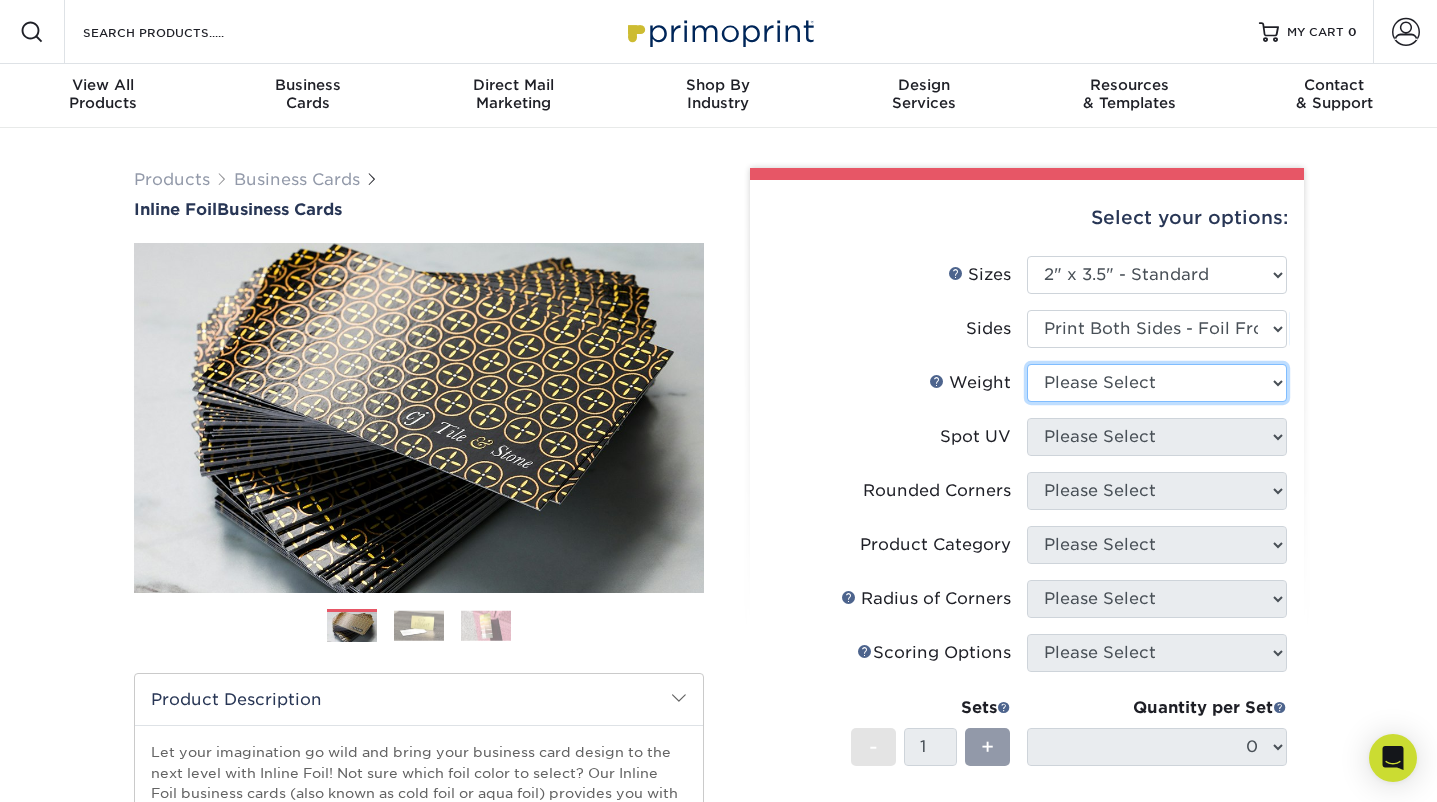 click on "Please Select 16PT" at bounding box center (1157, 383) 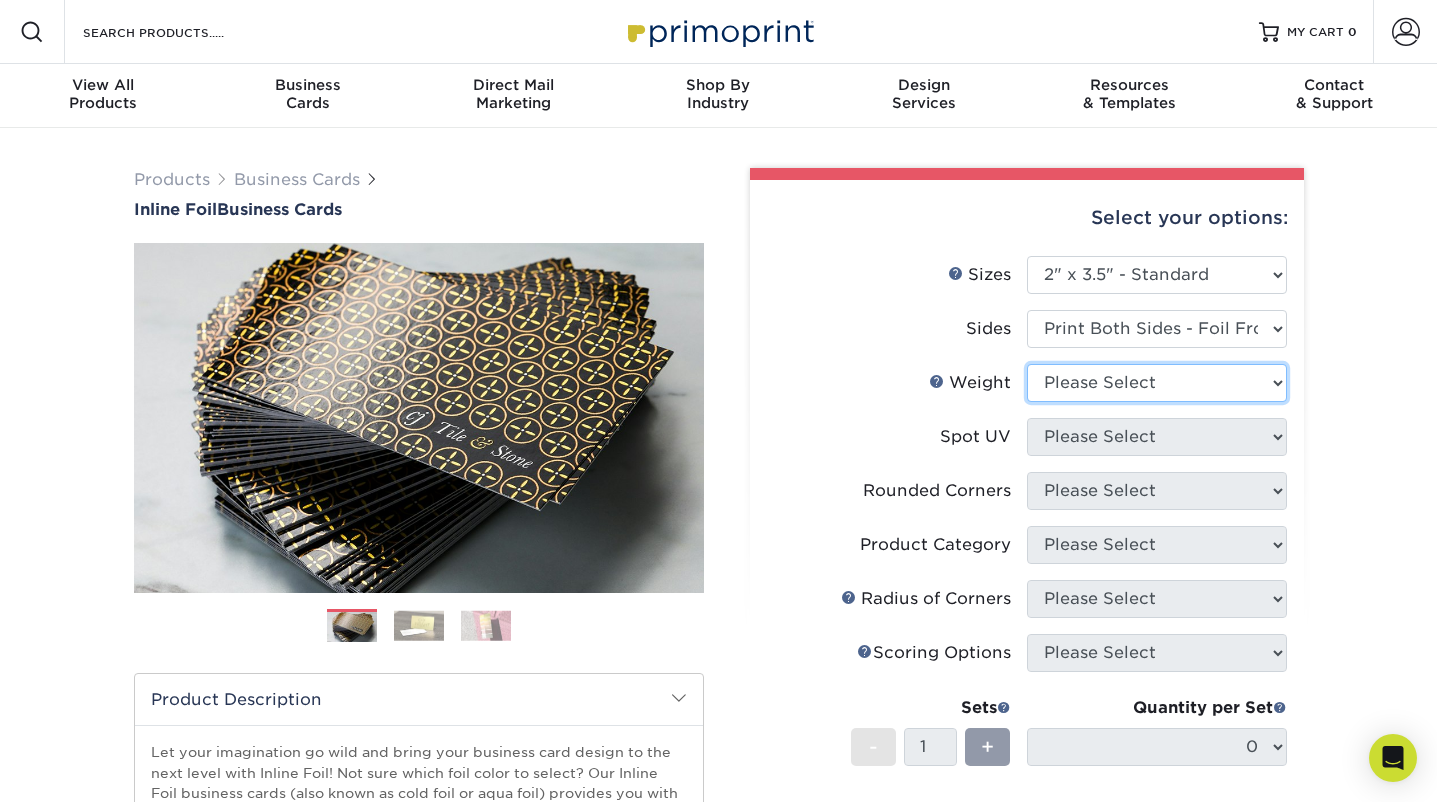 select on "16PT" 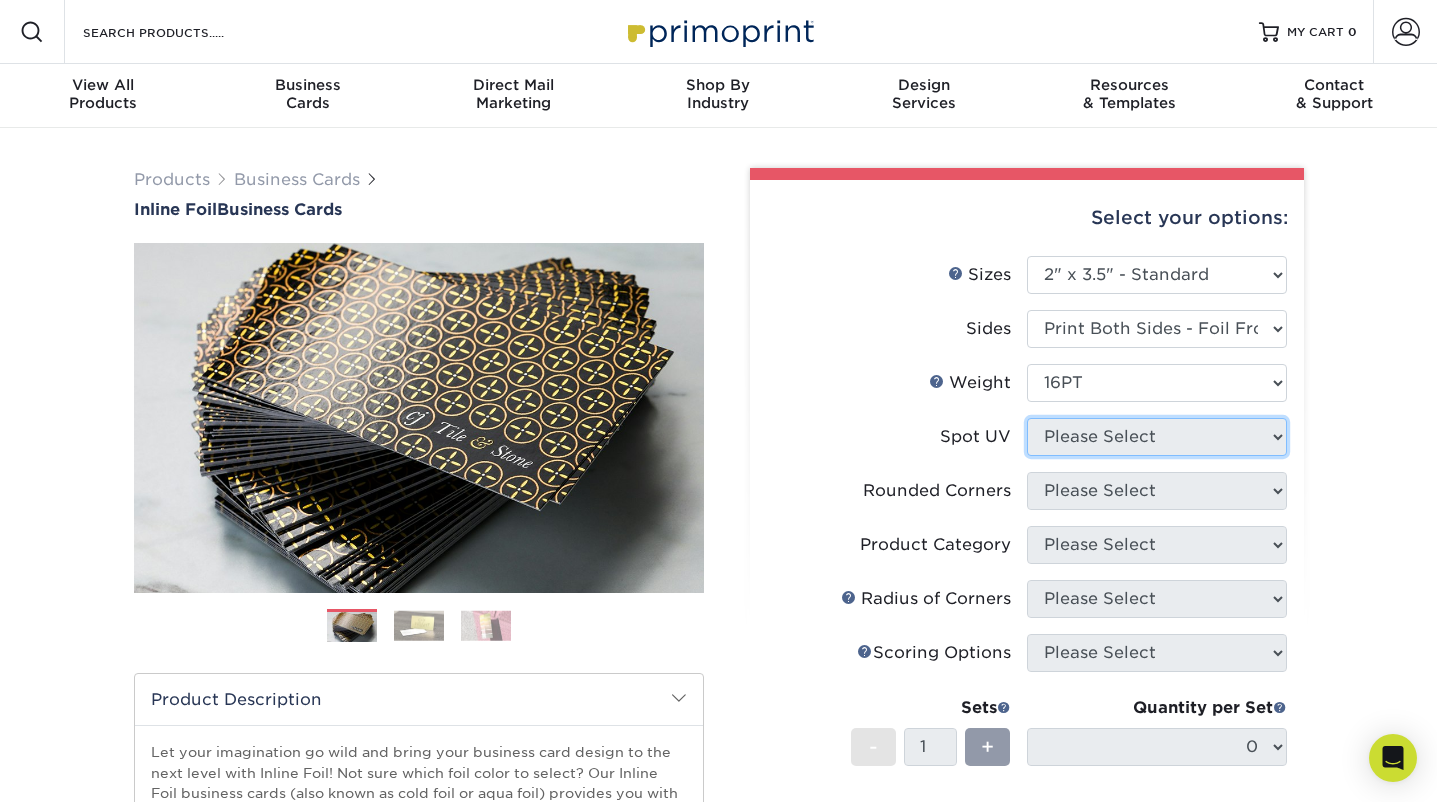 click on "Please Select No Spot UV Front and Back (Both Sides) Front Only Back Only" at bounding box center [1157, 437] 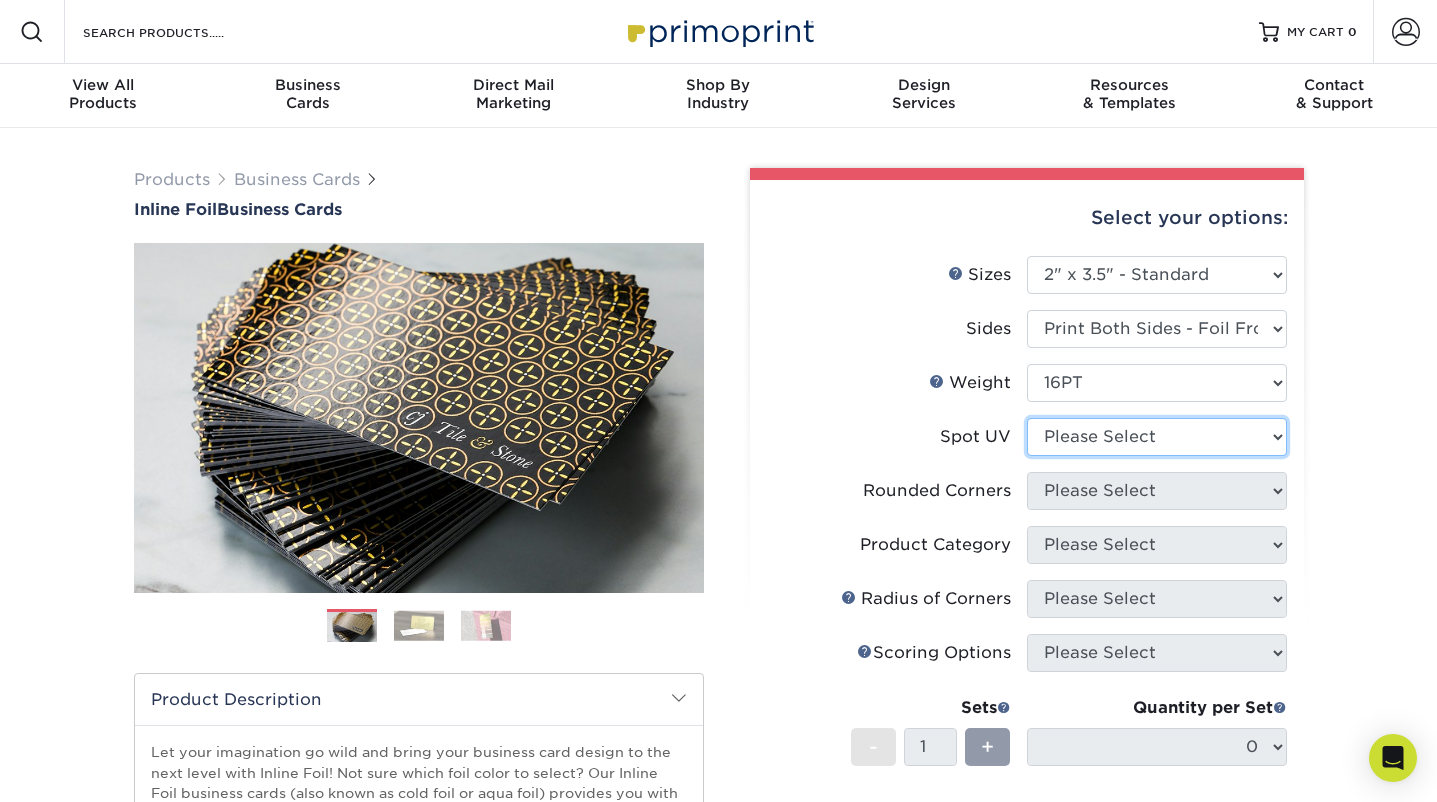 select on "3" 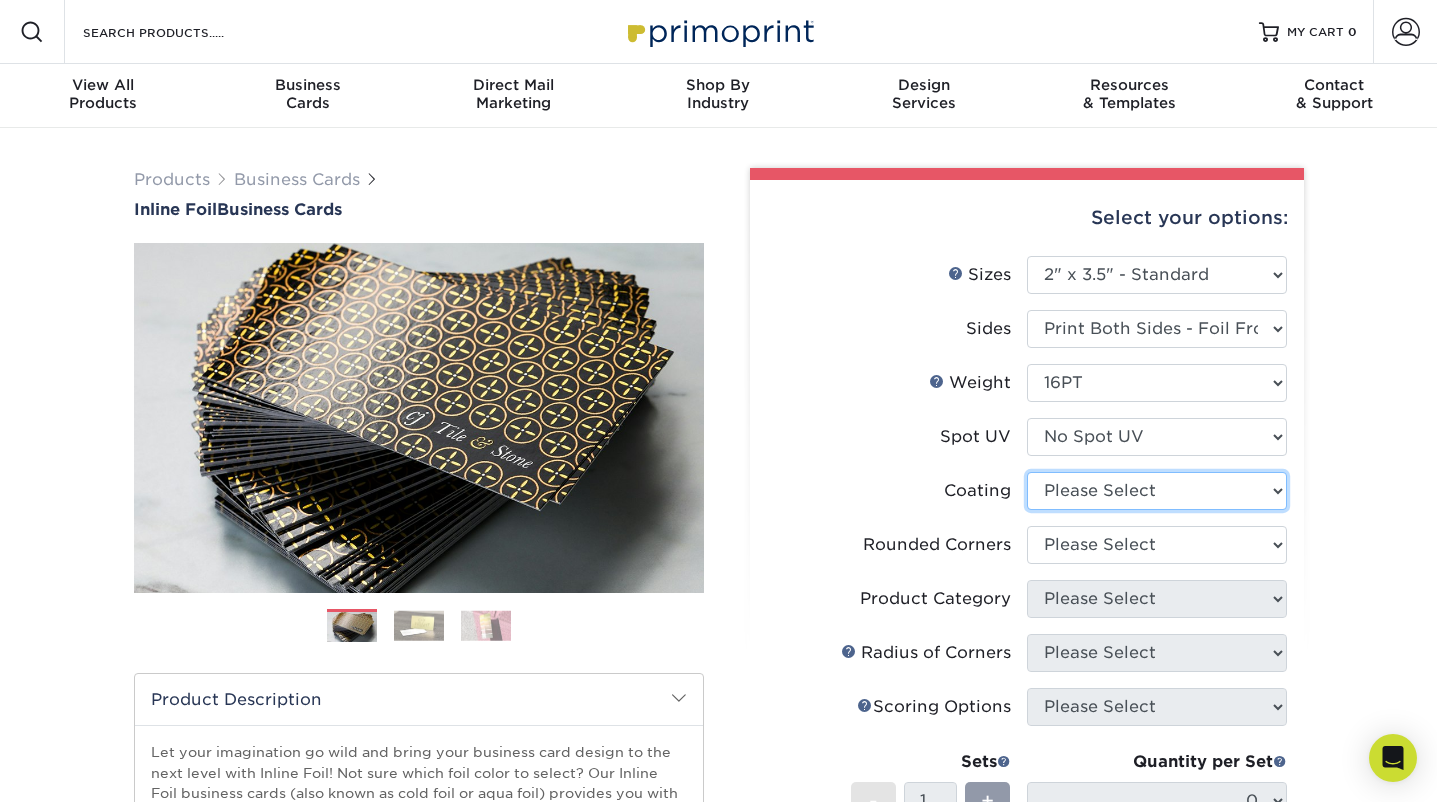 click at bounding box center (1157, 491) 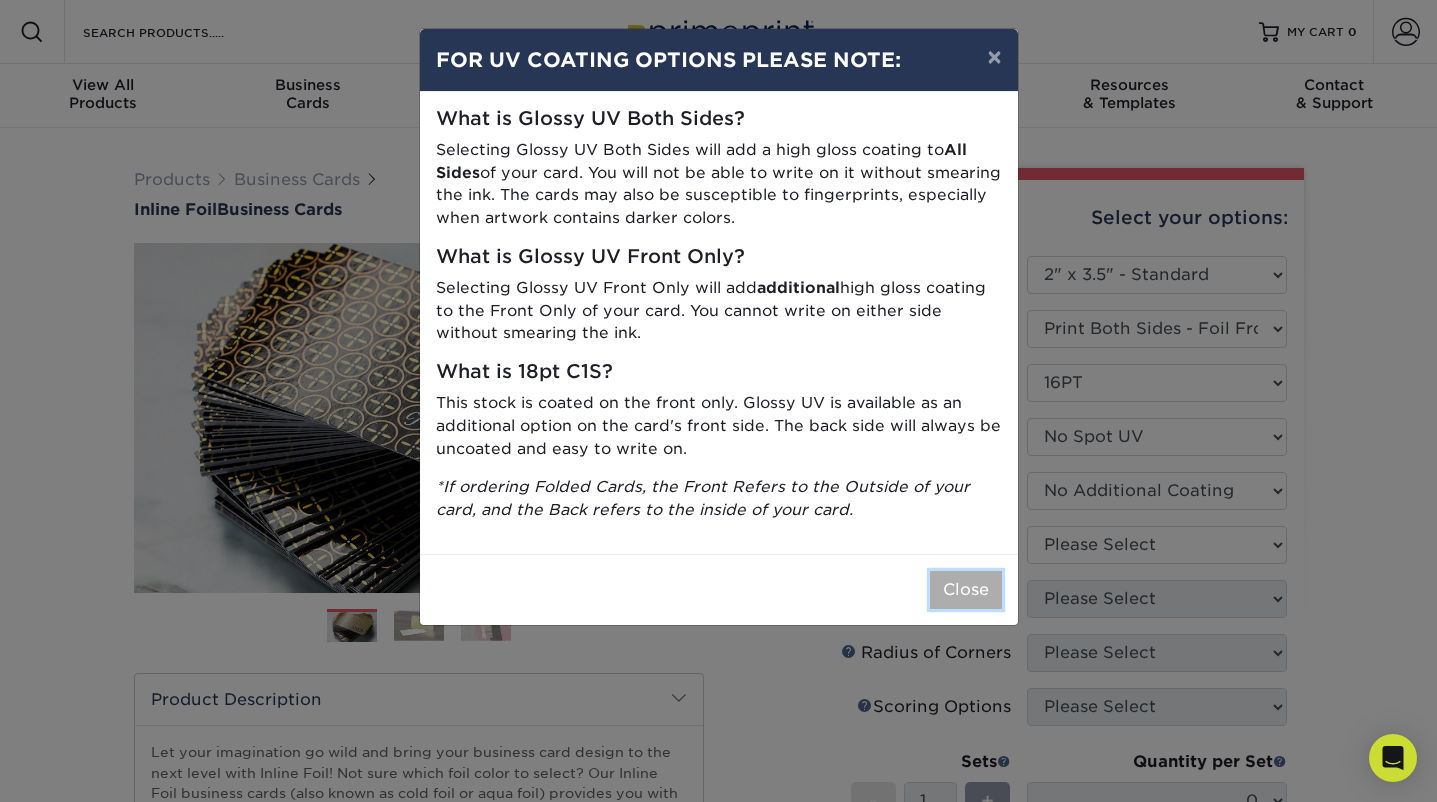click on "Close" at bounding box center [966, 590] 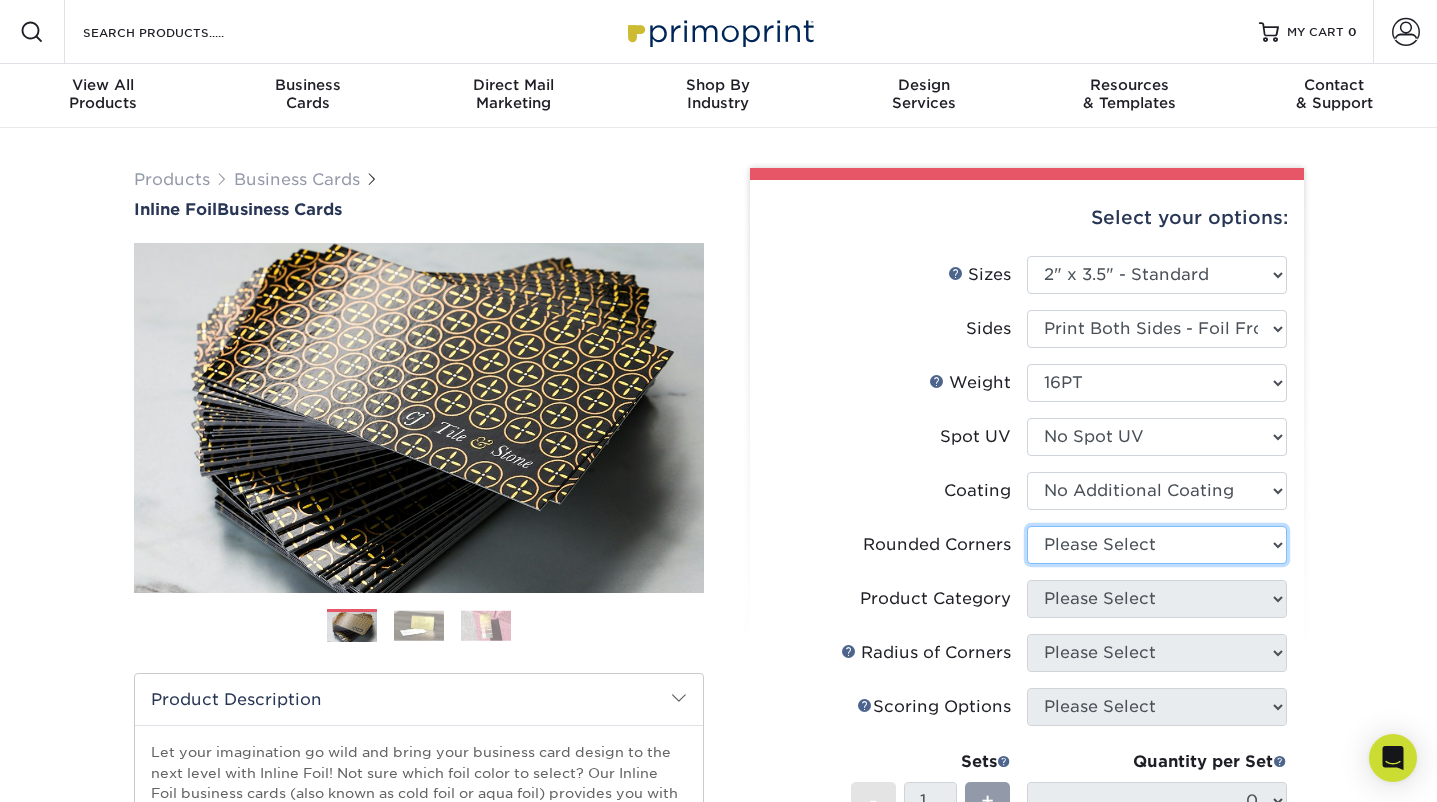 click on "Please Select
Yes - Round 2 Corners                                                    Yes - Round 4 Corners                                                    No" at bounding box center (1157, 545) 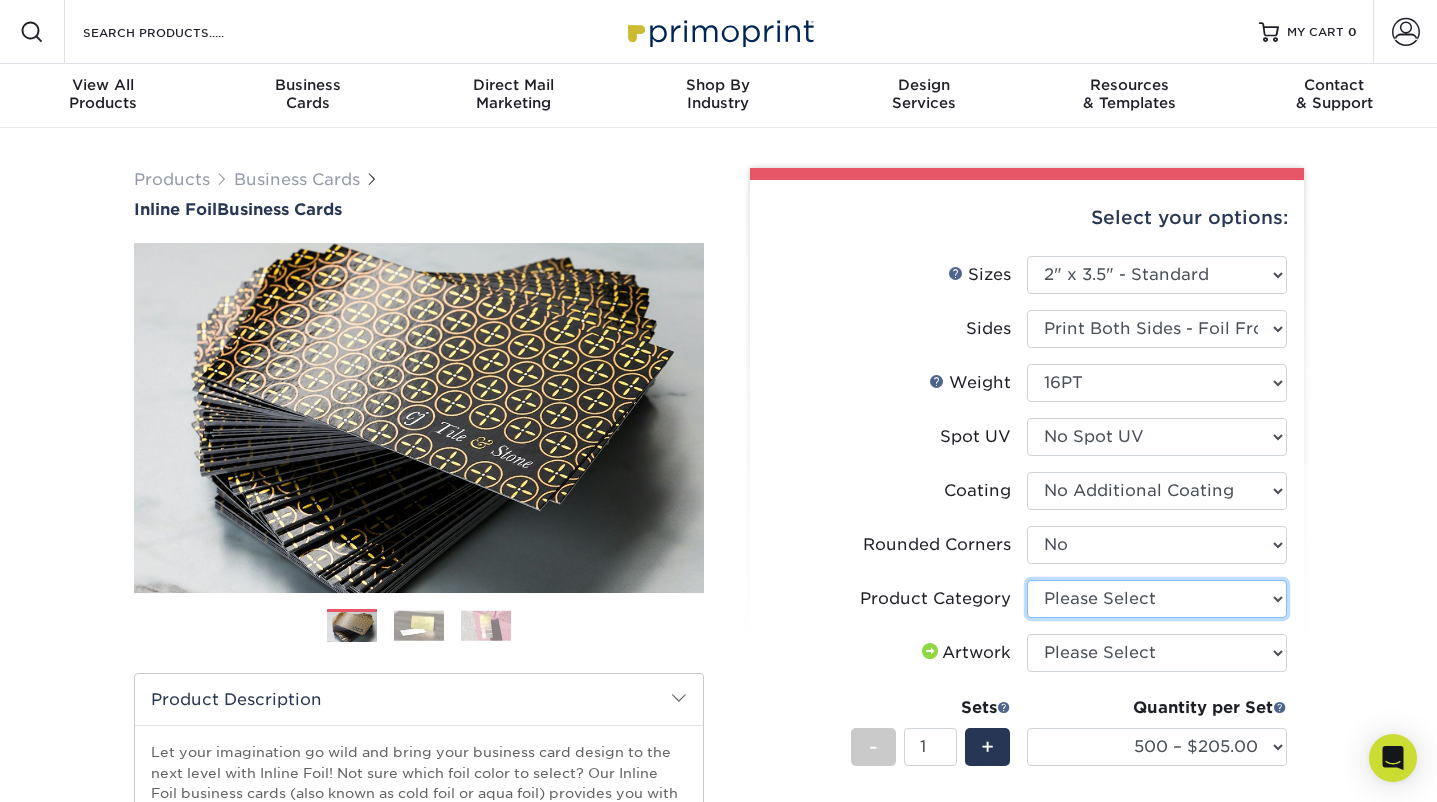 click on "Please Select Business Cards" at bounding box center (1157, 599) 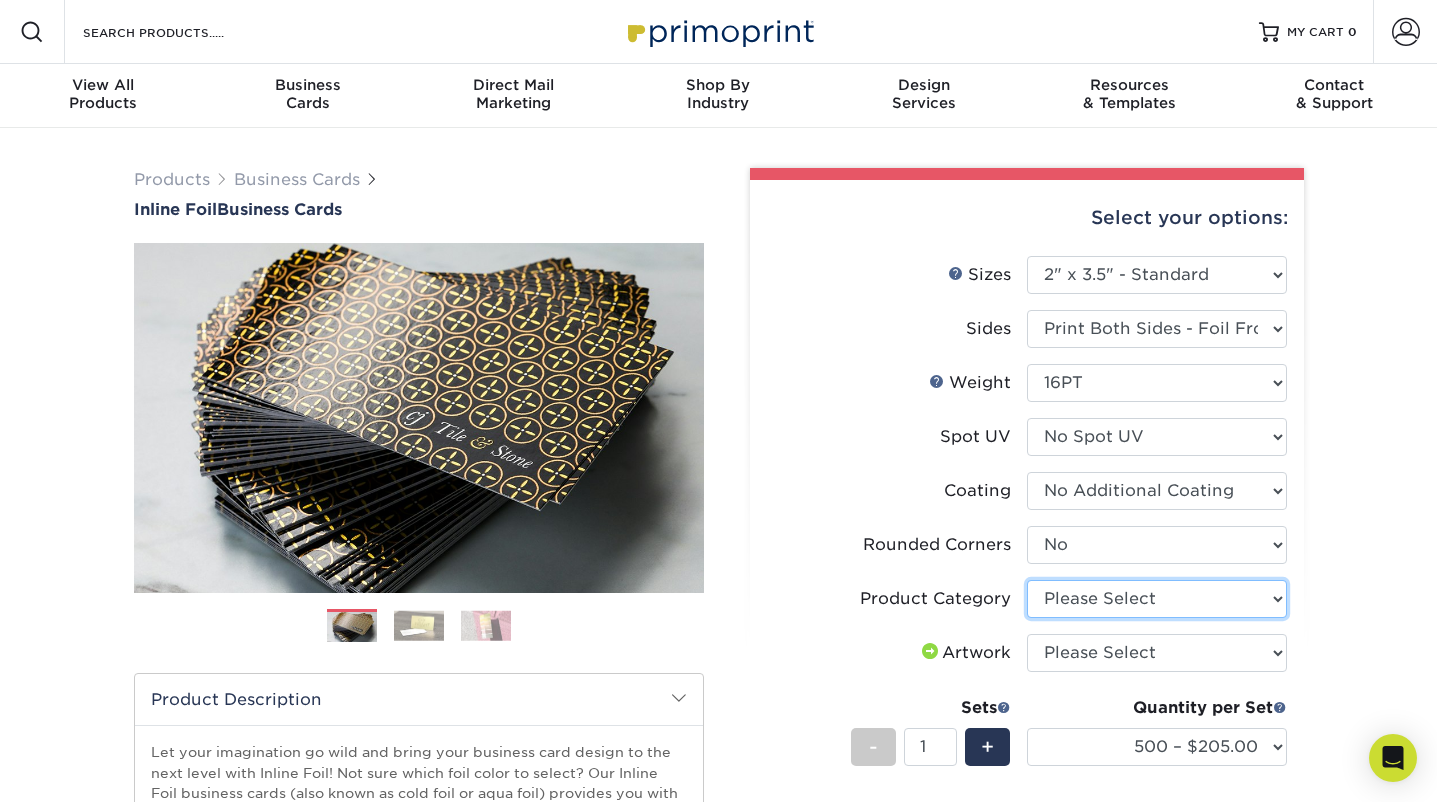 select on "3b5148f1-0588-4f88-a218-97bcfdce65c1" 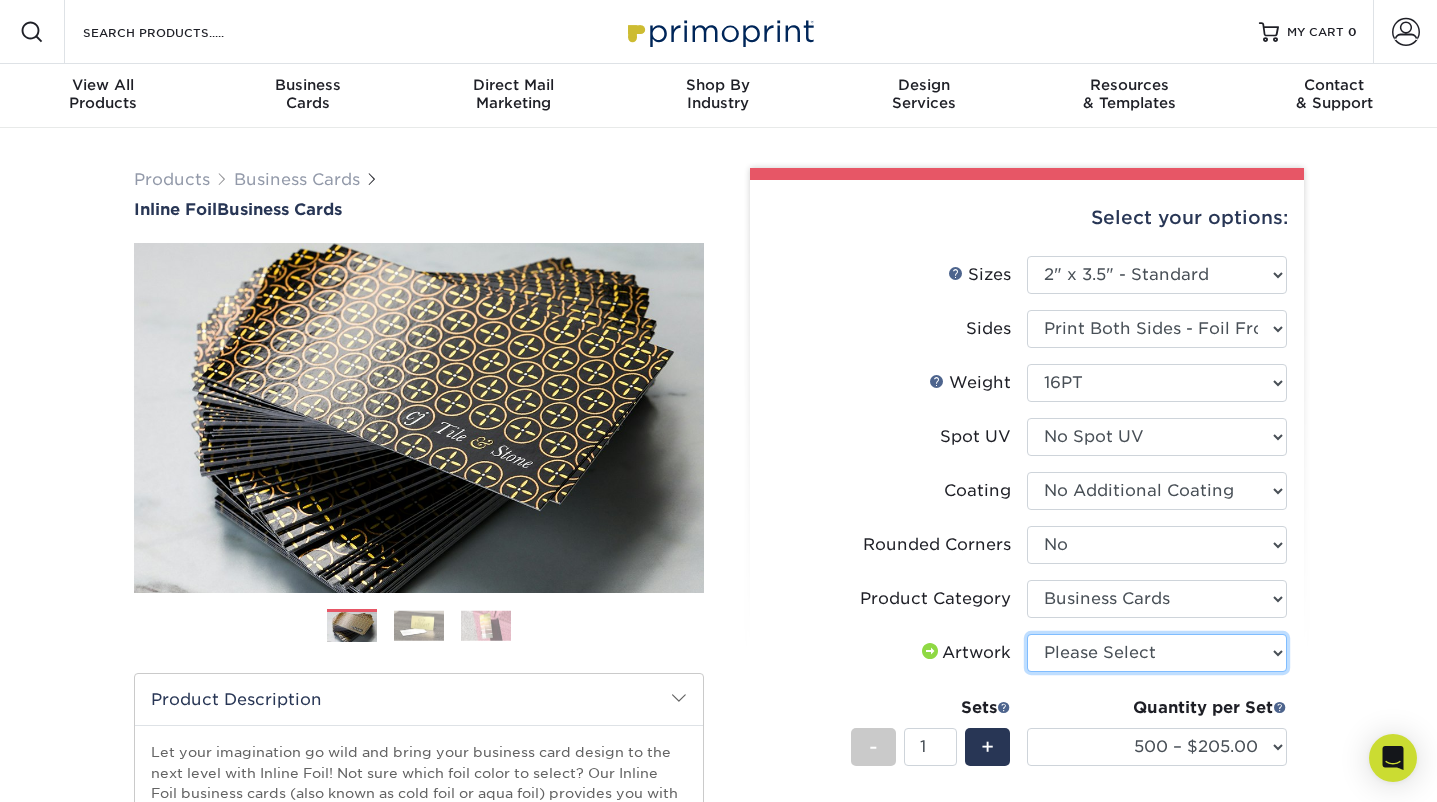 click on "Please Select I will upload files I need a design - $100" at bounding box center (1157, 653) 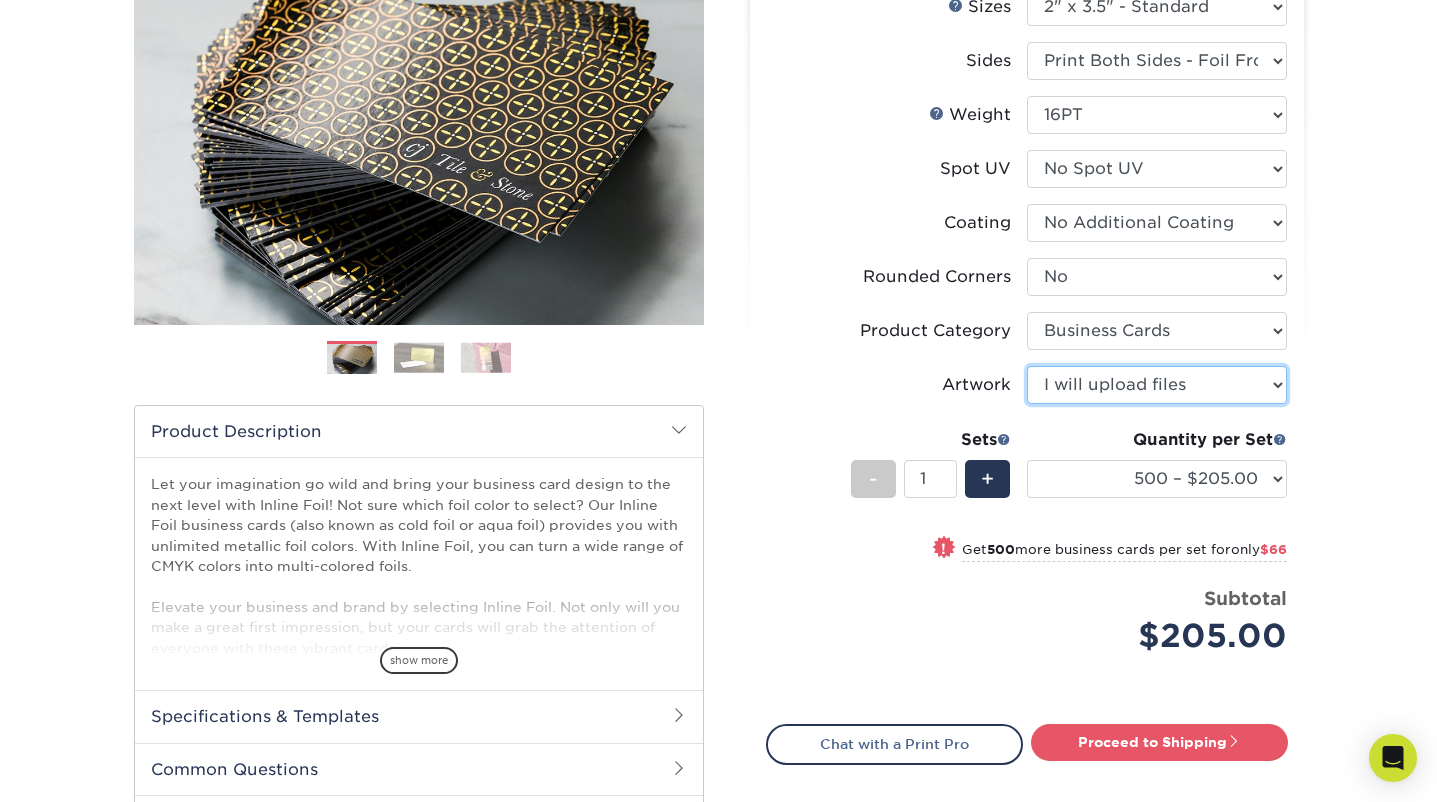 scroll, scrollTop: 295, scrollLeft: 0, axis: vertical 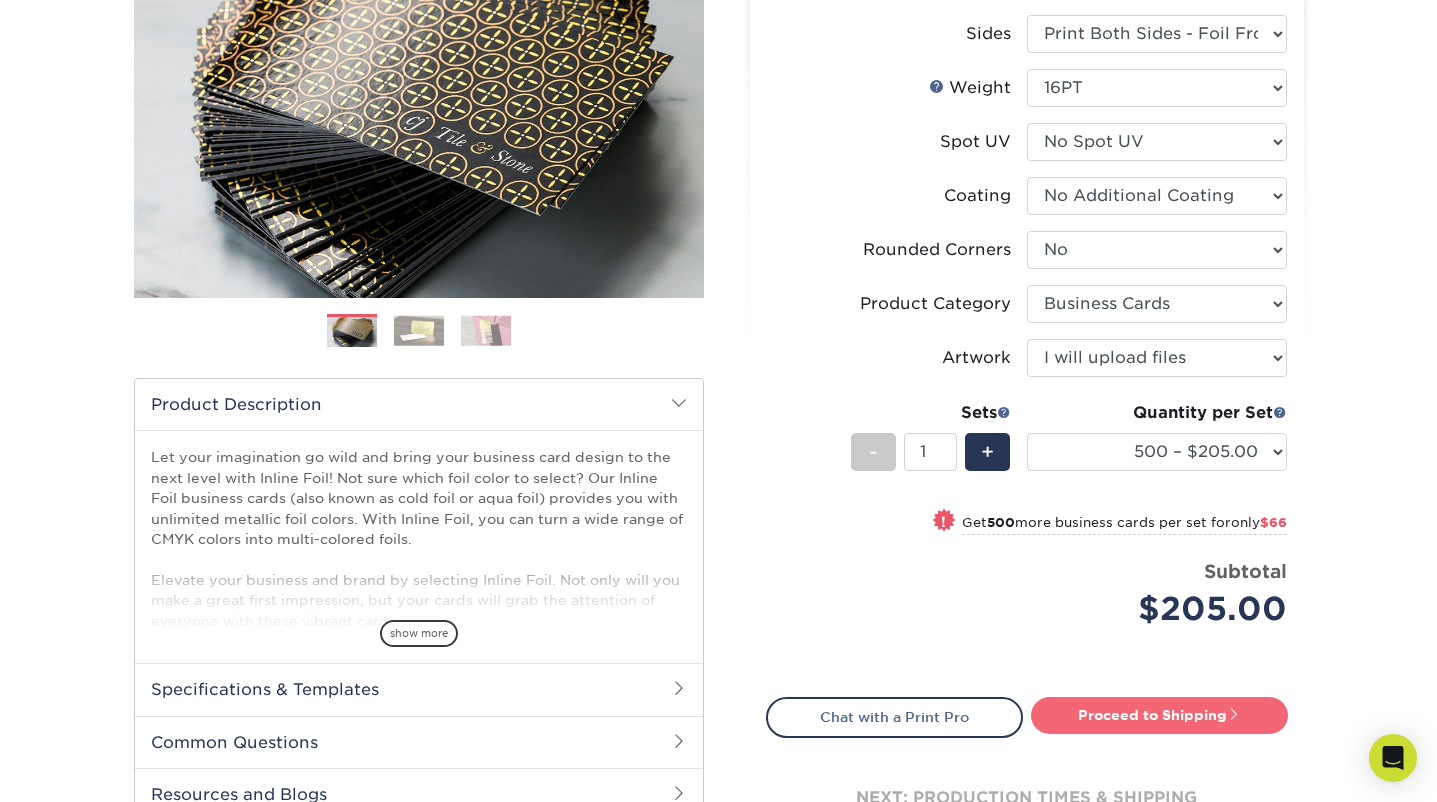 click on "Proceed to Shipping" at bounding box center [1159, 715] 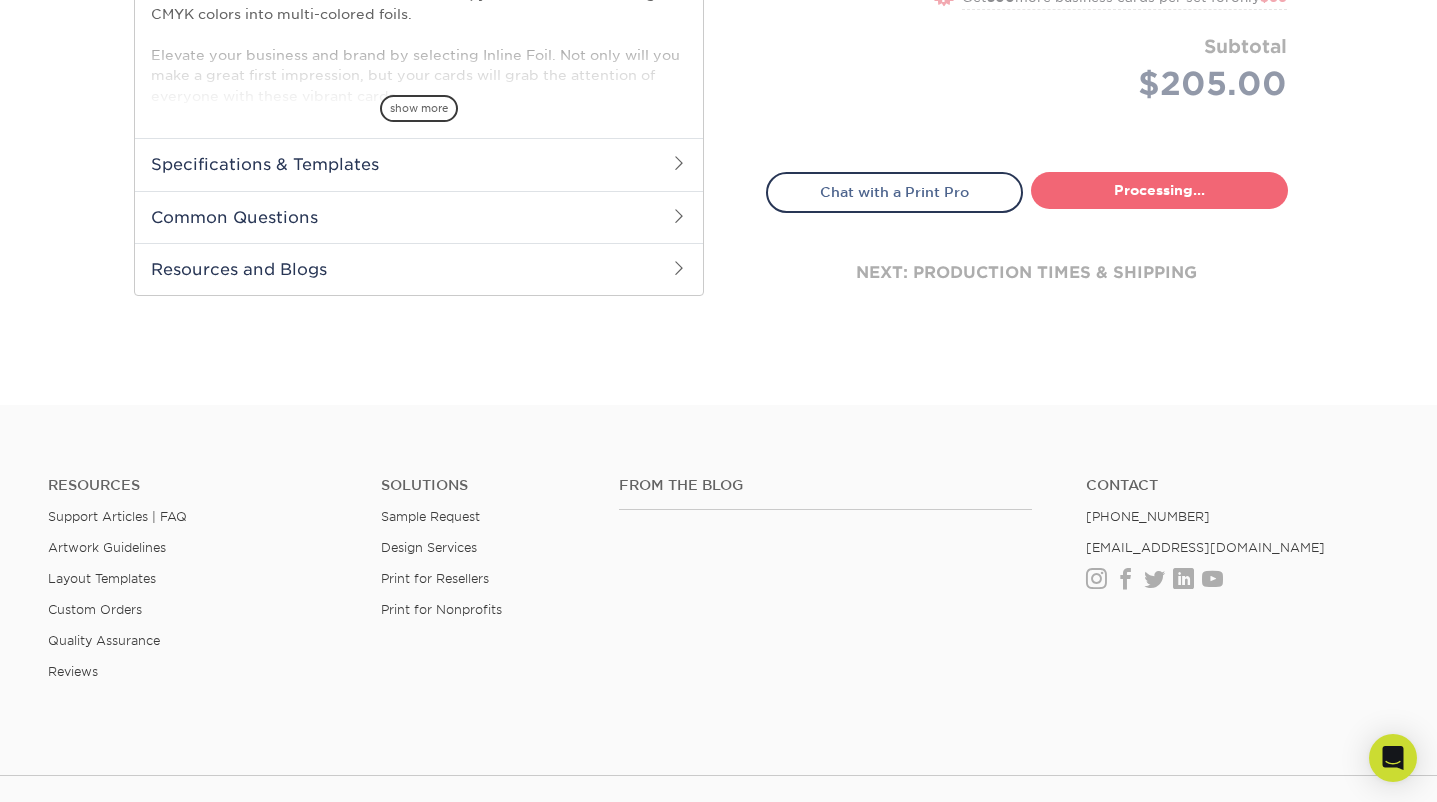select on "0ef83bf2-0916-4e27-9816-51d57c9d8b41" 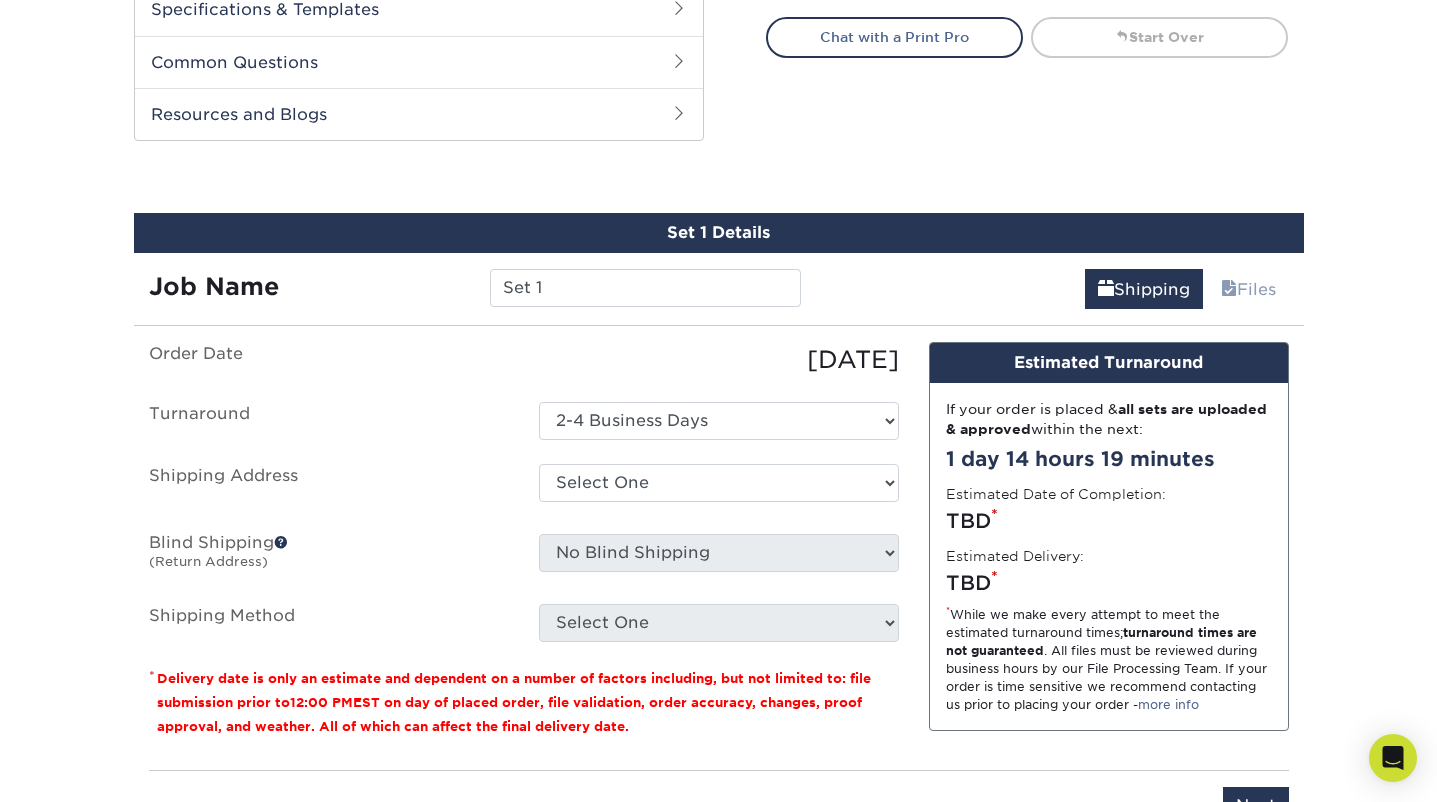 scroll, scrollTop: 1046, scrollLeft: 0, axis: vertical 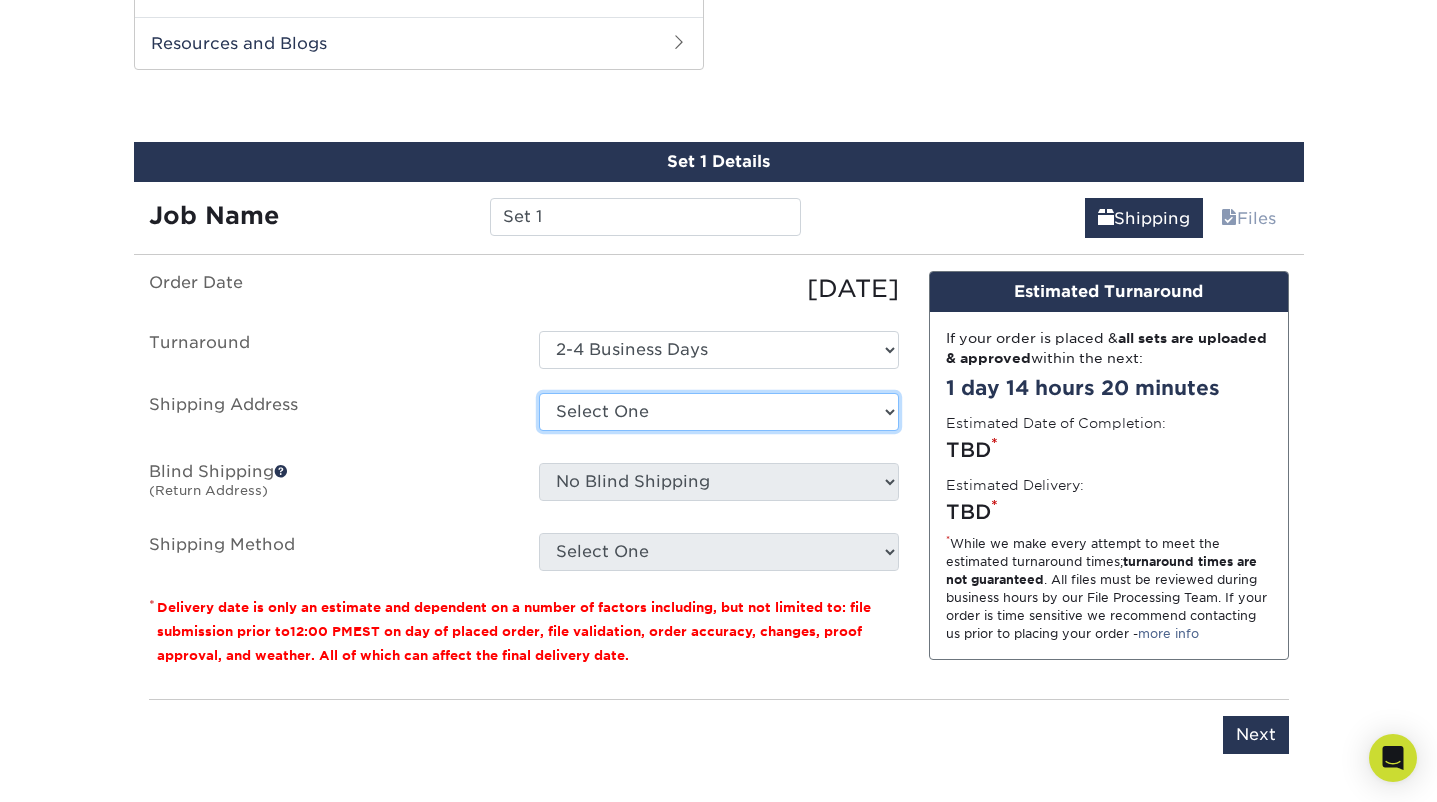click on "Select One
+ Add New Address
- Login" at bounding box center (719, 412) 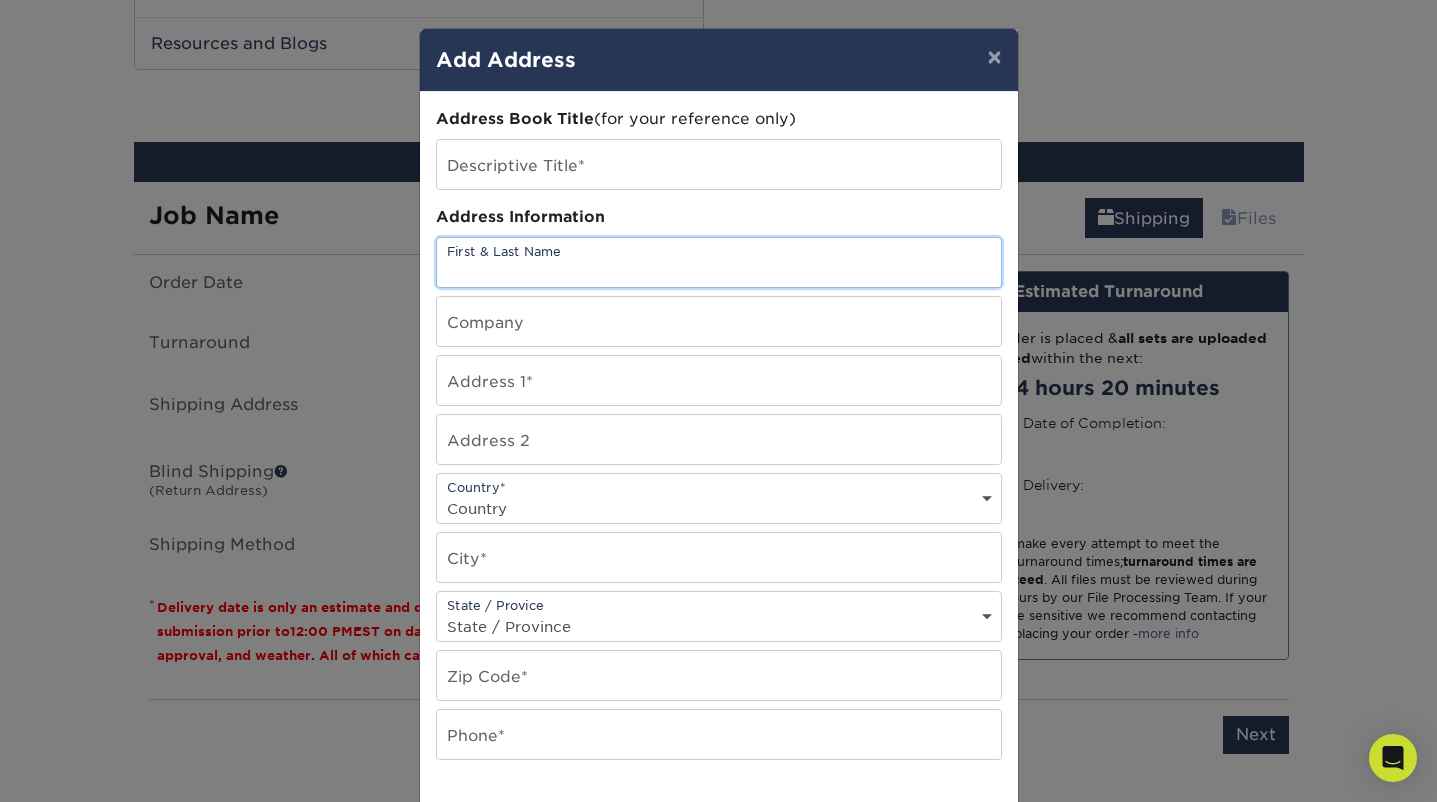 click at bounding box center [719, 262] 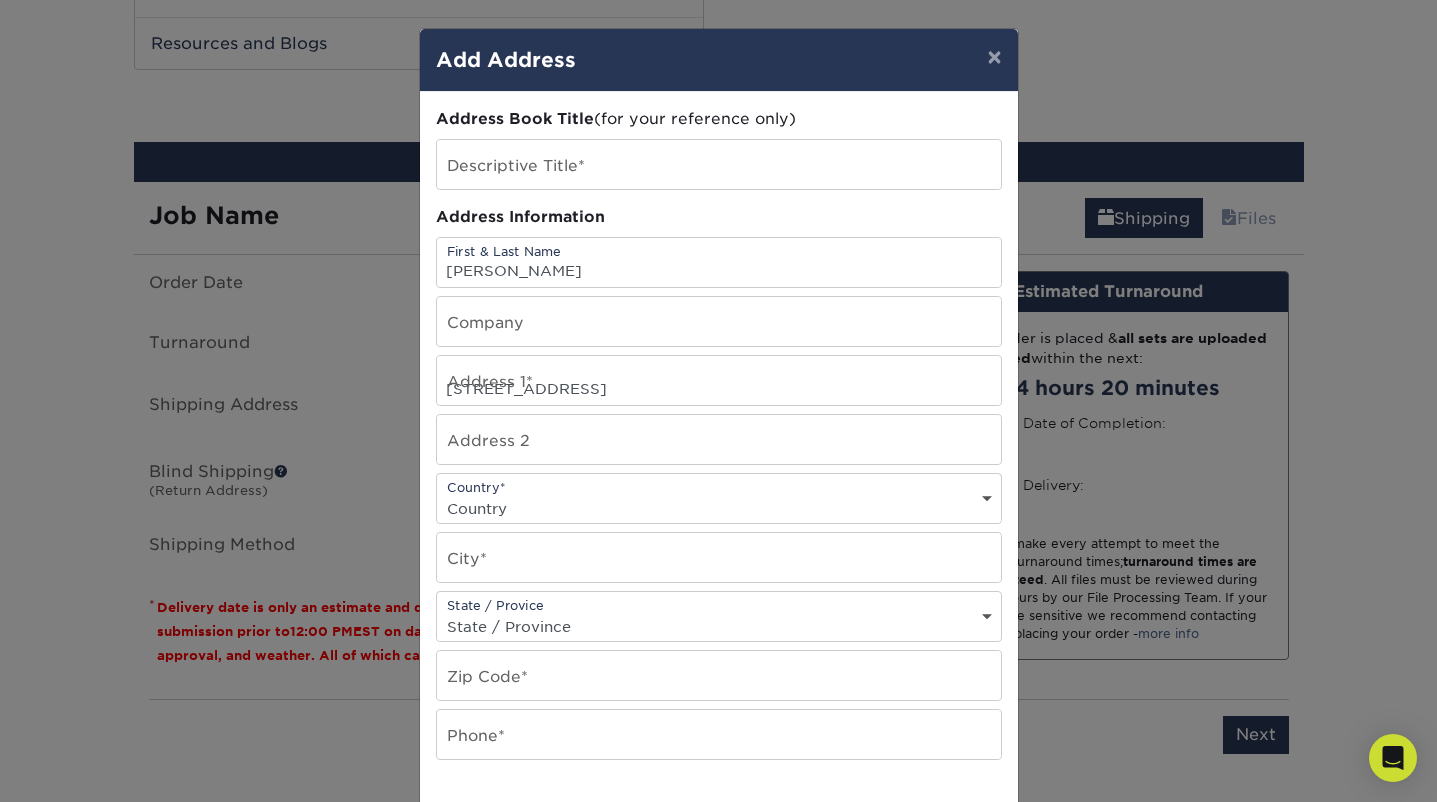 type on "516" 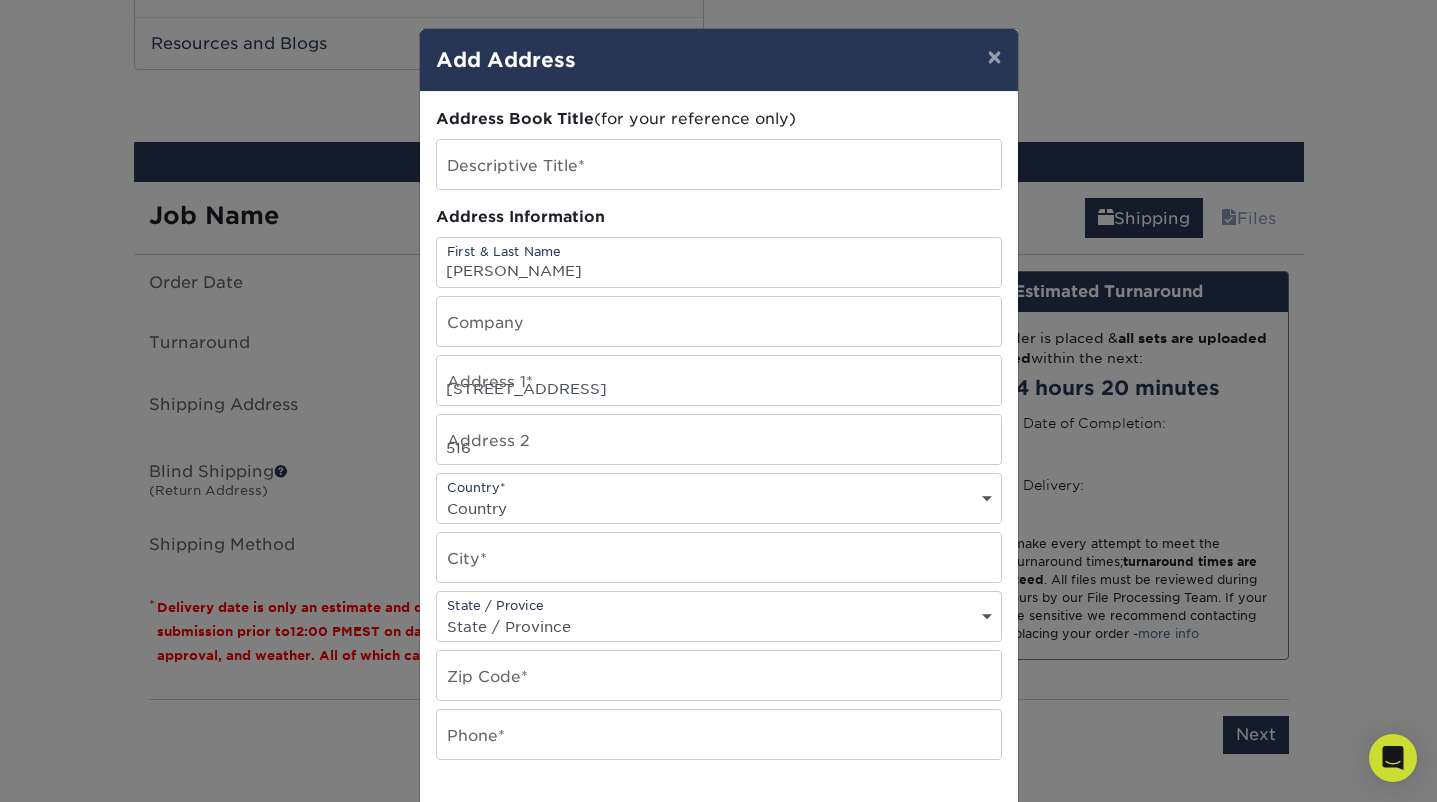 select on "US" 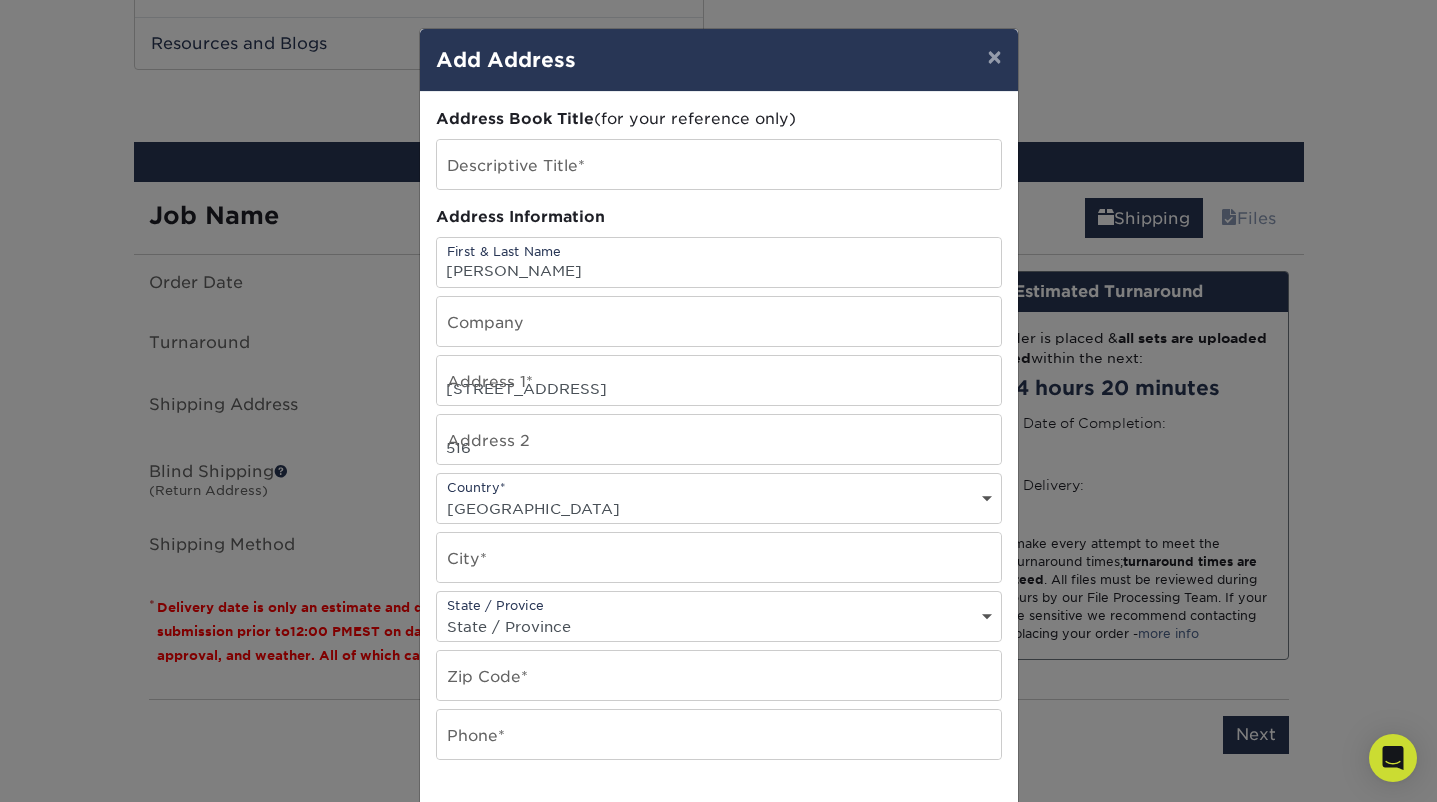 type on "Georgetown" 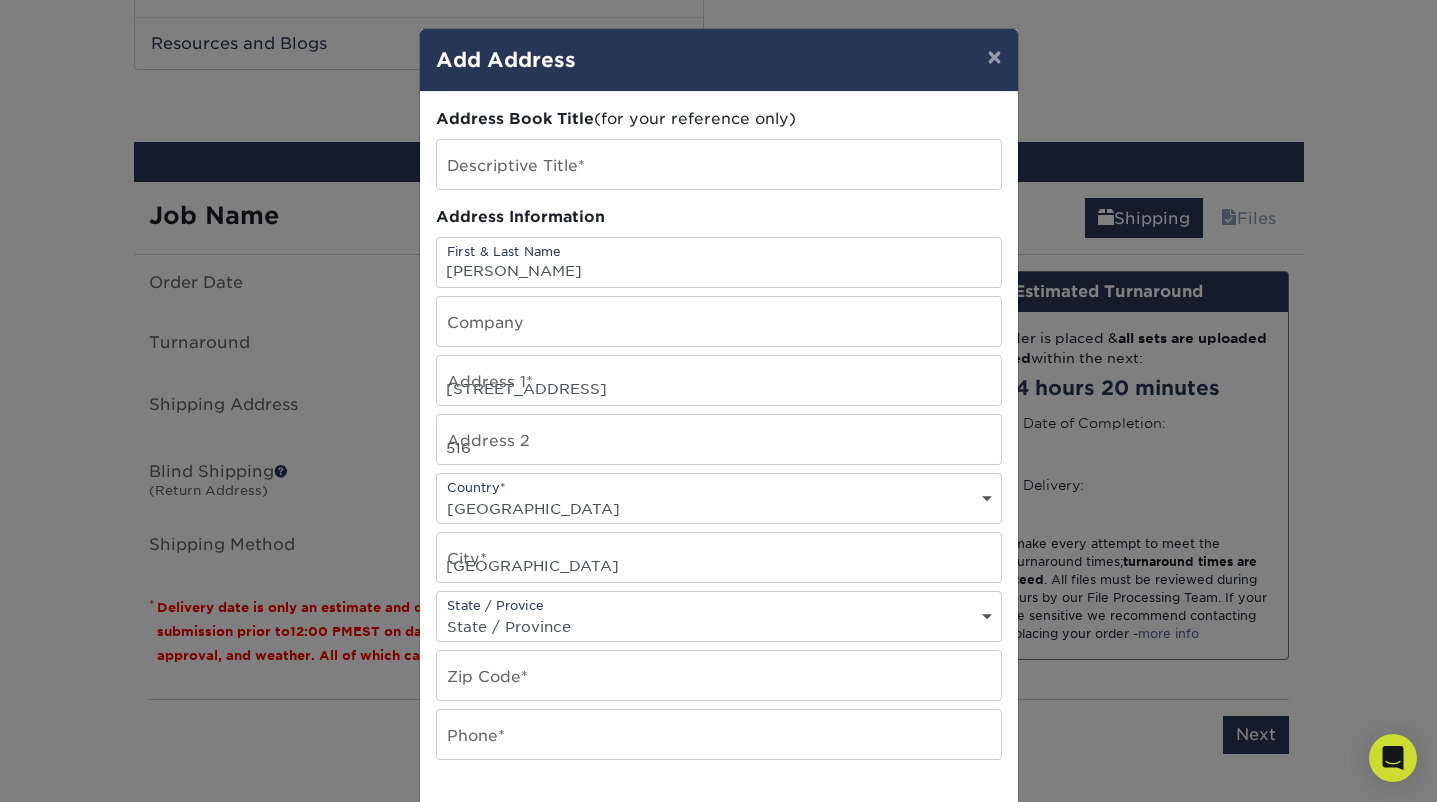 select on "TX" 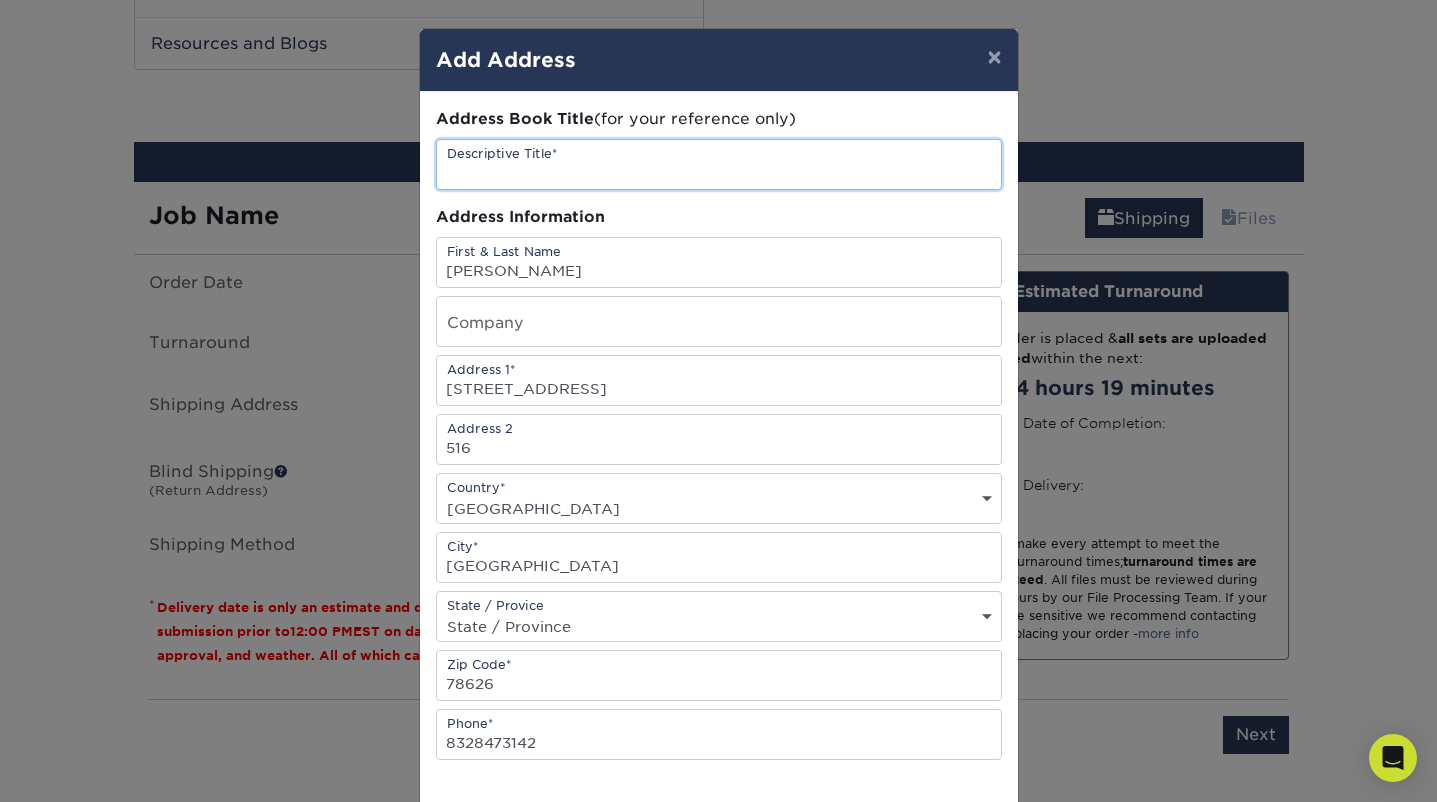 click at bounding box center (719, 164) 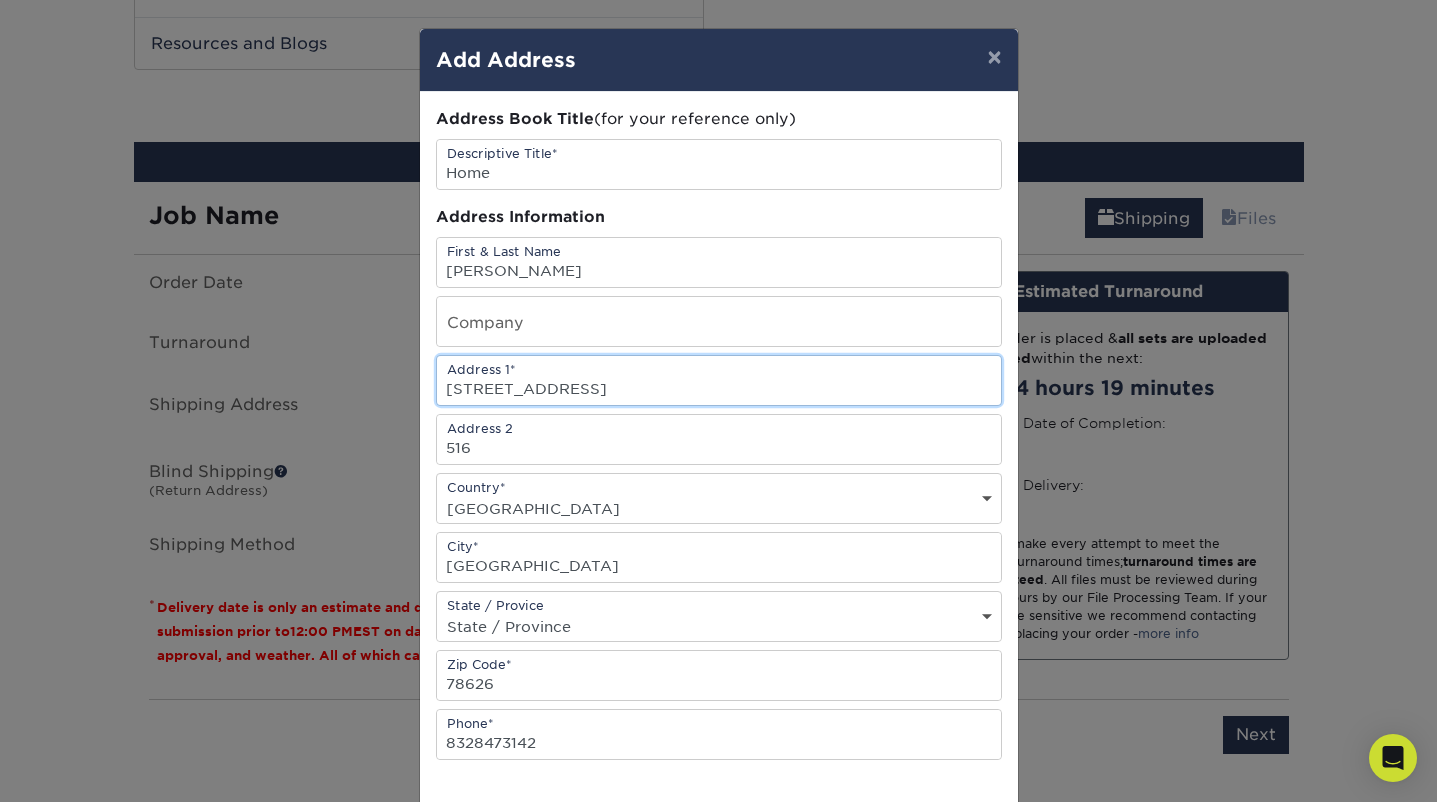 click on "1400 Westinghouse Rd" at bounding box center (719, 380) 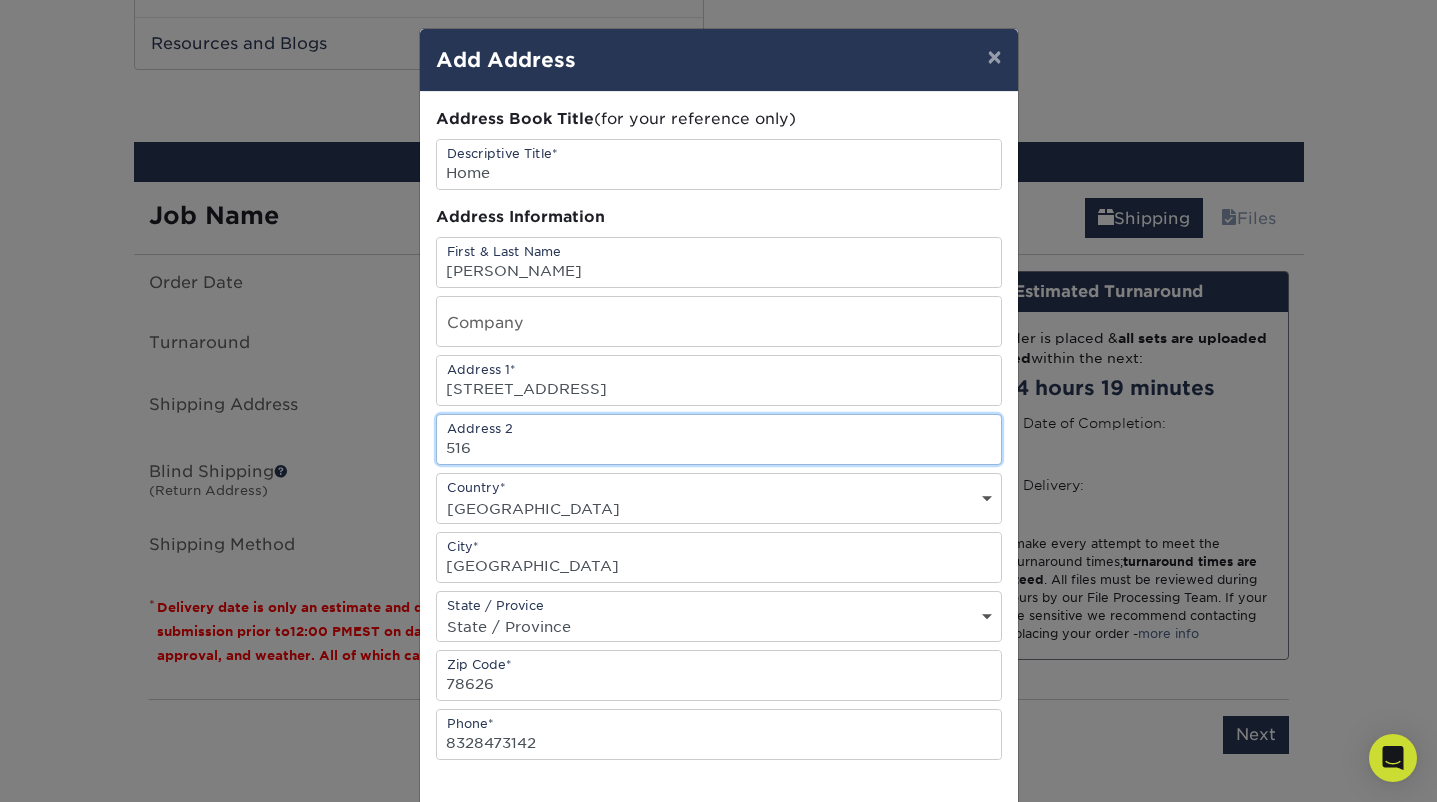 click on "516" at bounding box center [719, 439] 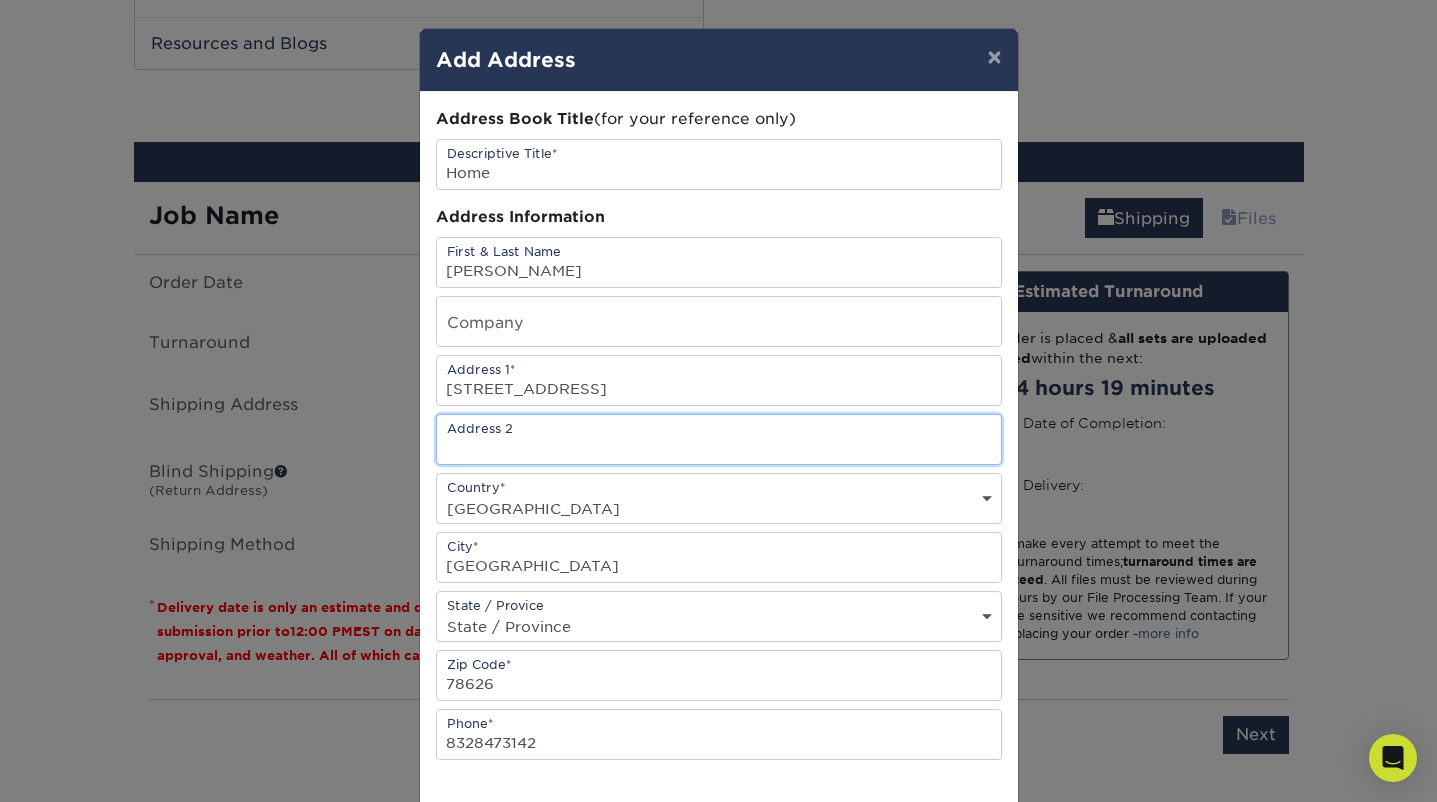 type 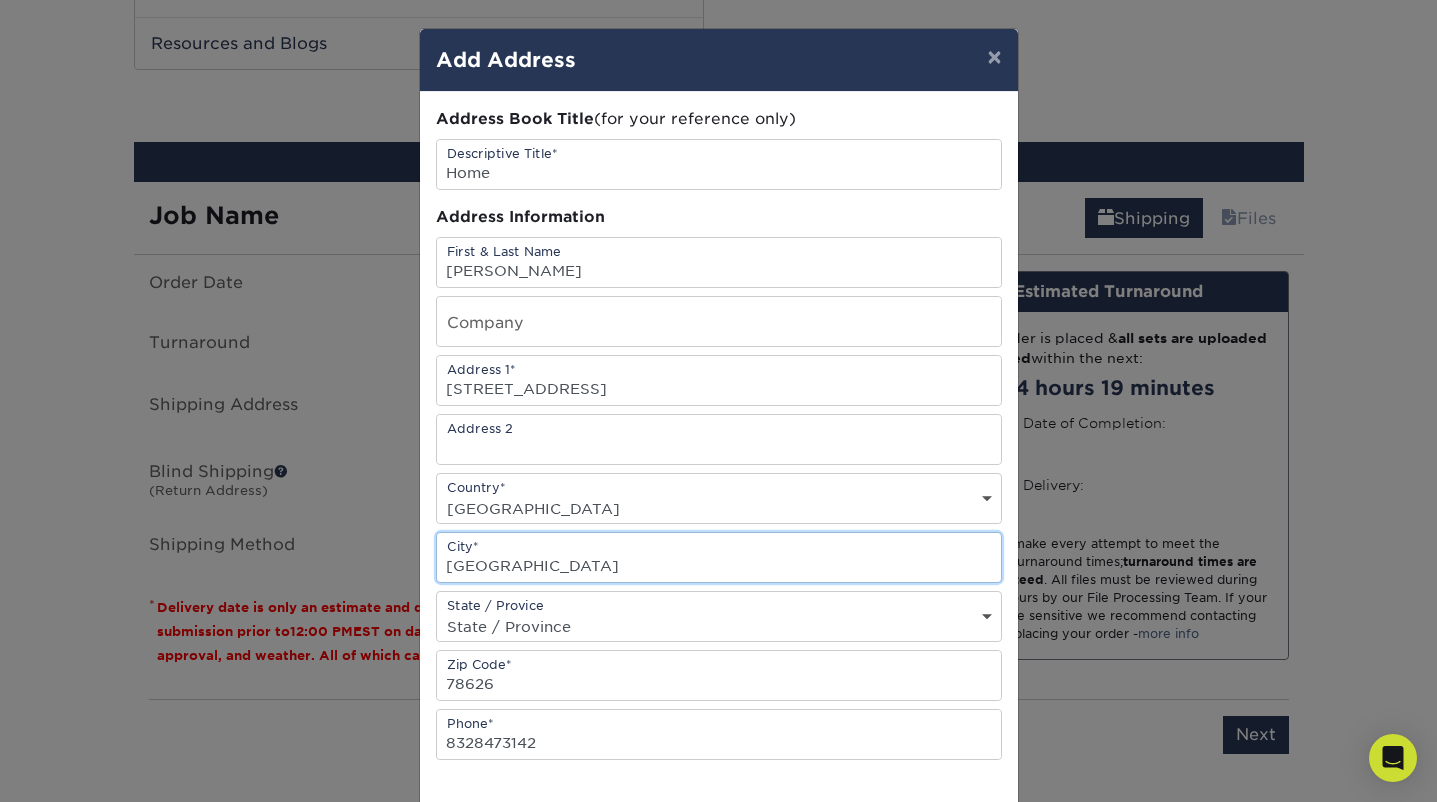 click on "Georgetown" at bounding box center (719, 557) 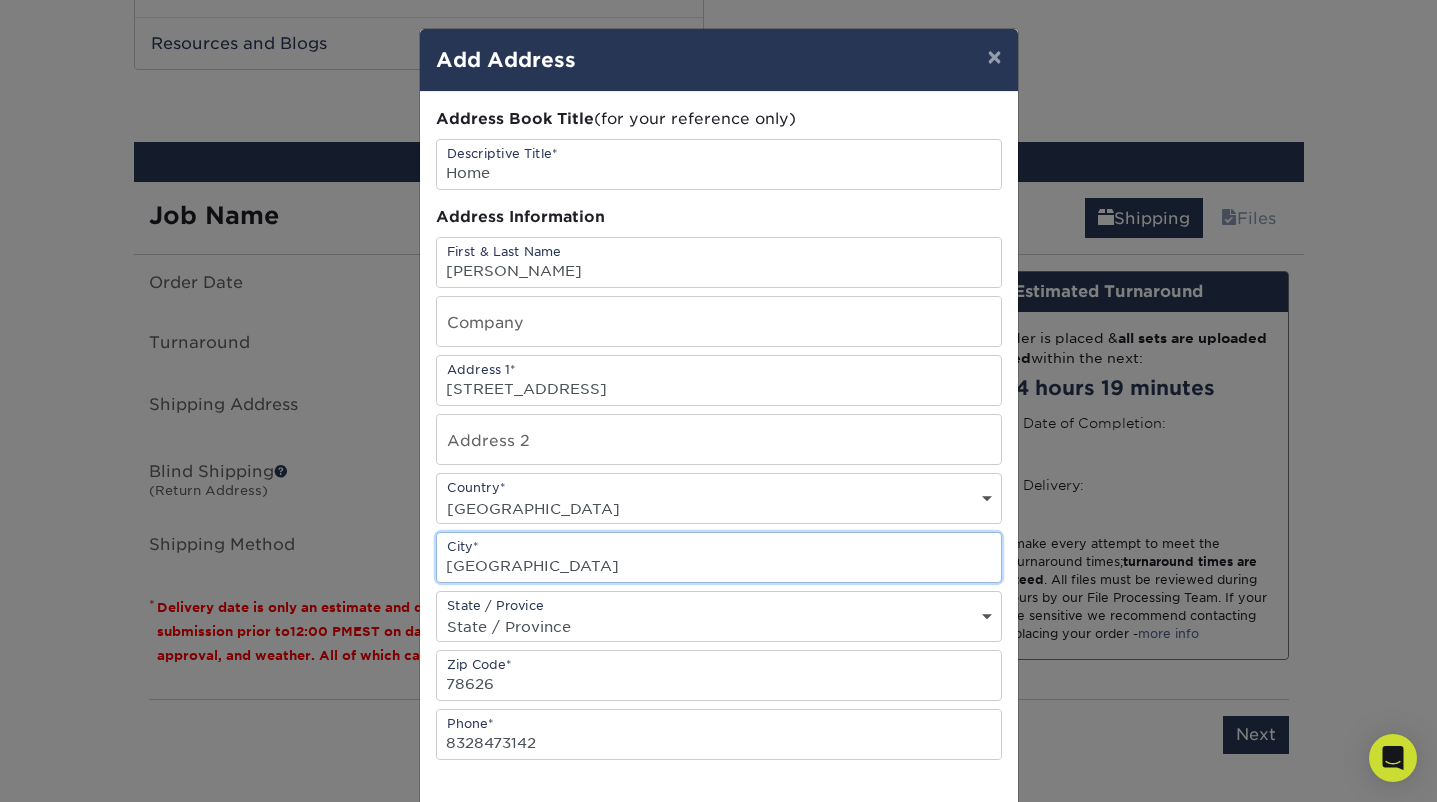 type on "Conroe" 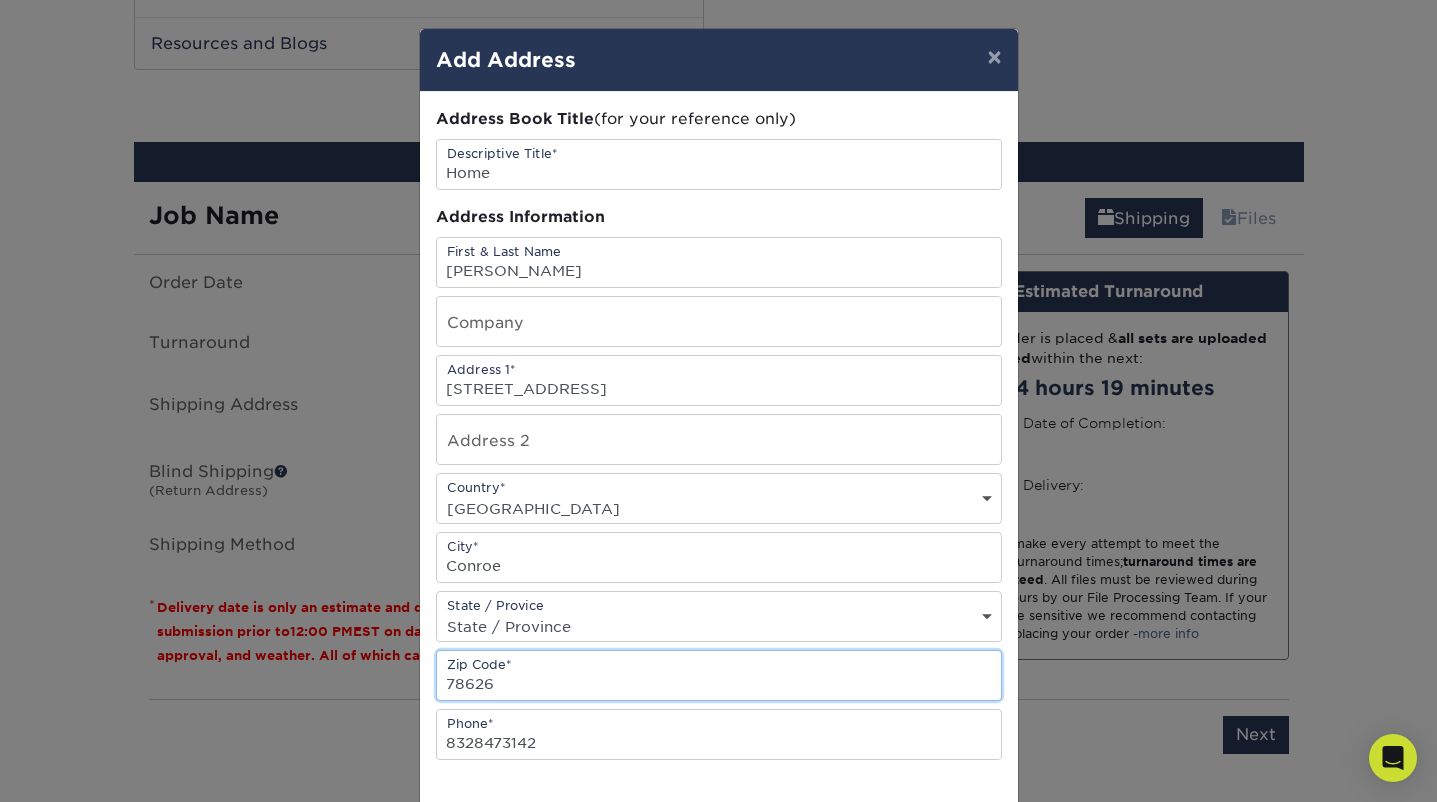 click on "78626" at bounding box center [719, 675] 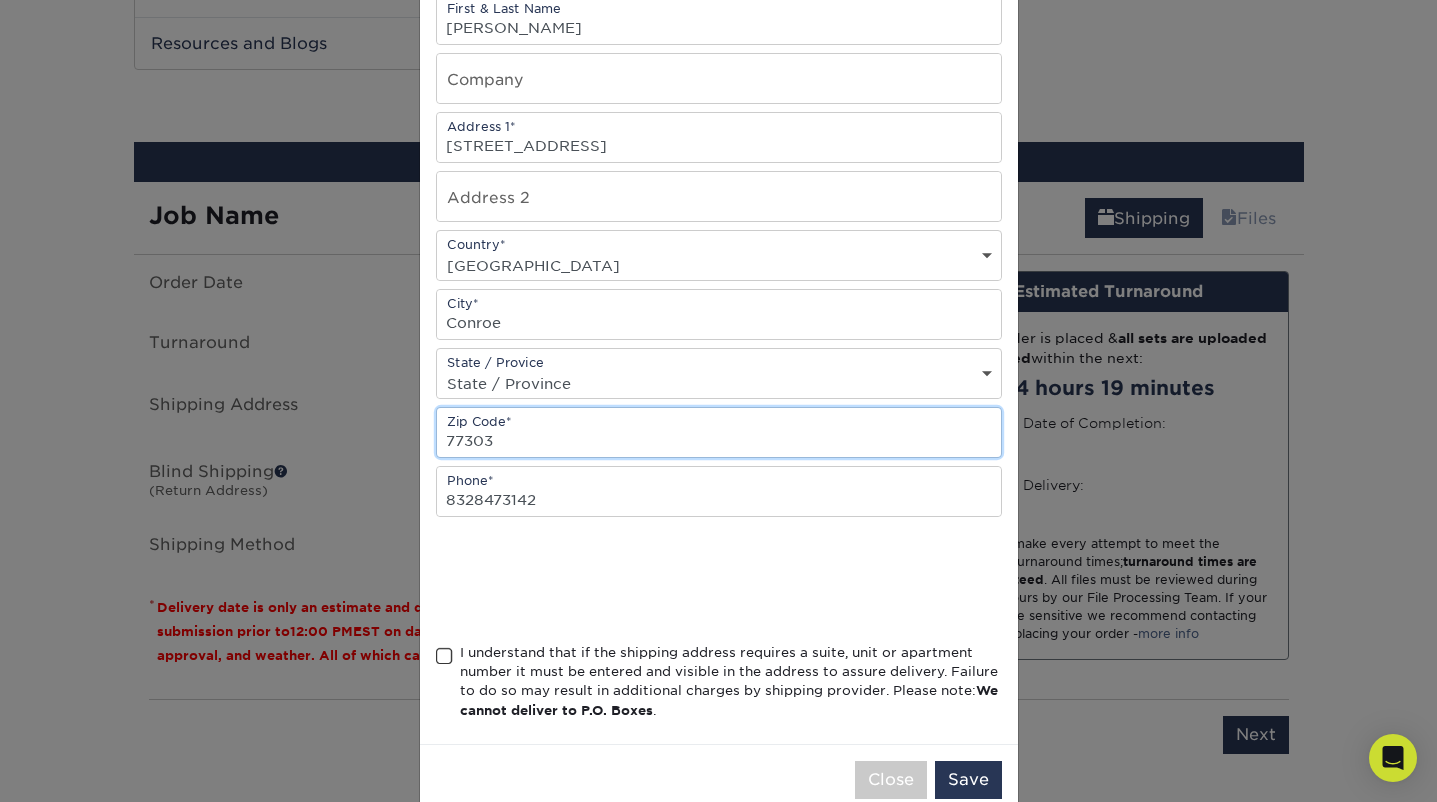scroll, scrollTop: 249, scrollLeft: 0, axis: vertical 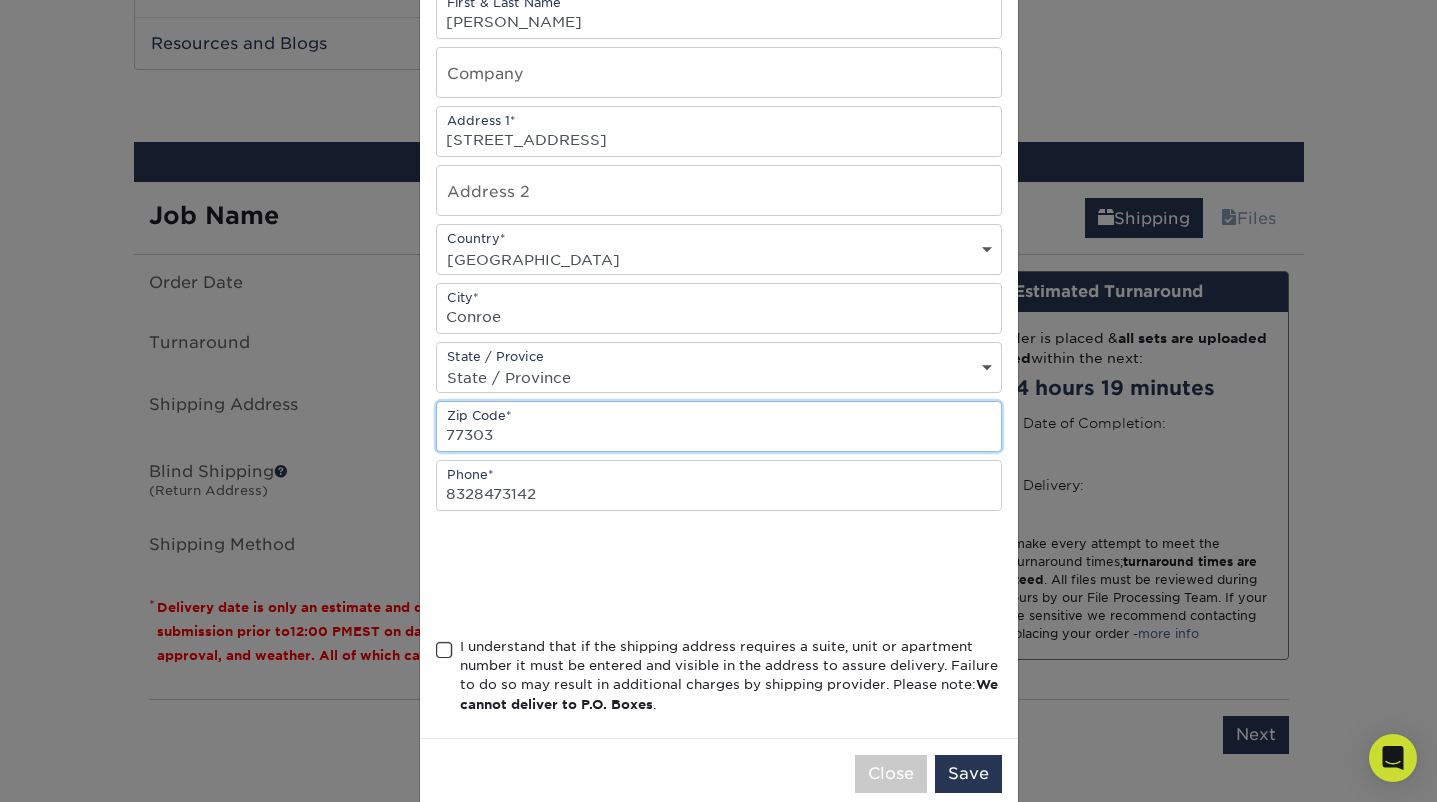 type on "77303" 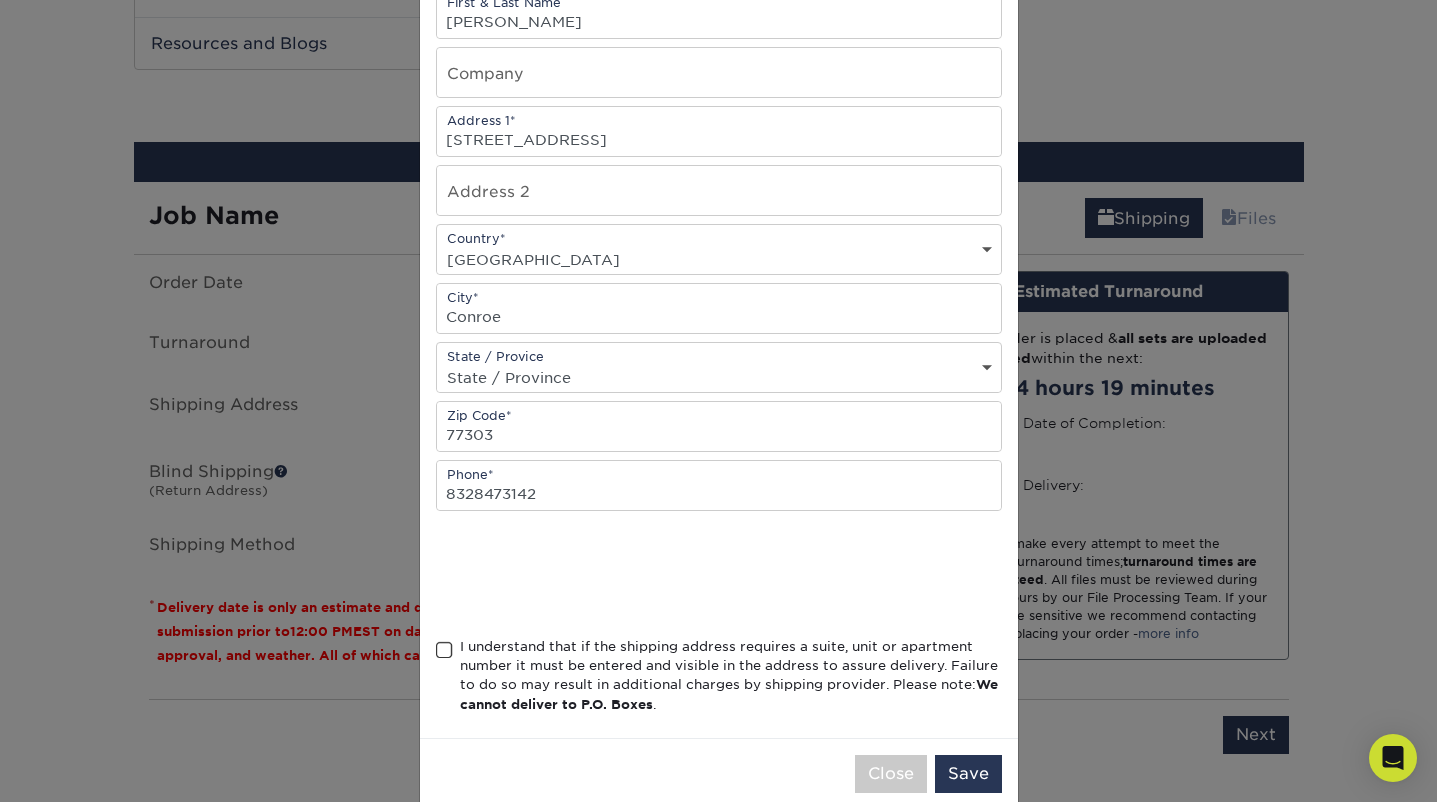 click at bounding box center [444, 650] 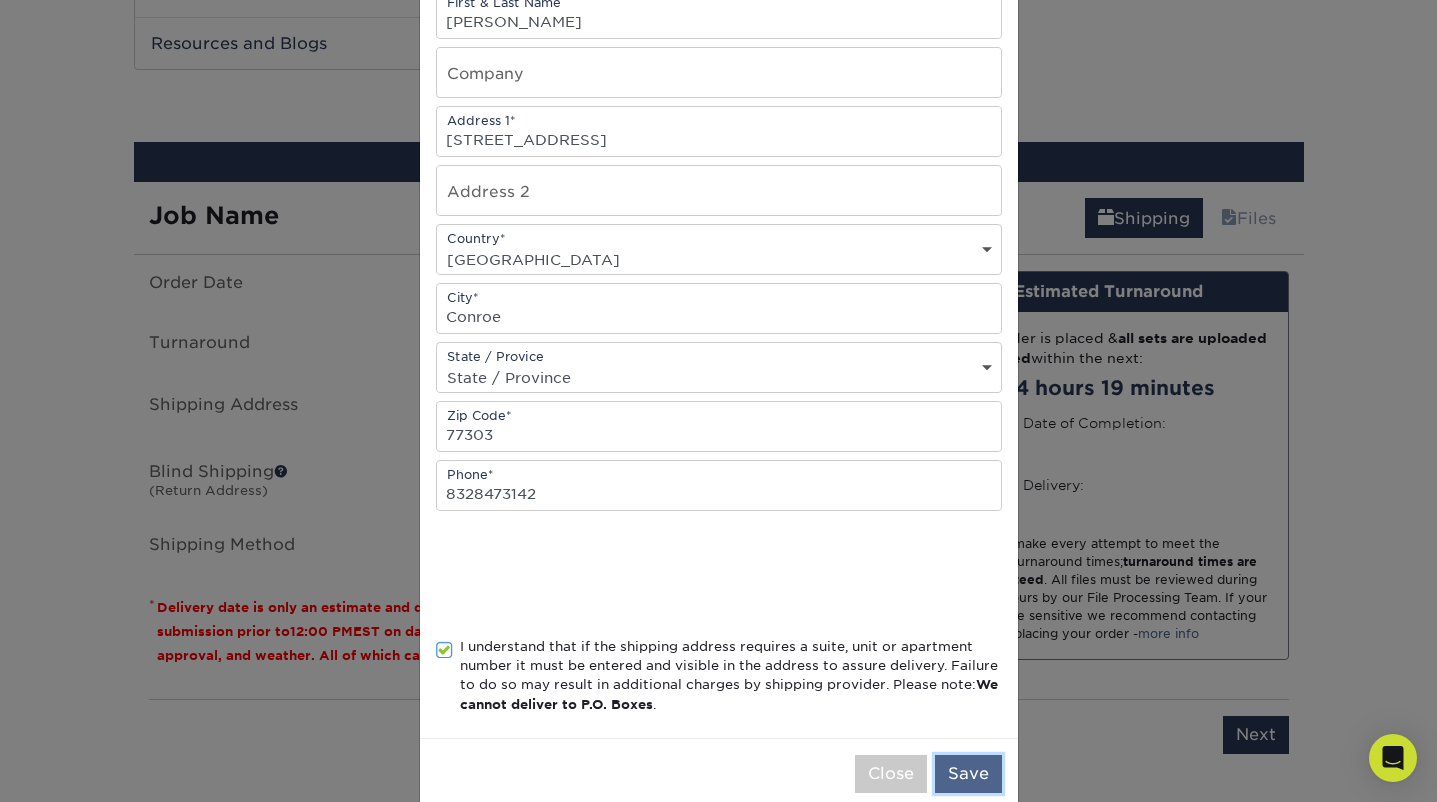 click on "Save" at bounding box center (968, 774) 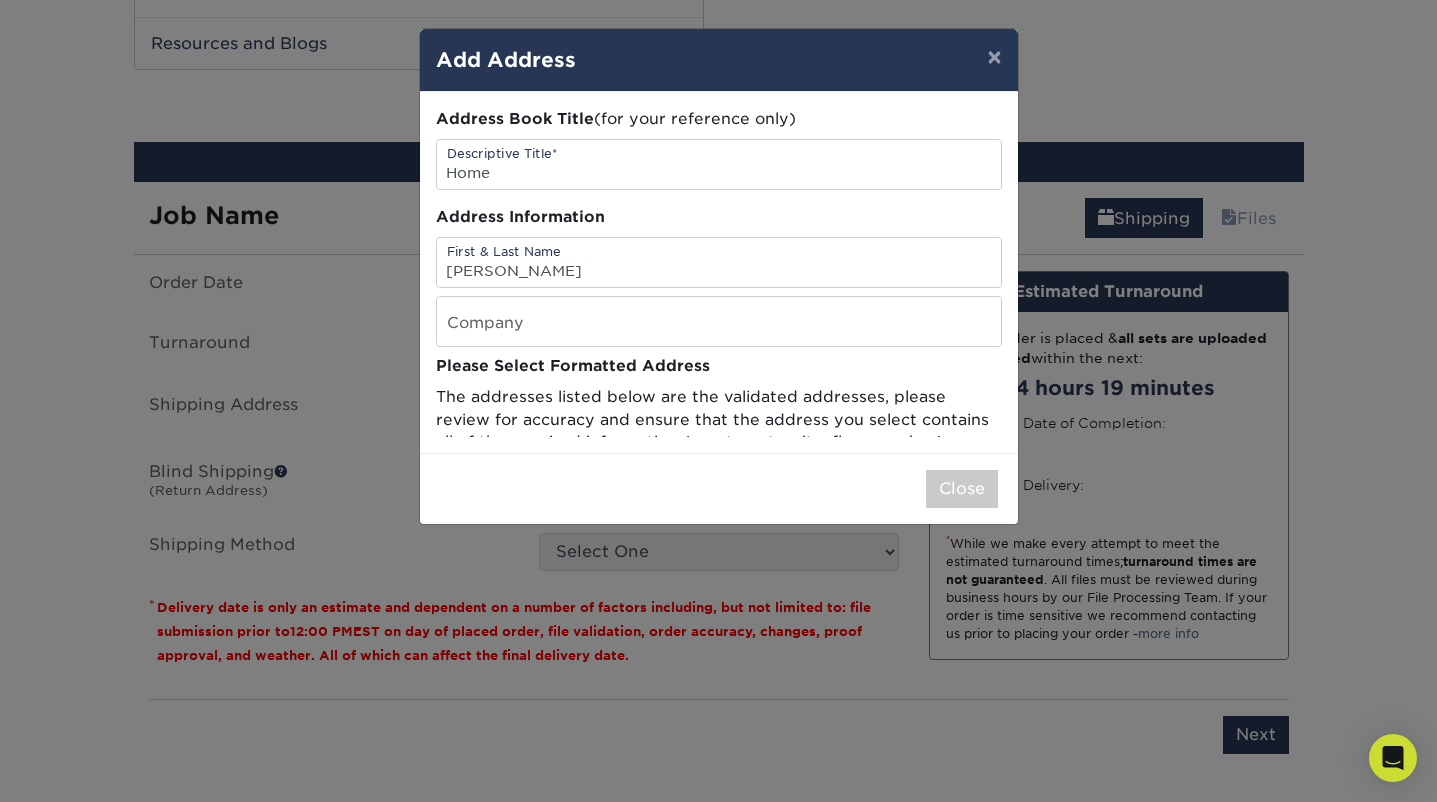 scroll, scrollTop: 0, scrollLeft: 0, axis: both 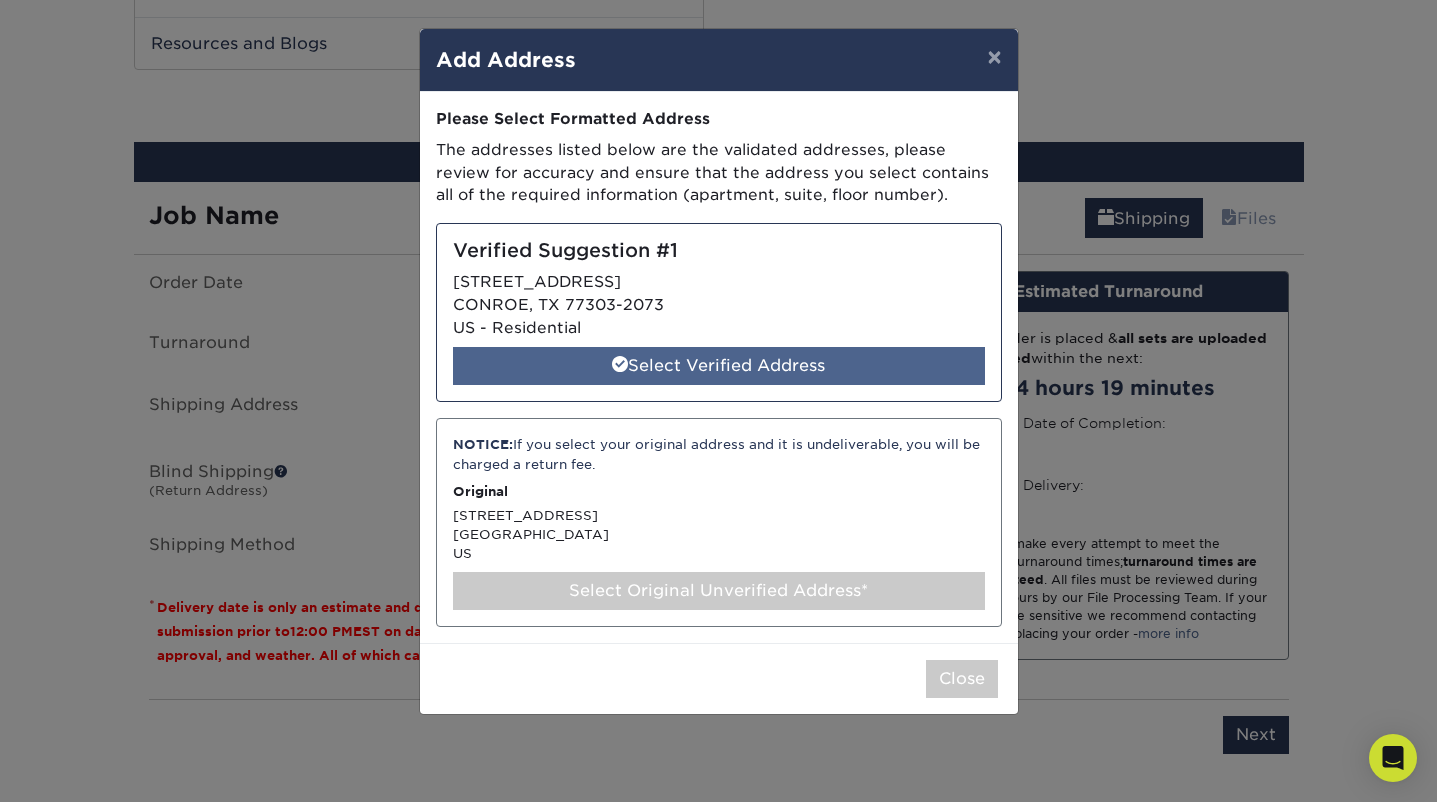 click on "Select Verified Address" at bounding box center [719, 366] 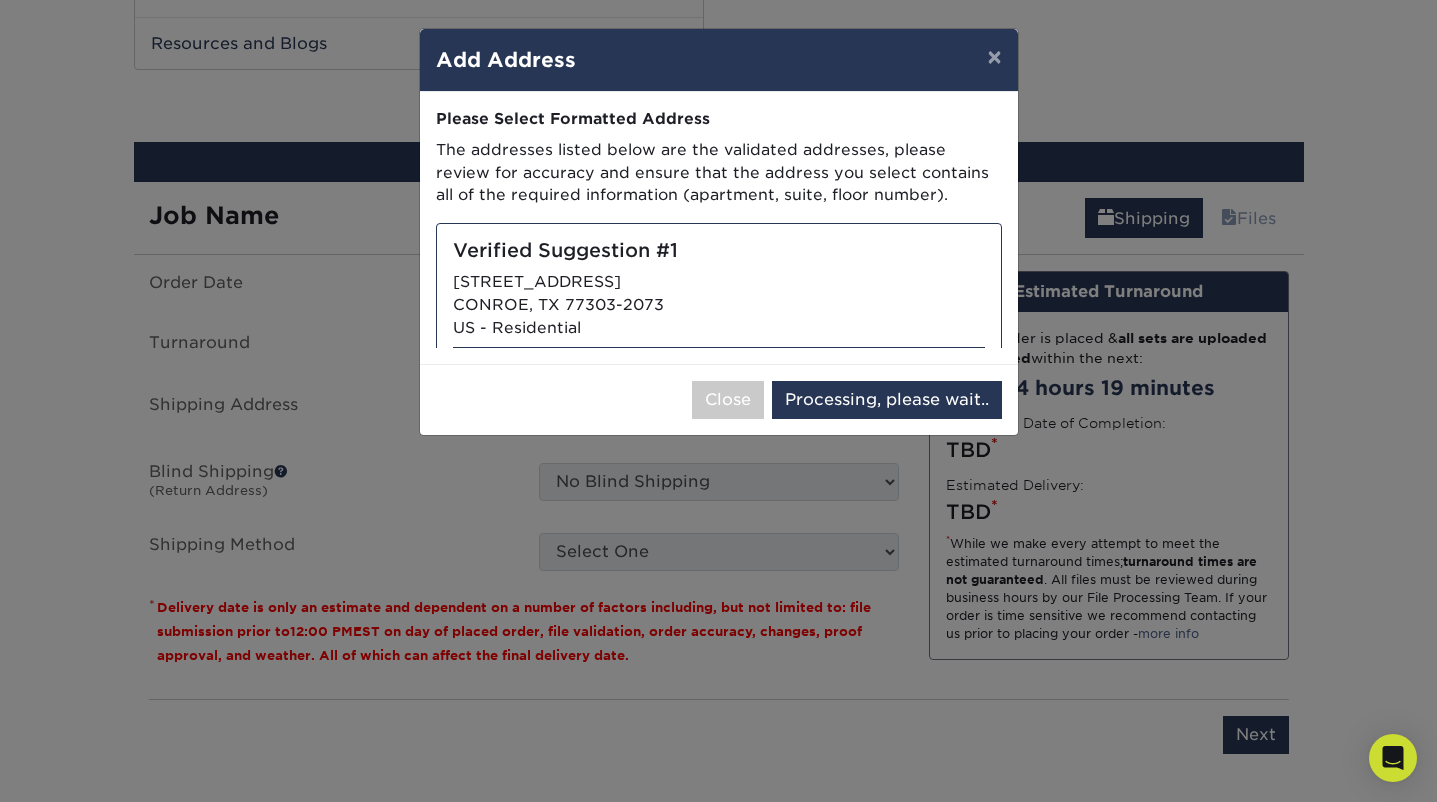 select on "283939" 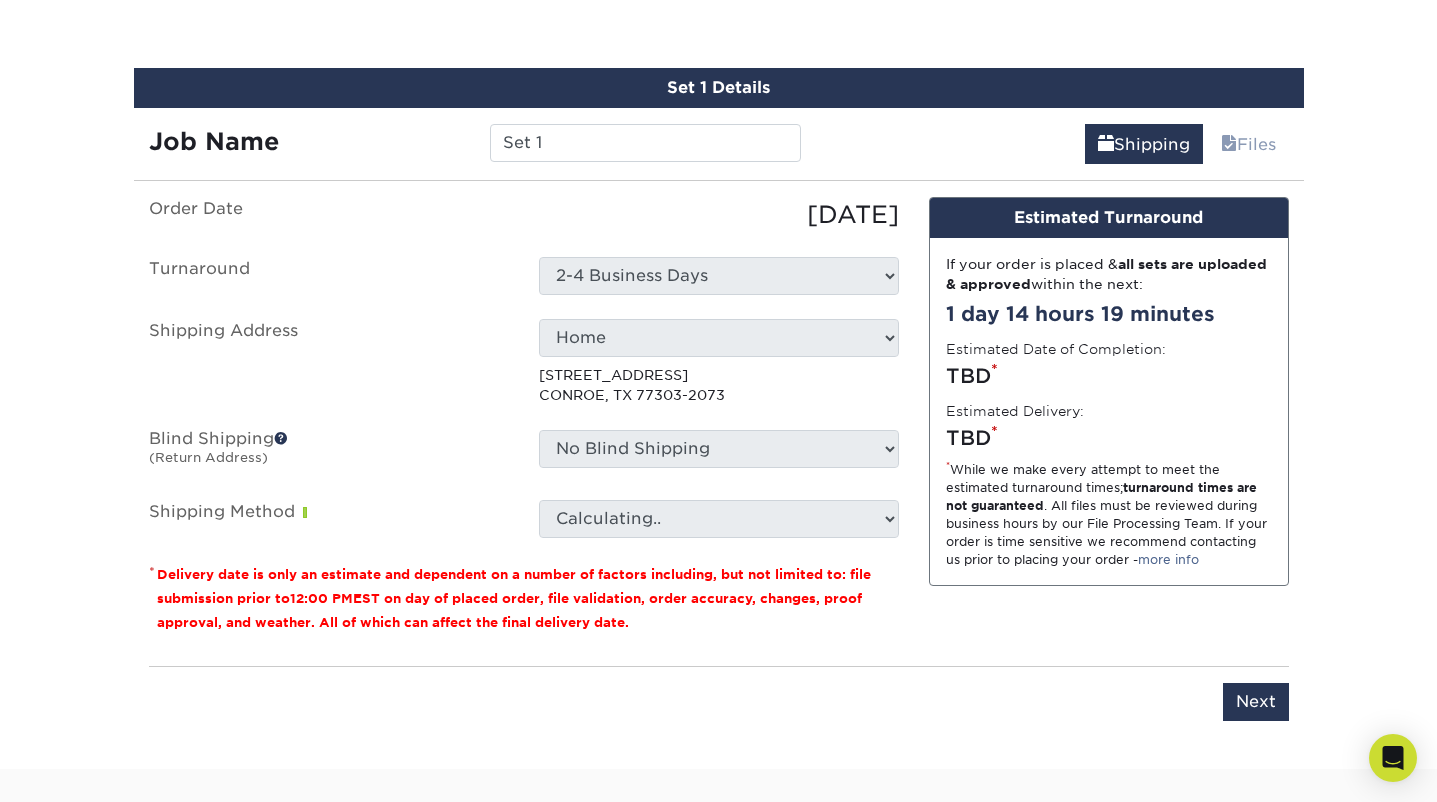 scroll, scrollTop: 1148, scrollLeft: 0, axis: vertical 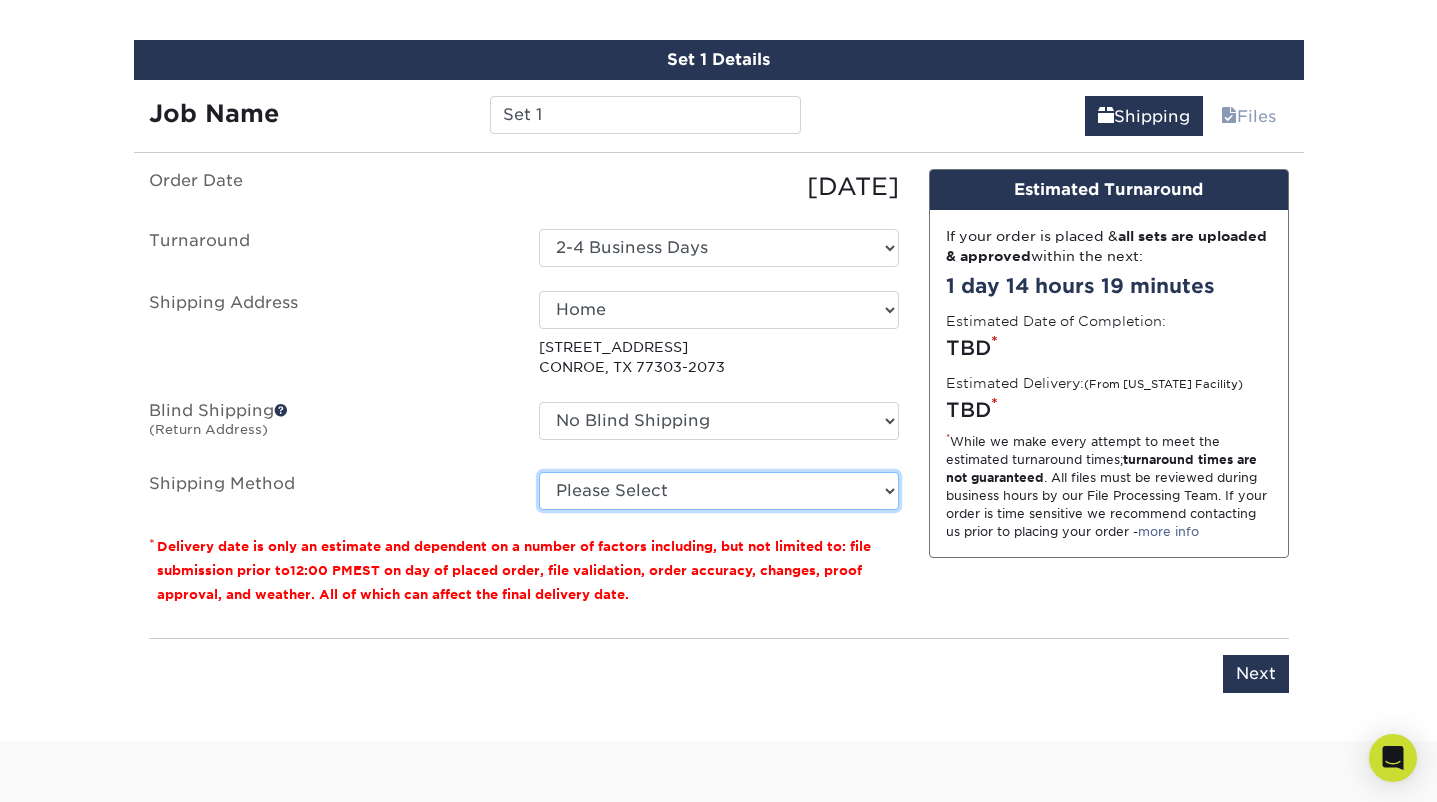 click on "Please Select Ground Shipping (+$8.96) 3 Day Shipping Service (+$20.75) 2 Day Air Shipping (+$21.77) Next Day Shipping by 5pm (+$33.33) Next Day Shipping by 12 noon (+$34.65) Next Day Air Early A.M. (+$165.32)" at bounding box center (719, 491) 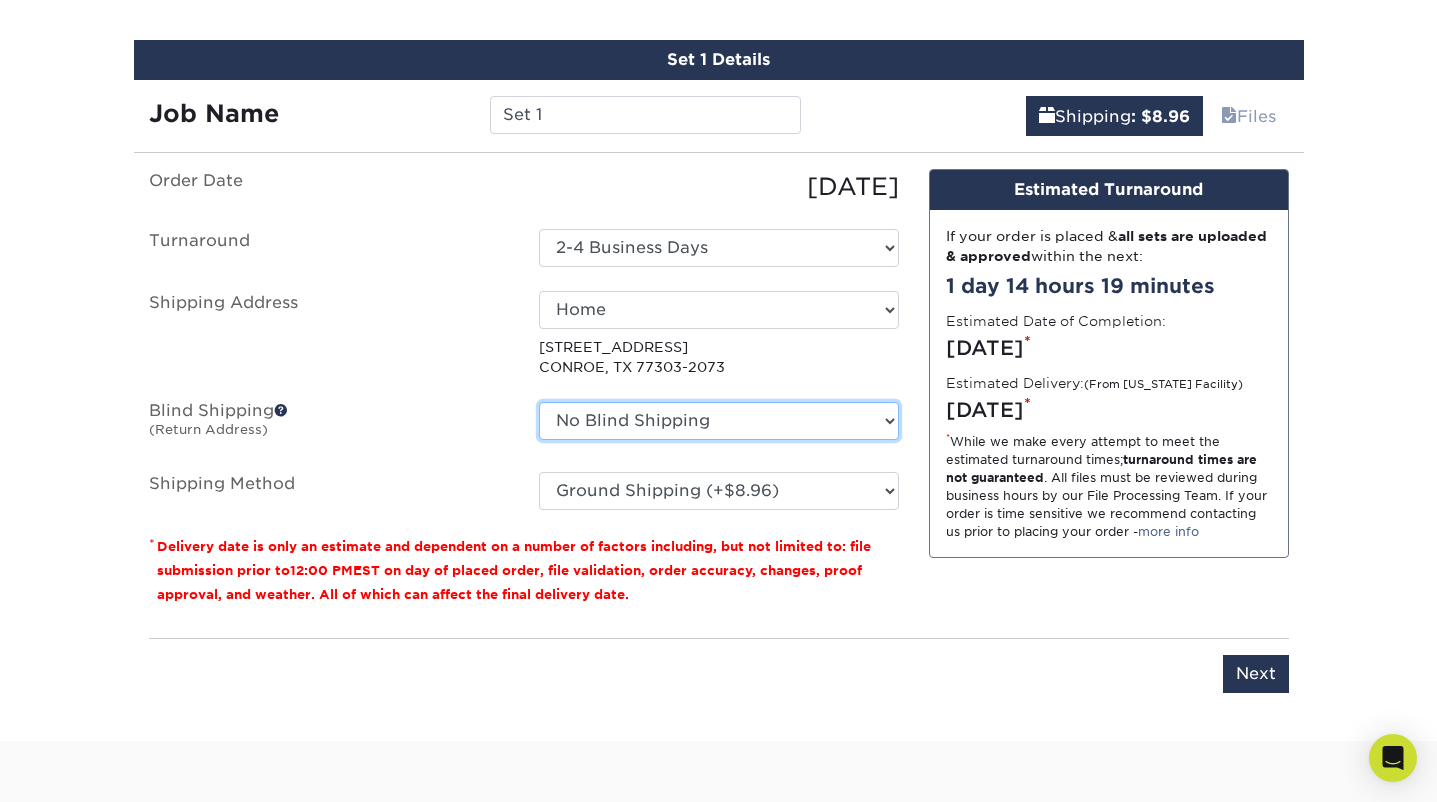 click on "No Blind Shipping
+ Add New Address" at bounding box center [719, 421] 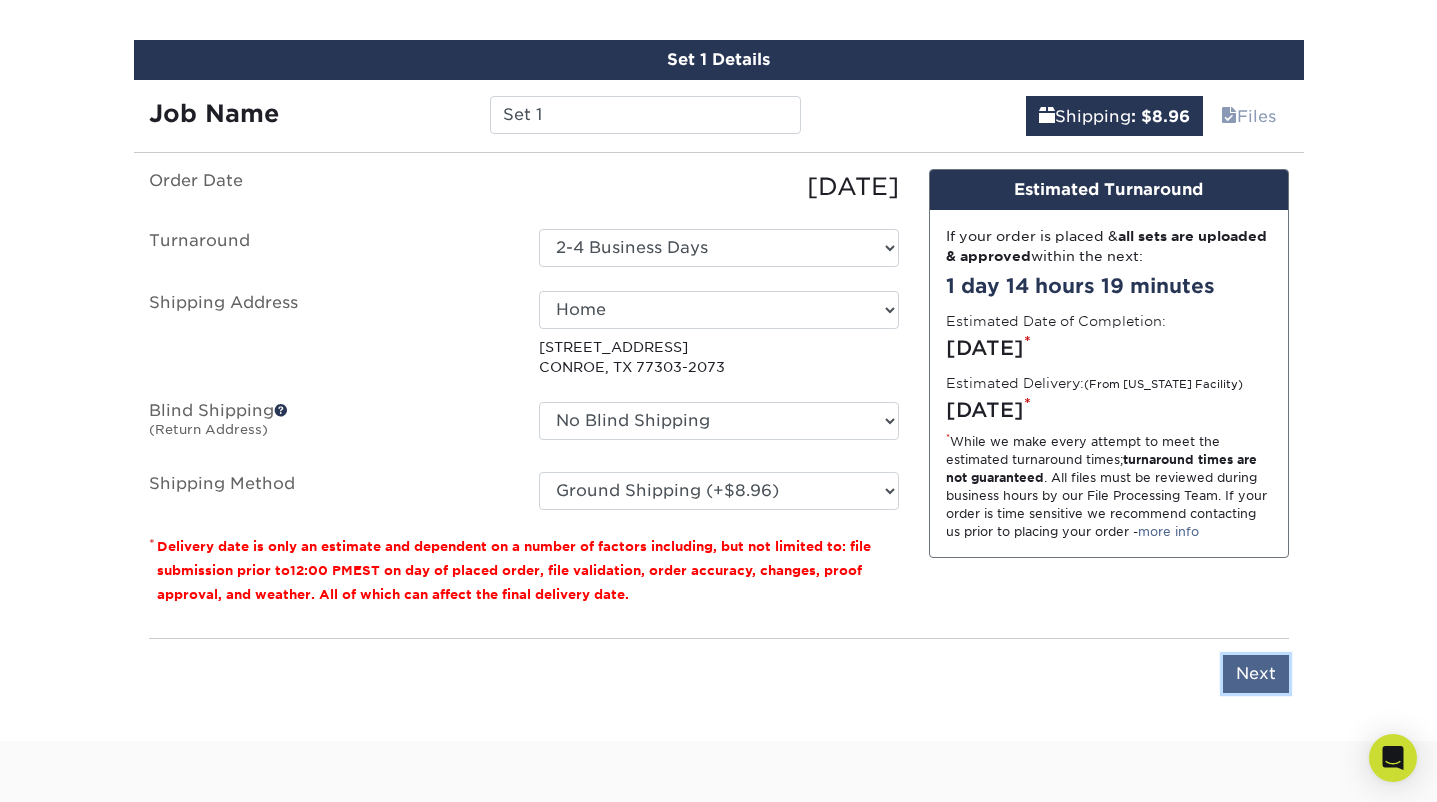 click on "Next" at bounding box center (1256, 674) 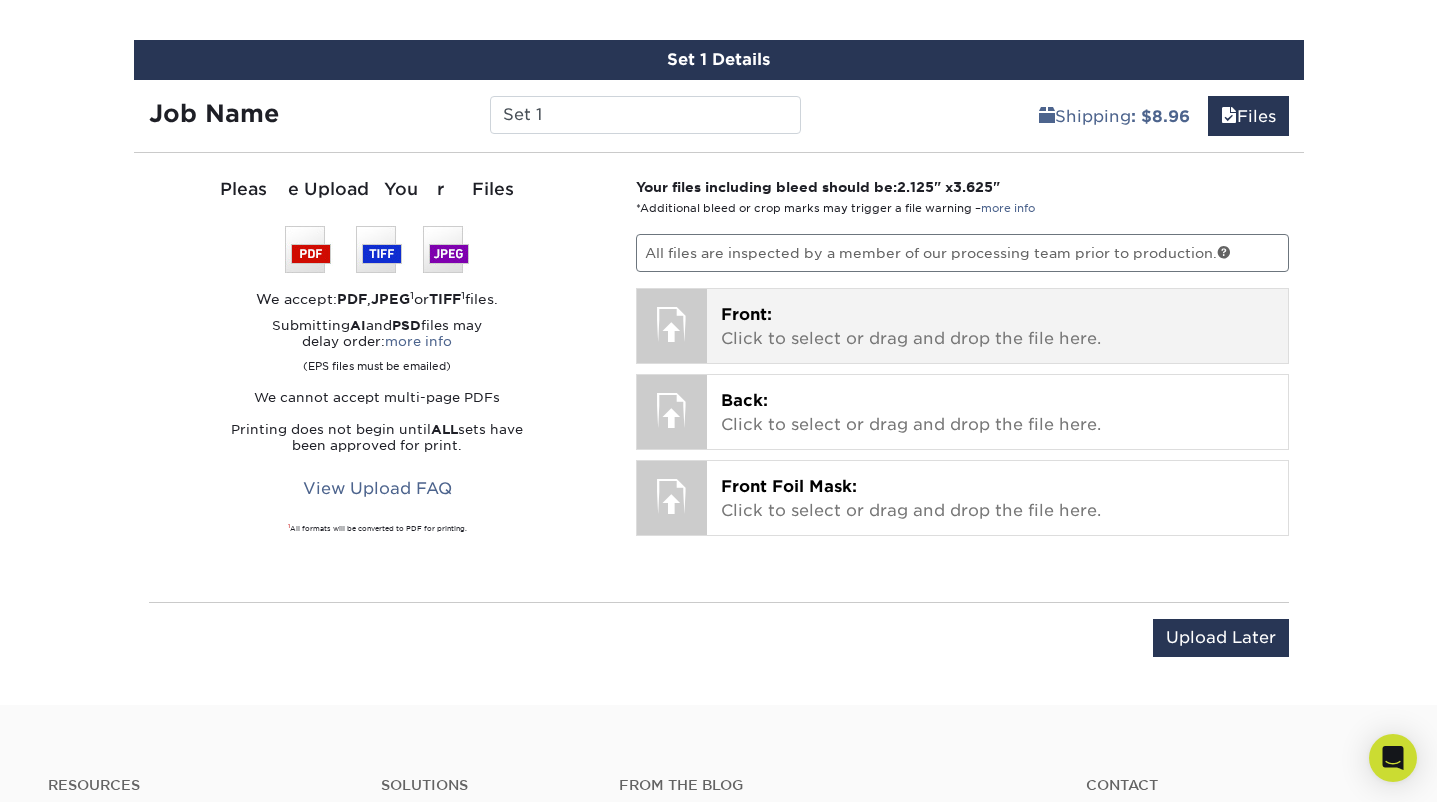 click on "Front: Click to select or drag and drop the file here." at bounding box center [997, 327] 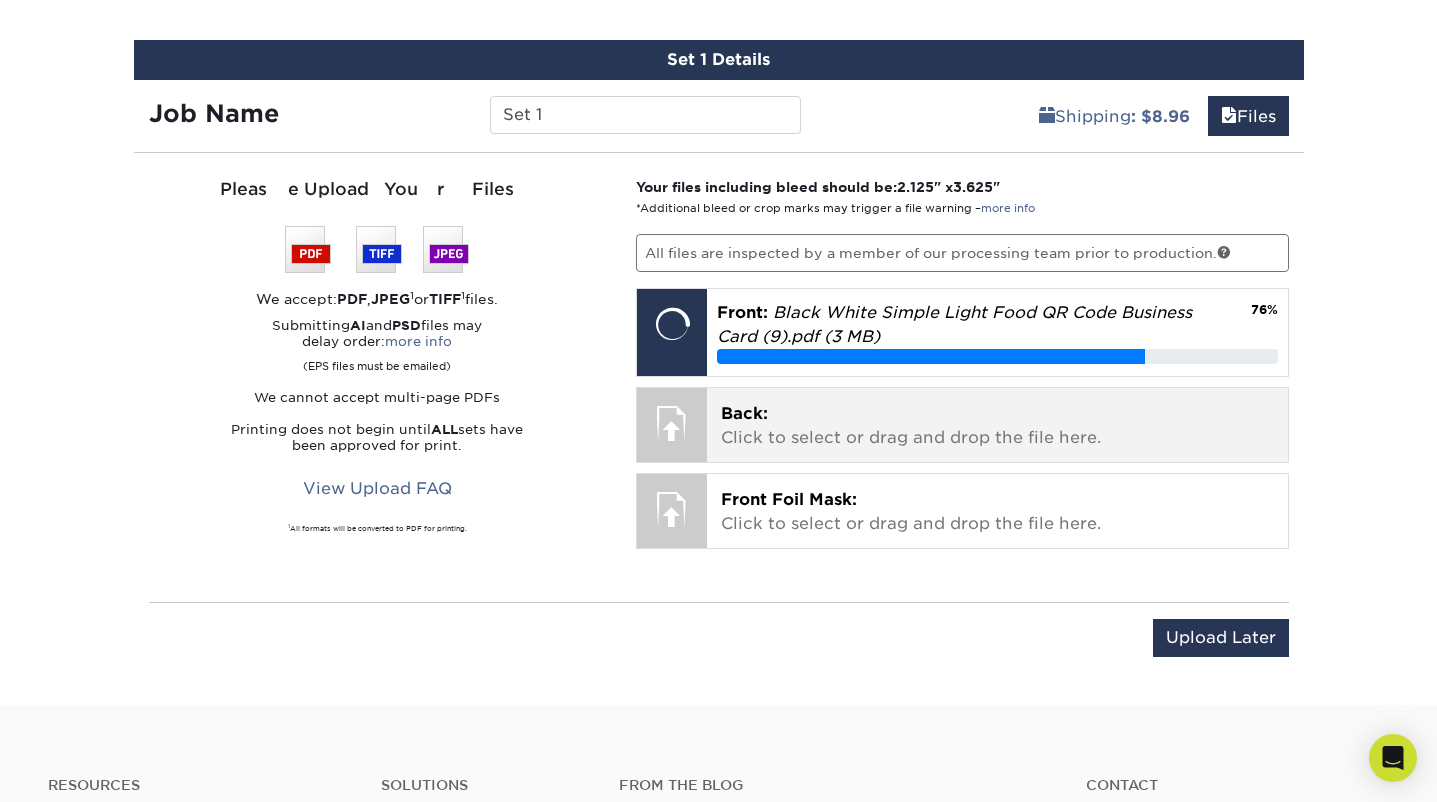 click on "Back: Click to select or drag and drop the file here." at bounding box center (997, 426) 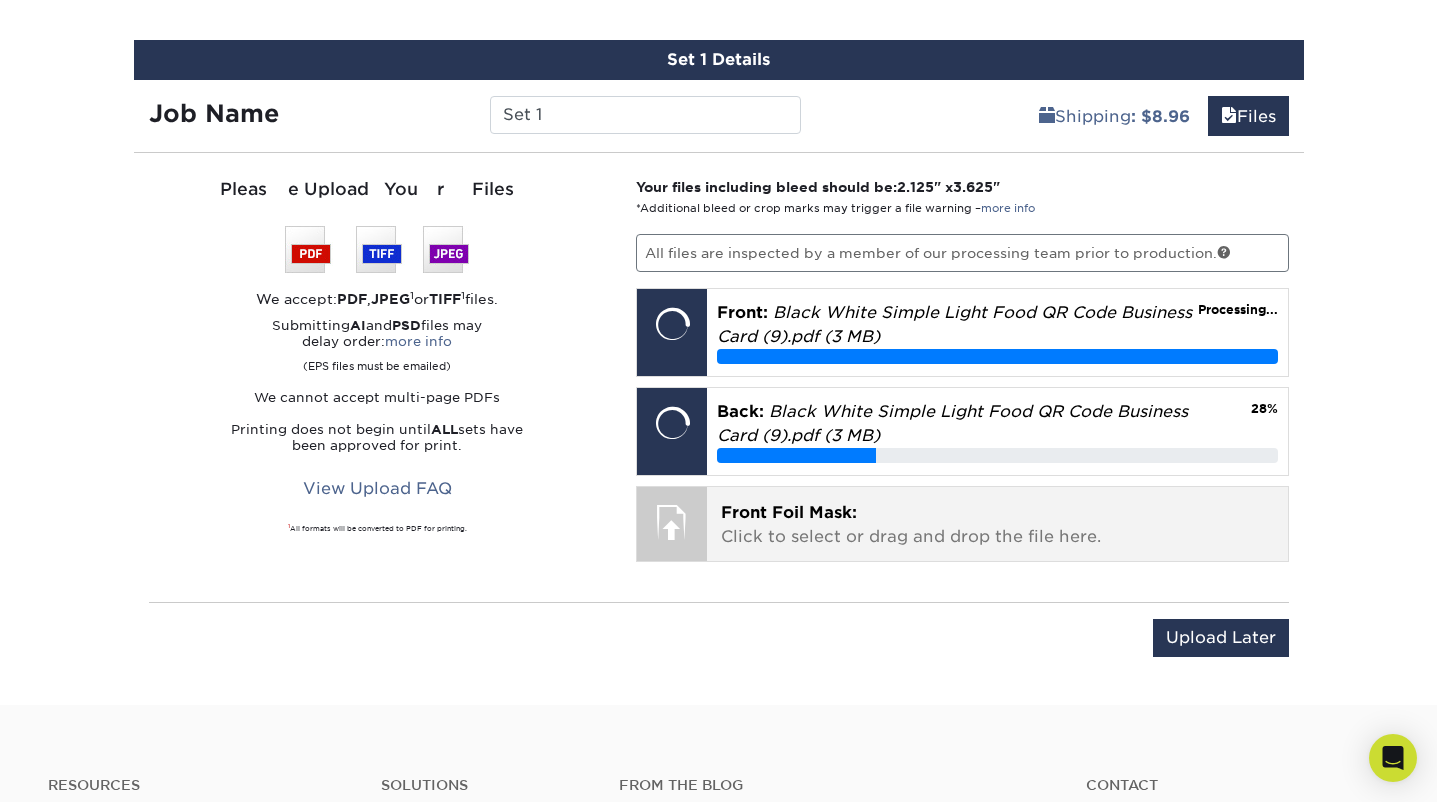 click on "Front Foil Mask: Click to select or drag and drop the file here." at bounding box center [997, 525] 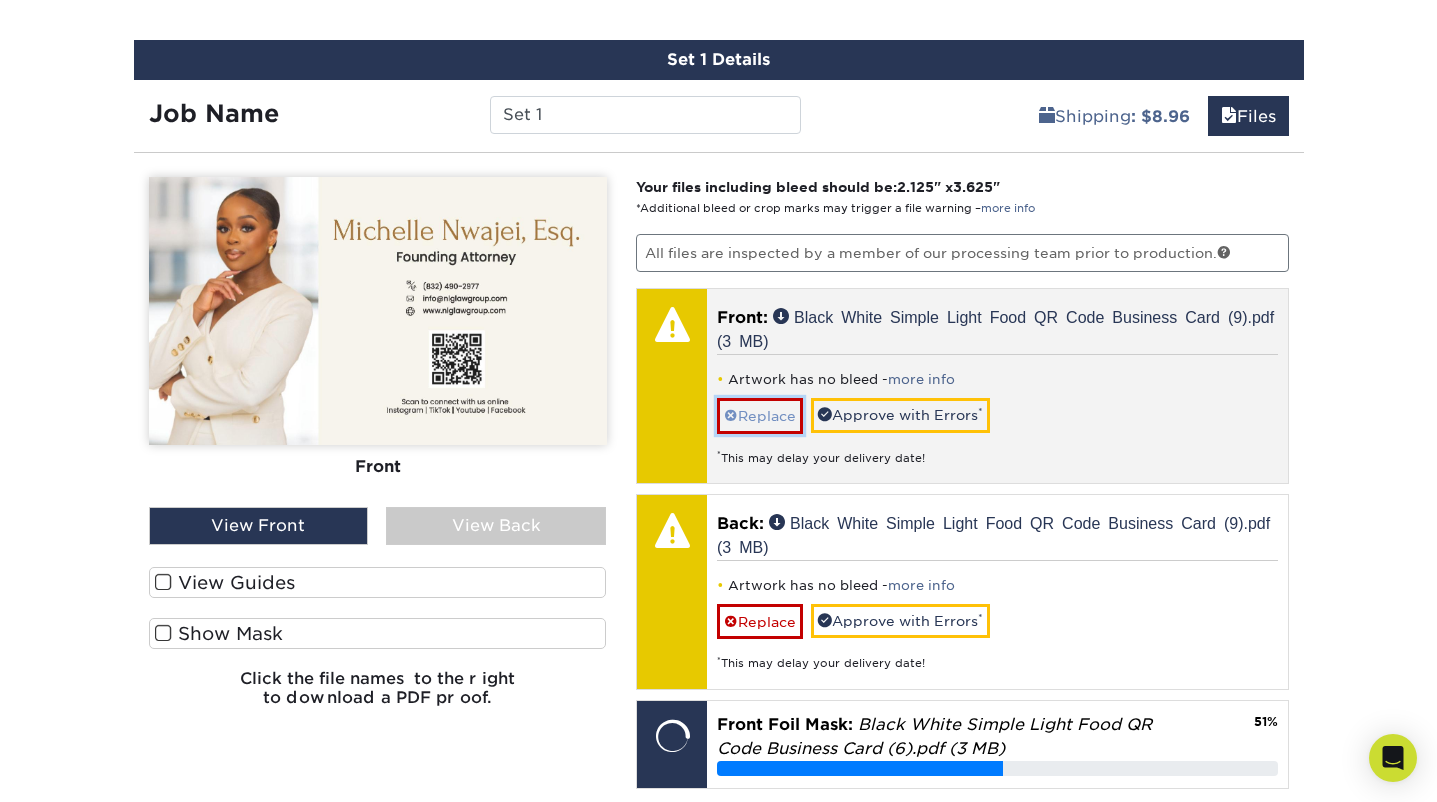 click on "Replace" at bounding box center (760, 415) 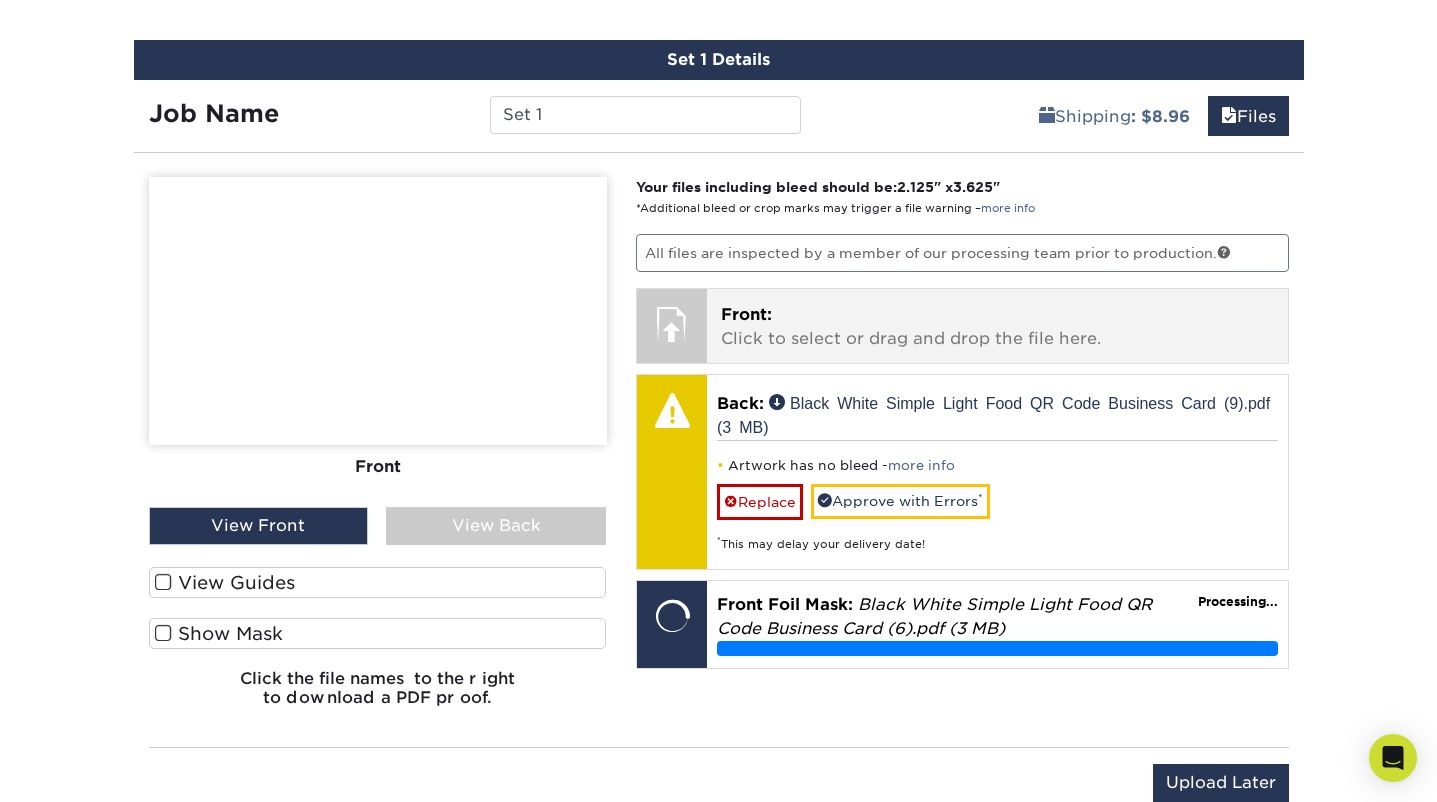 click on "Front: Click to select or drag and drop the file here." at bounding box center [997, 327] 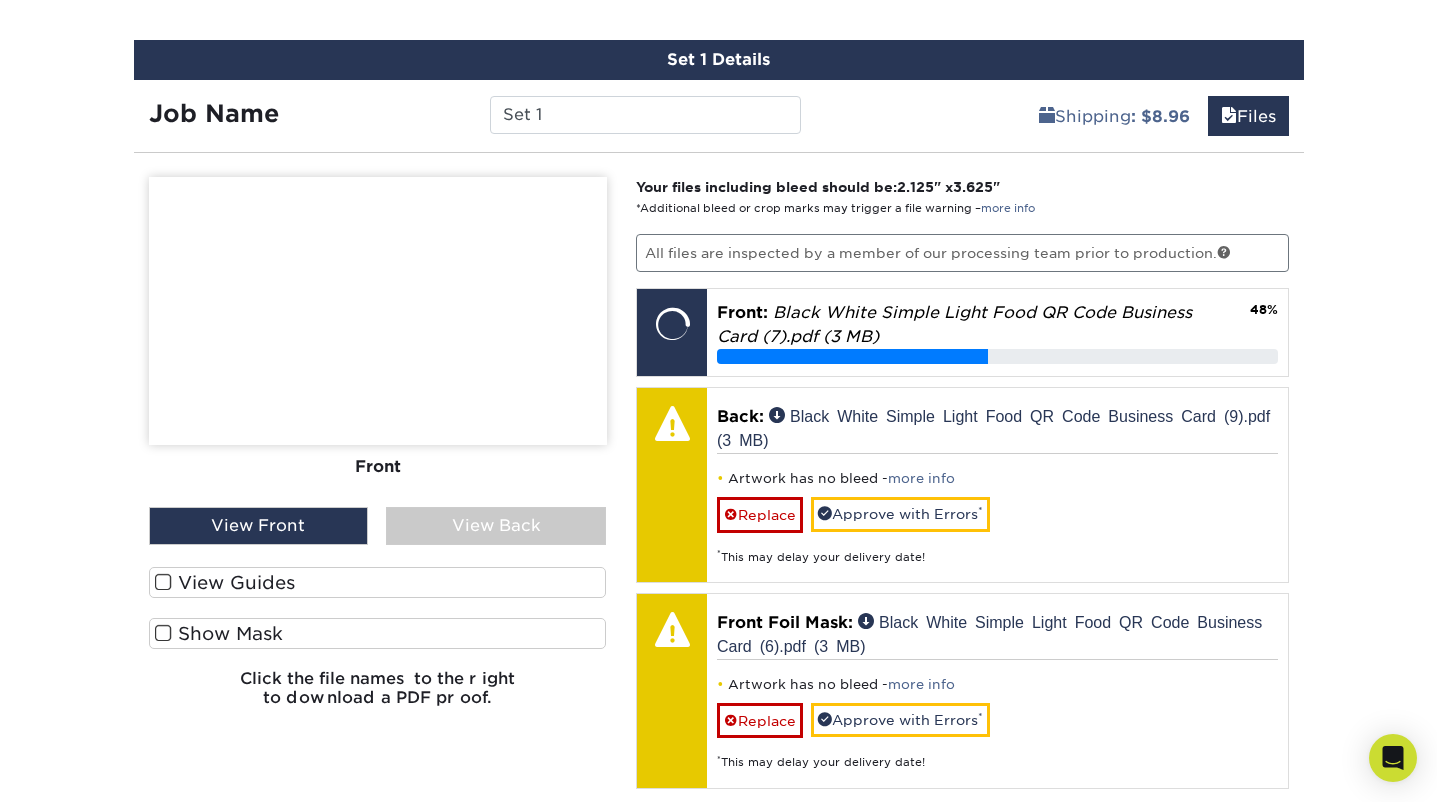 click on "View Front" at bounding box center [259, 526] 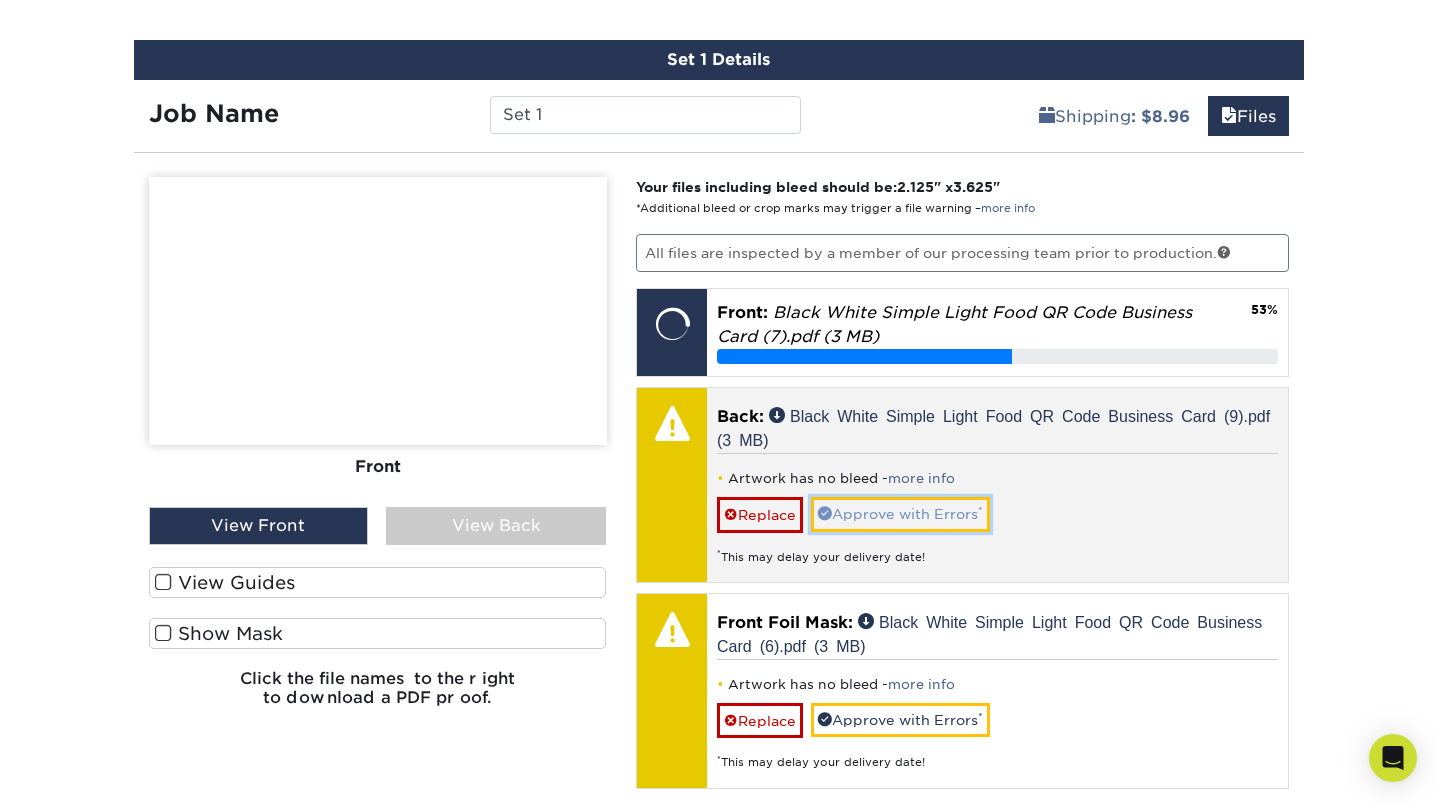 click on "Approve with Errors *" at bounding box center [900, 514] 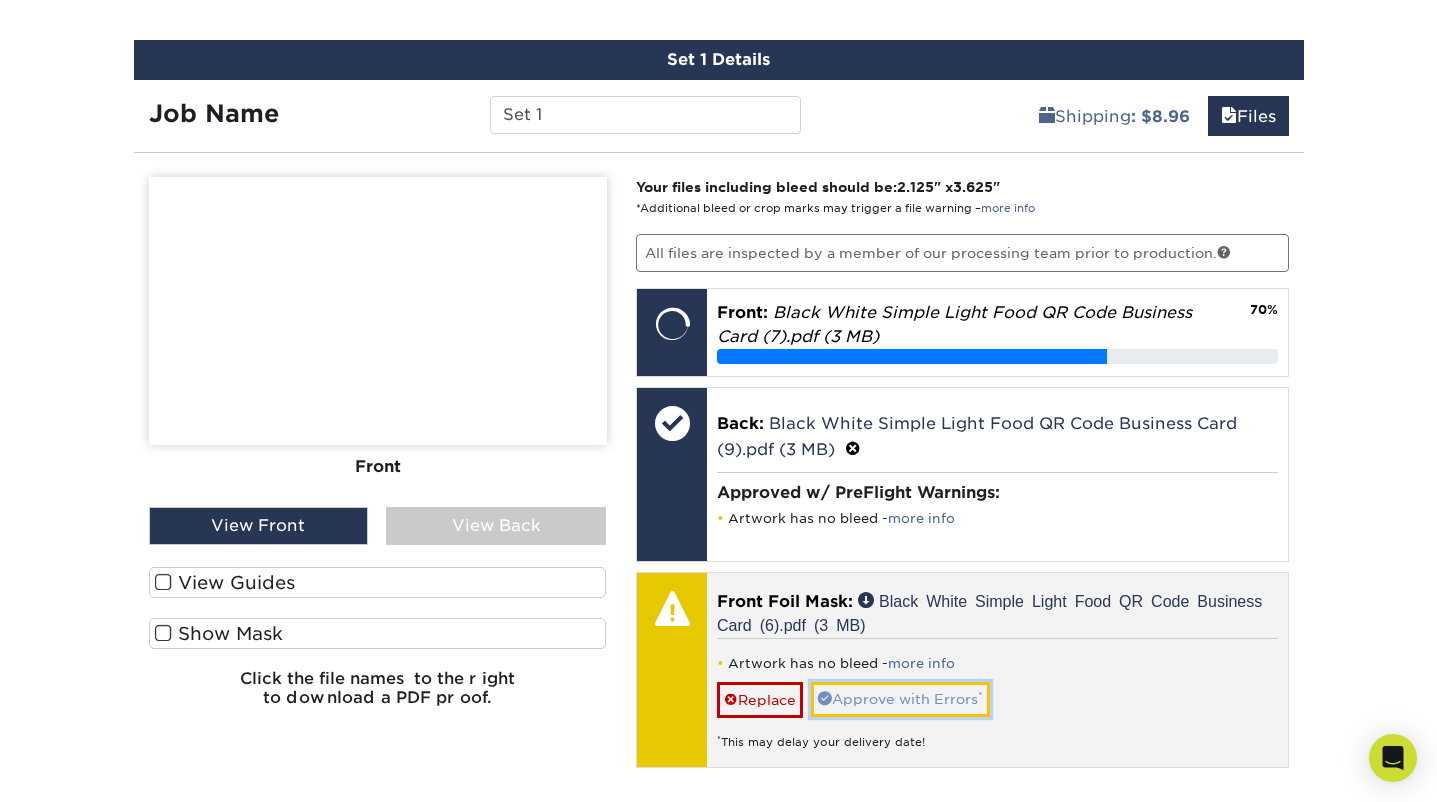 click on "Approve with Errors *" at bounding box center [900, 699] 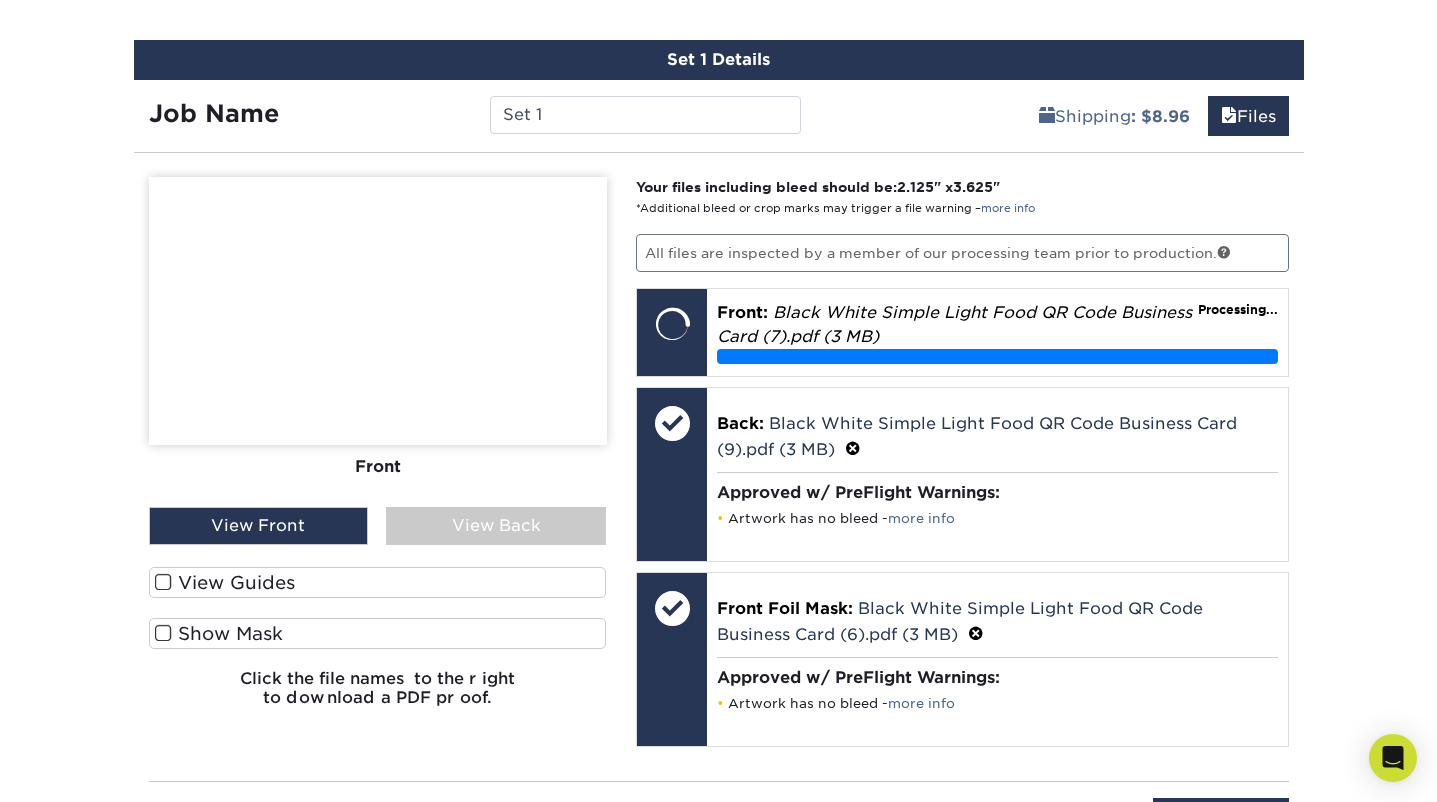 click on "View Back" at bounding box center [496, 526] 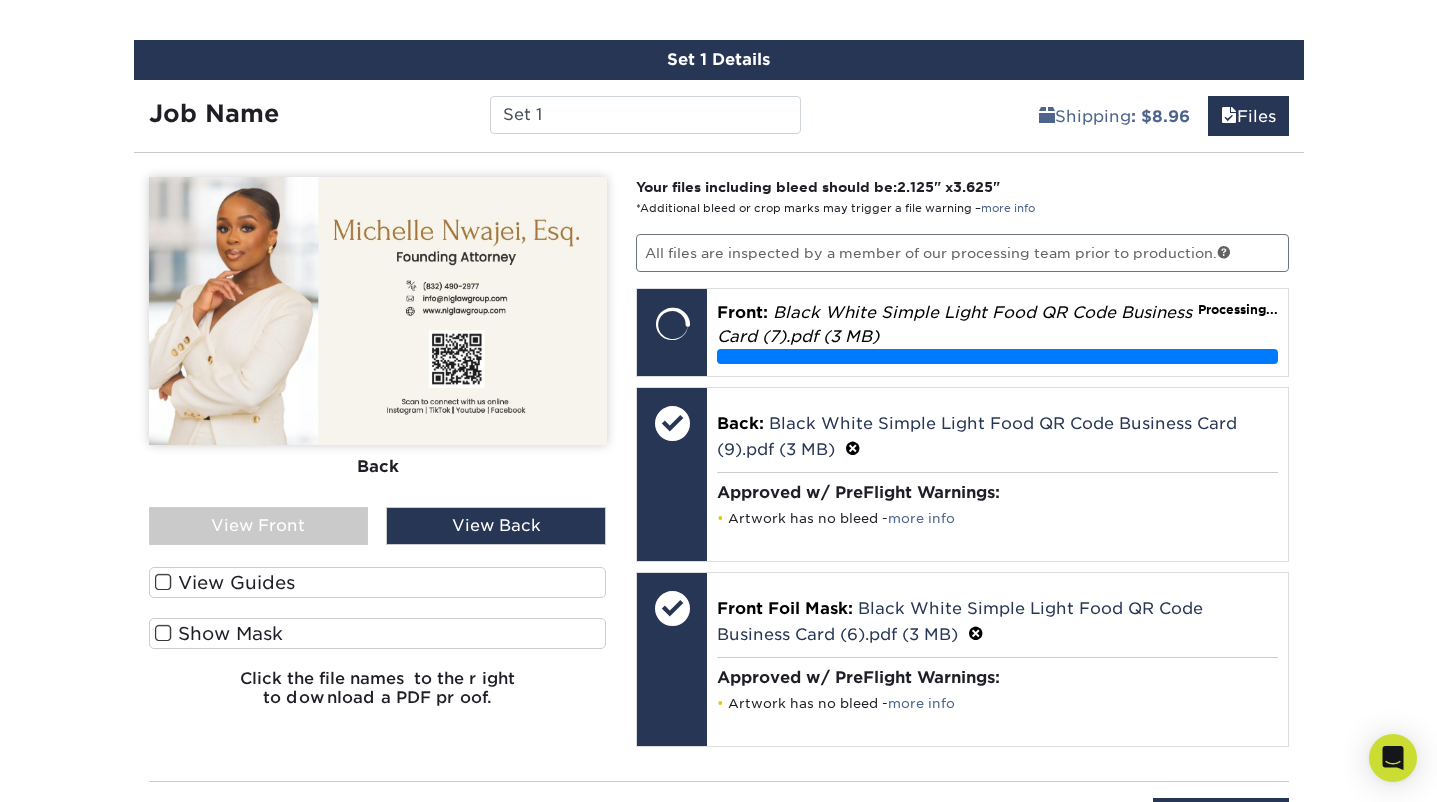 click on "View Front" at bounding box center (259, 526) 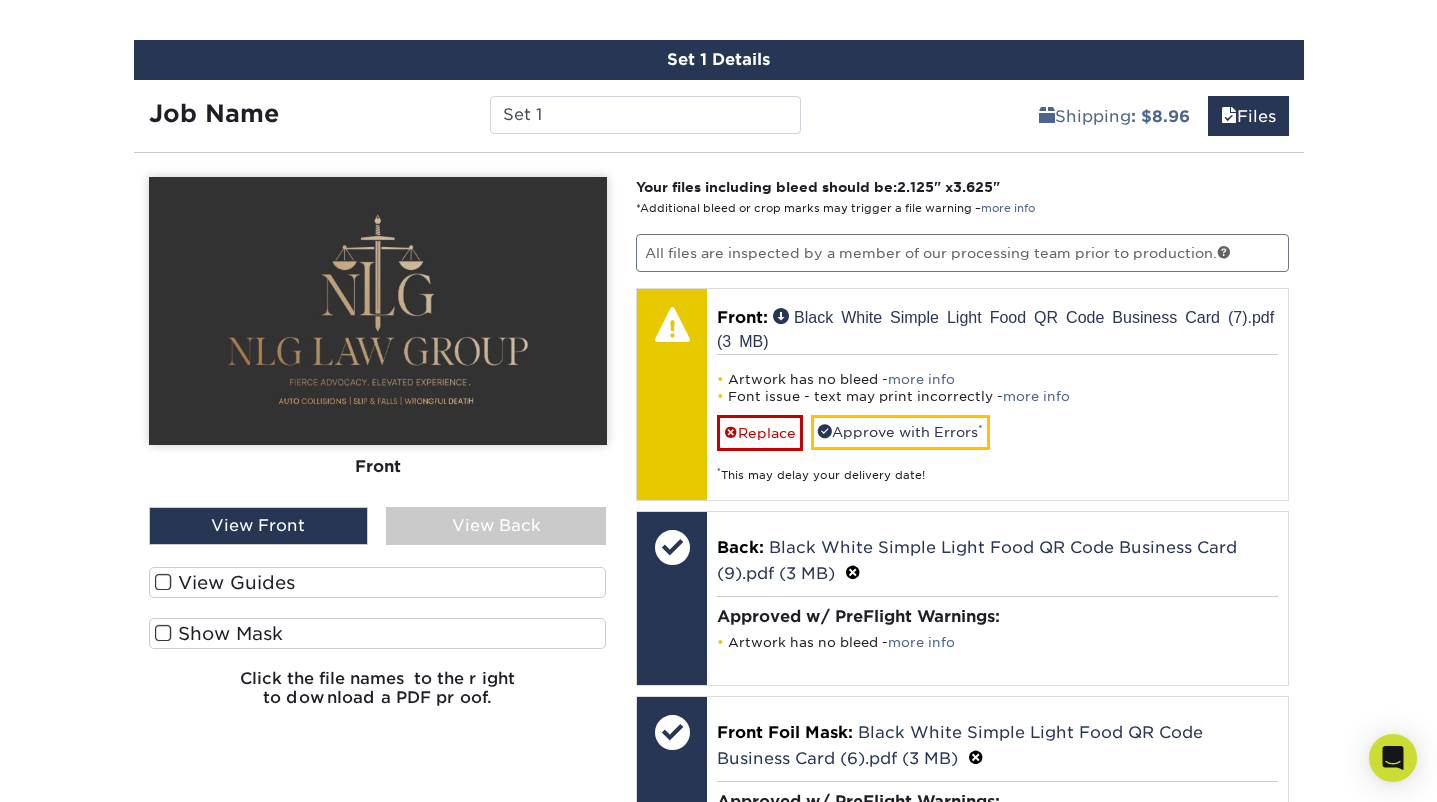 click on "View Back" at bounding box center [496, 526] 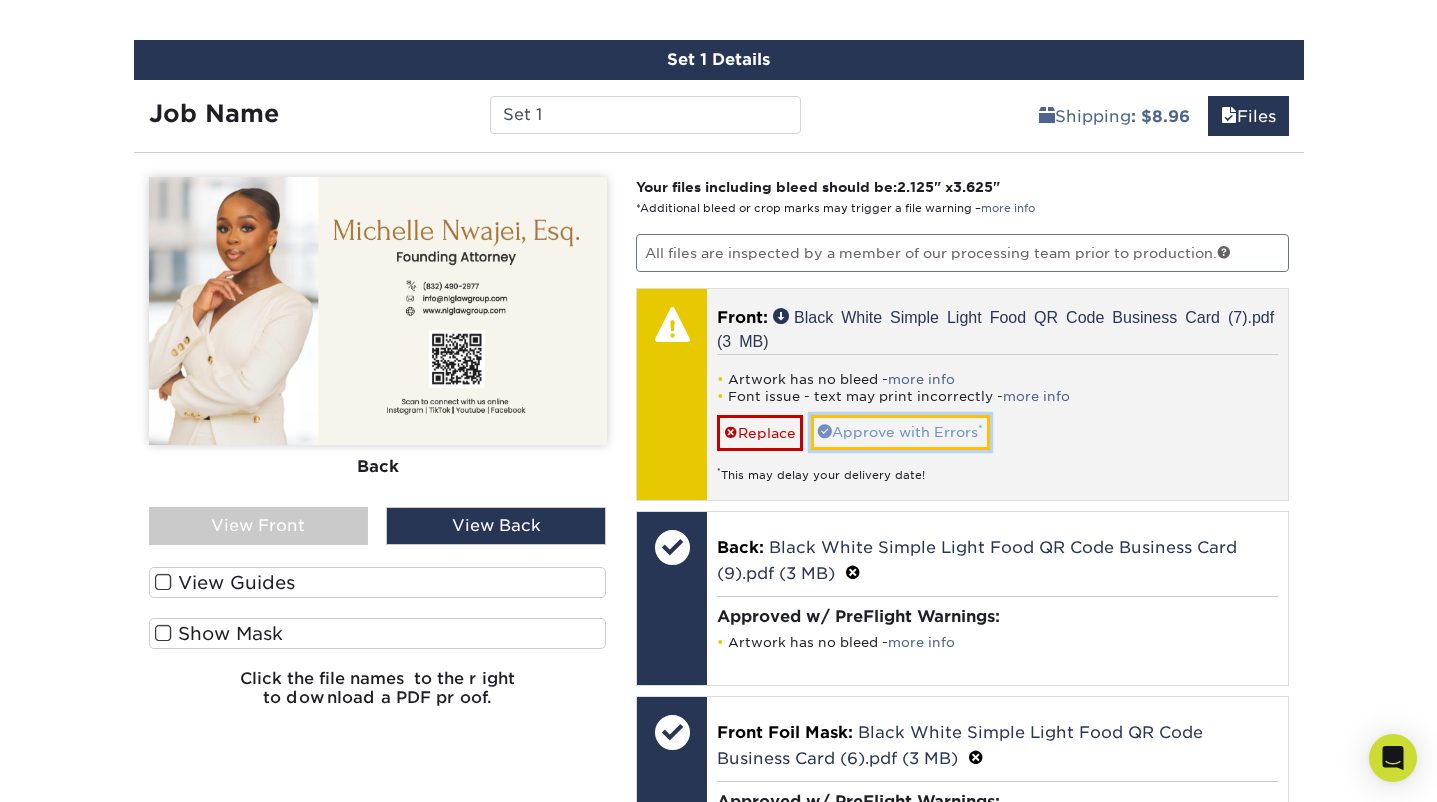 click on "Approve with Errors *" at bounding box center (900, 432) 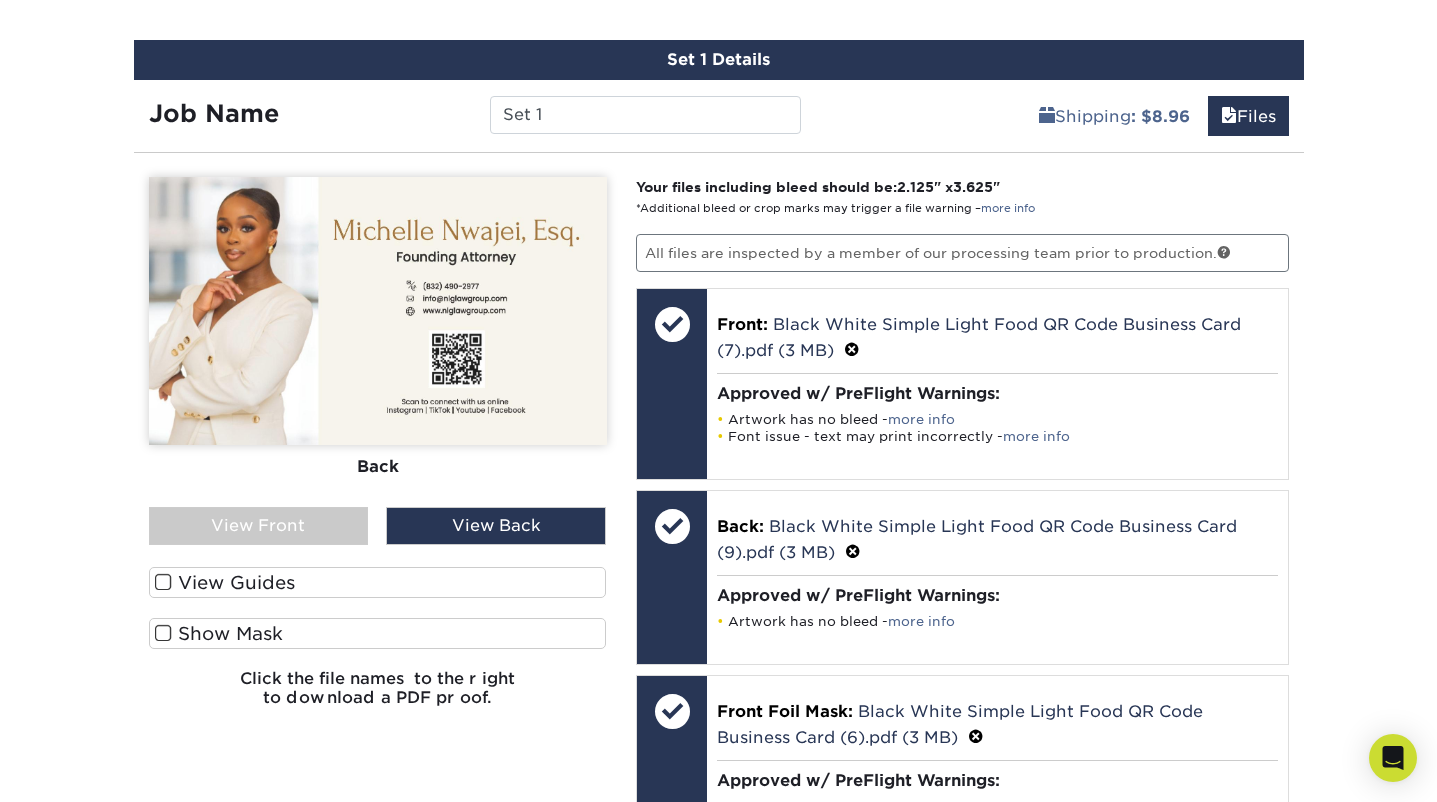 click on "View Front" at bounding box center (259, 526) 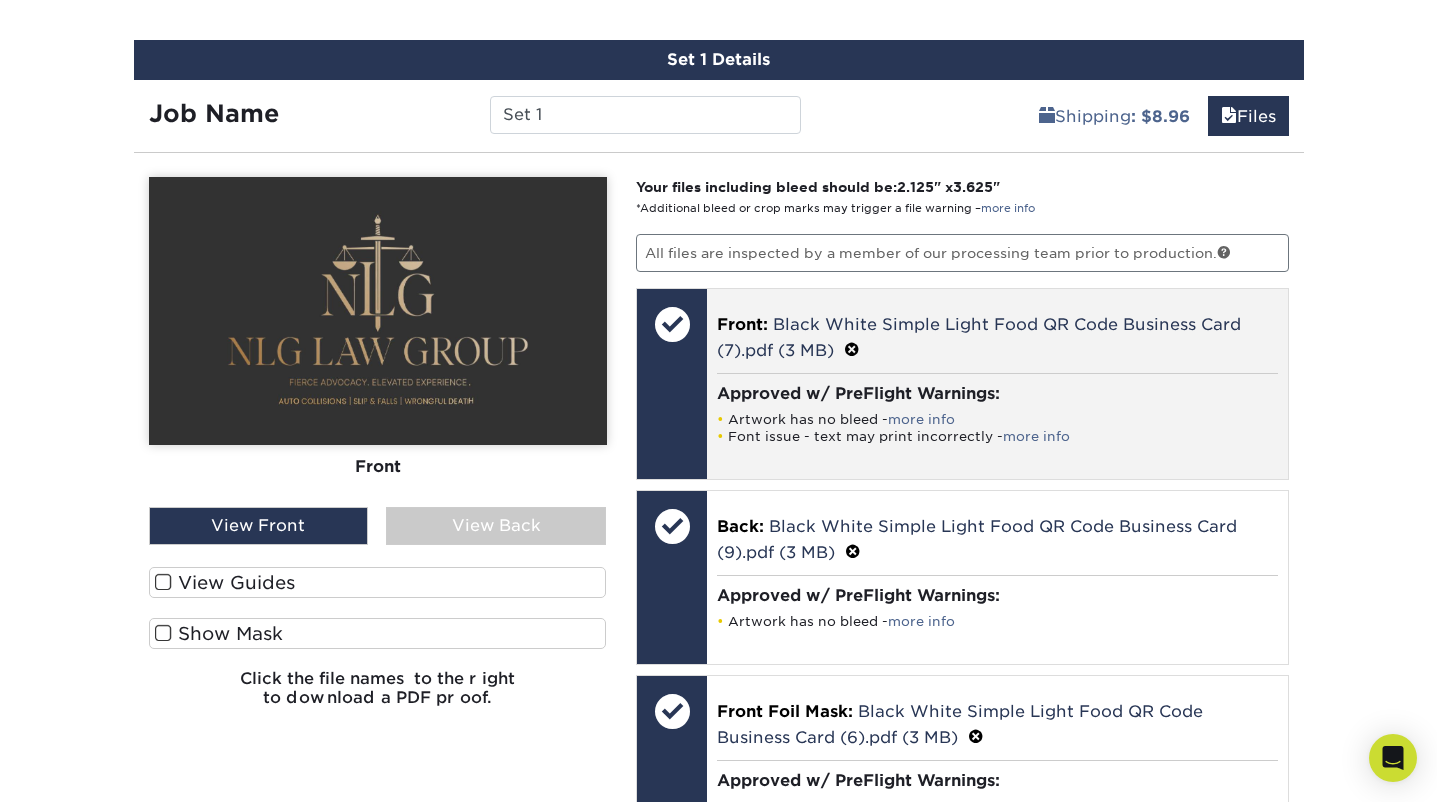click on "Approved w/ PreFlight Warnings:" at bounding box center (997, 393) 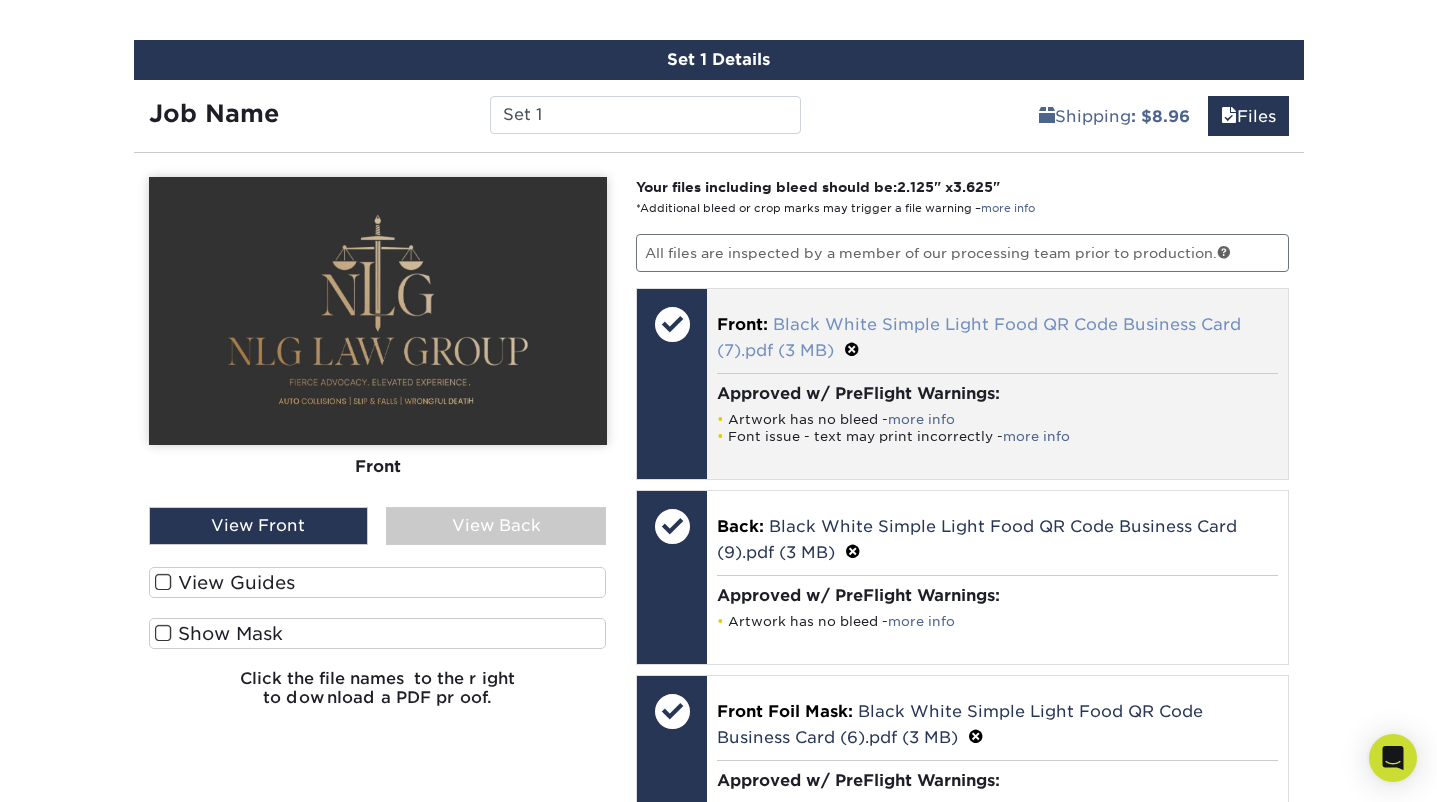 click on "Black White Simple Light Food QR Code Business Card (7).pdf (3 MB)" at bounding box center [979, 337] 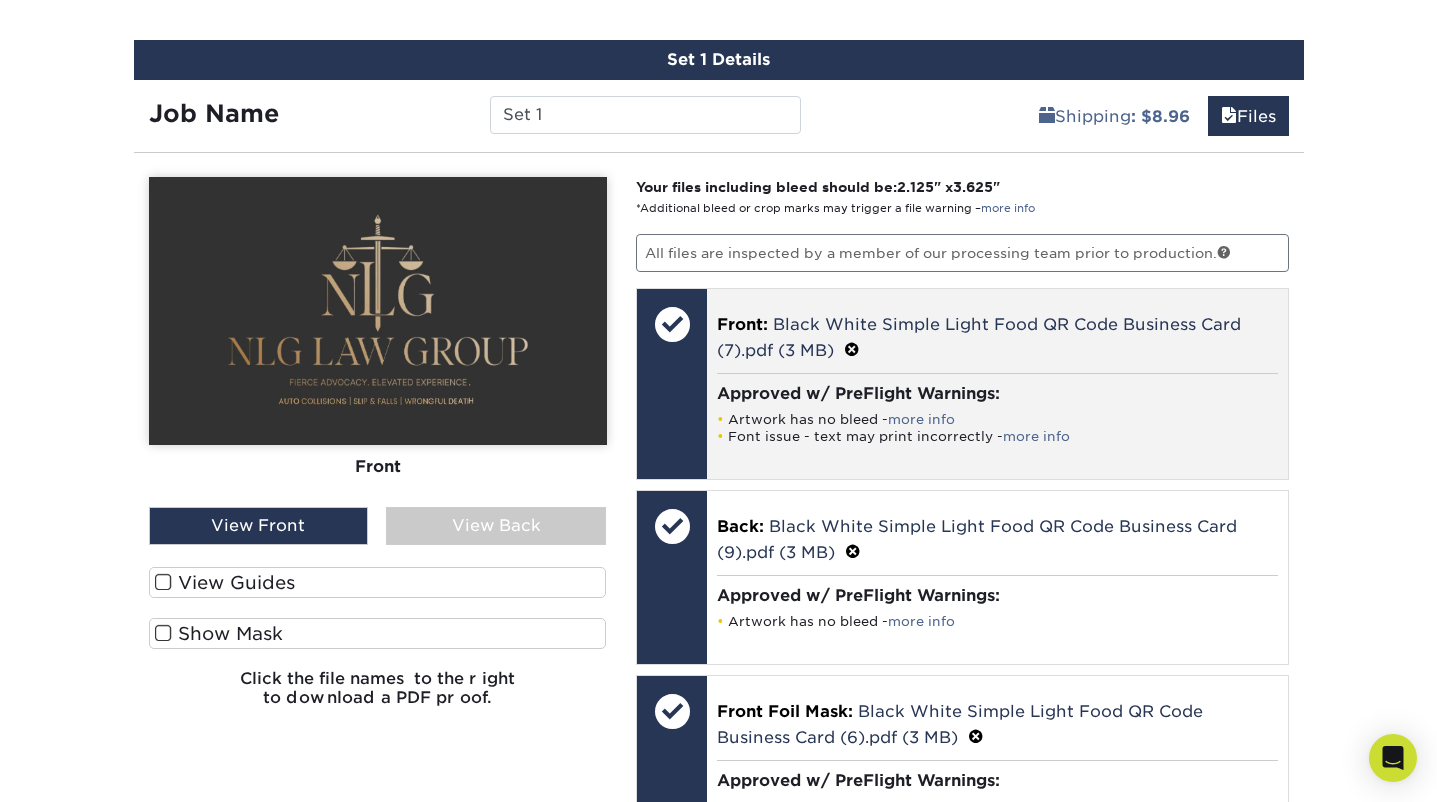 click at bounding box center (852, 350) 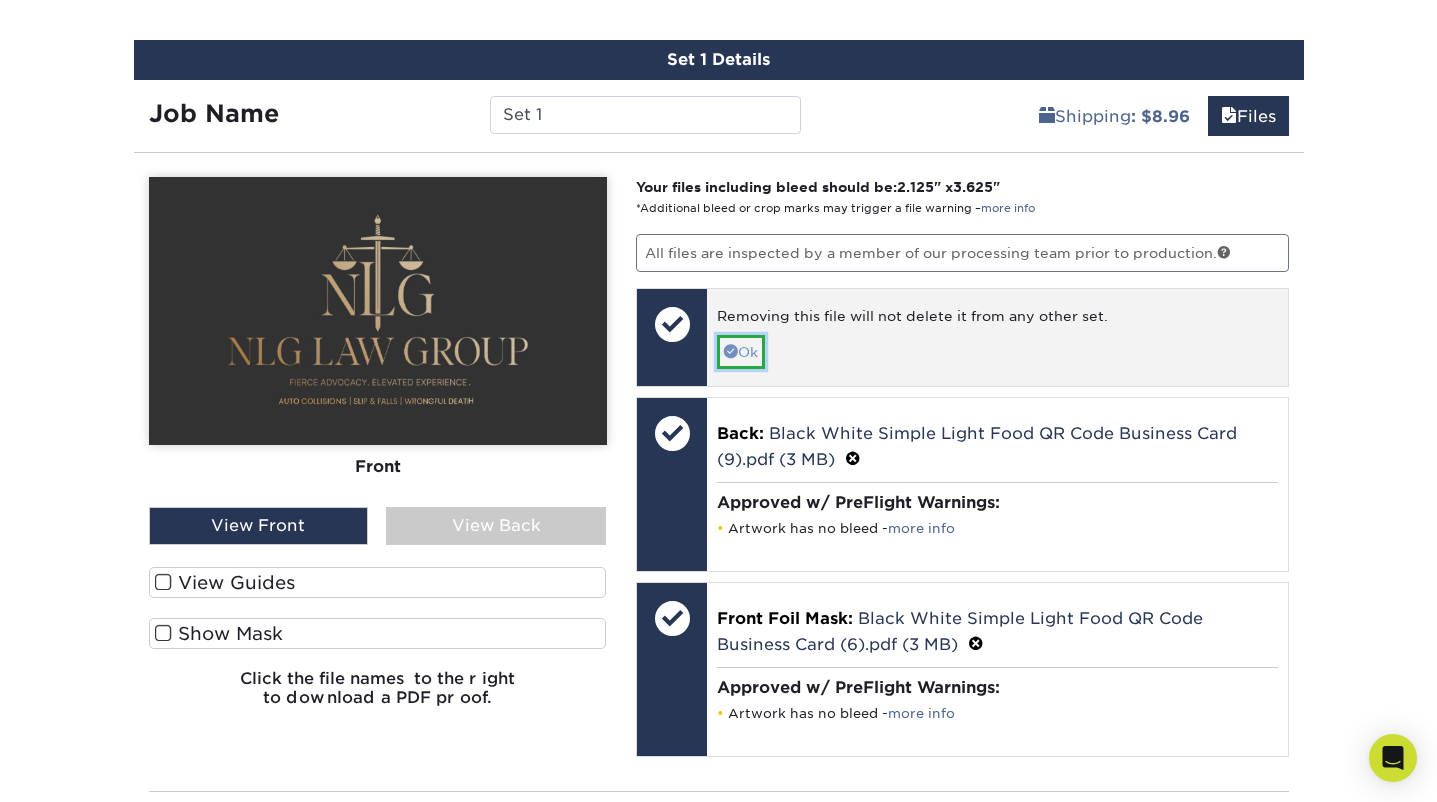 click on "Ok" at bounding box center [741, 352] 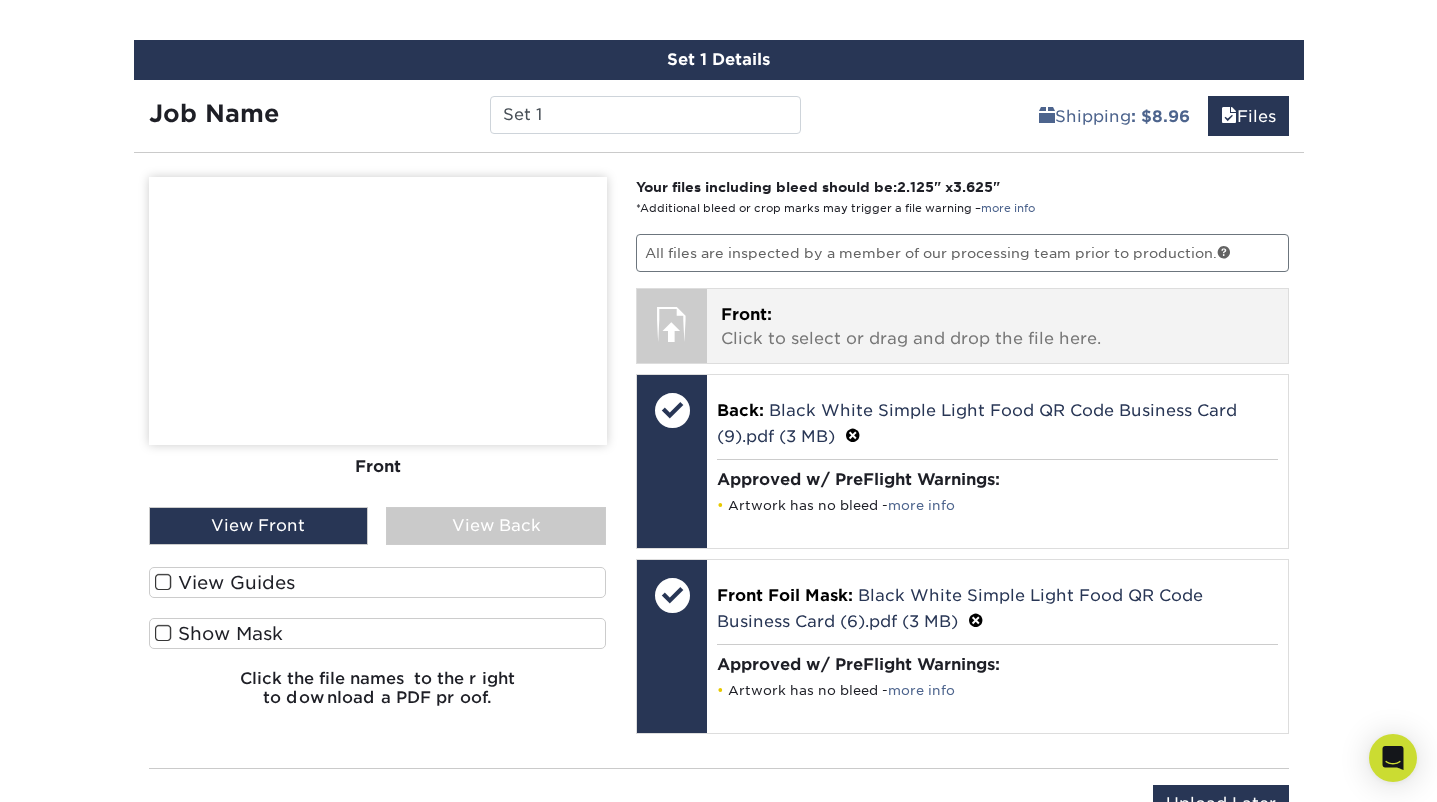 click on "Front: Click to select or drag and drop the file here." at bounding box center [997, 327] 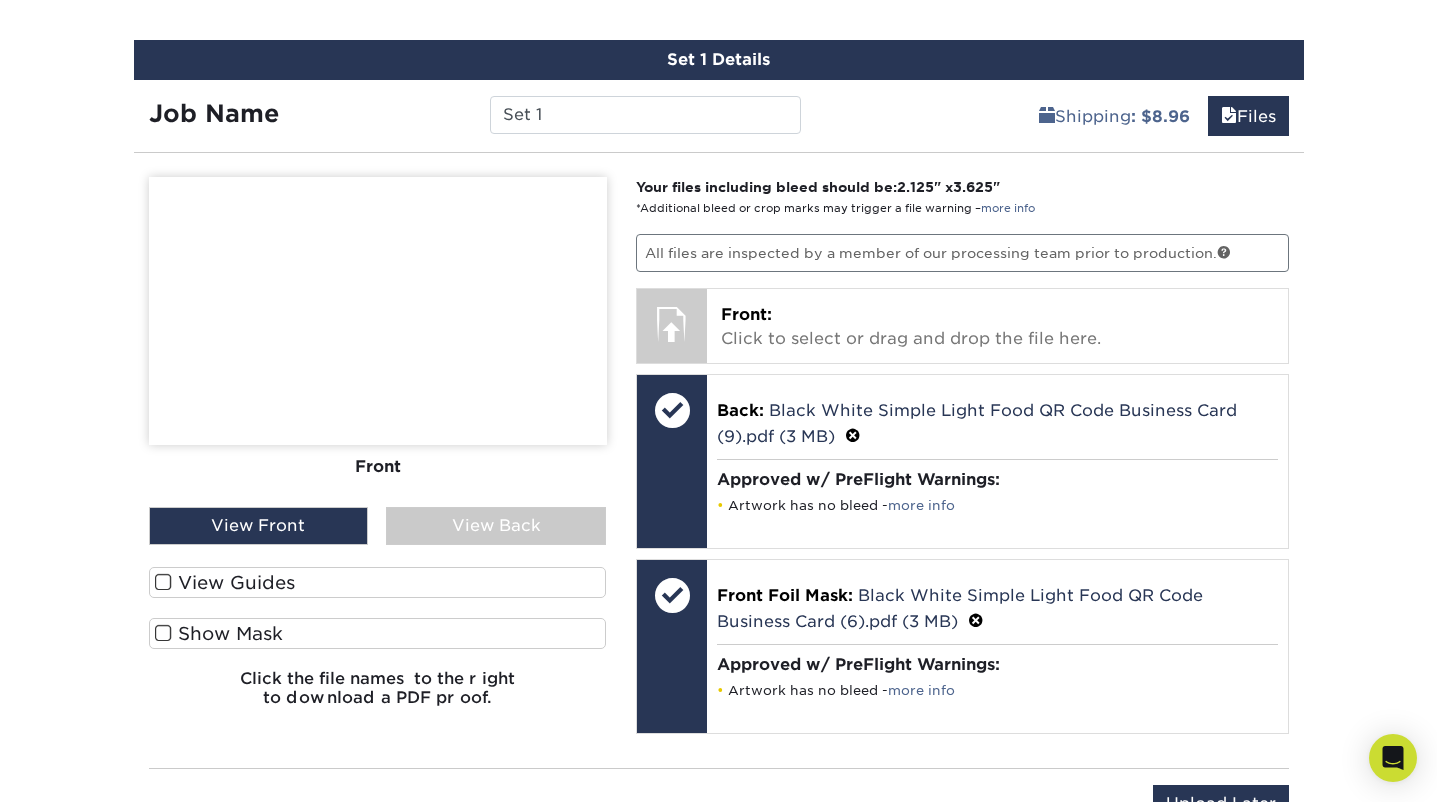 click on "View Front" at bounding box center [259, 526] 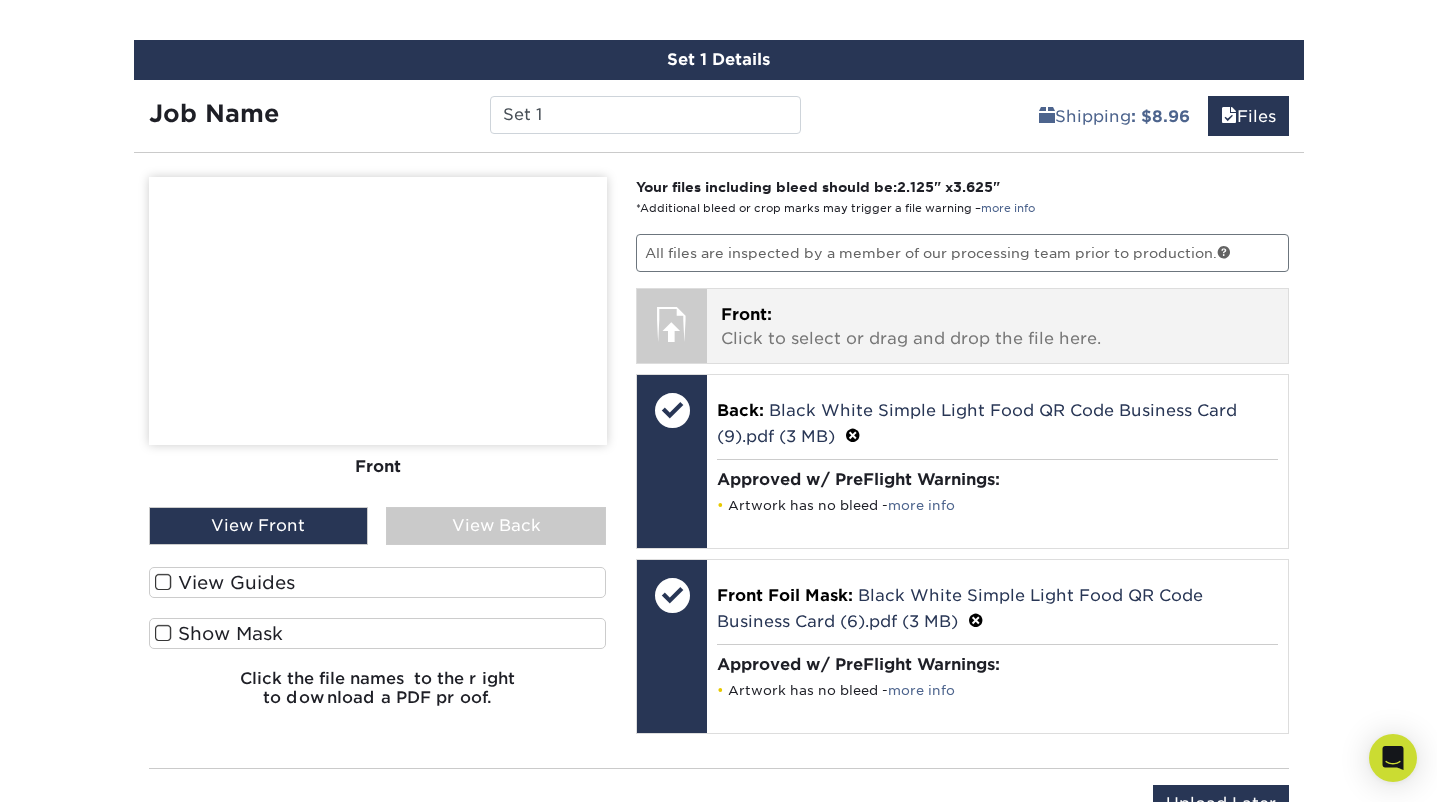 click on "Front: Click to select or drag and drop the file here." at bounding box center [997, 327] 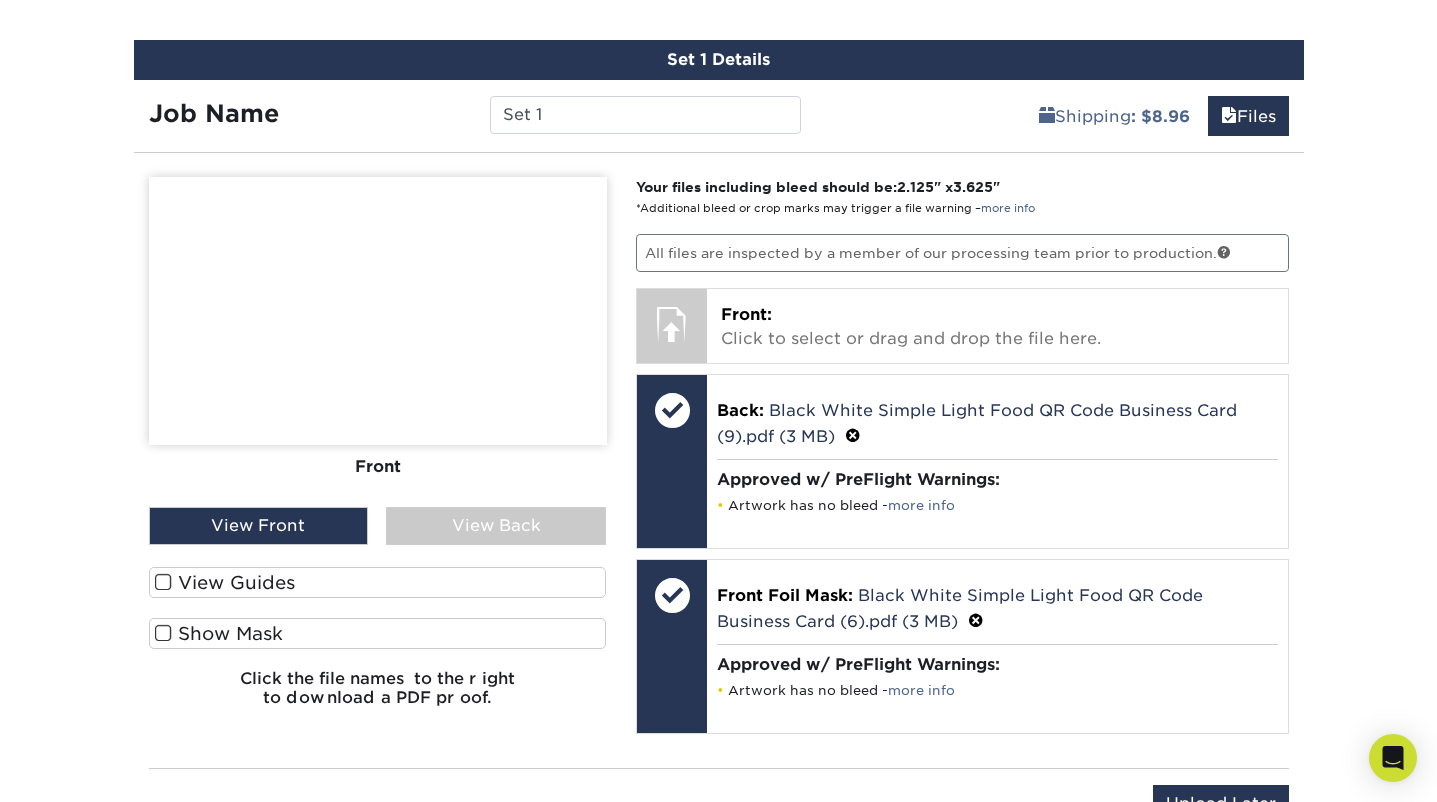 click on "View Back" at bounding box center (496, 526) 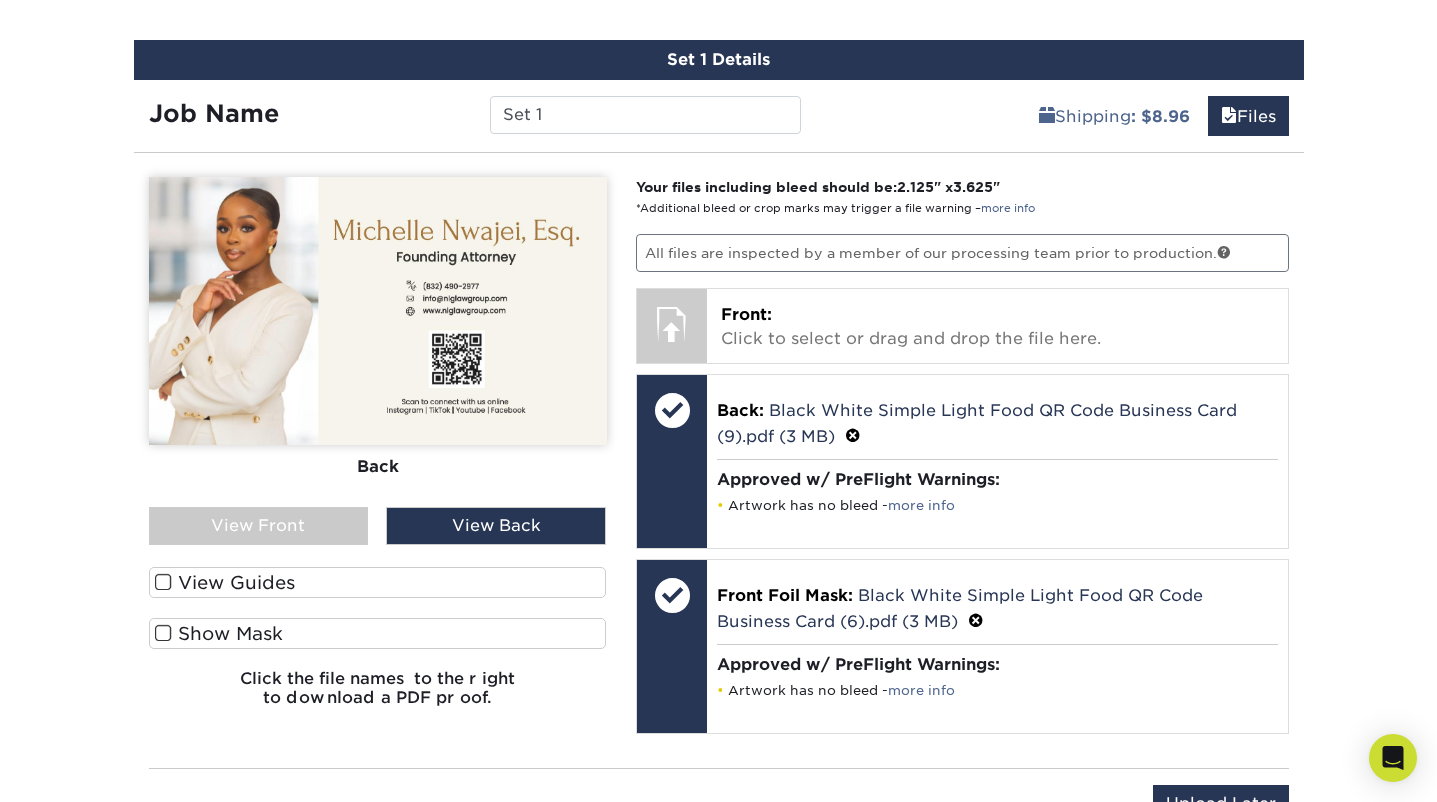 click on "View Front" at bounding box center [259, 526] 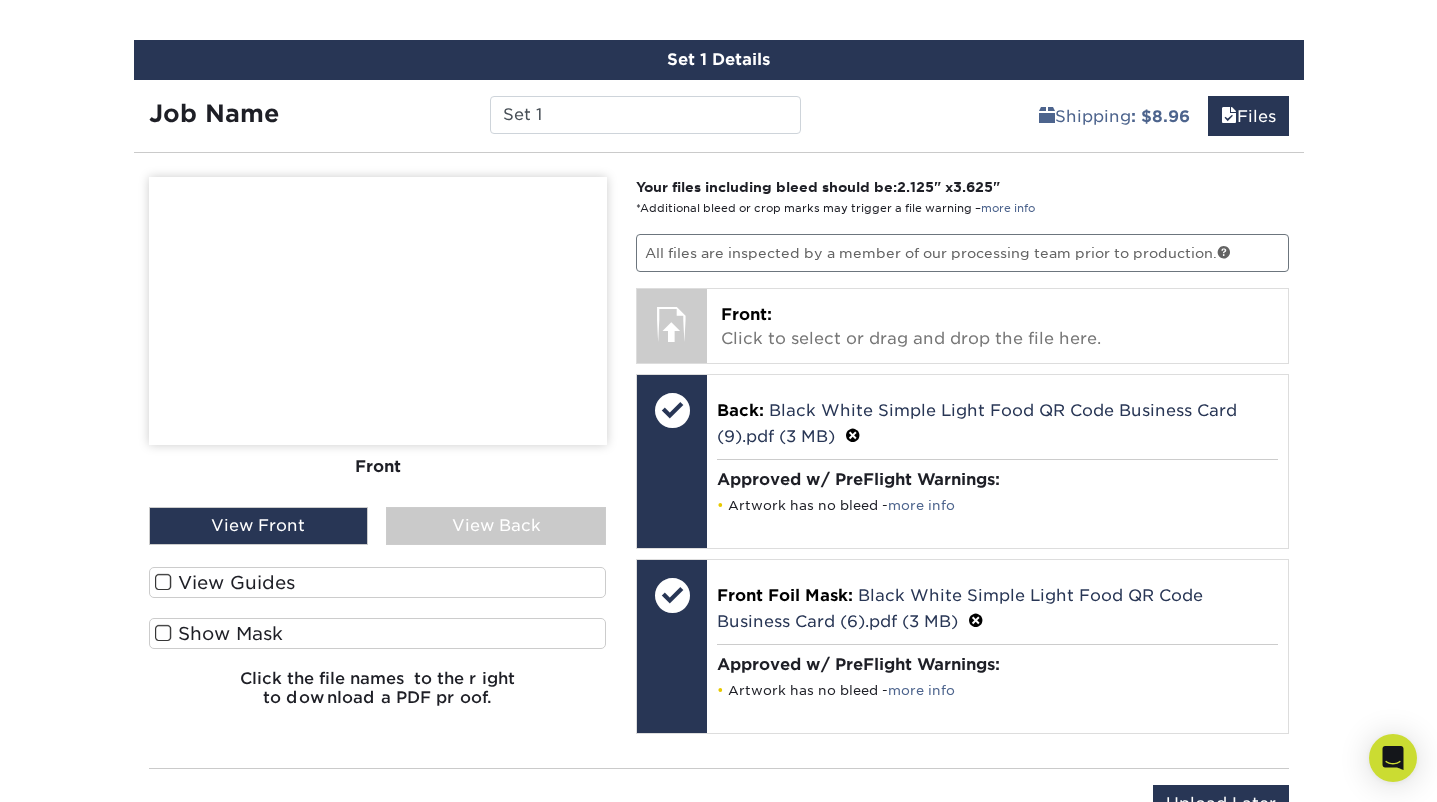 click on "View Guides" at bounding box center (378, 582) 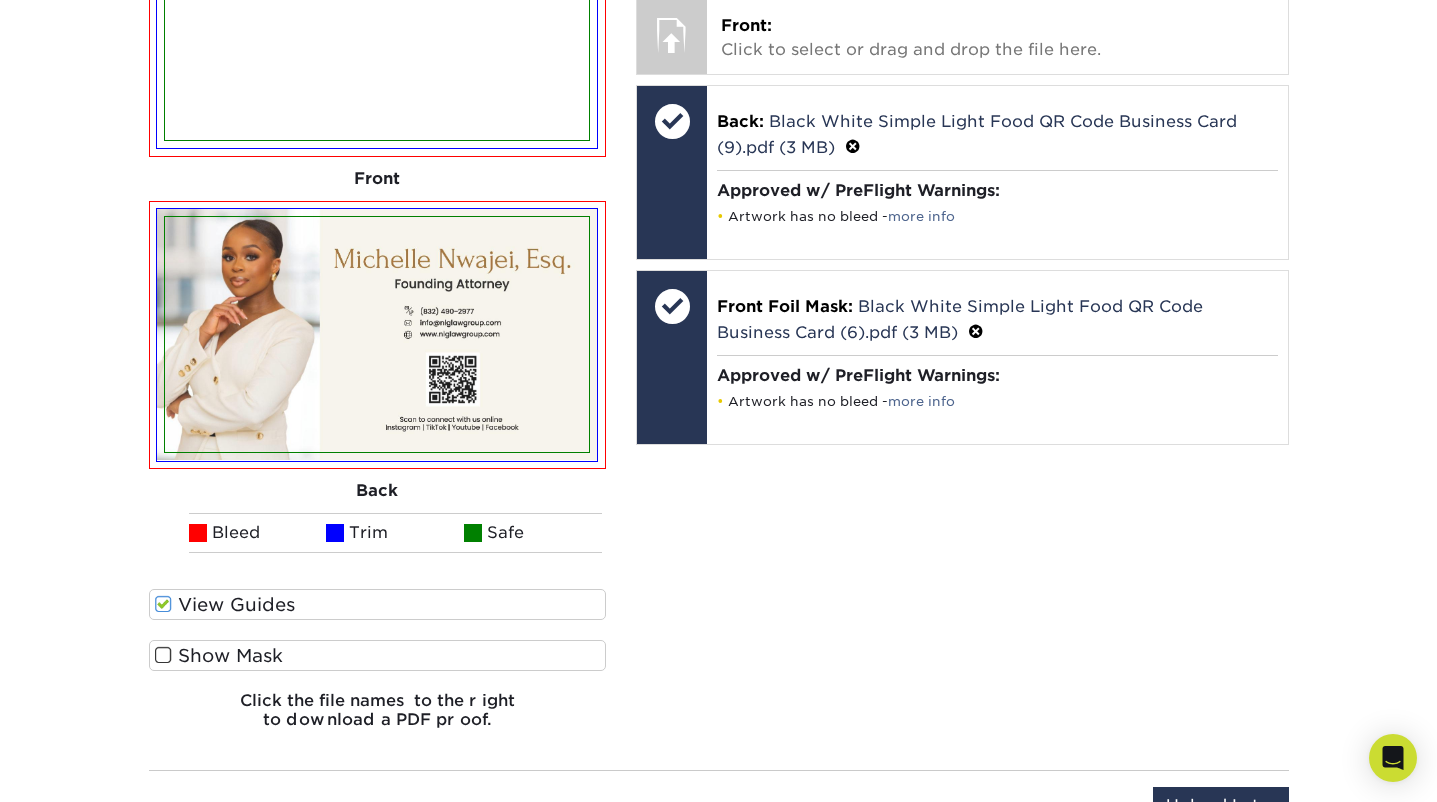 scroll, scrollTop: 1445, scrollLeft: 0, axis: vertical 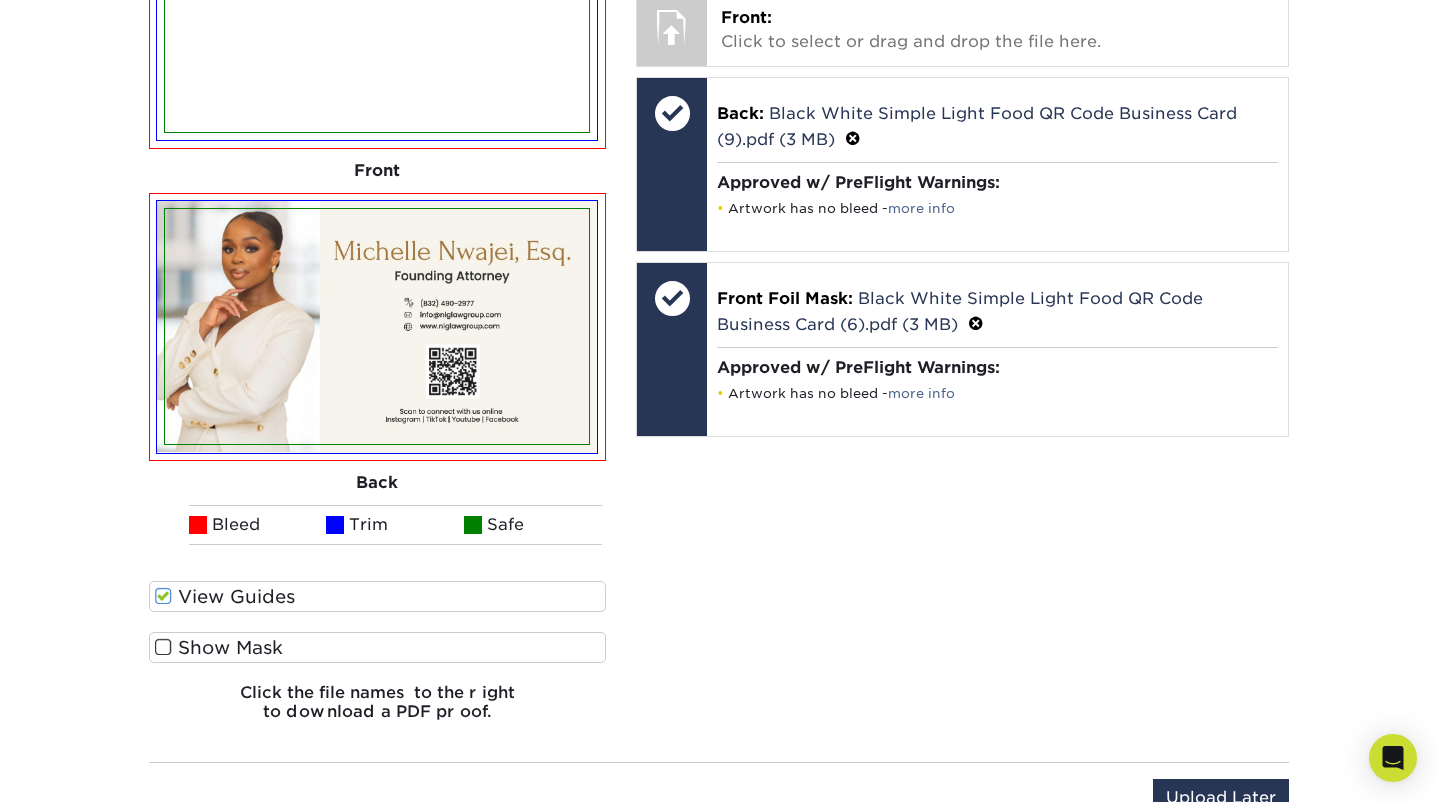 click at bounding box center (163, 647) 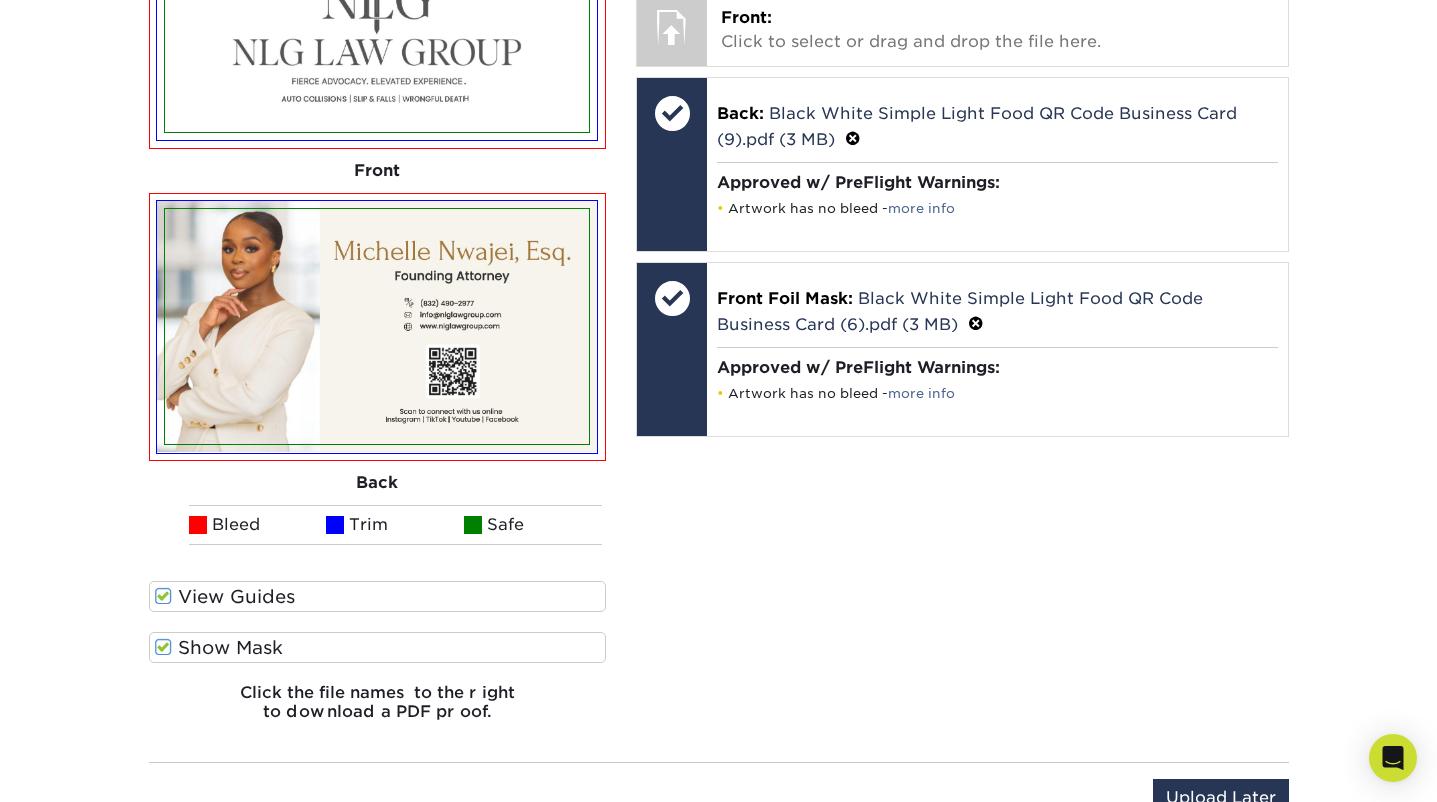 click at bounding box center [163, 647] 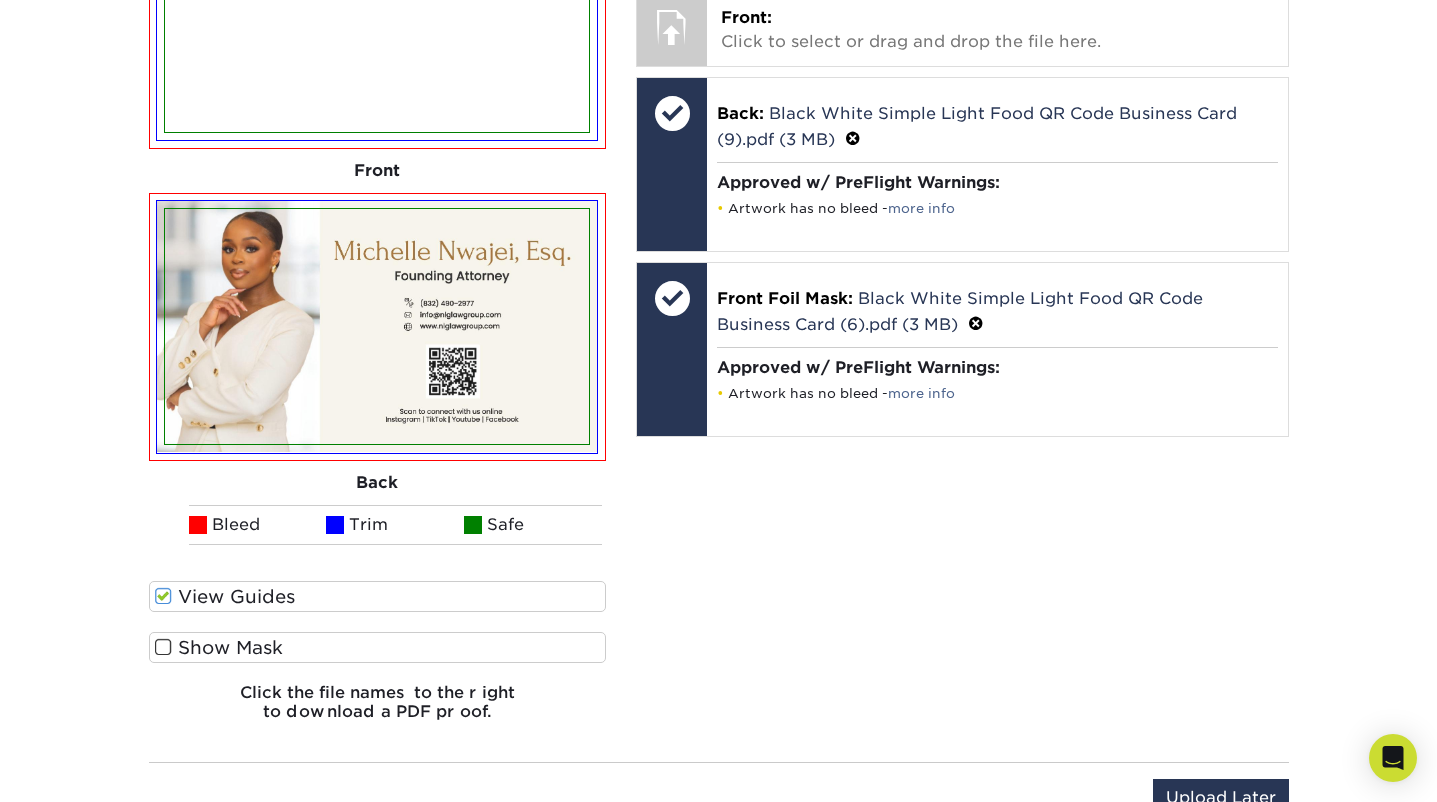 click on "View Guides
Show Spot UV Mask
Show Mask" at bounding box center [378, 632] 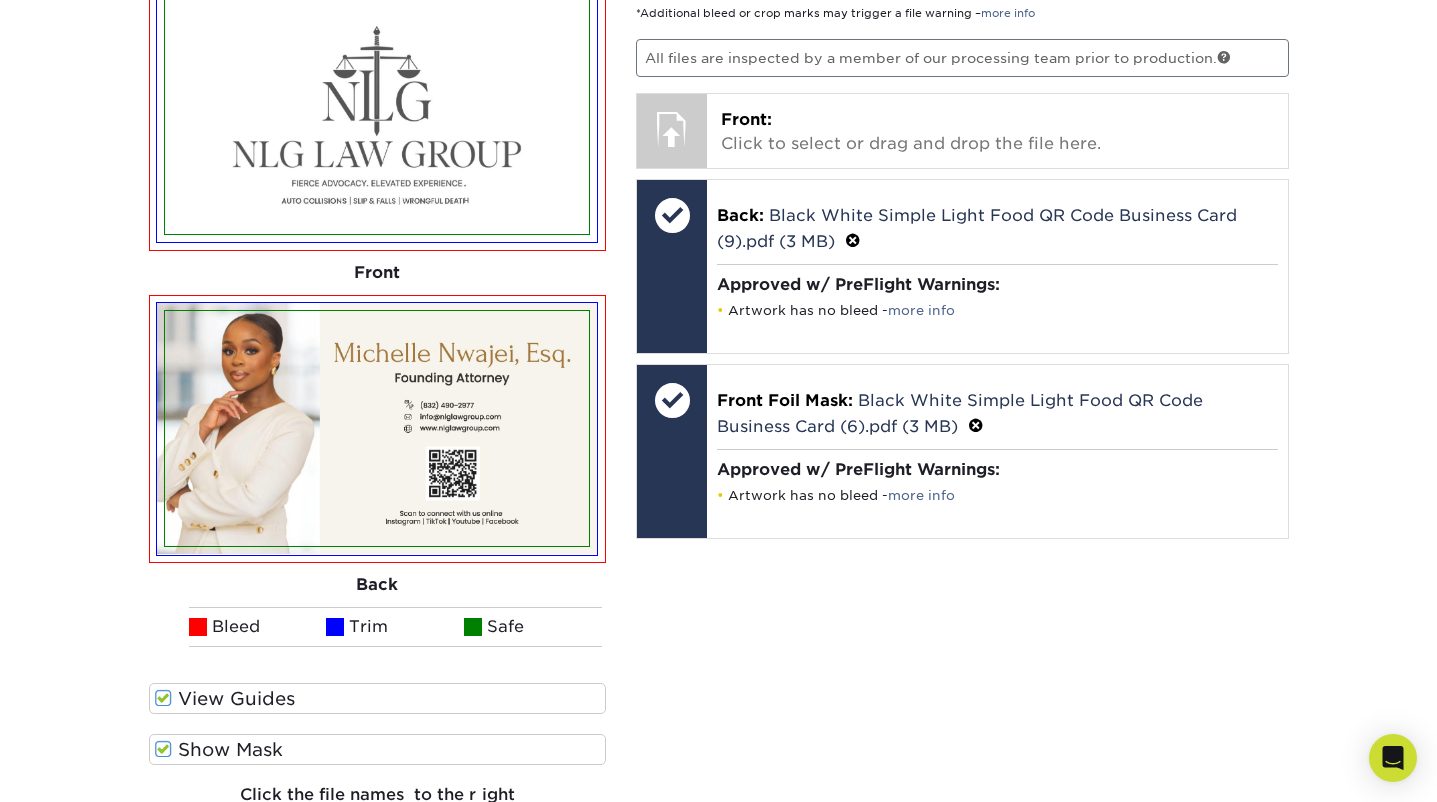 scroll, scrollTop: 1325, scrollLeft: 0, axis: vertical 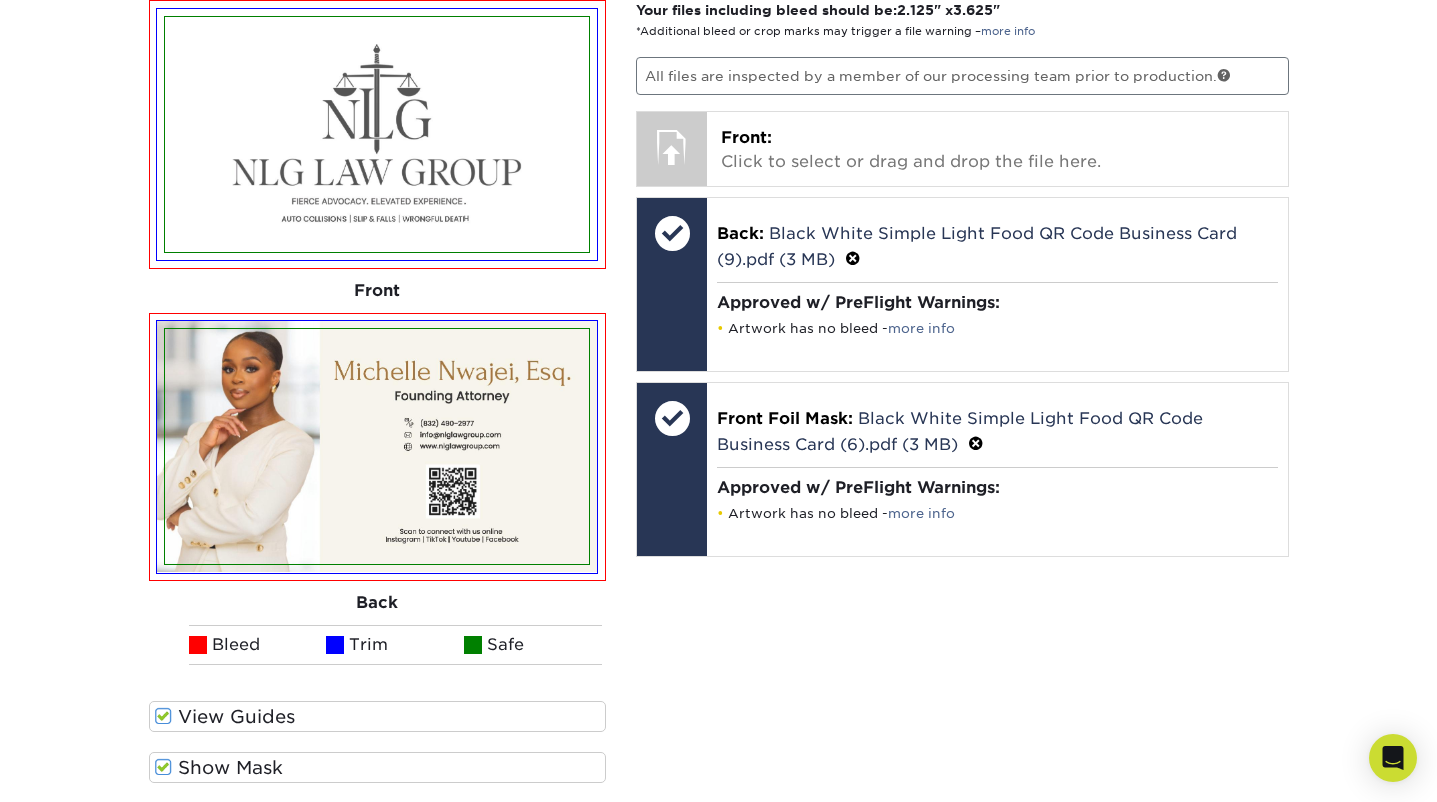 click at bounding box center [163, 716] 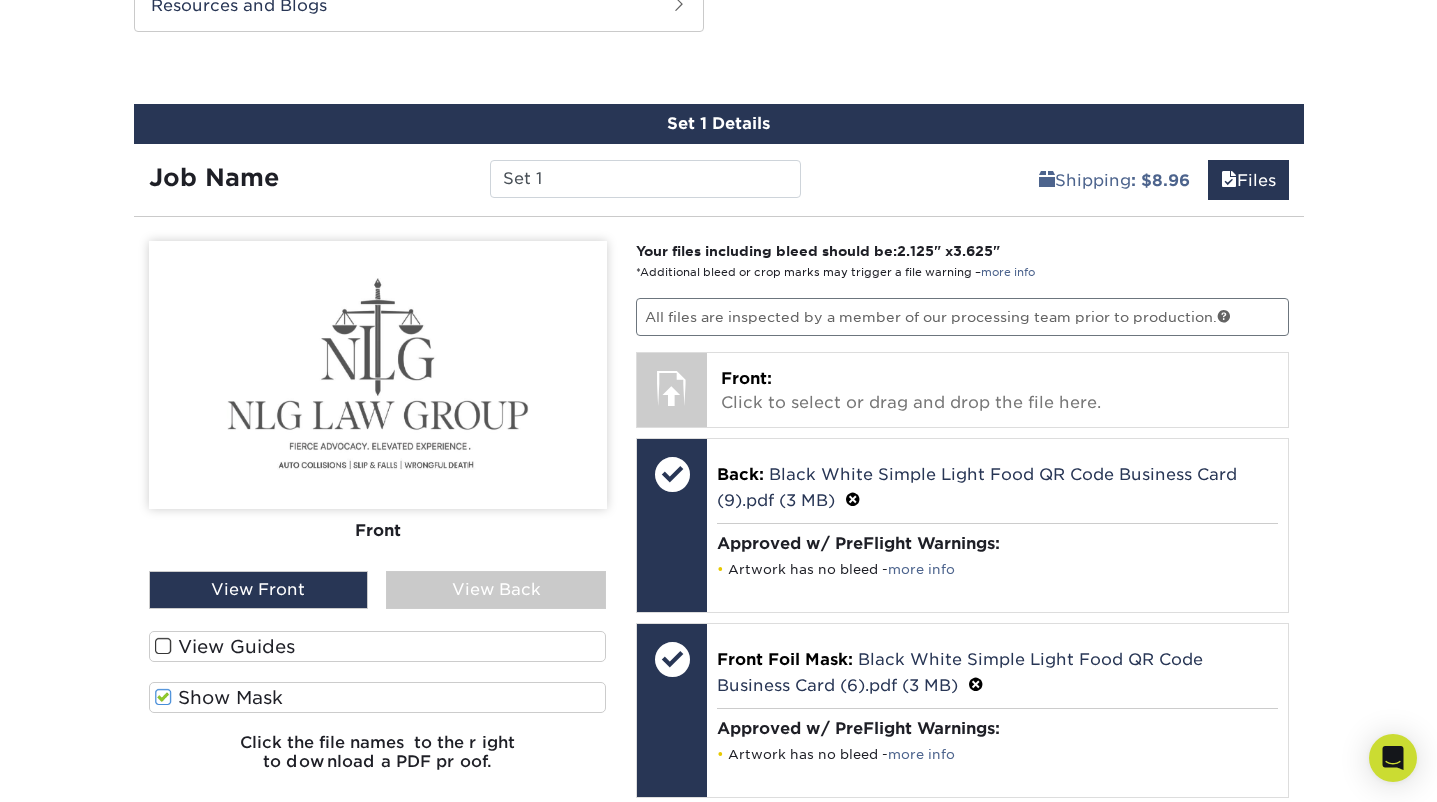 scroll, scrollTop: 1117, scrollLeft: 0, axis: vertical 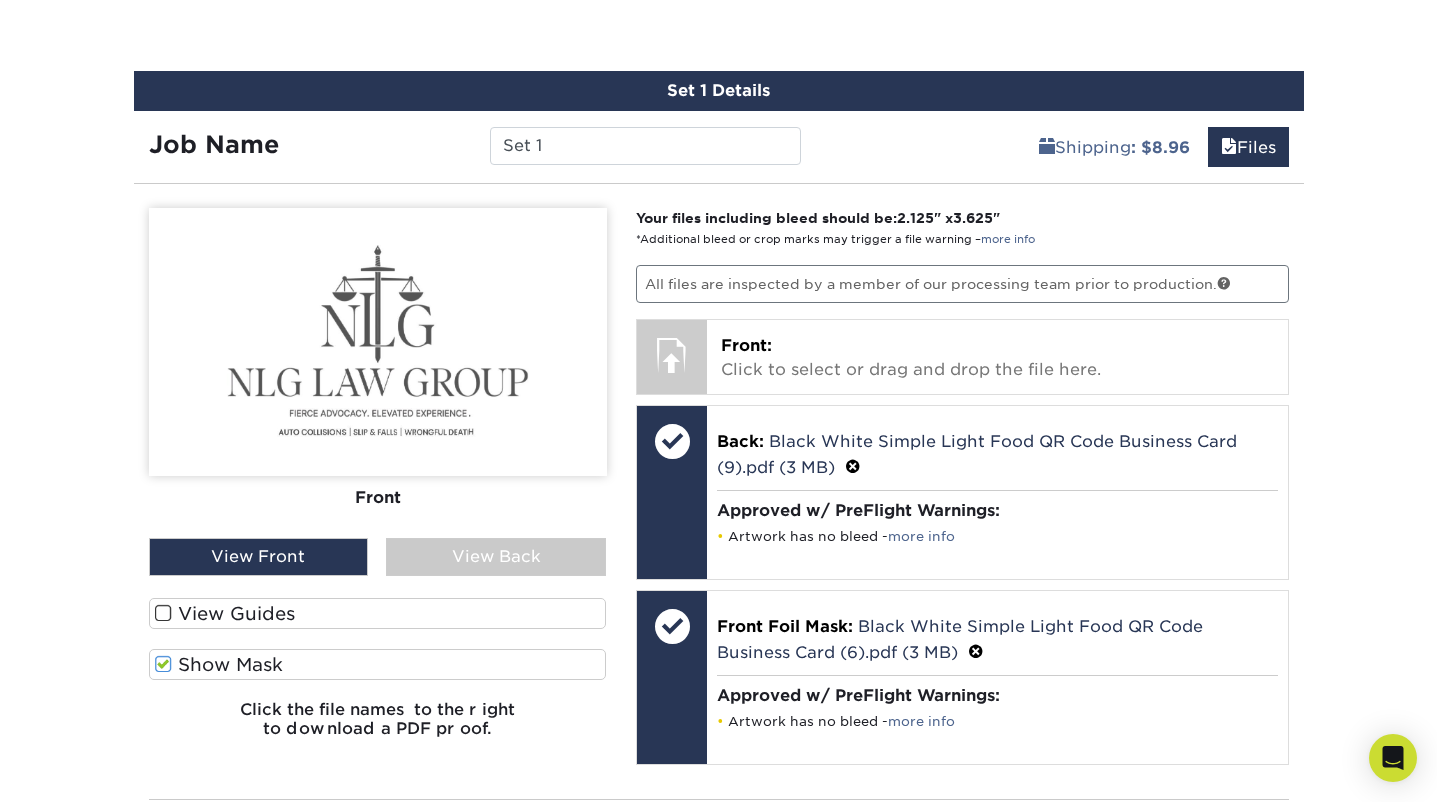 click at bounding box center (163, 664) 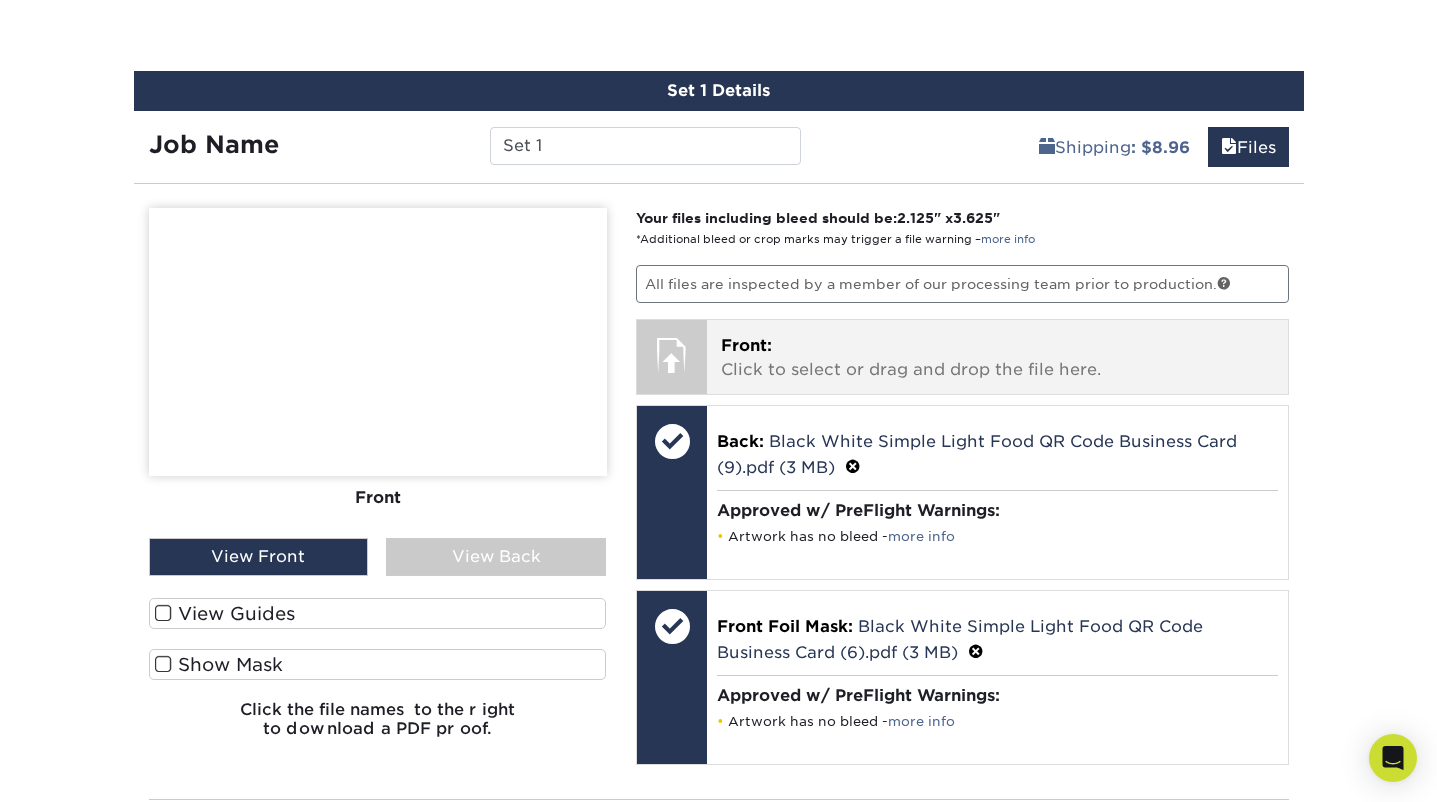 click on "Front: Click to select or drag and drop the file here." at bounding box center (997, 358) 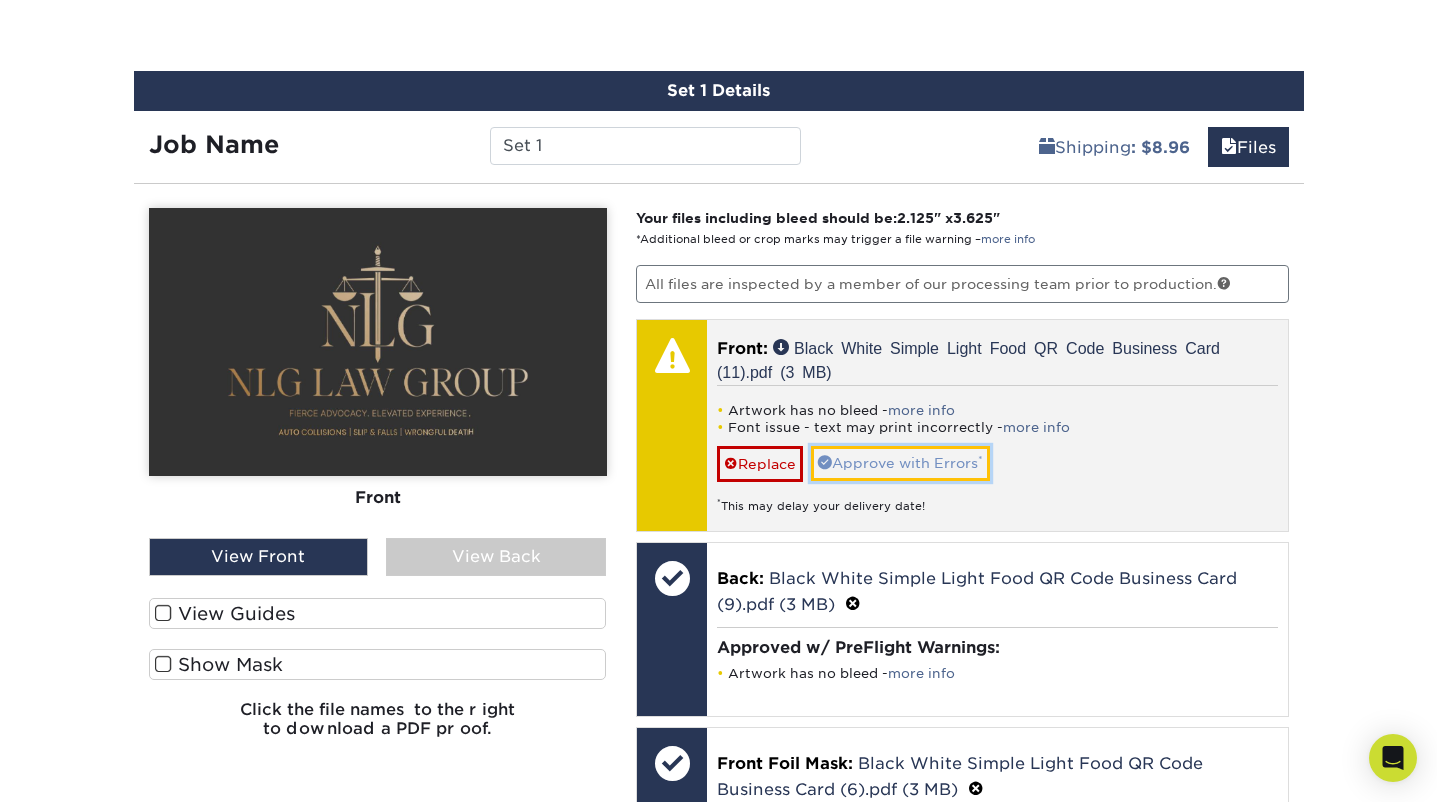 click on "Approve with Errors *" at bounding box center (900, 463) 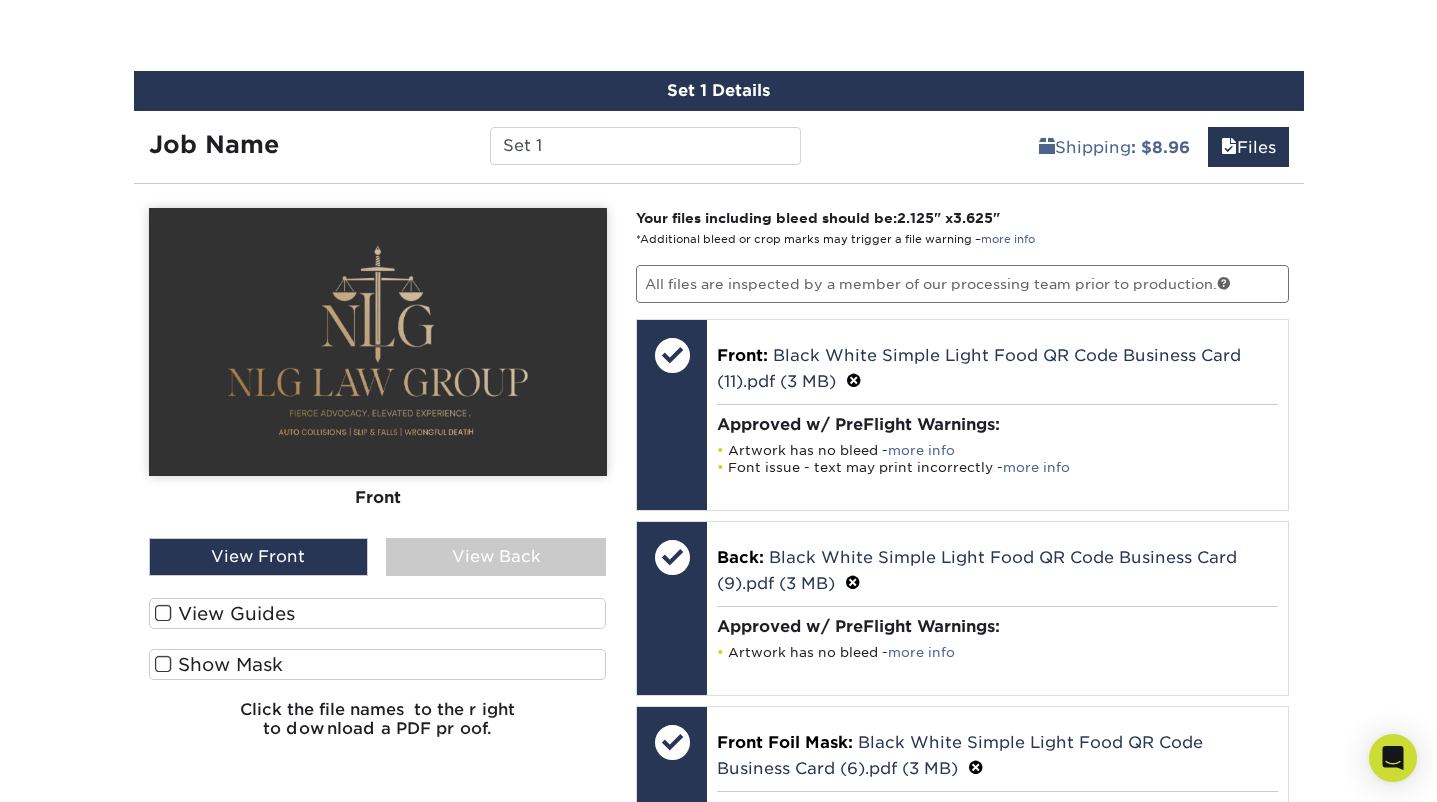 click on "View Front" at bounding box center [259, 557] 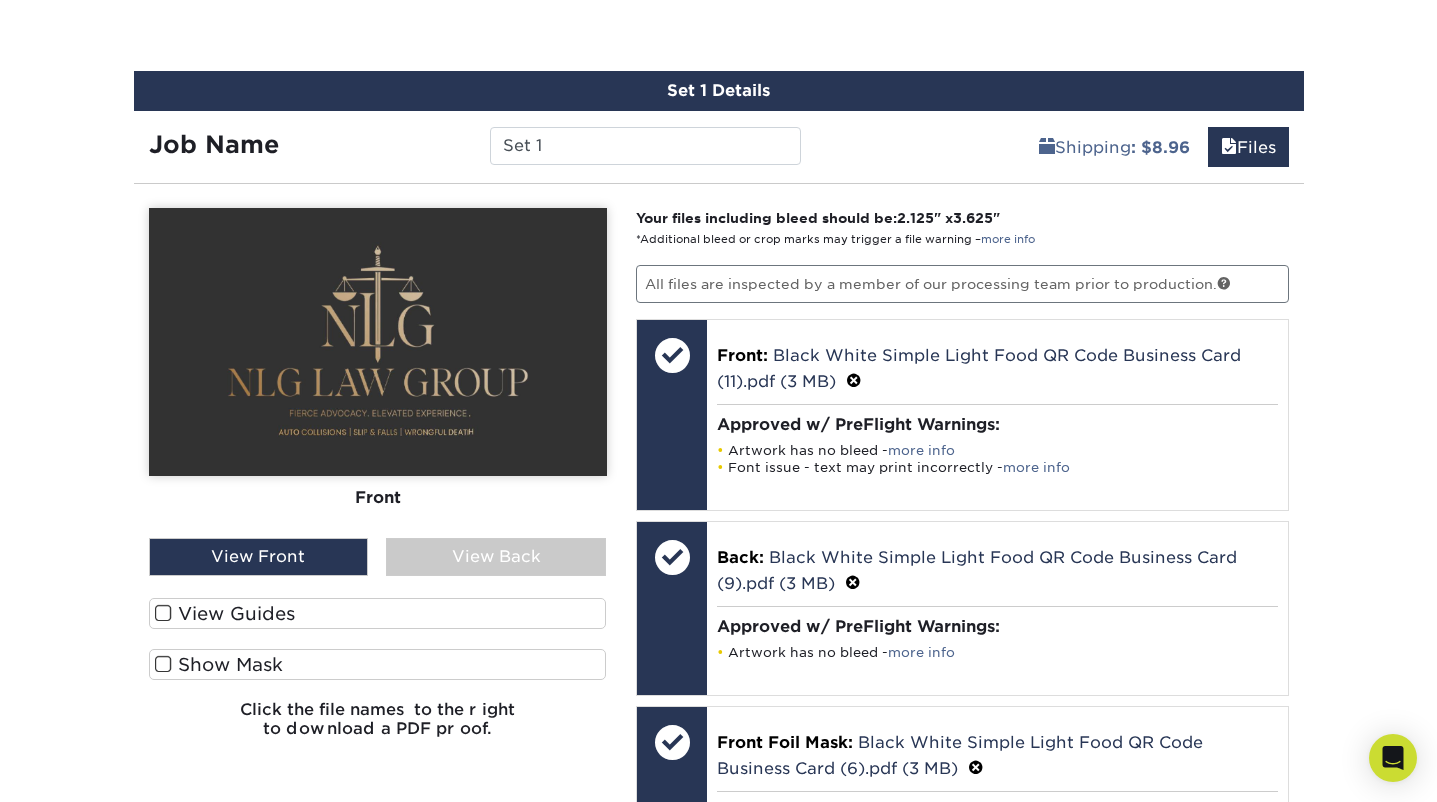 click at bounding box center (163, 613) 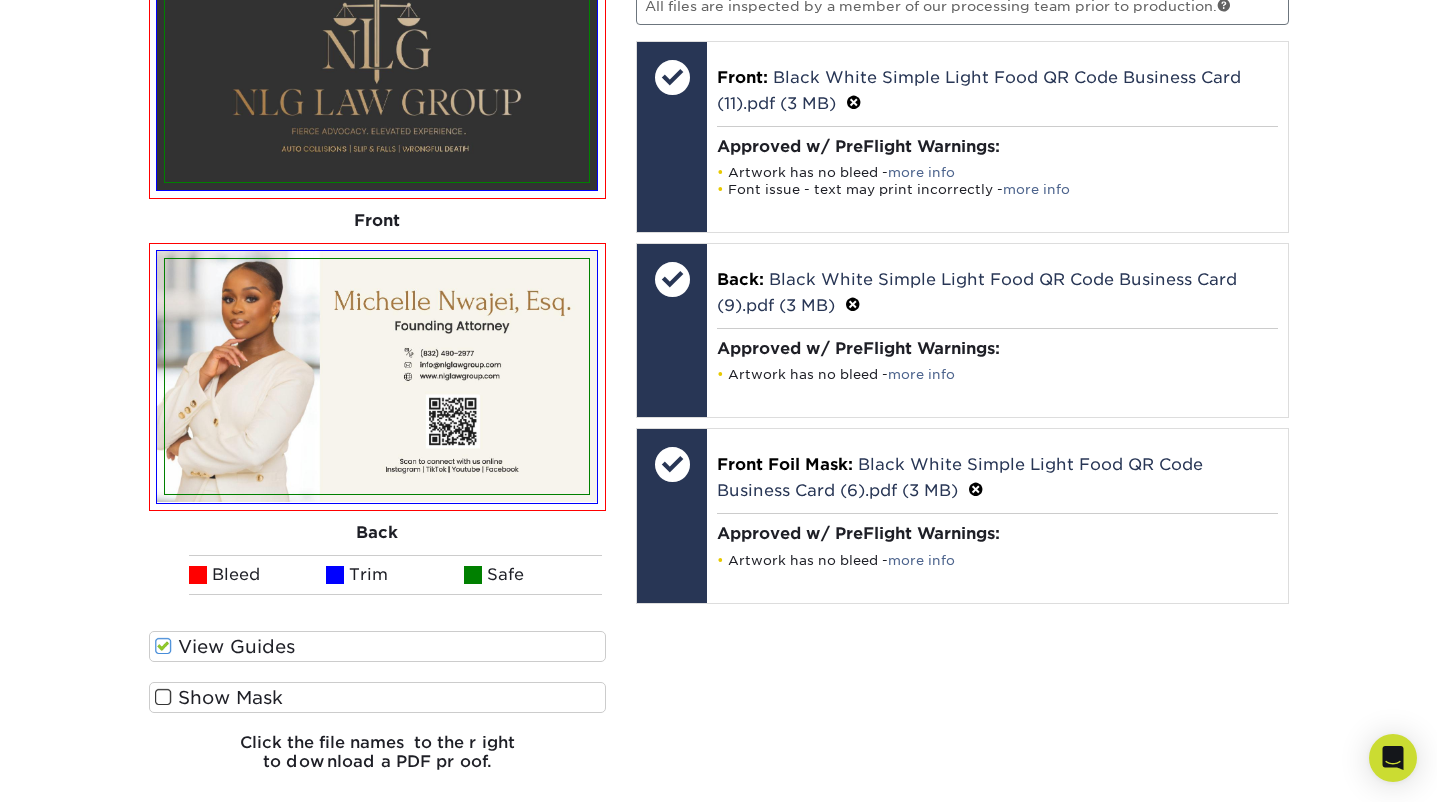 scroll, scrollTop: 1470, scrollLeft: 0, axis: vertical 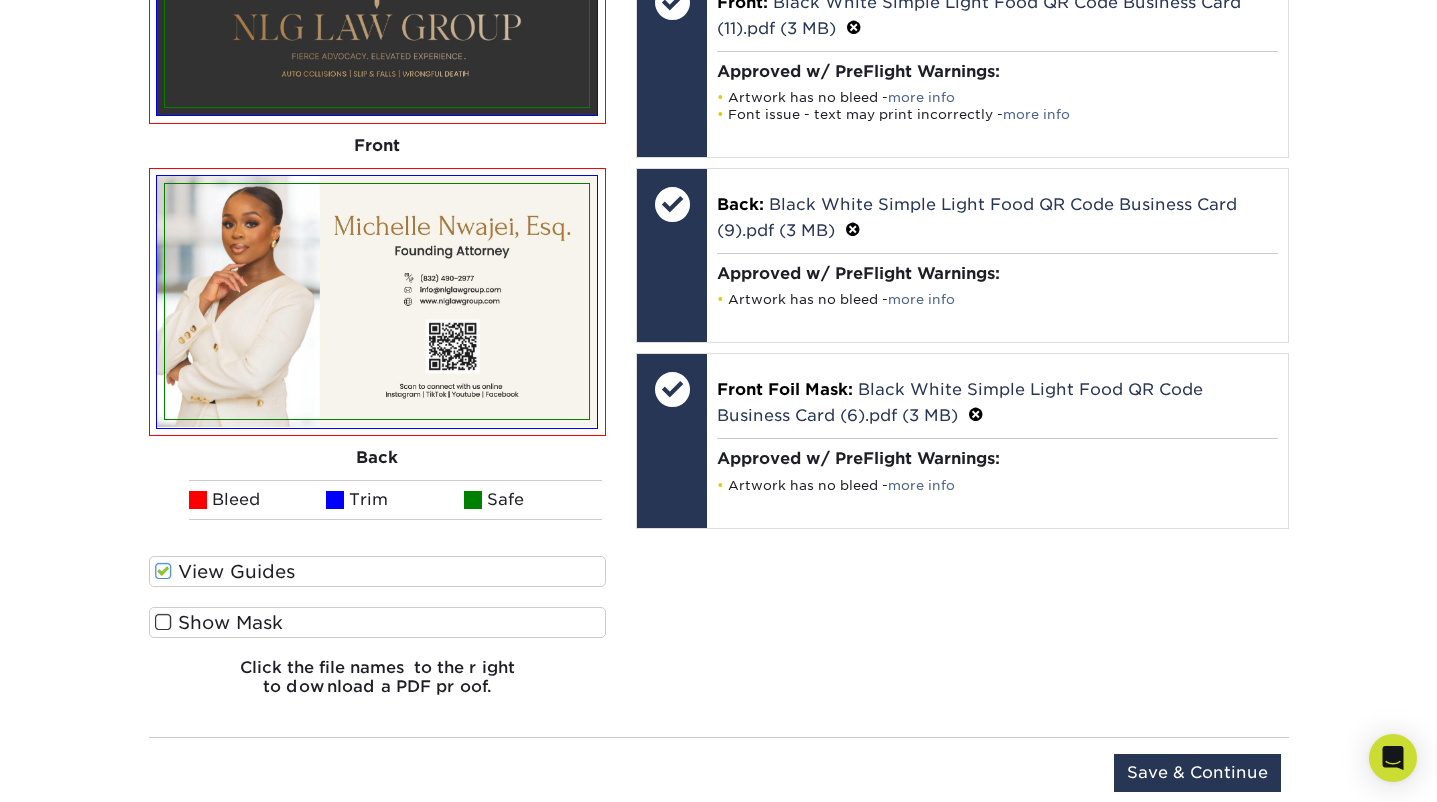 click at bounding box center [163, 622] 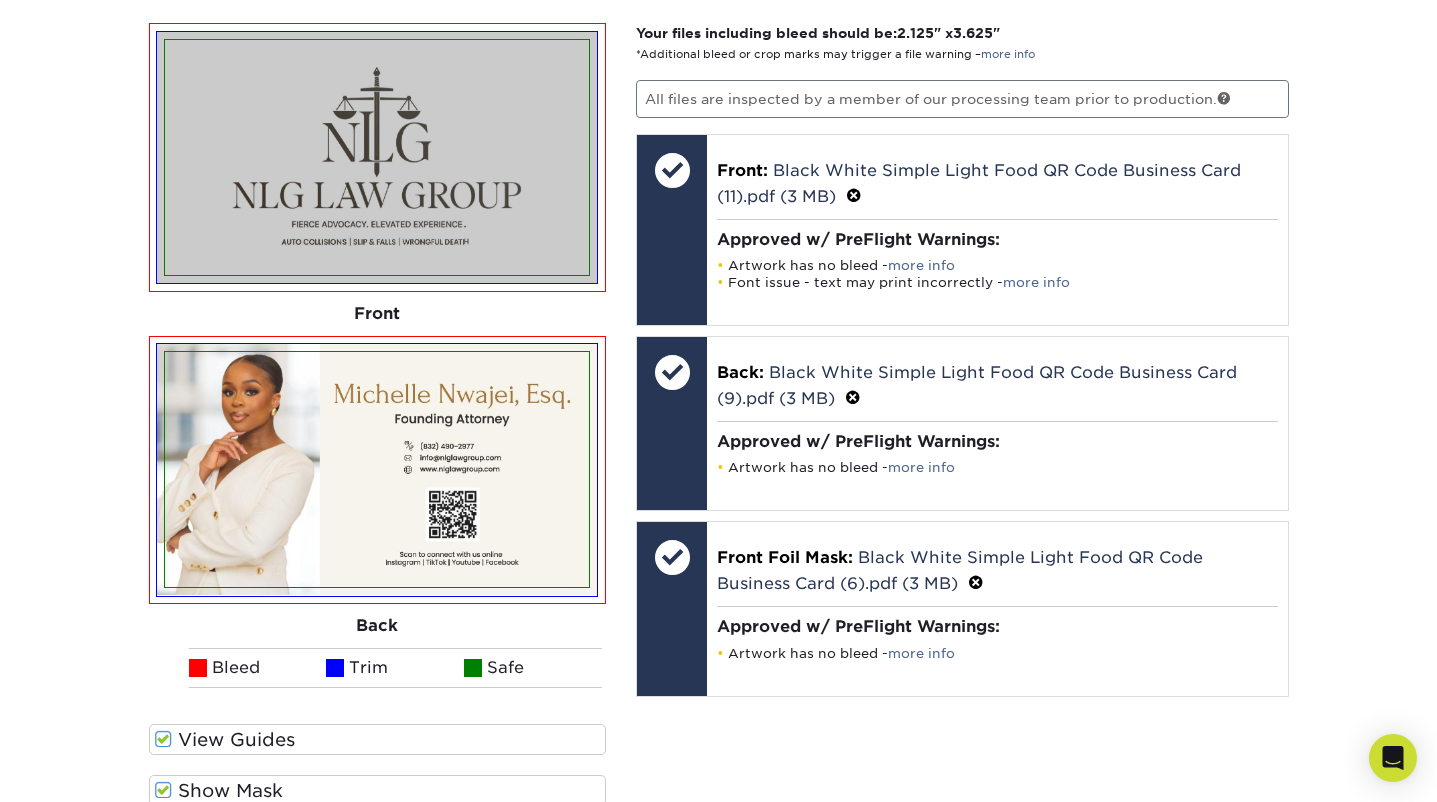 scroll, scrollTop: 1294, scrollLeft: 0, axis: vertical 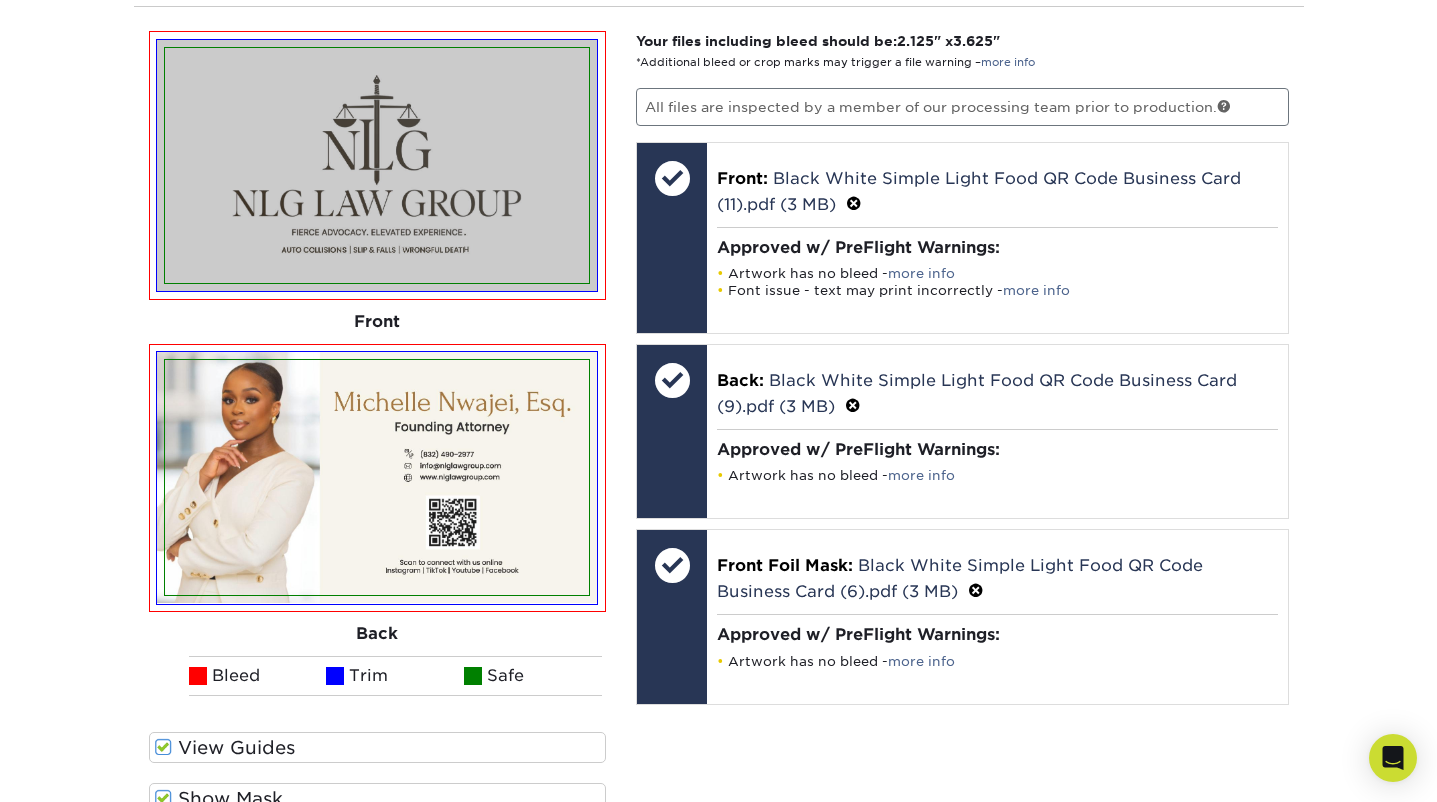 click on "Please Upload Your Files
We accept:  PDF ,  JPEG 1  or  TIFF 1  files.
Submitting  AI  and  PSD  files may delay order:  more info (EPS files must be emailed)
We cannot accept multi-page PDFs
Printing does not begin until  ALL  sets have been approved for print.
View Upload FAQ
1 All formats will be converted to PDF for printing.
Front" at bounding box center [378, 460] 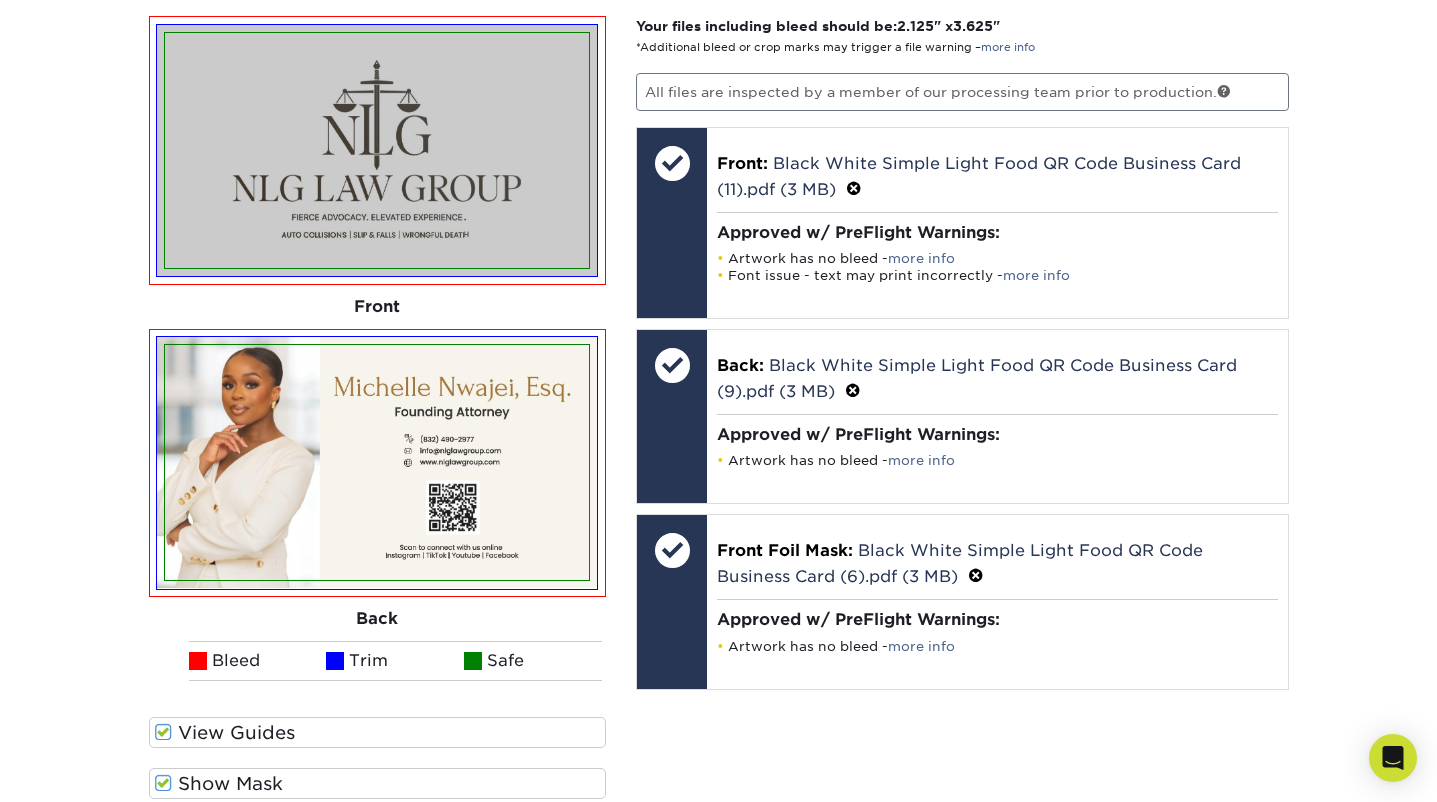 scroll, scrollTop: 1358, scrollLeft: 0, axis: vertical 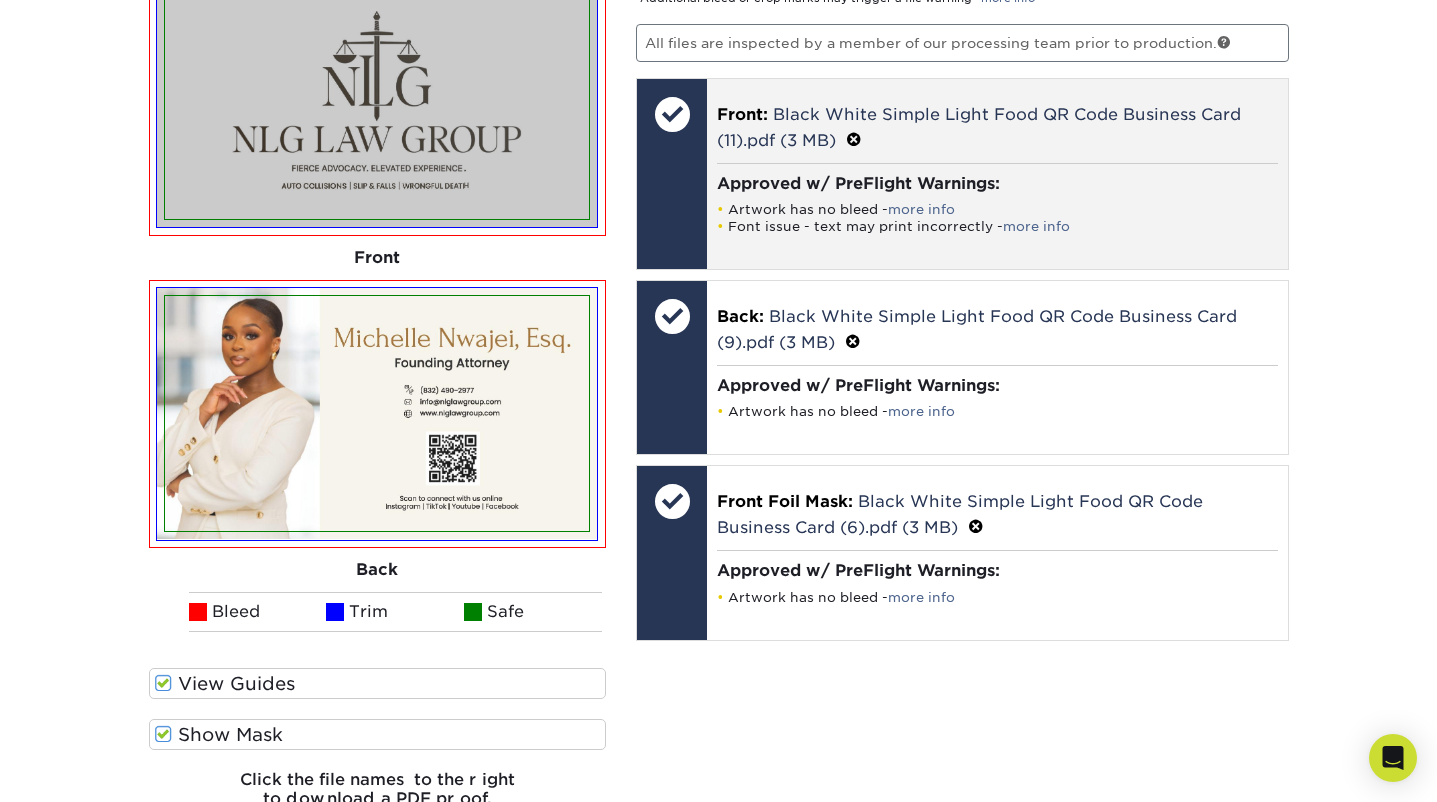 click on "Approved w/ PreFlight Warnings:" at bounding box center (997, 183) 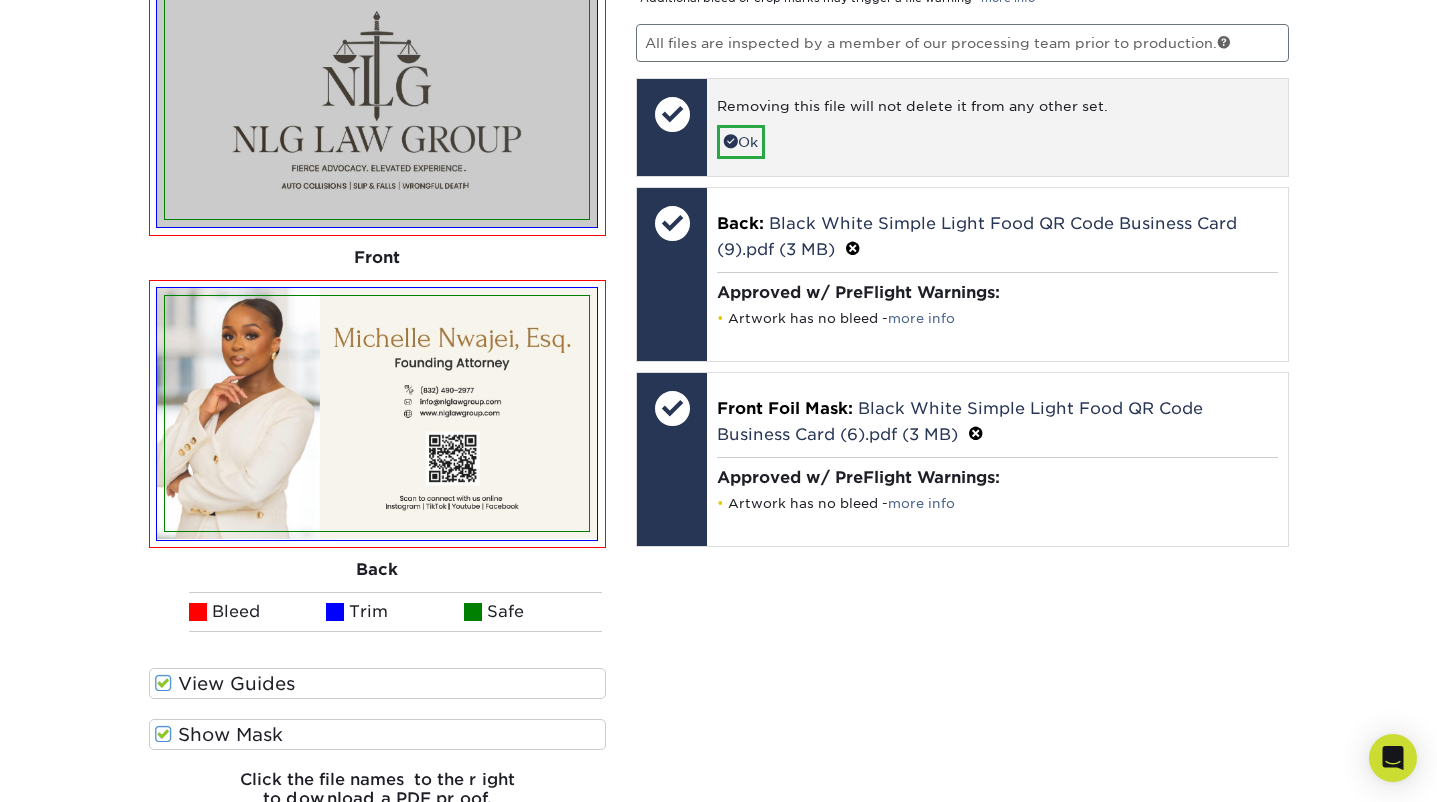 click on "Removing this file will not delete it from any other set.
Ok" at bounding box center [997, 127] 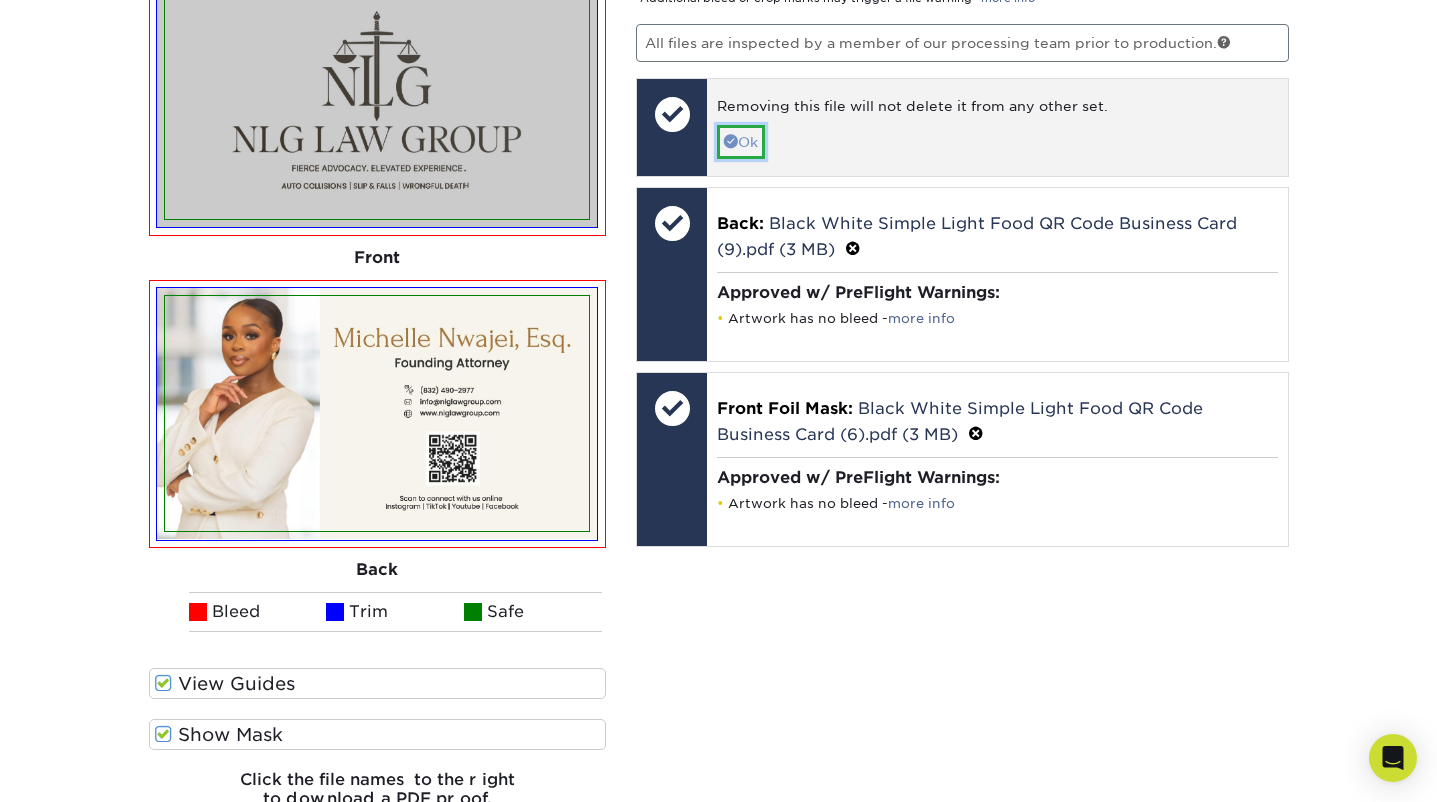click on "Ok" at bounding box center (741, 142) 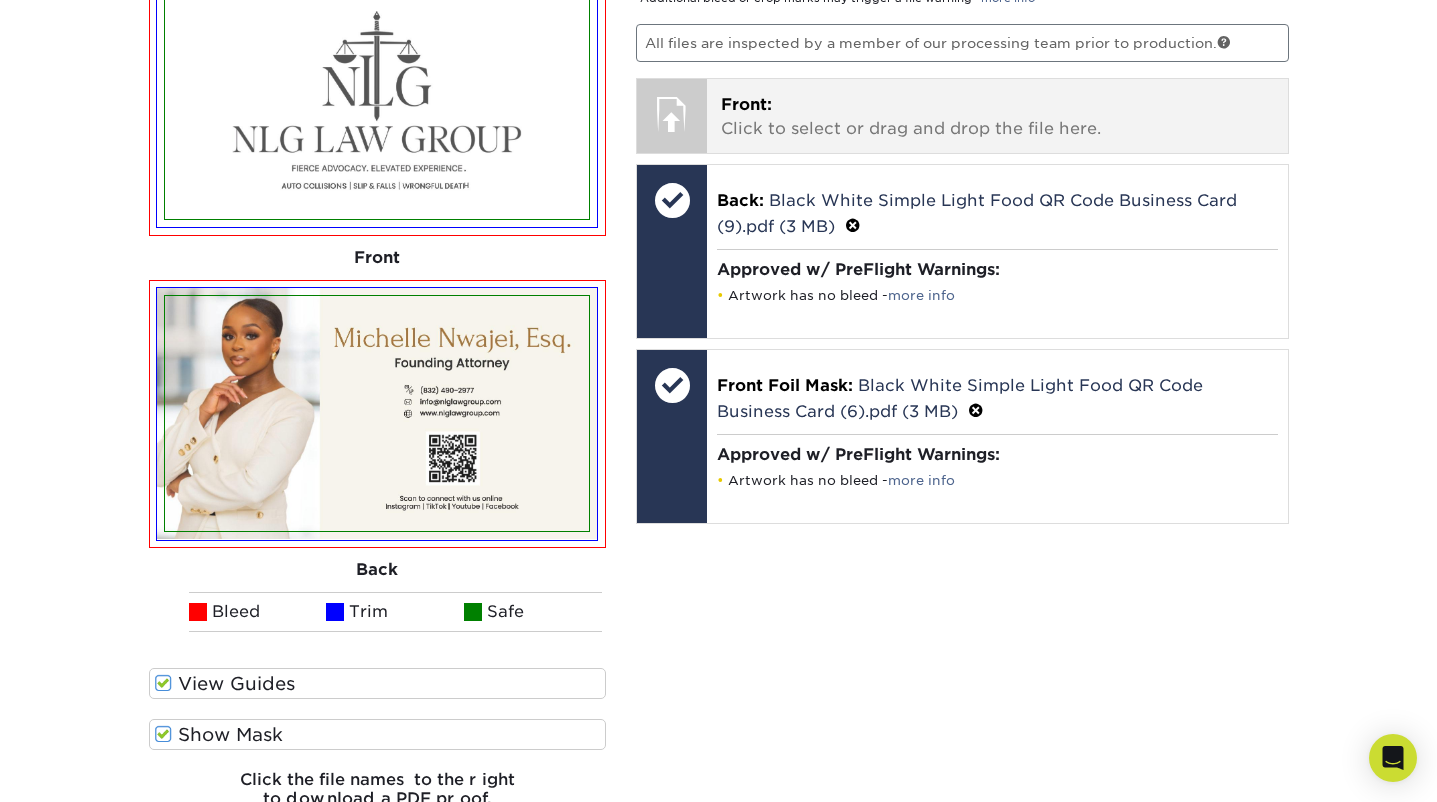 click on "Front: Click to select or drag and drop the file here." at bounding box center [997, 117] 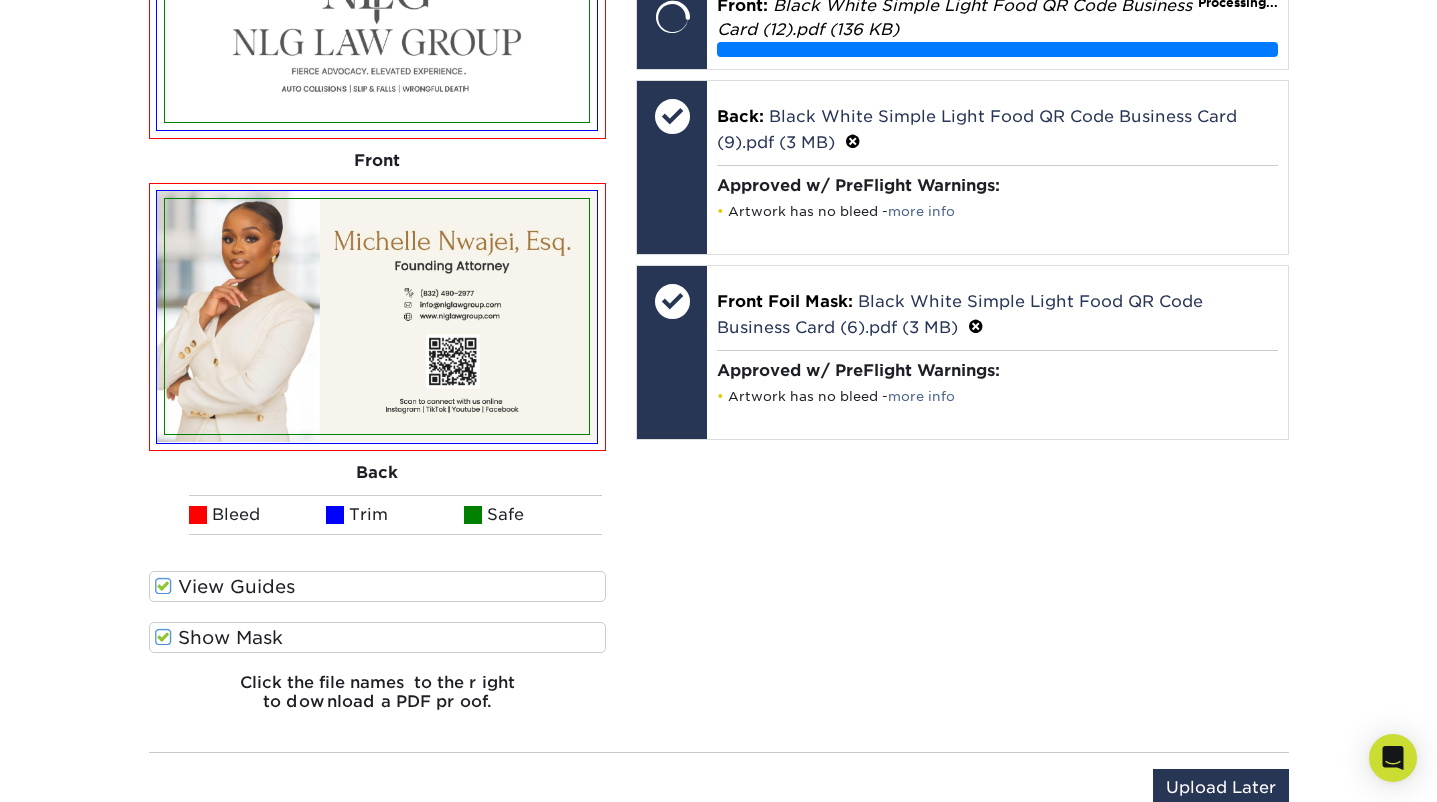 scroll, scrollTop: 1481, scrollLeft: 0, axis: vertical 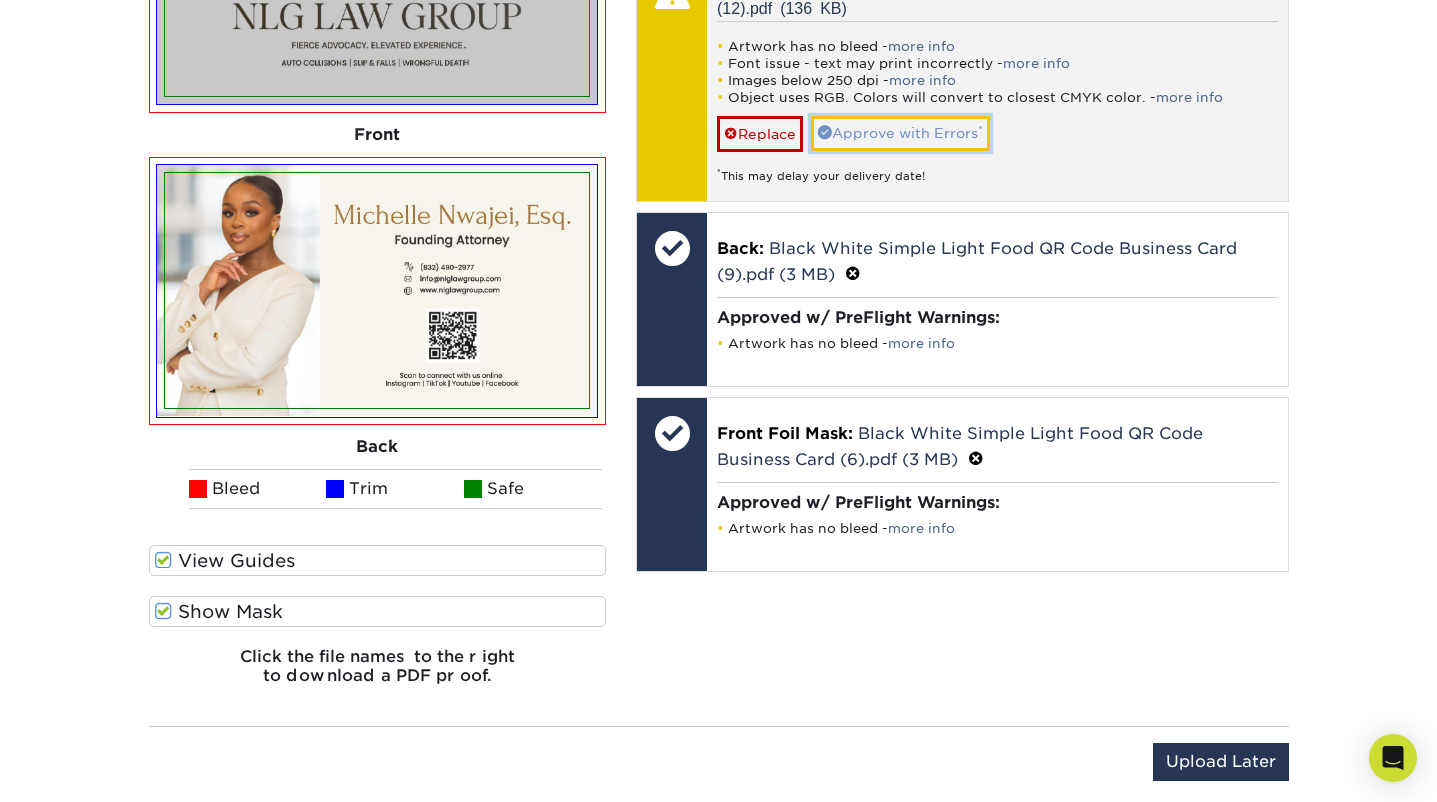 click on "Approve with Errors *" at bounding box center (900, 133) 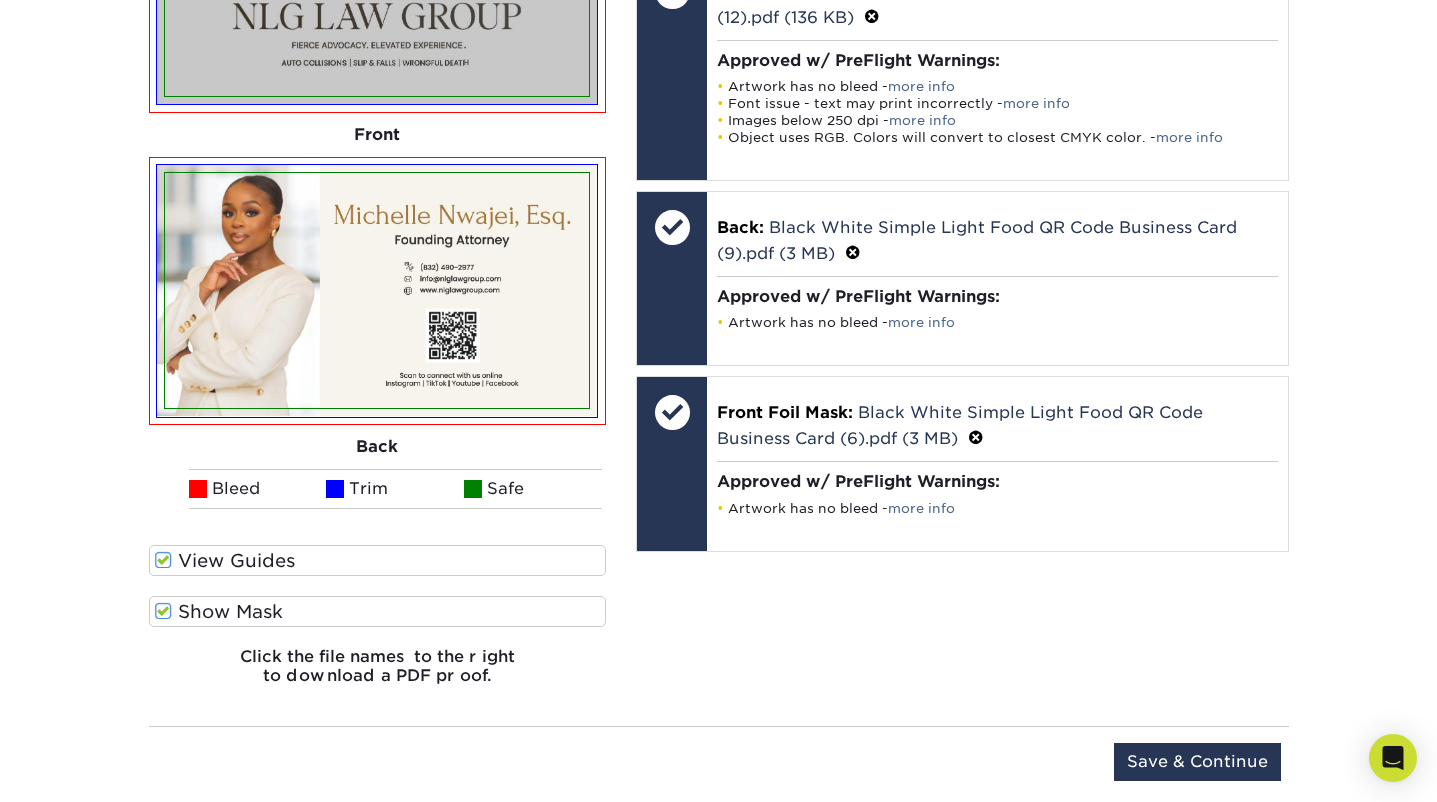 click at bounding box center (163, 560) 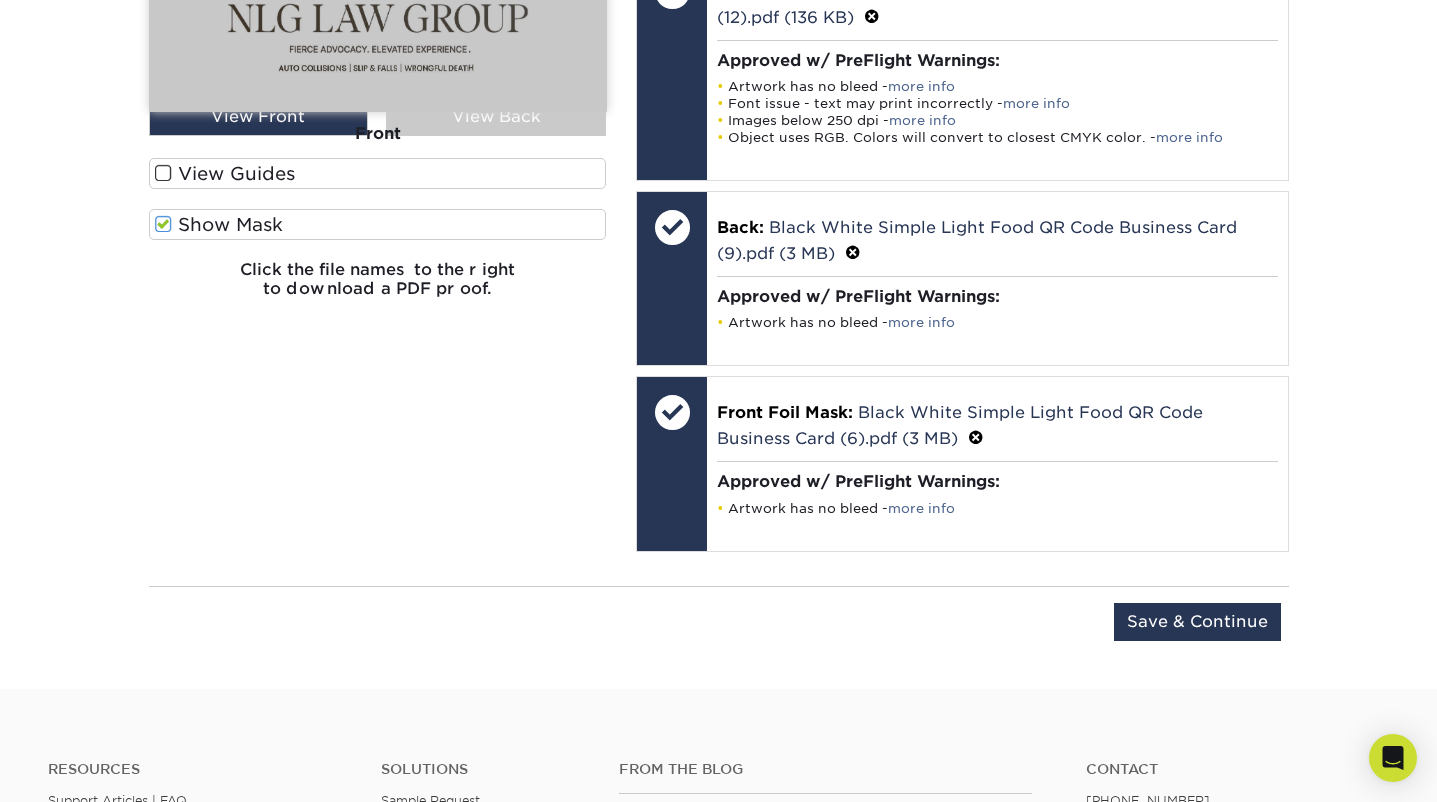 scroll, scrollTop: 1094, scrollLeft: 0, axis: vertical 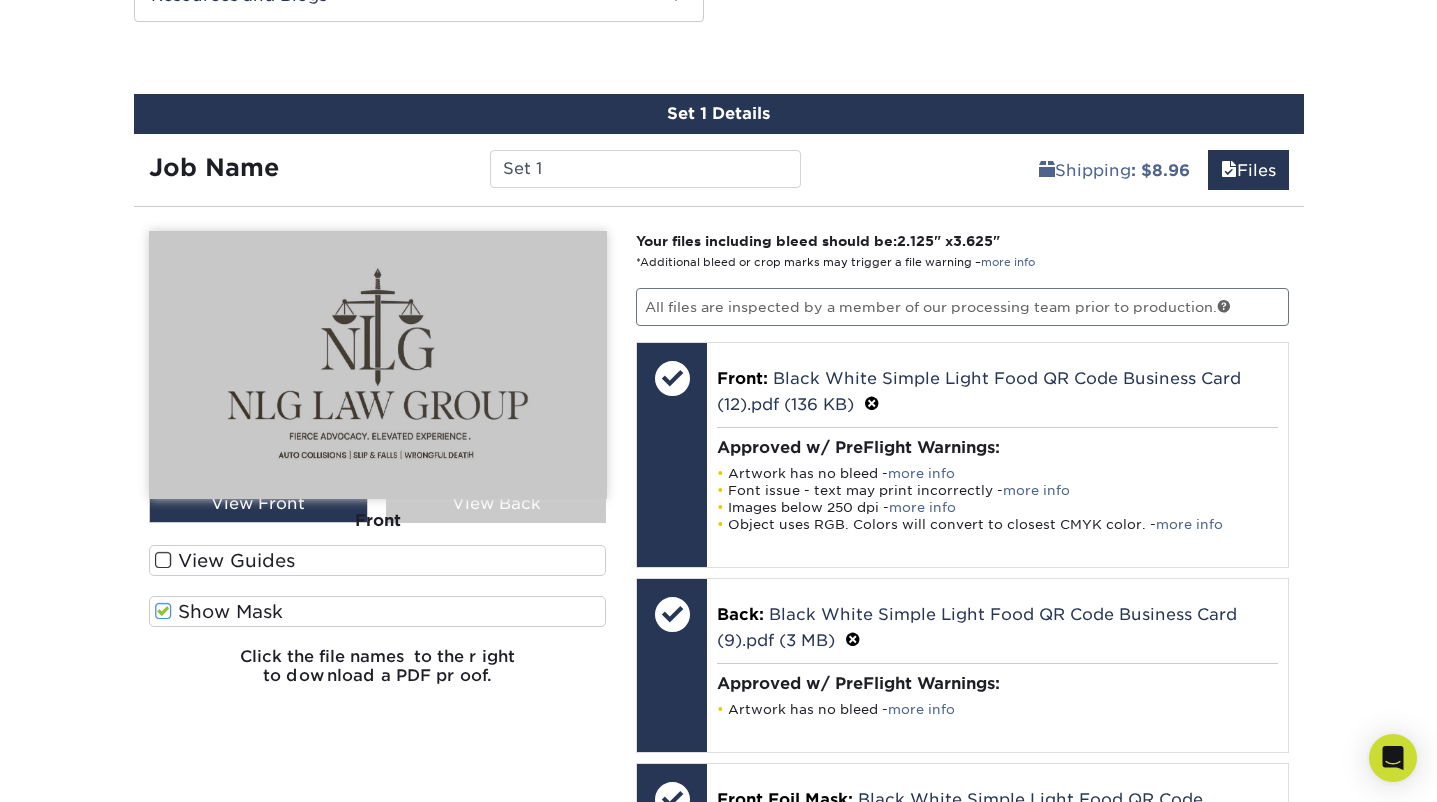 click at bounding box center (163, 611) 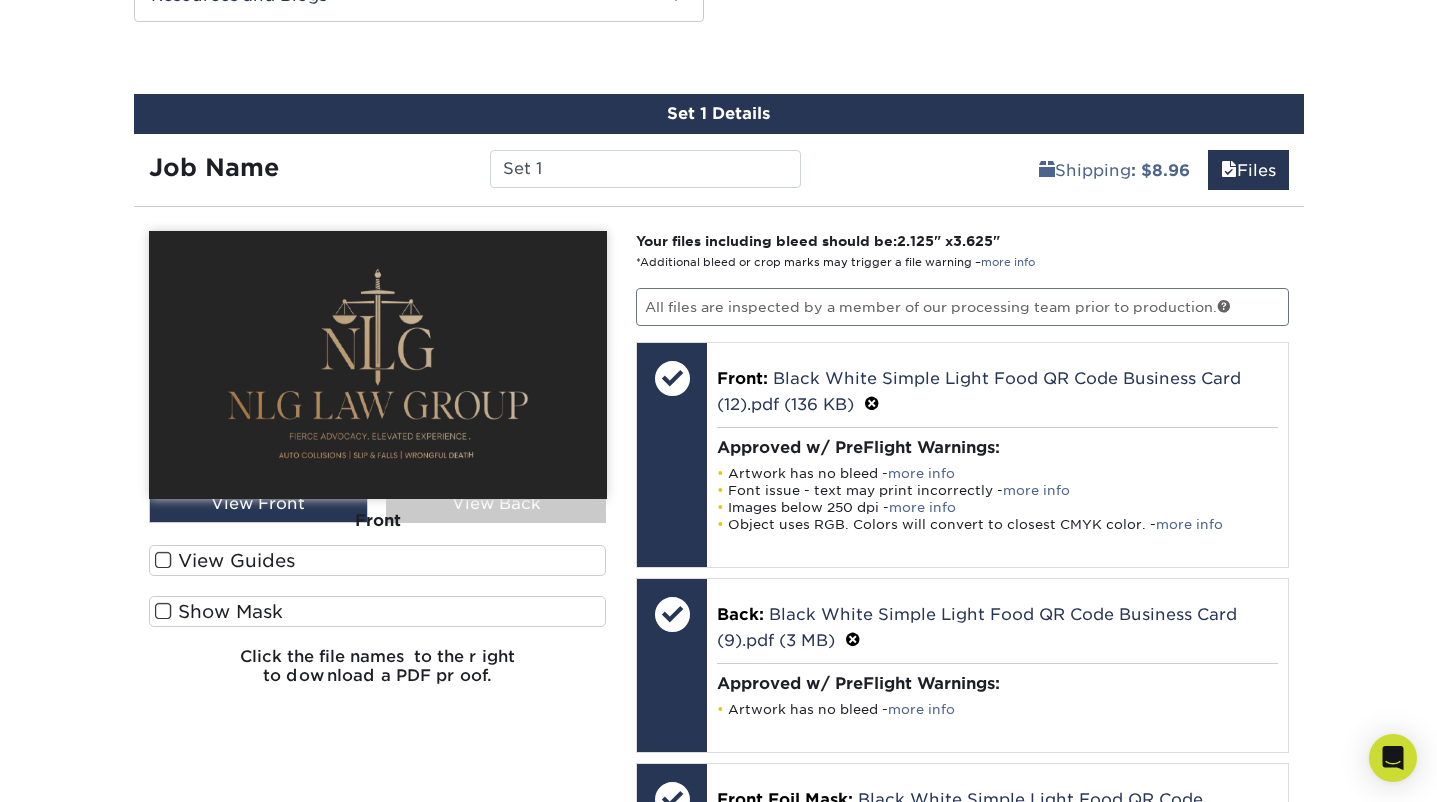 click on "Front" at bounding box center [378, 521] 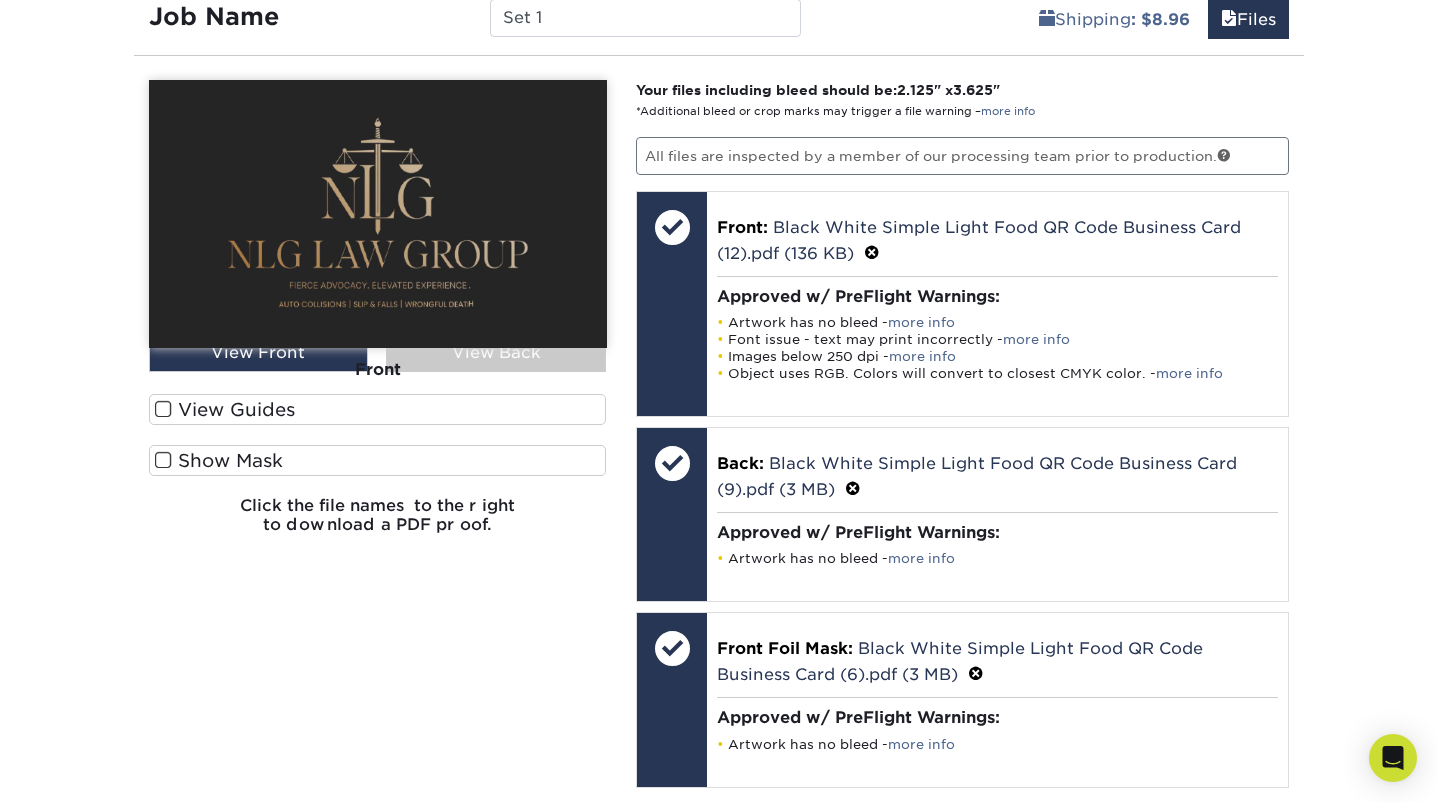 scroll, scrollTop: 1247, scrollLeft: 0, axis: vertical 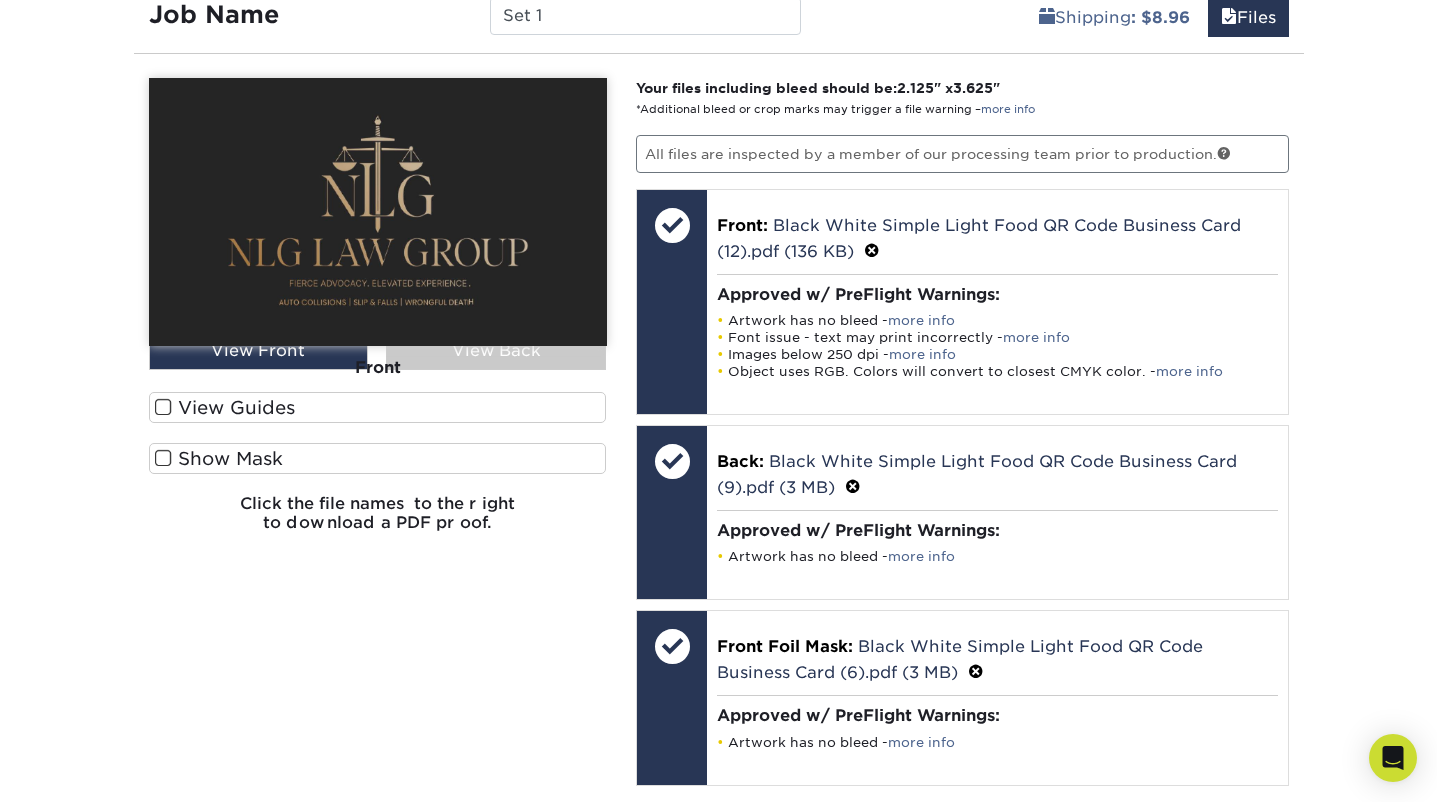 click on "Front" at bounding box center (378, 368) 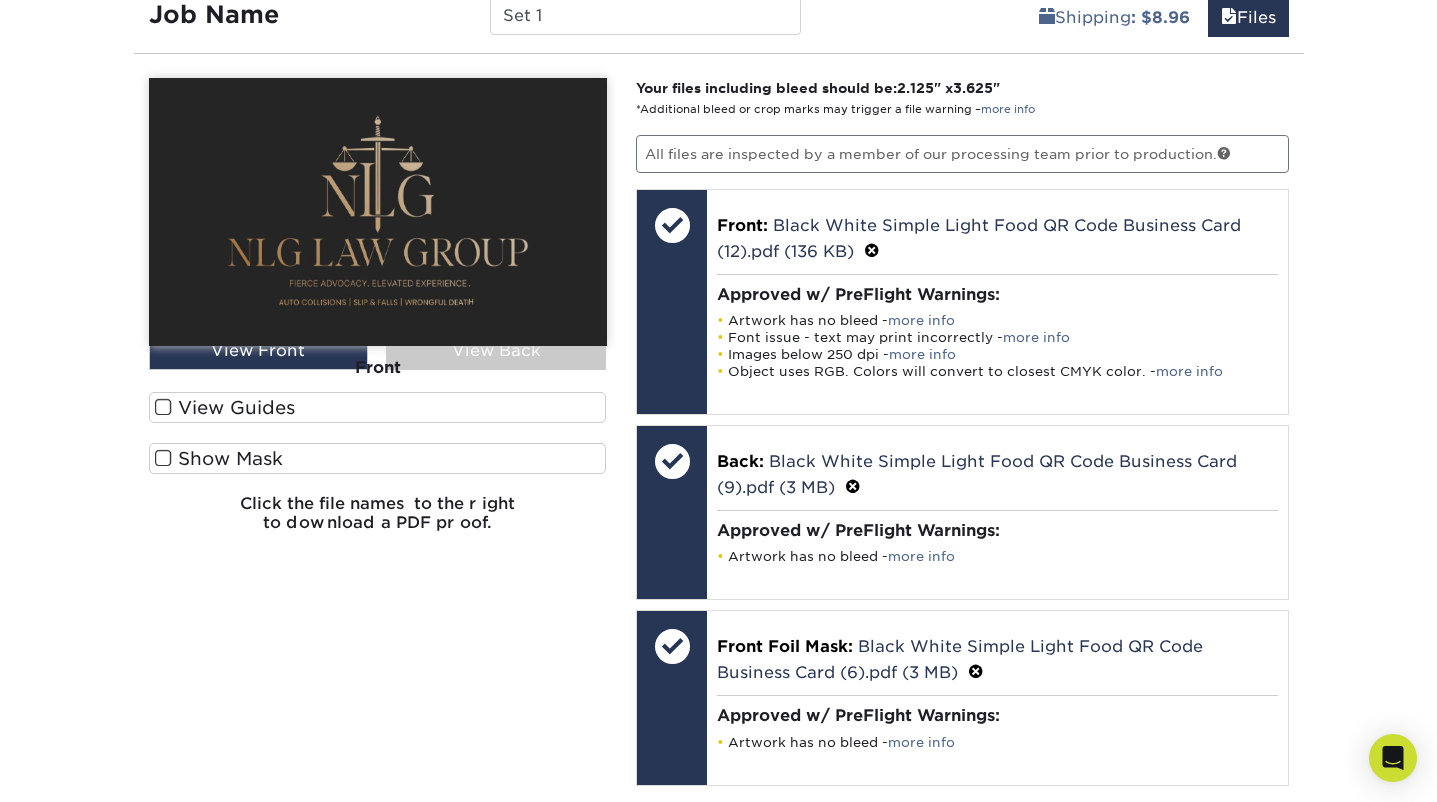 click on "Front" at bounding box center [378, 368] 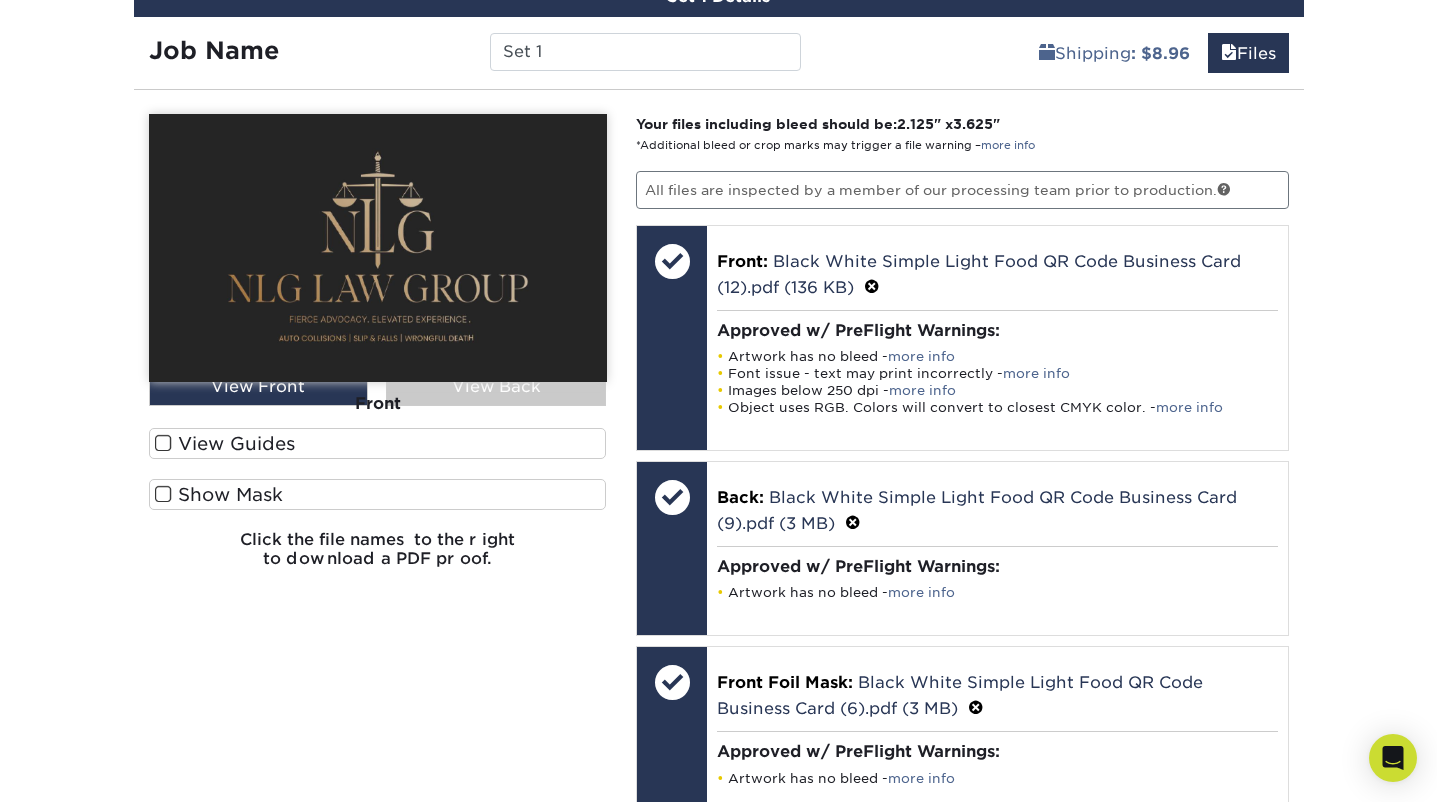 scroll, scrollTop: 1177, scrollLeft: 0, axis: vertical 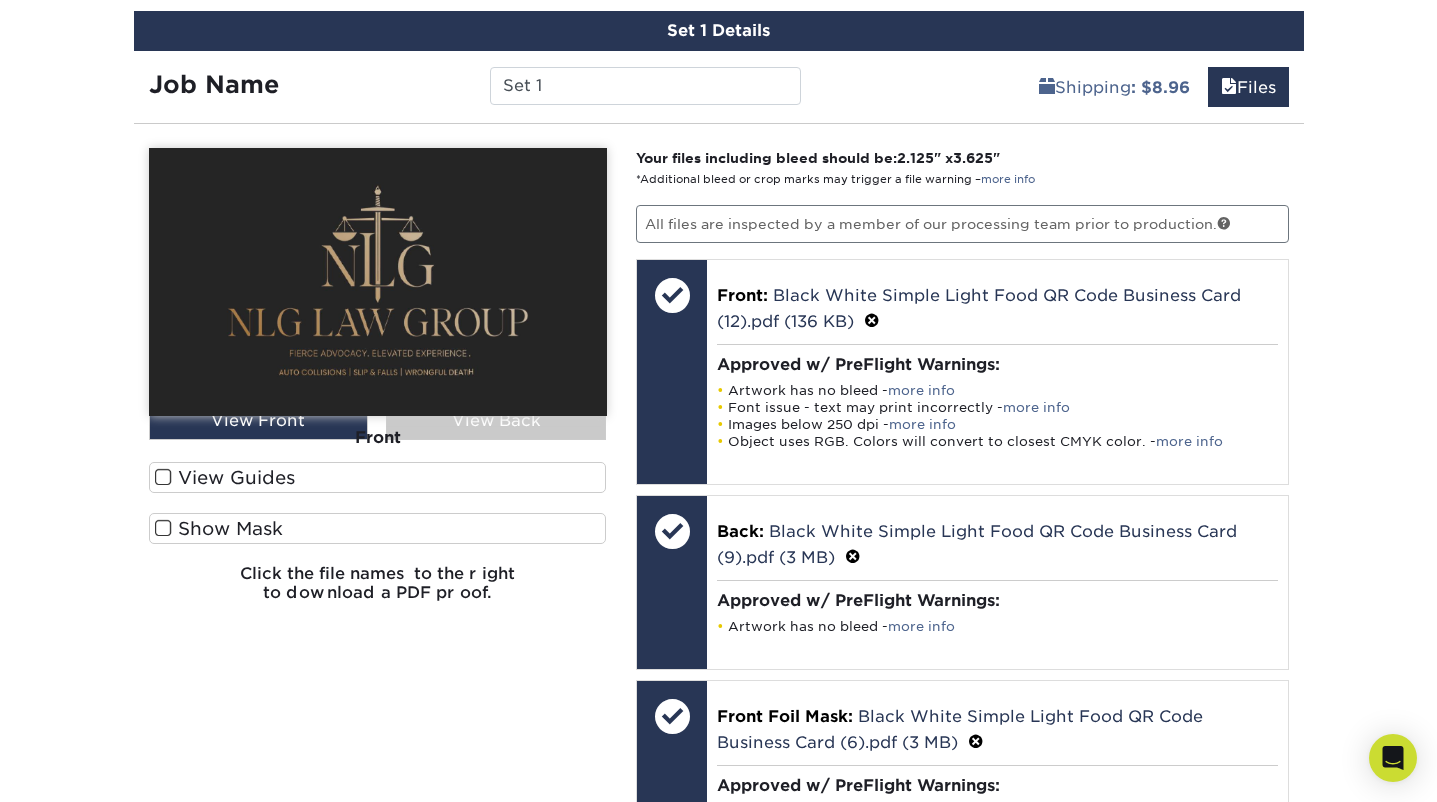 click at bounding box center (163, 477) 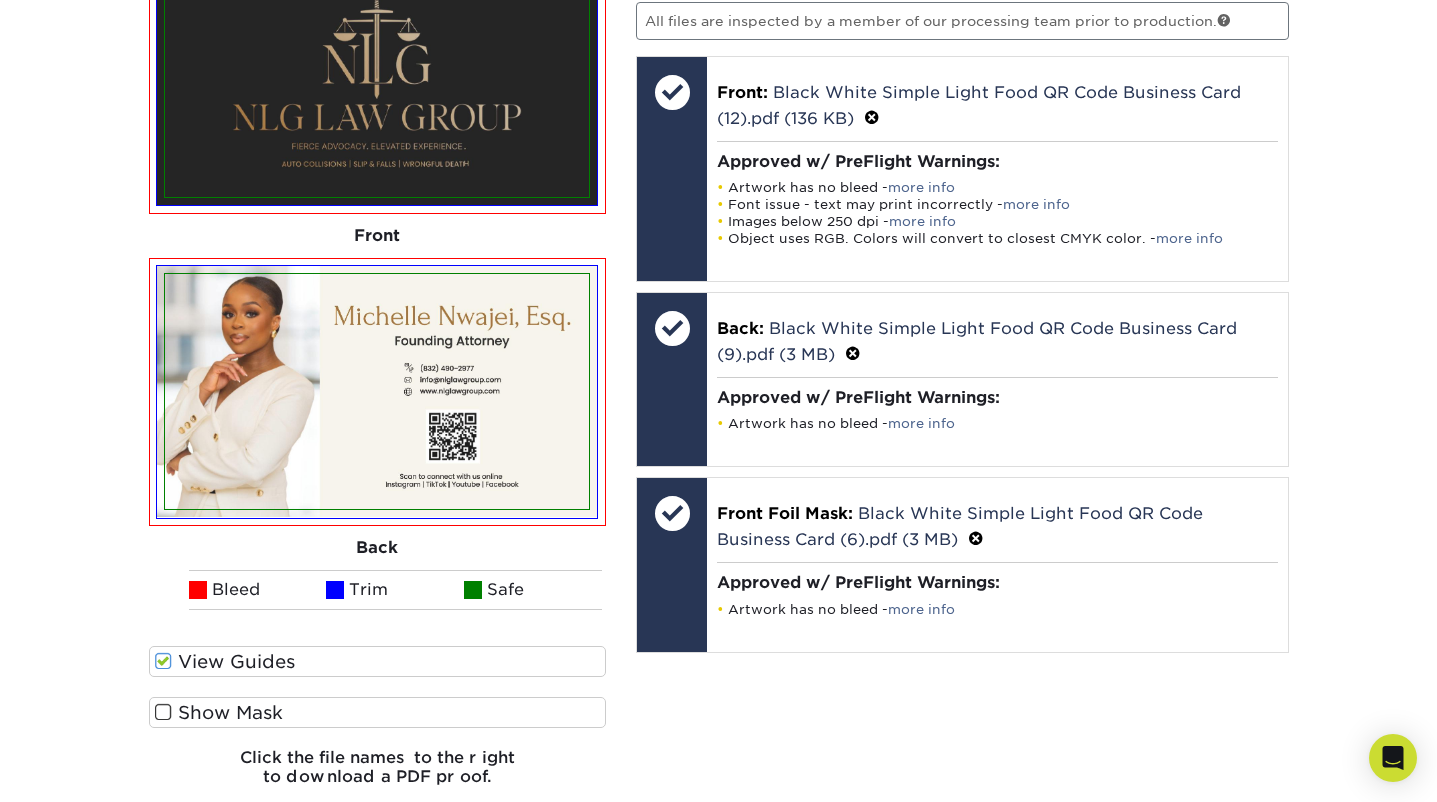 scroll, scrollTop: 1404, scrollLeft: 0, axis: vertical 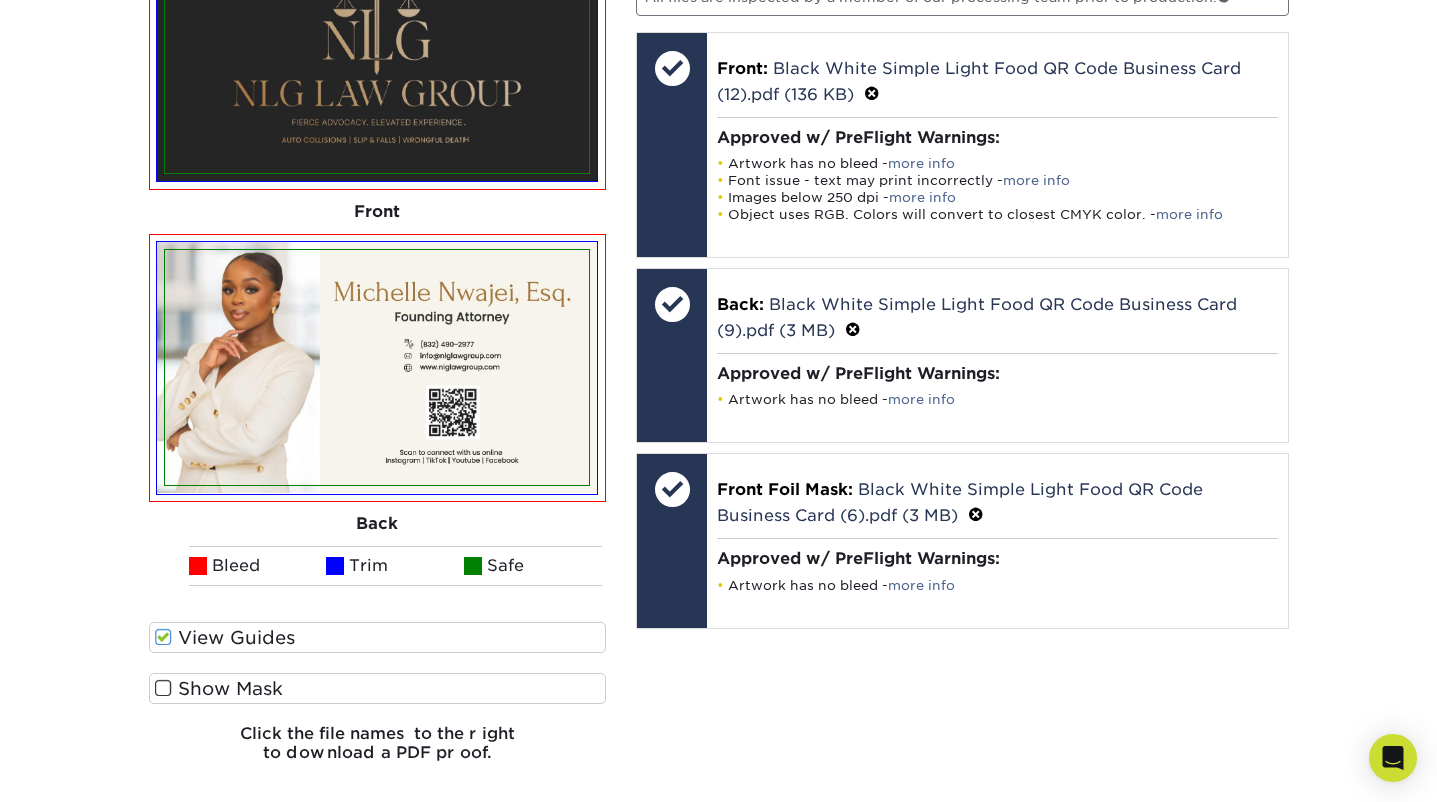 click at bounding box center [163, 688] 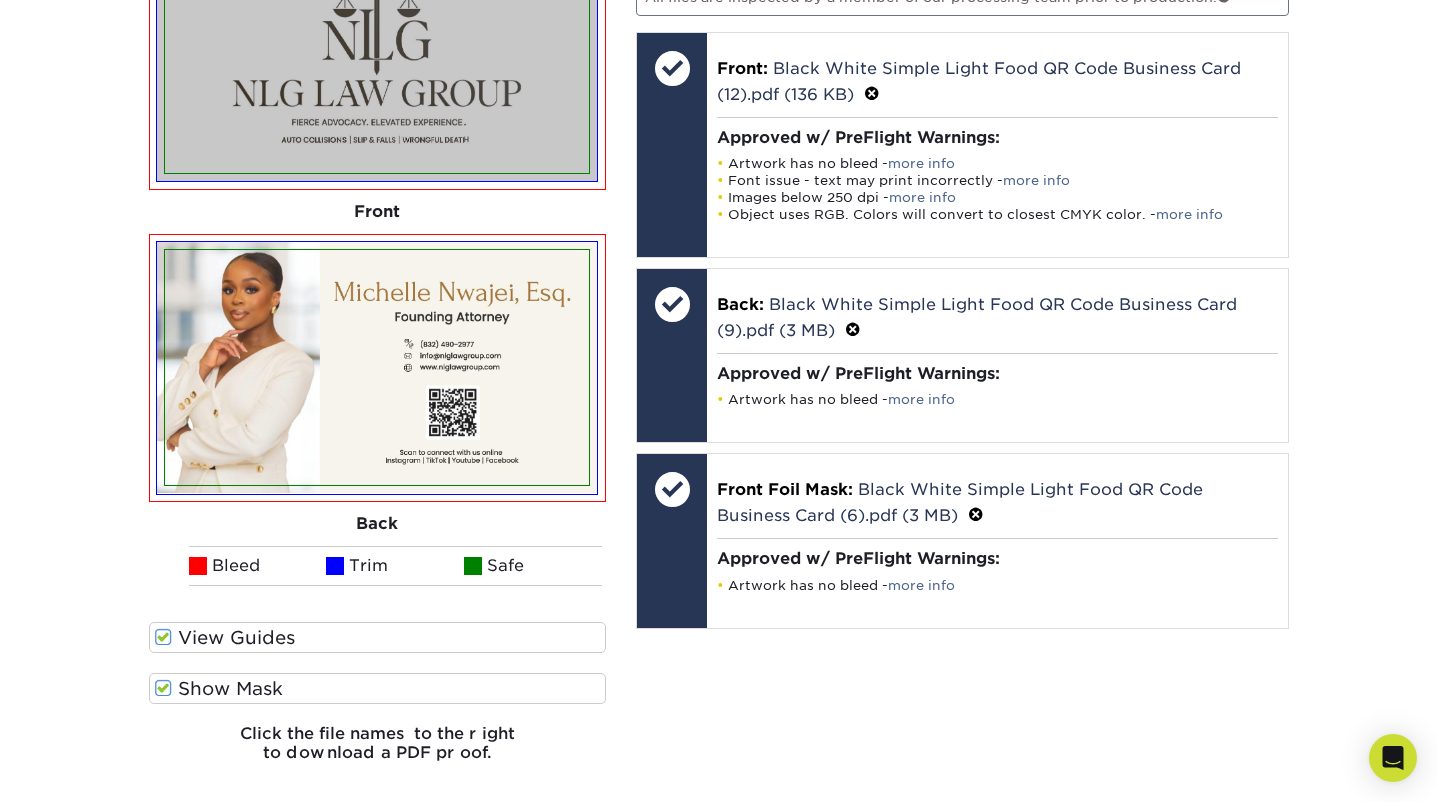 click at bounding box center (163, 637) 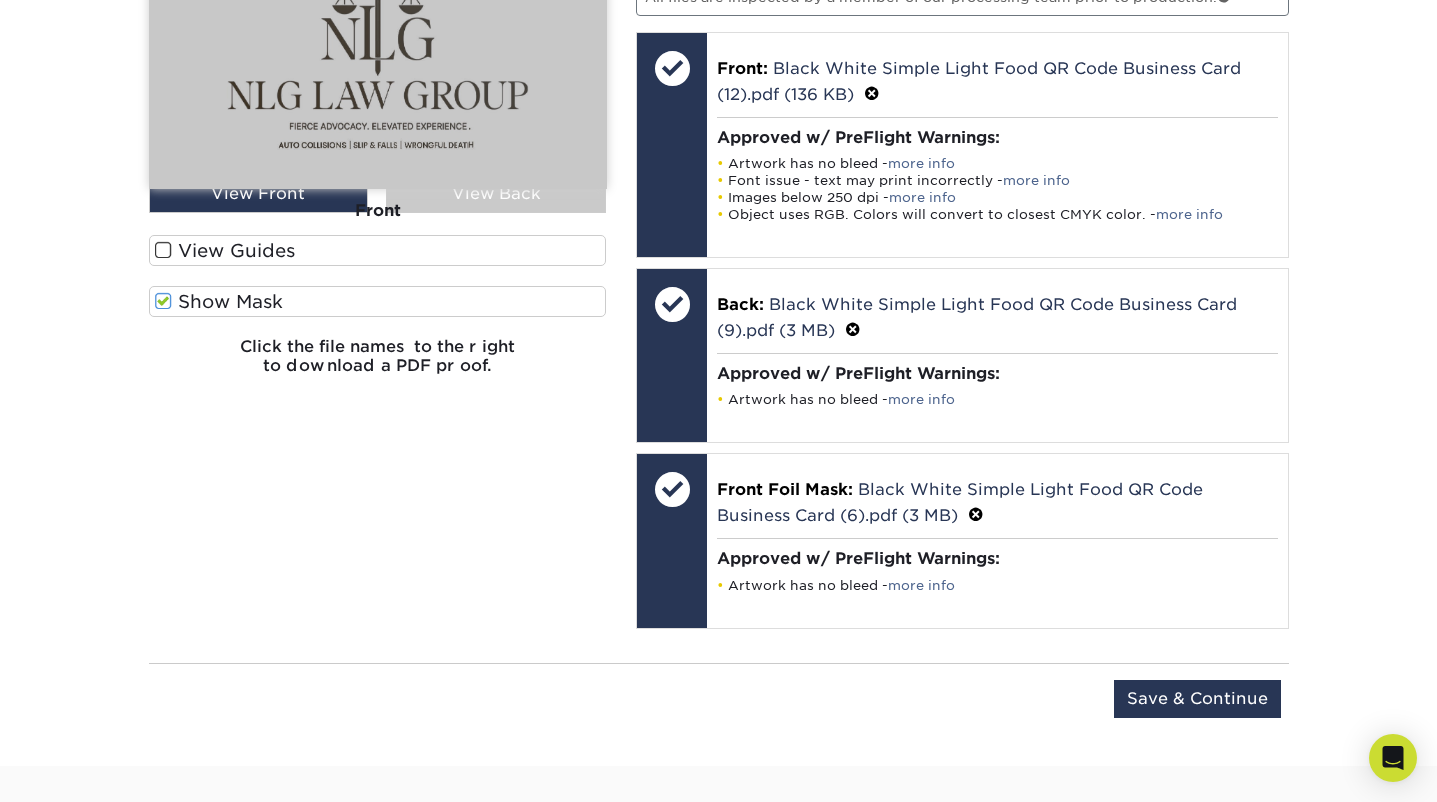 scroll, scrollTop: 1017, scrollLeft: 0, axis: vertical 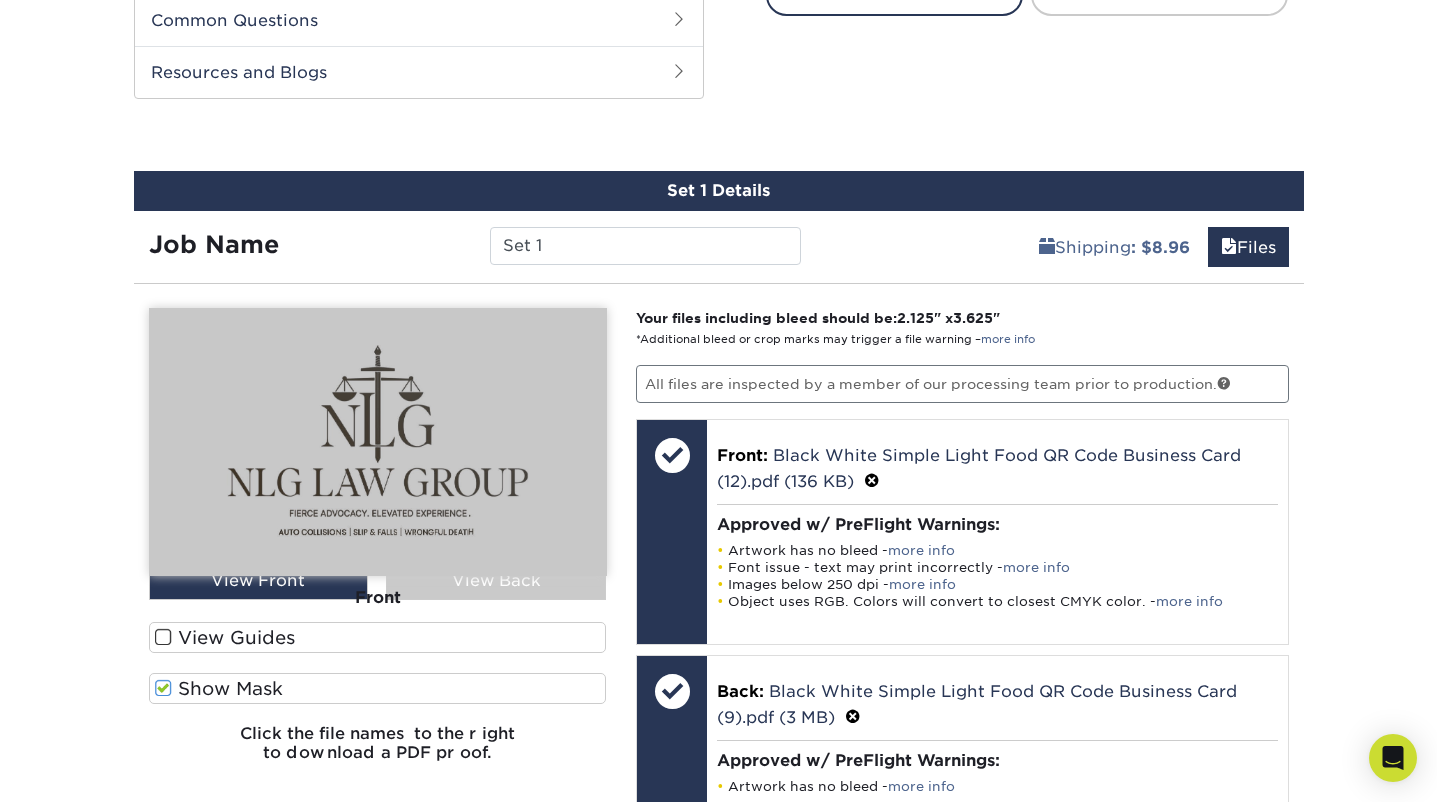 click at bounding box center (163, 688) 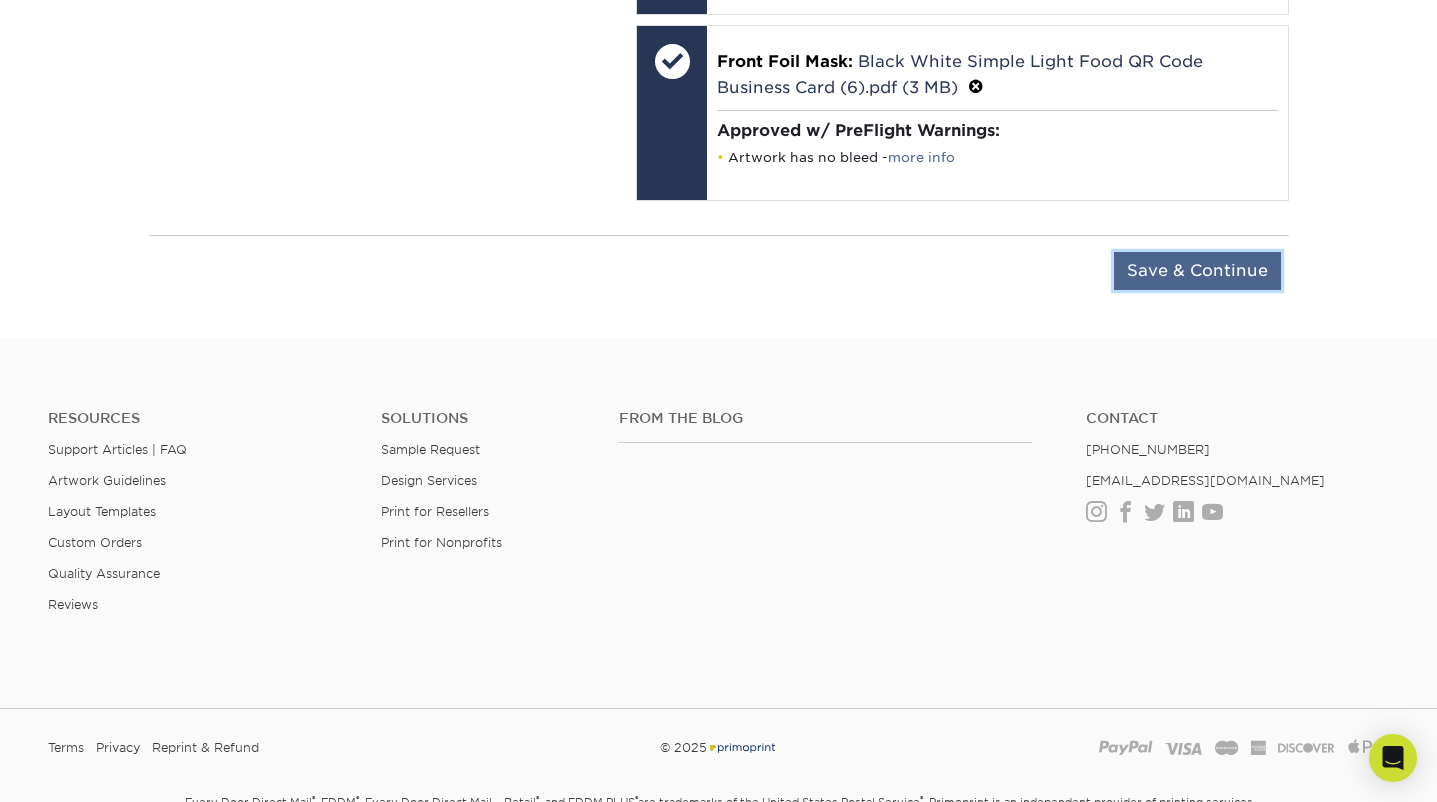 click on "Save & Continue" at bounding box center [1197, 271] 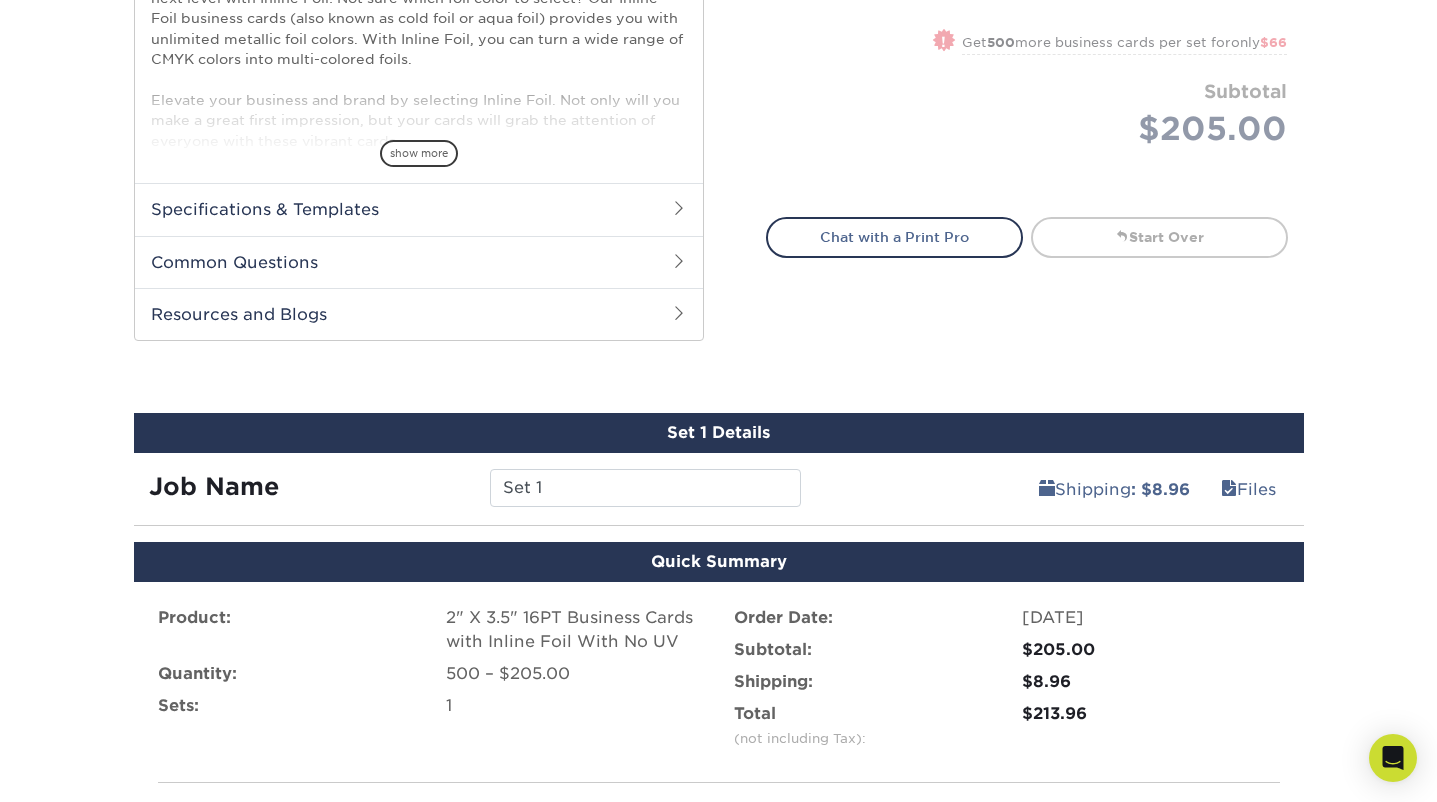scroll, scrollTop: 1043, scrollLeft: 0, axis: vertical 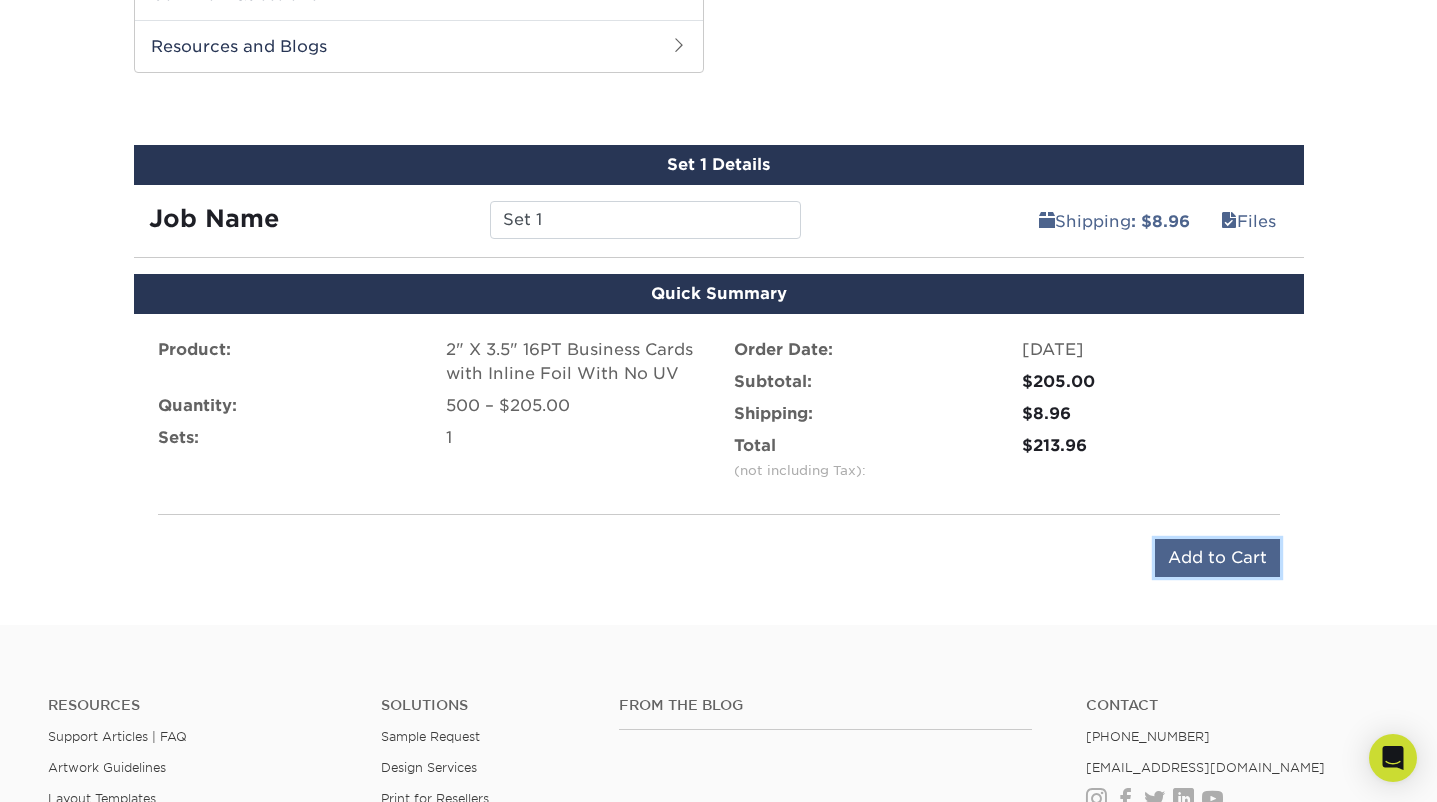 click on "Add to Cart" at bounding box center (1217, 558) 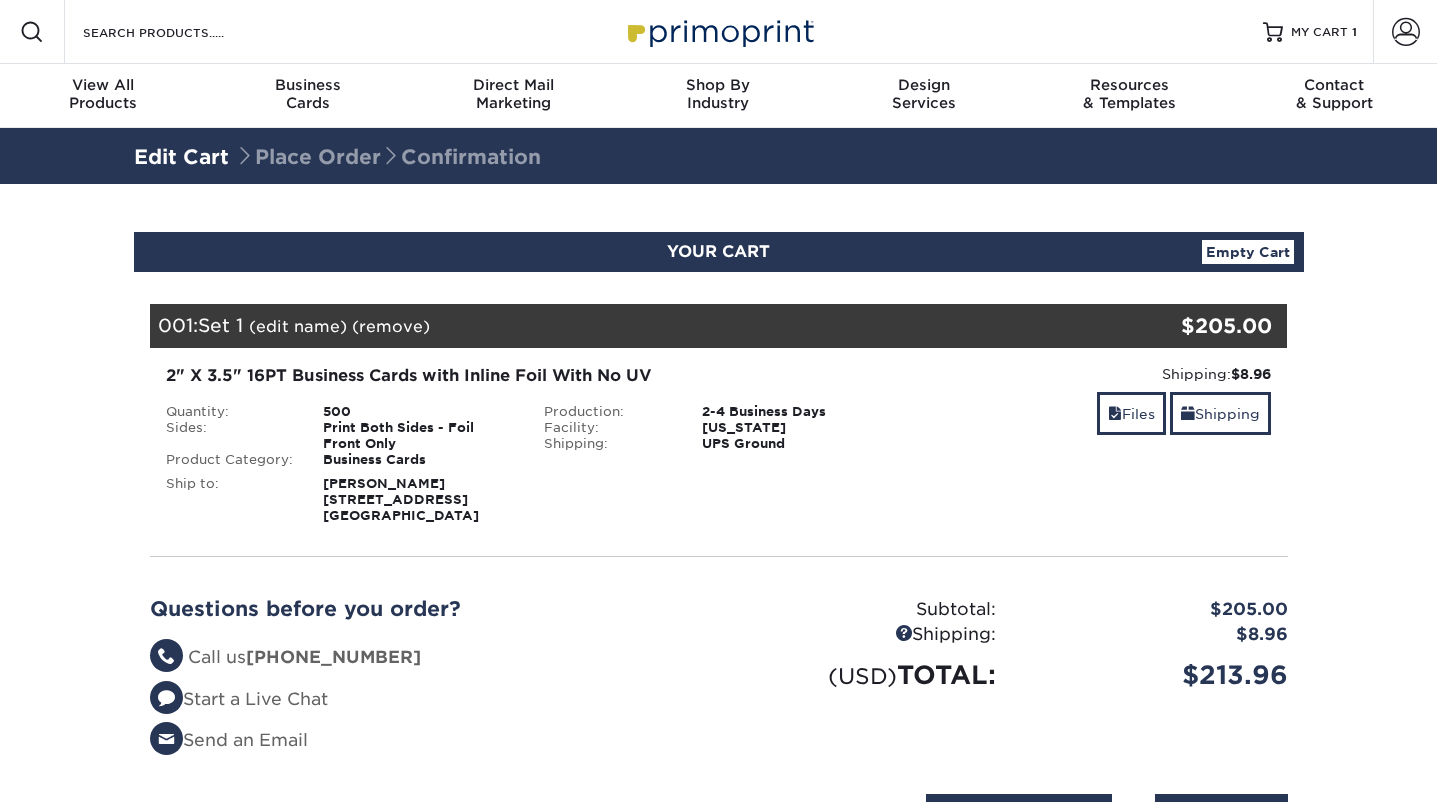 scroll, scrollTop: 0, scrollLeft: 0, axis: both 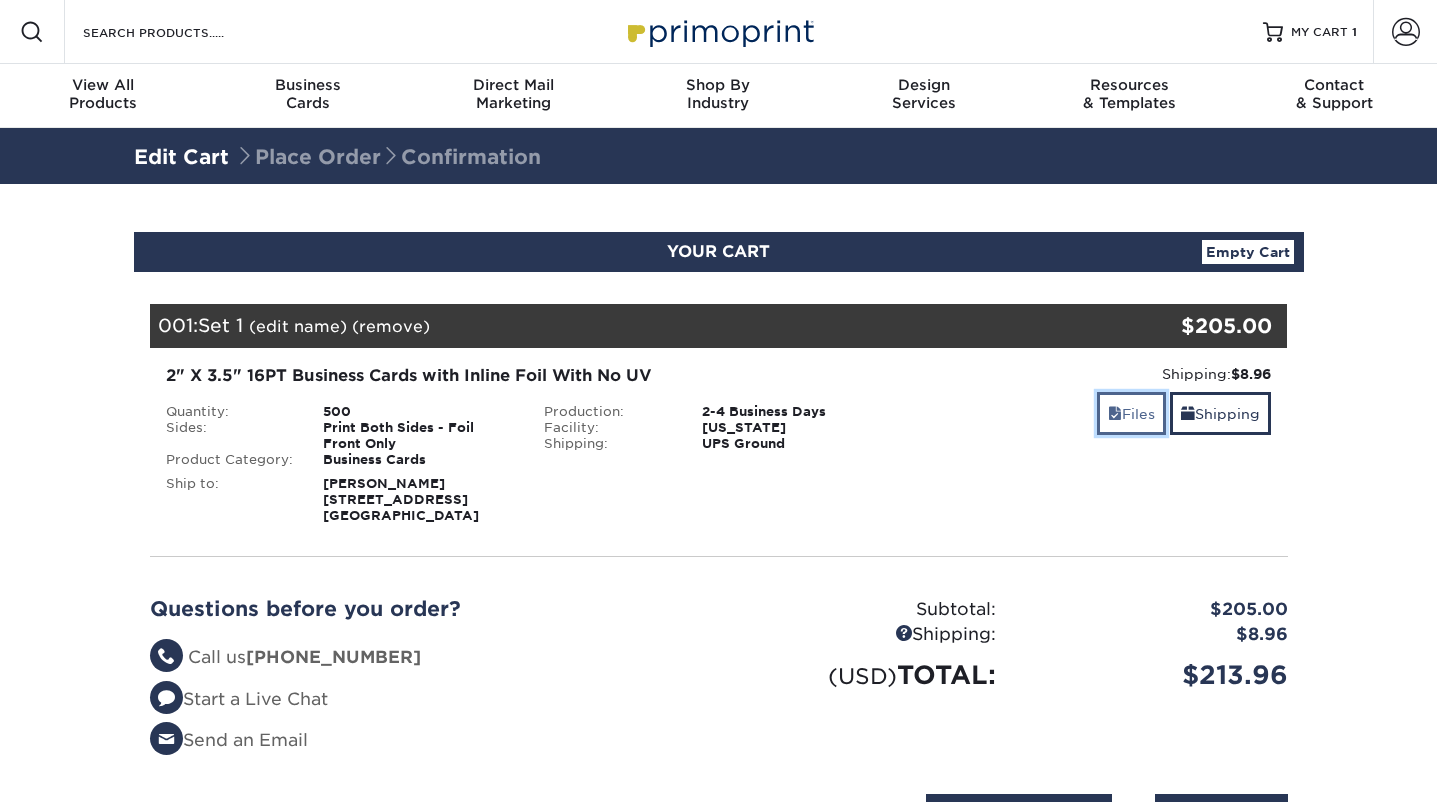 click on "Files" at bounding box center [1131, 413] 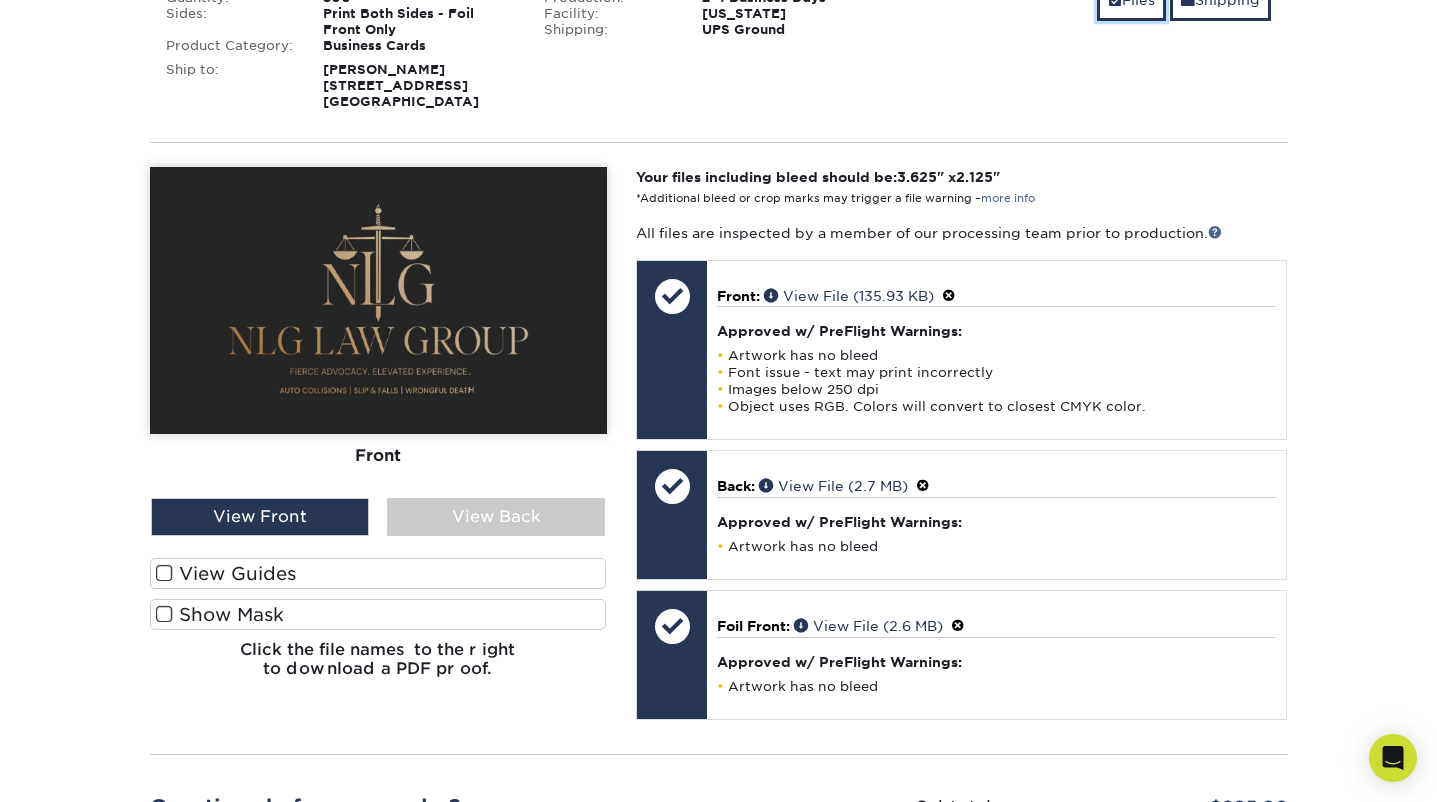 scroll, scrollTop: 483, scrollLeft: 0, axis: vertical 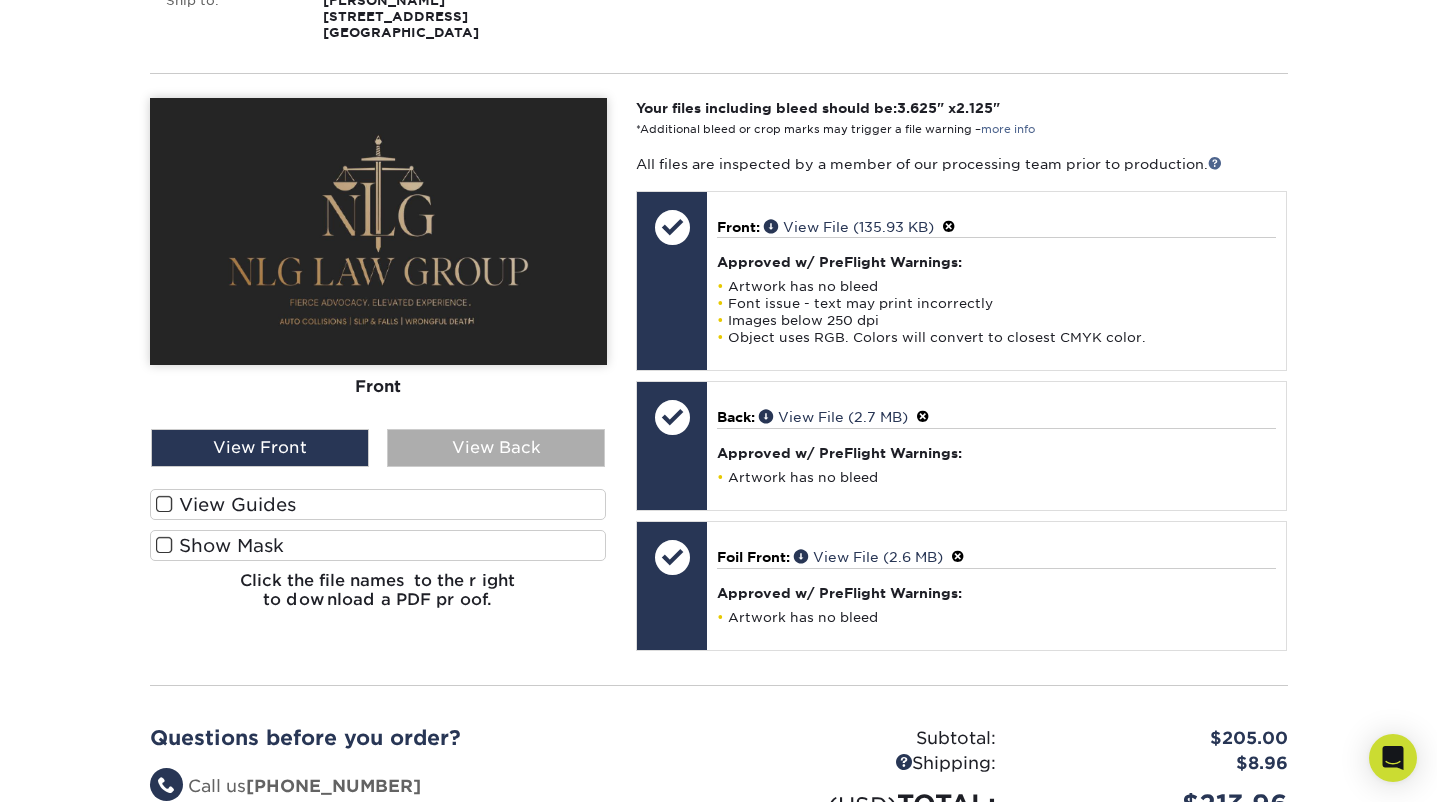 click on "View Back" at bounding box center [496, 448] 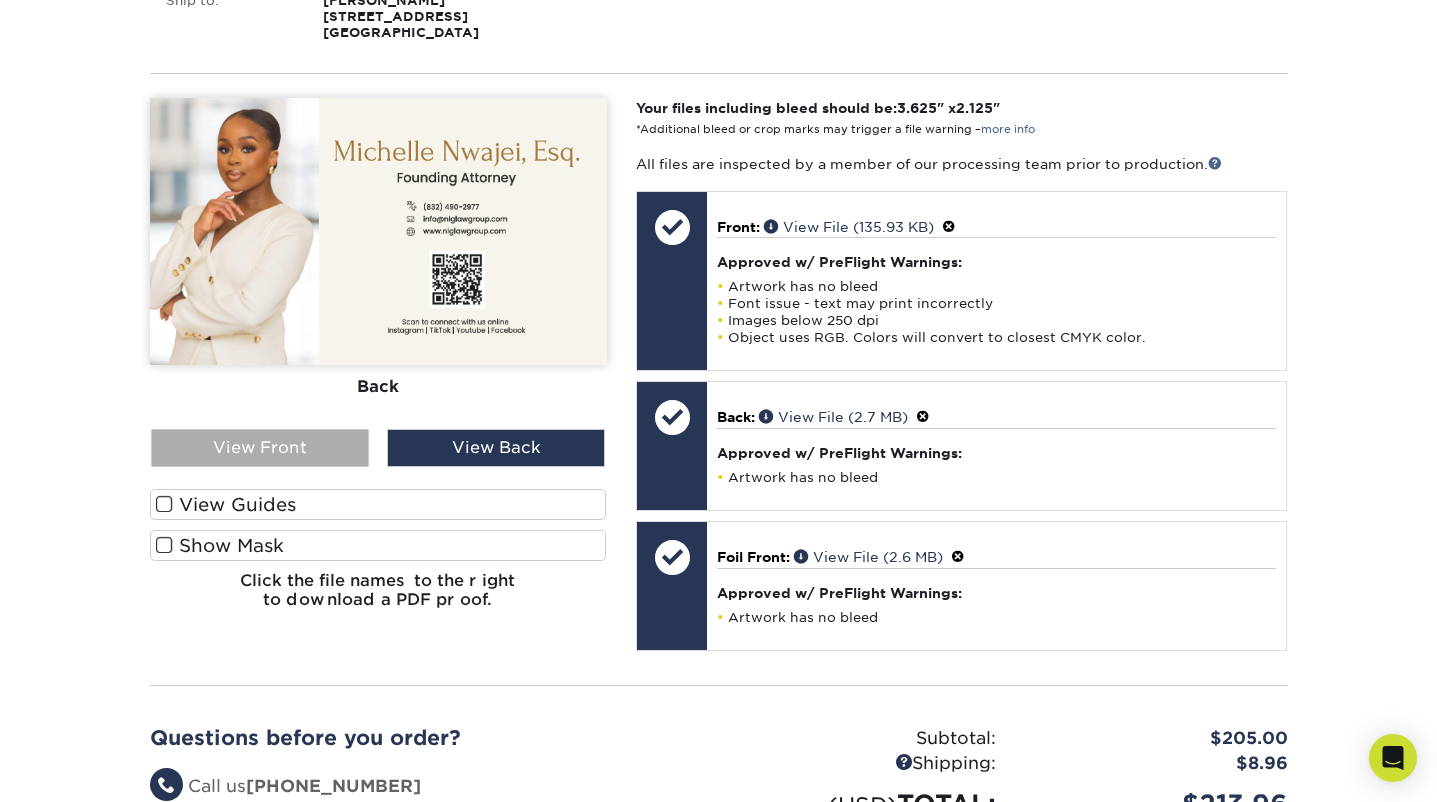 click on "View Front" at bounding box center [260, 448] 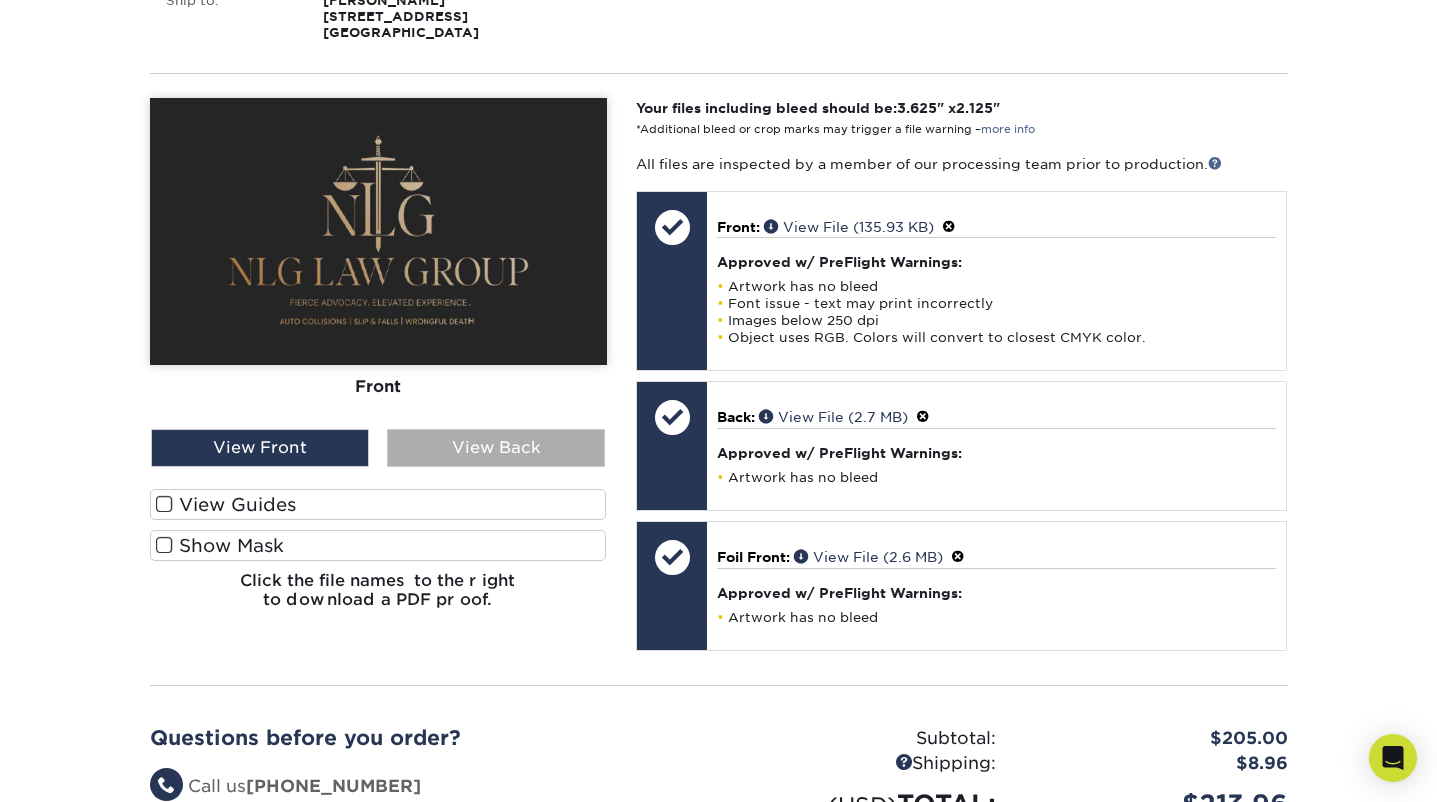 click on "View Back" at bounding box center [496, 448] 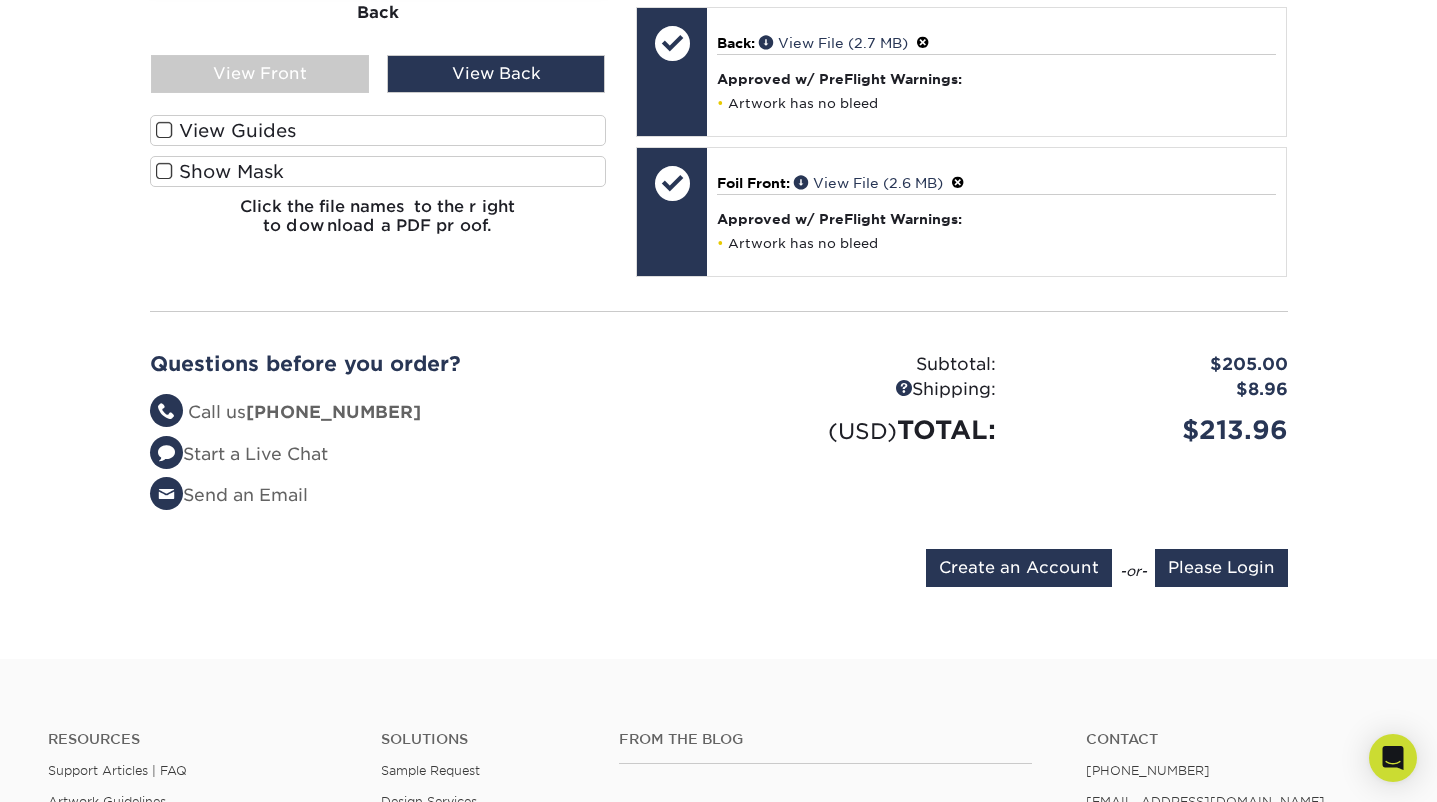 scroll, scrollTop: 859, scrollLeft: 0, axis: vertical 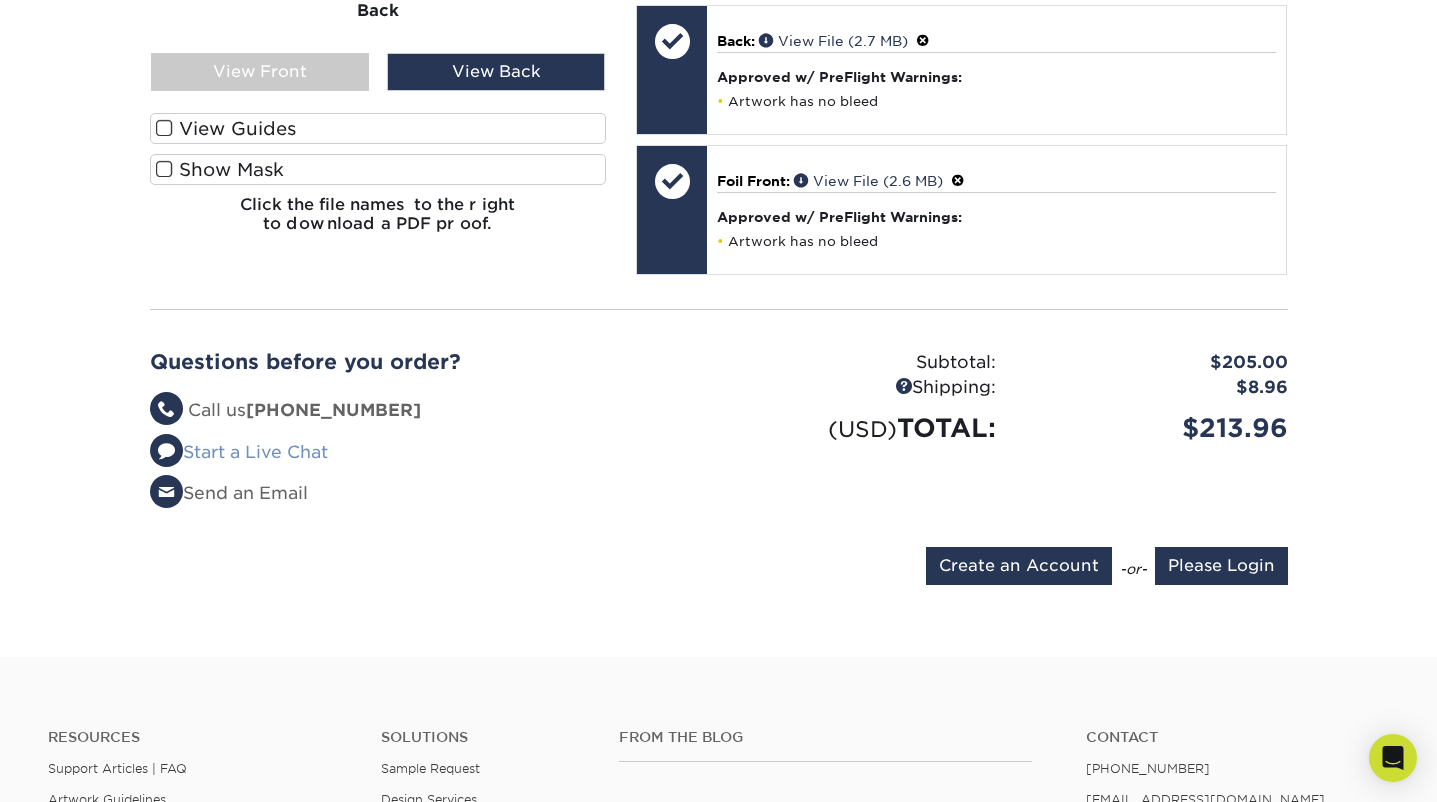 click on "Start a Live Chat" at bounding box center [239, 452] 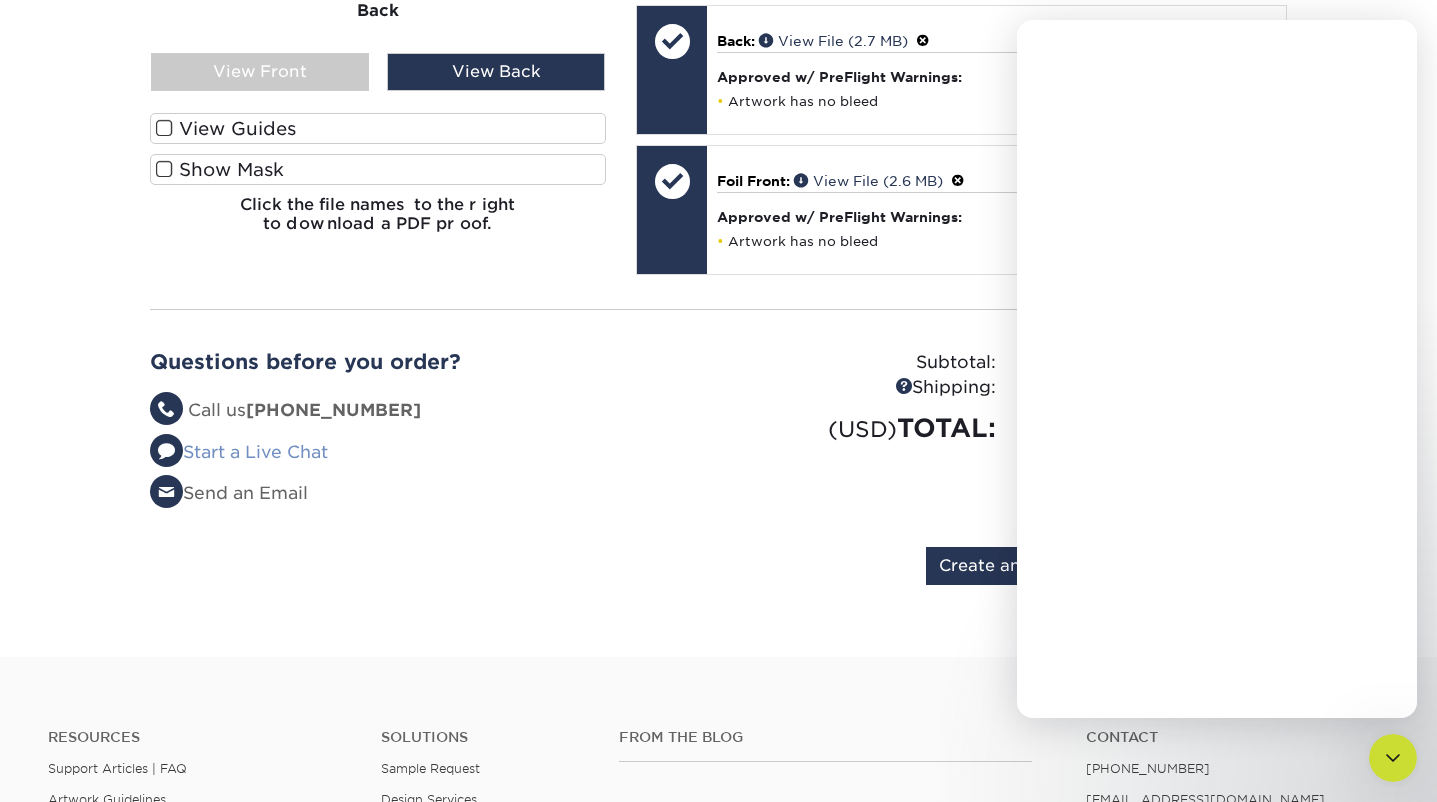 scroll, scrollTop: 0, scrollLeft: 0, axis: both 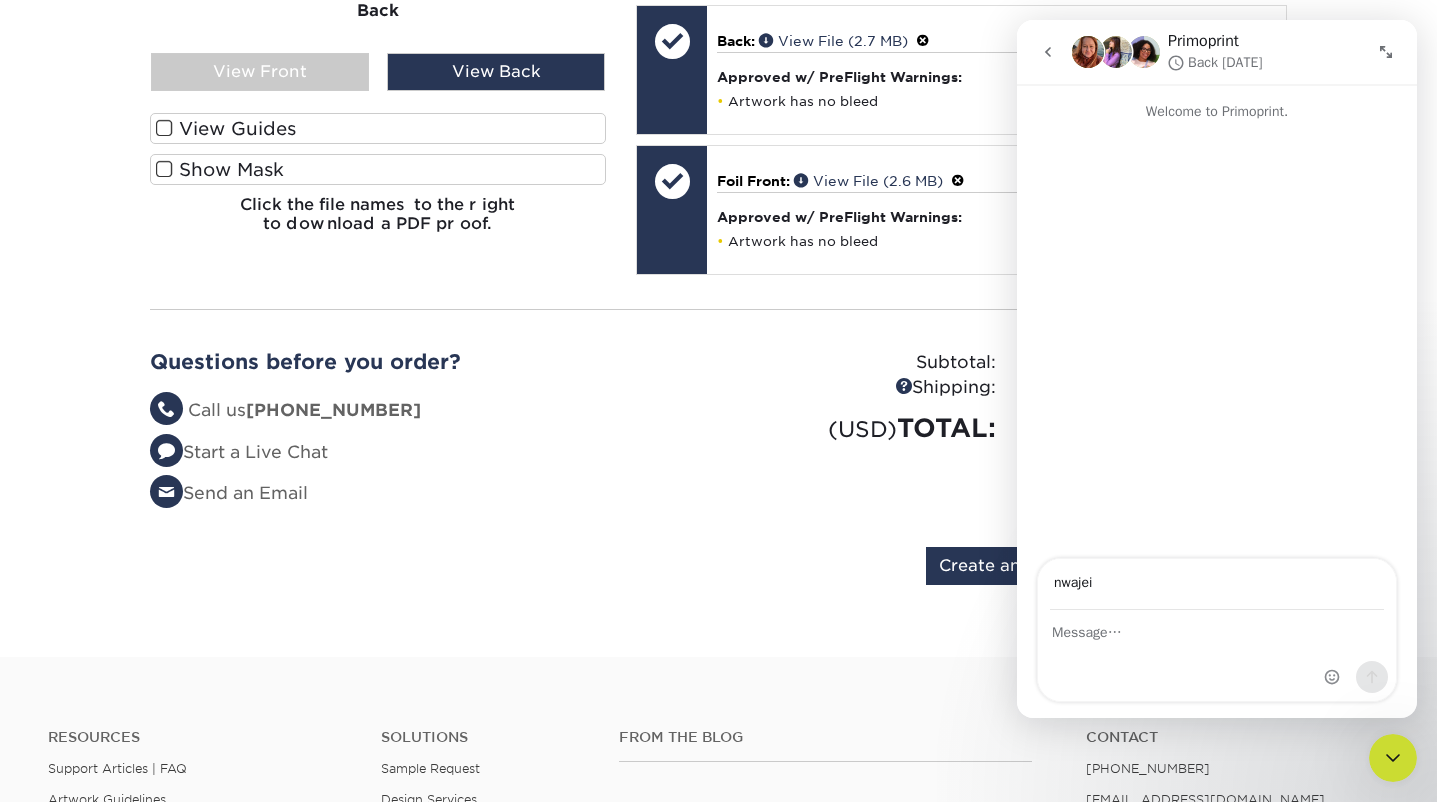 type on "[EMAIL_ADDRESS][PERSON_NAME][DOMAIN_NAME]" 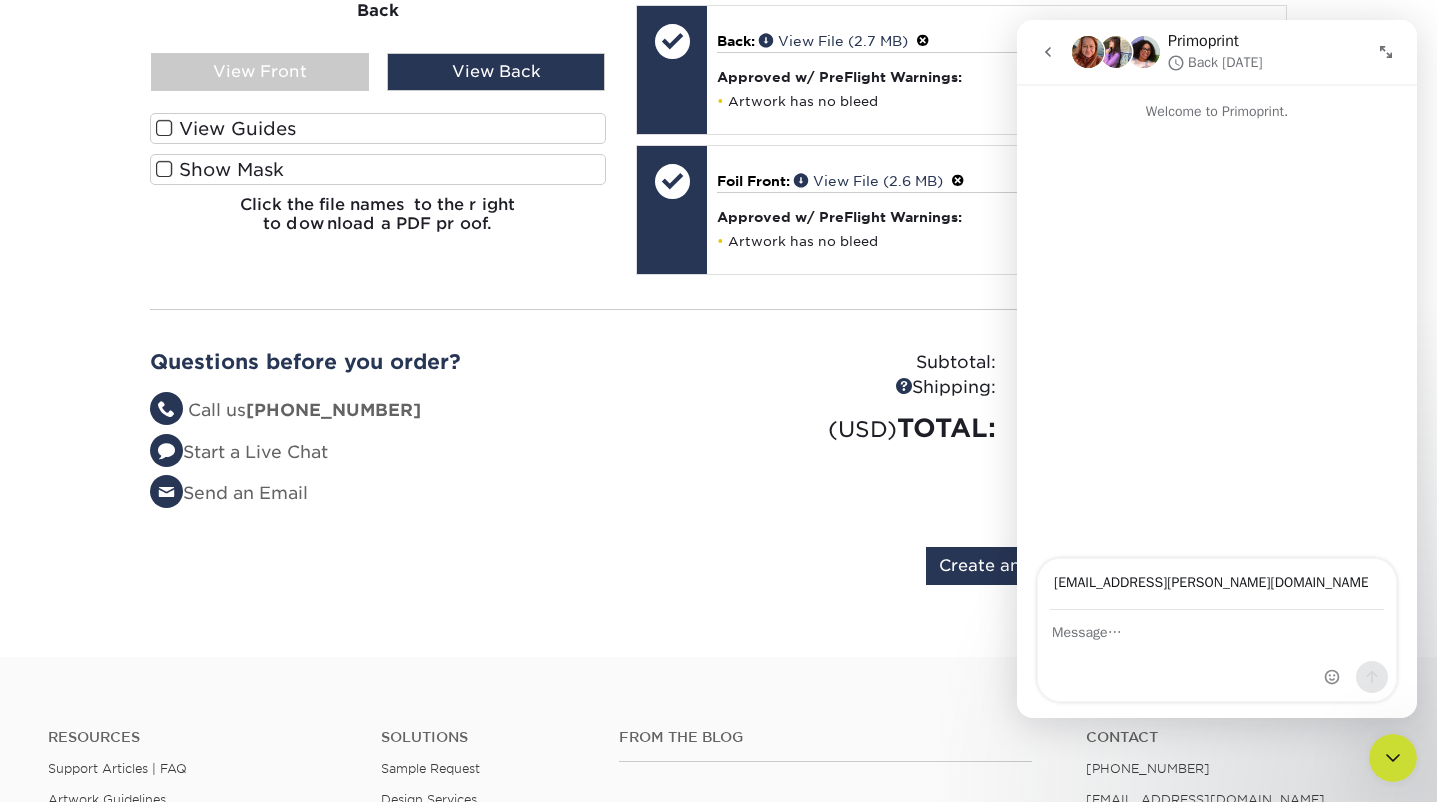 click at bounding box center [1217, 656] 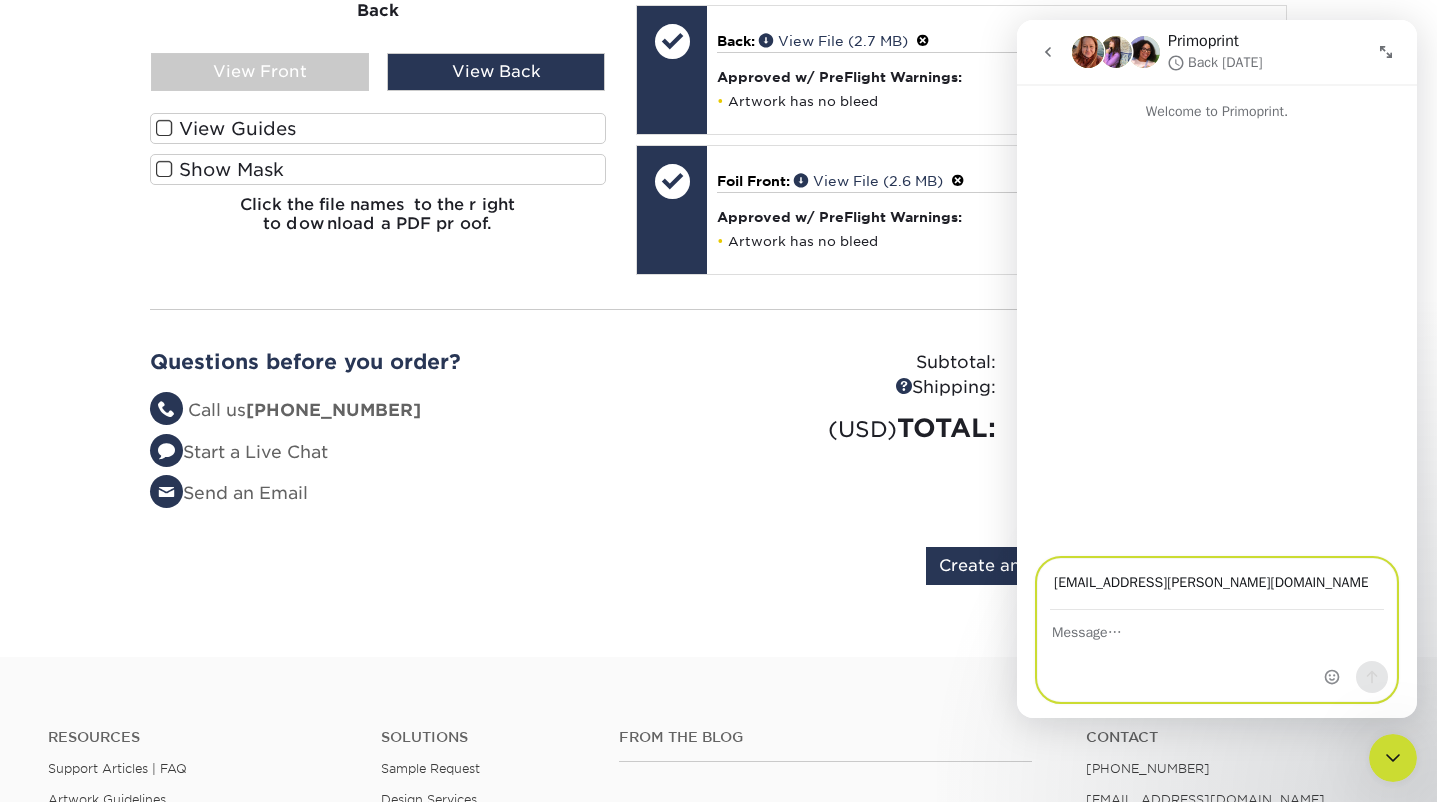 click at bounding box center (1217, 628) 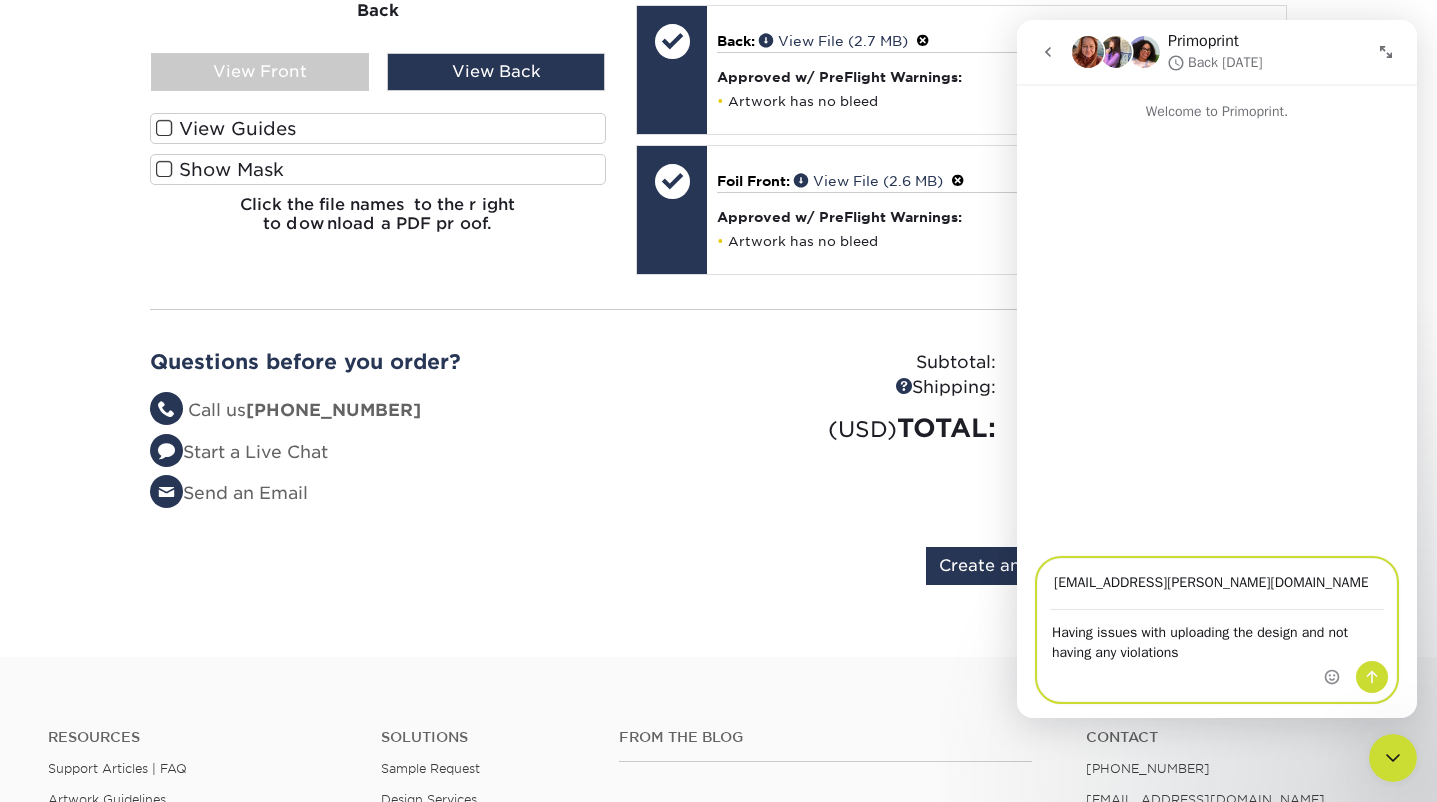 type on "Having issues with uploading the design and not having any violations" 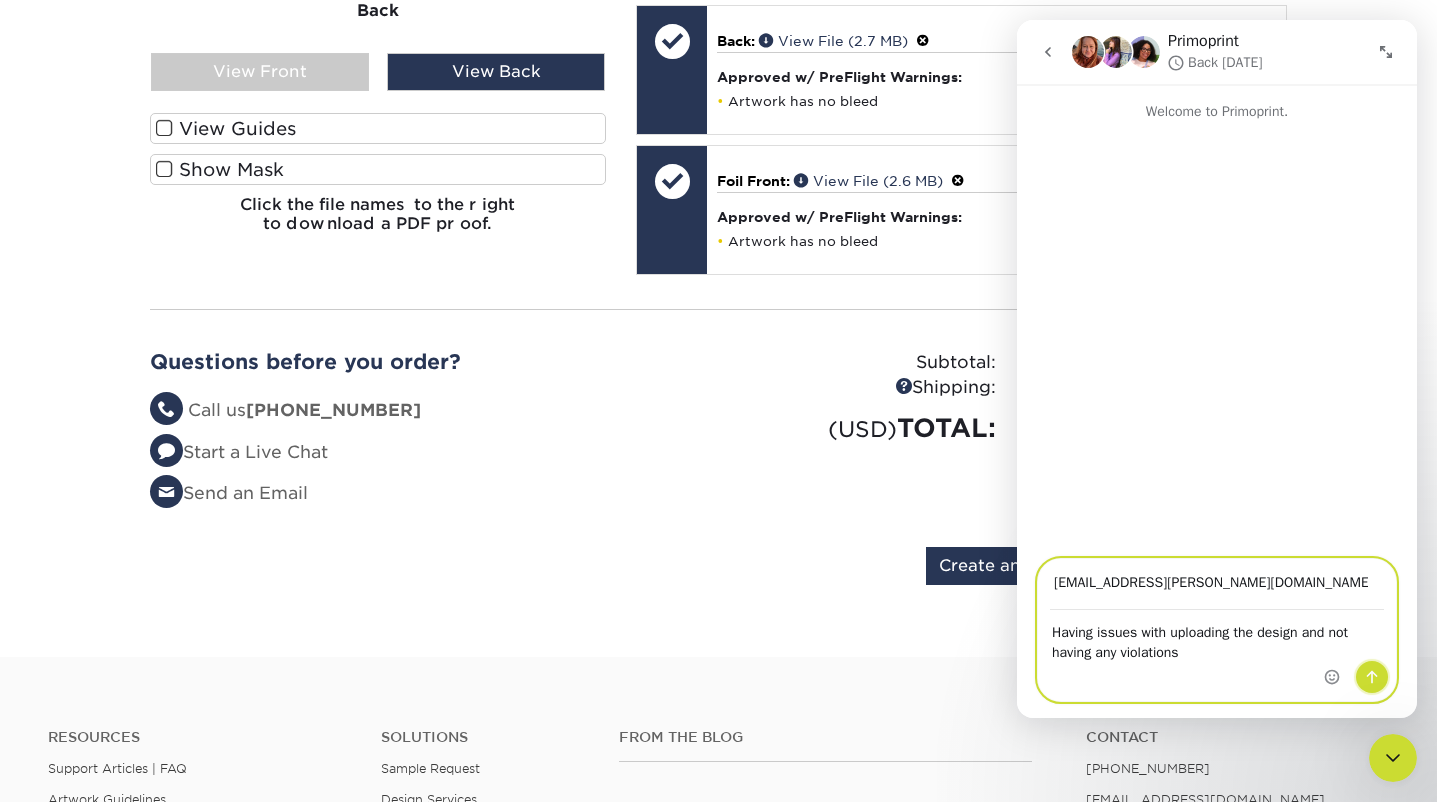 click at bounding box center [1372, 677] 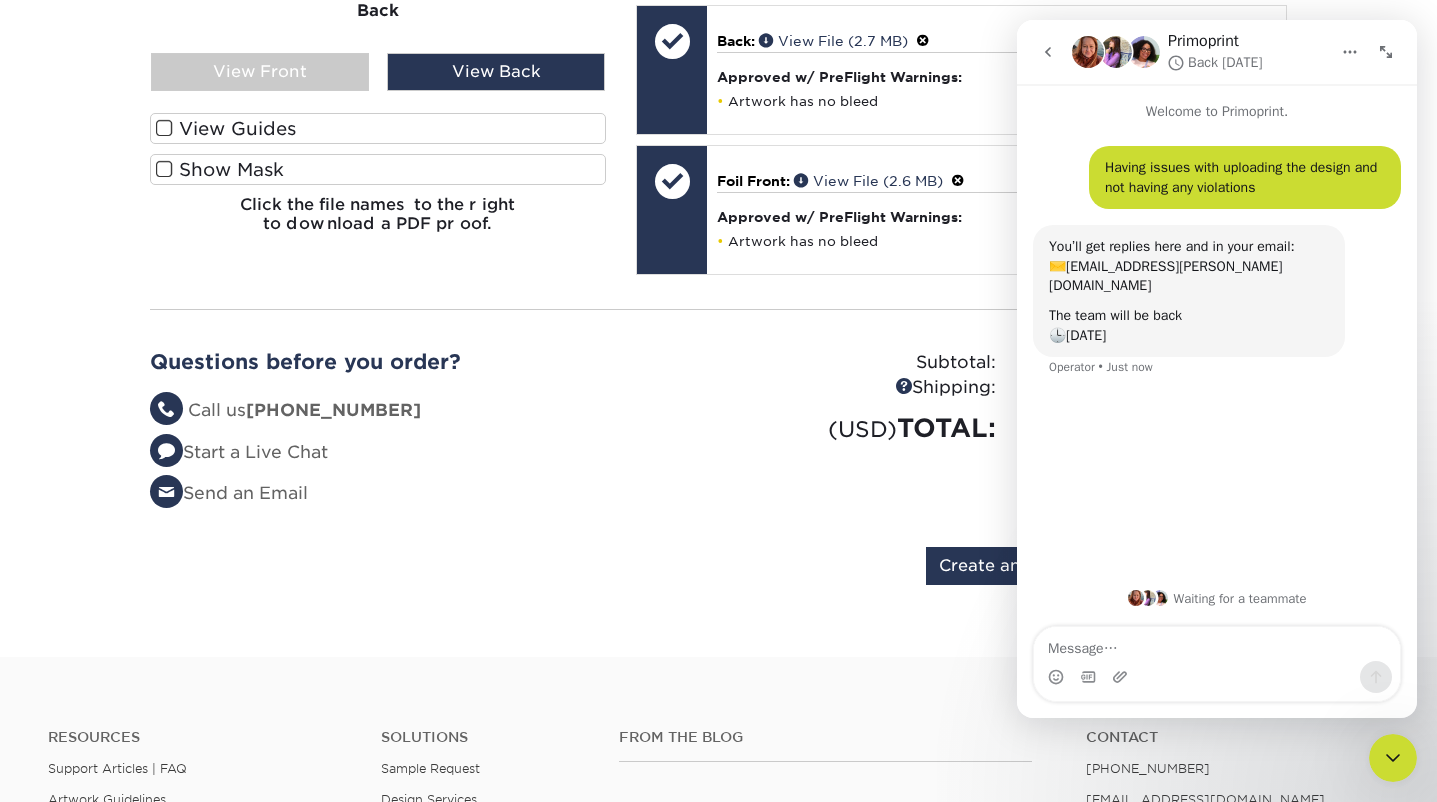 click at bounding box center [1048, 52] 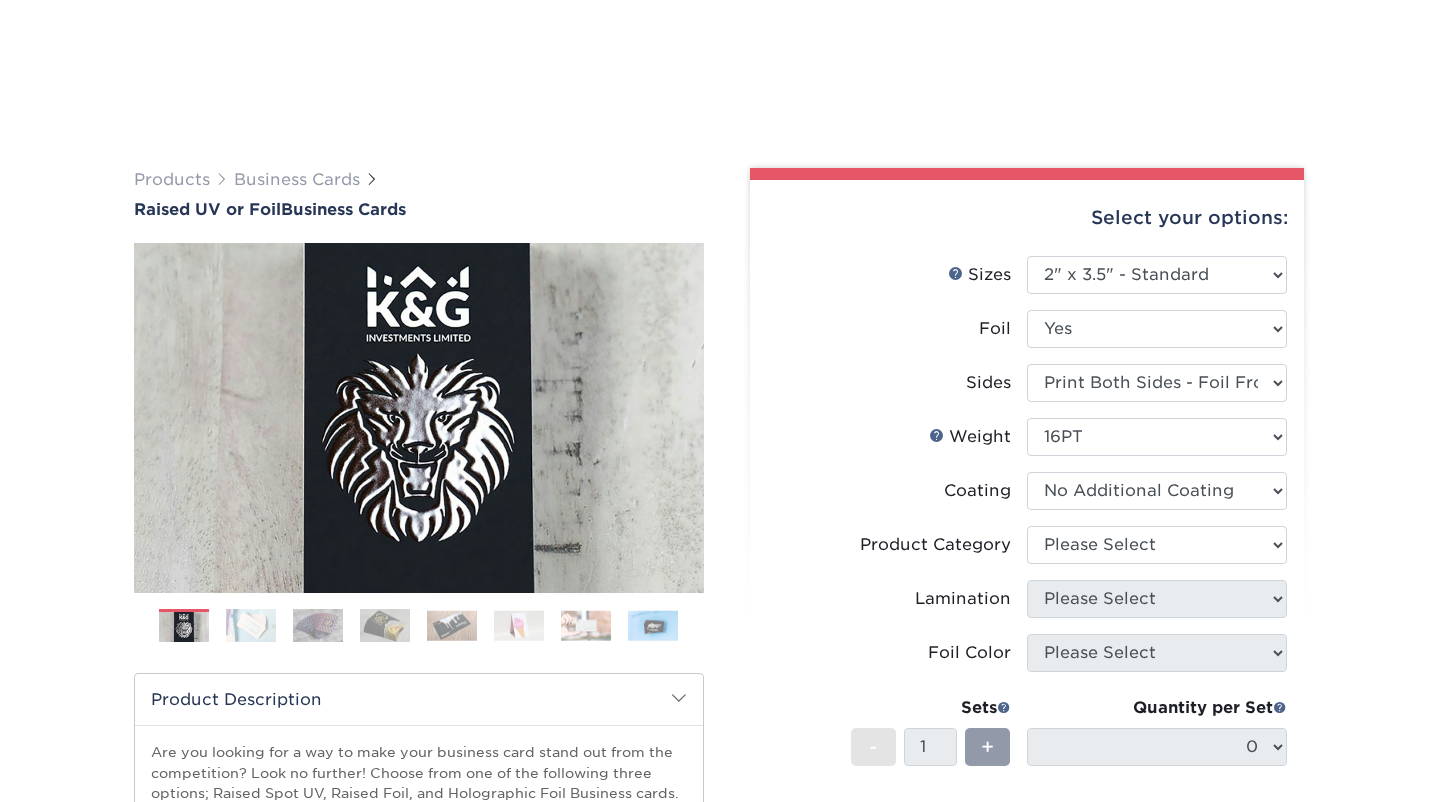 select on "2.00x3.50" 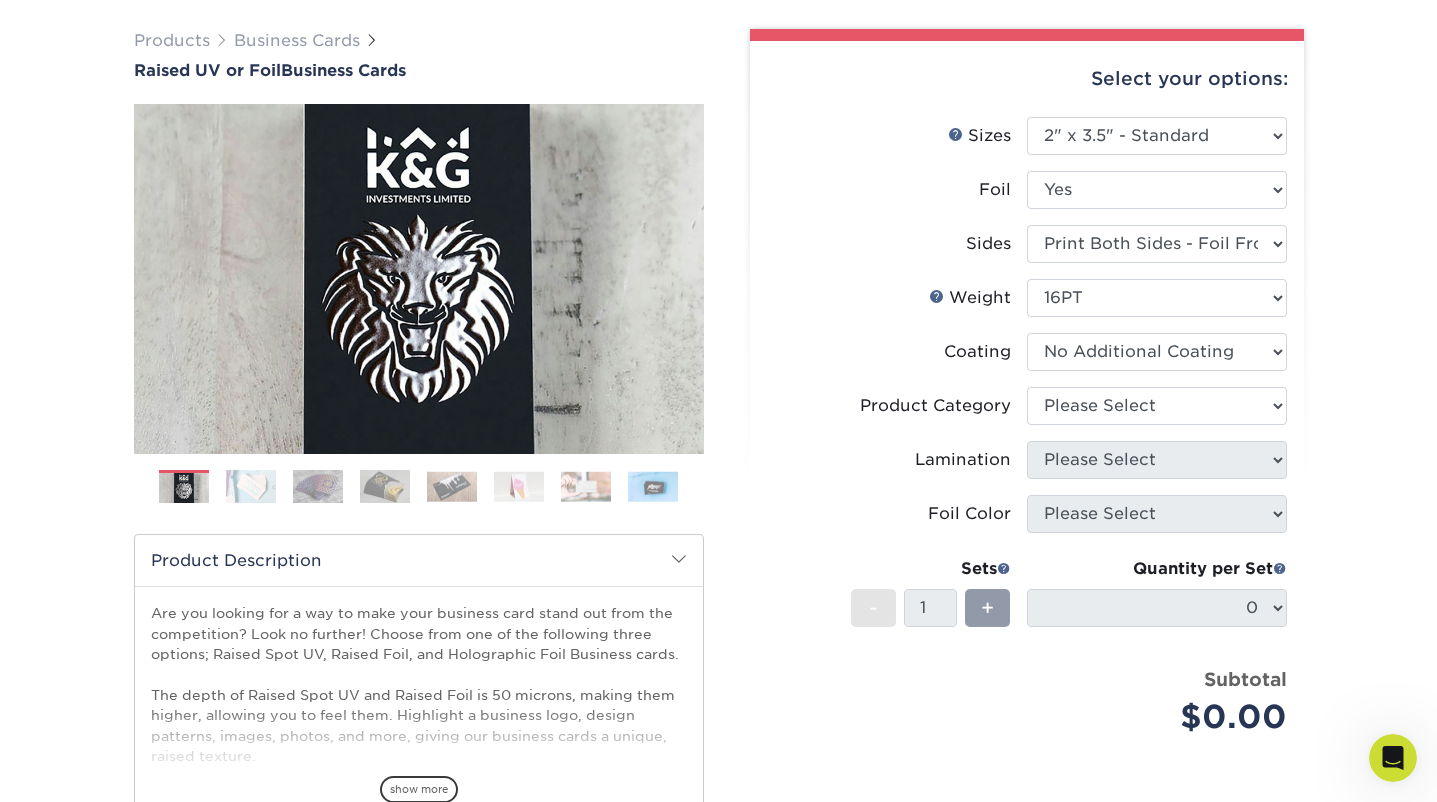 scroll, scrollTop: 0, scrollLeft: 0, axis: both 